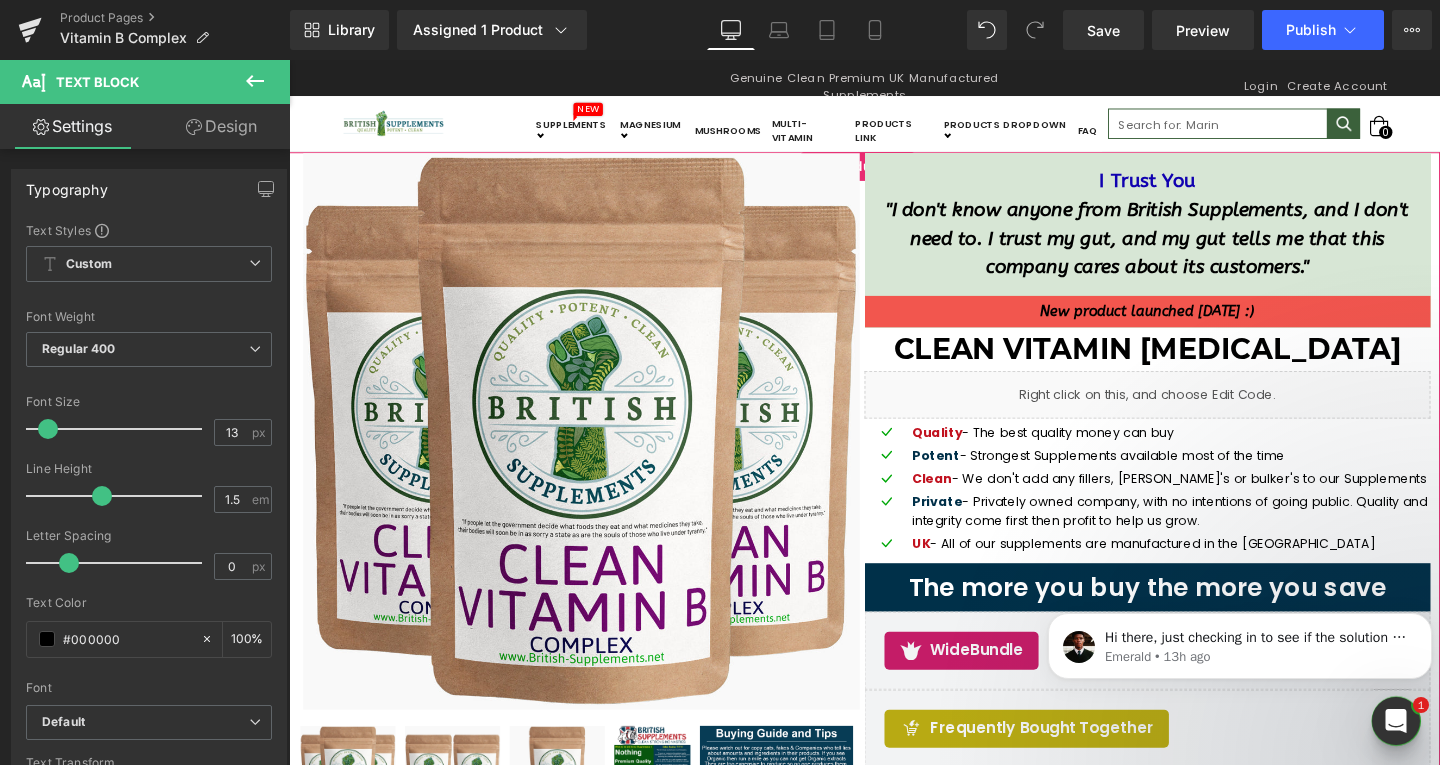 scroll, scrollTop: 4000, scrollLeft: 0, axis: vertical 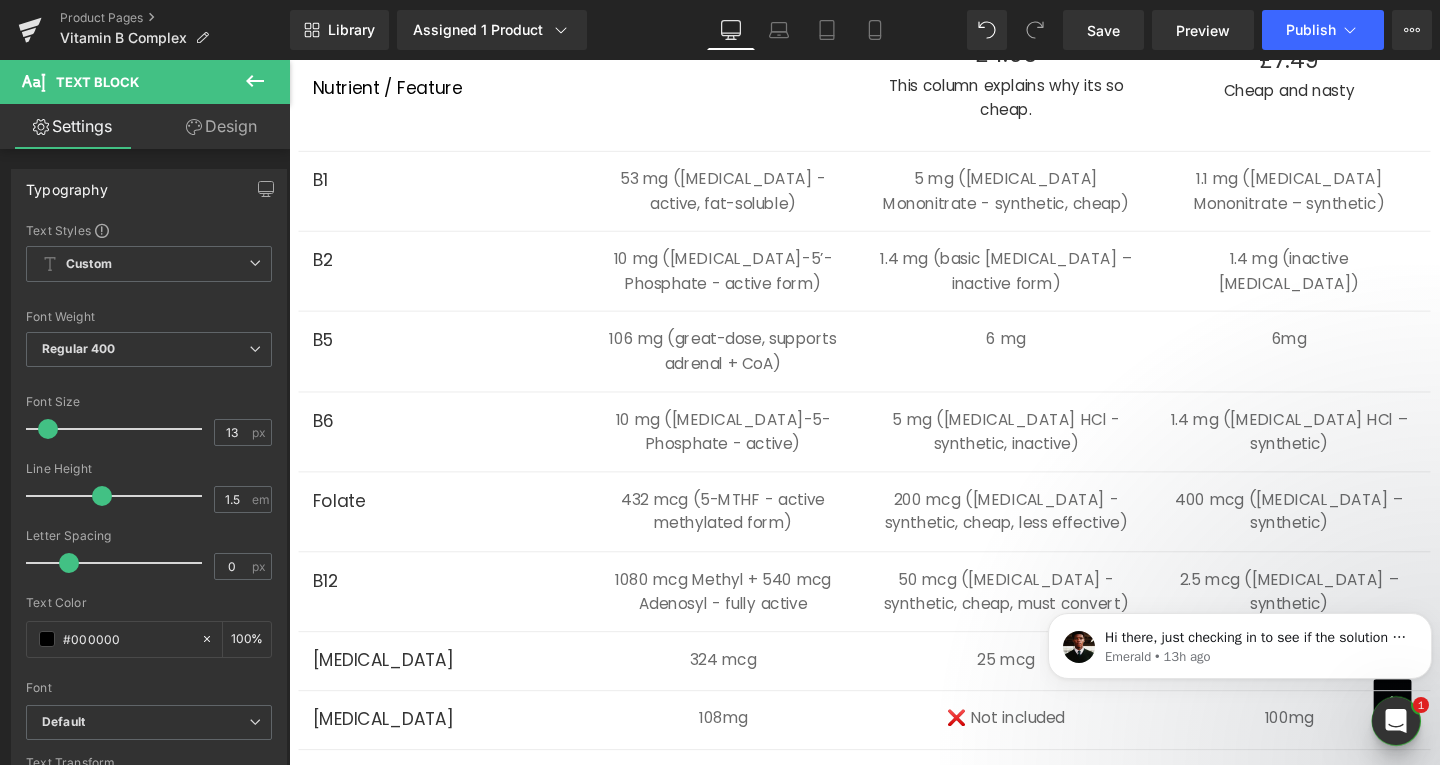 click on "Text Block" at bounding box center [1030, 198] 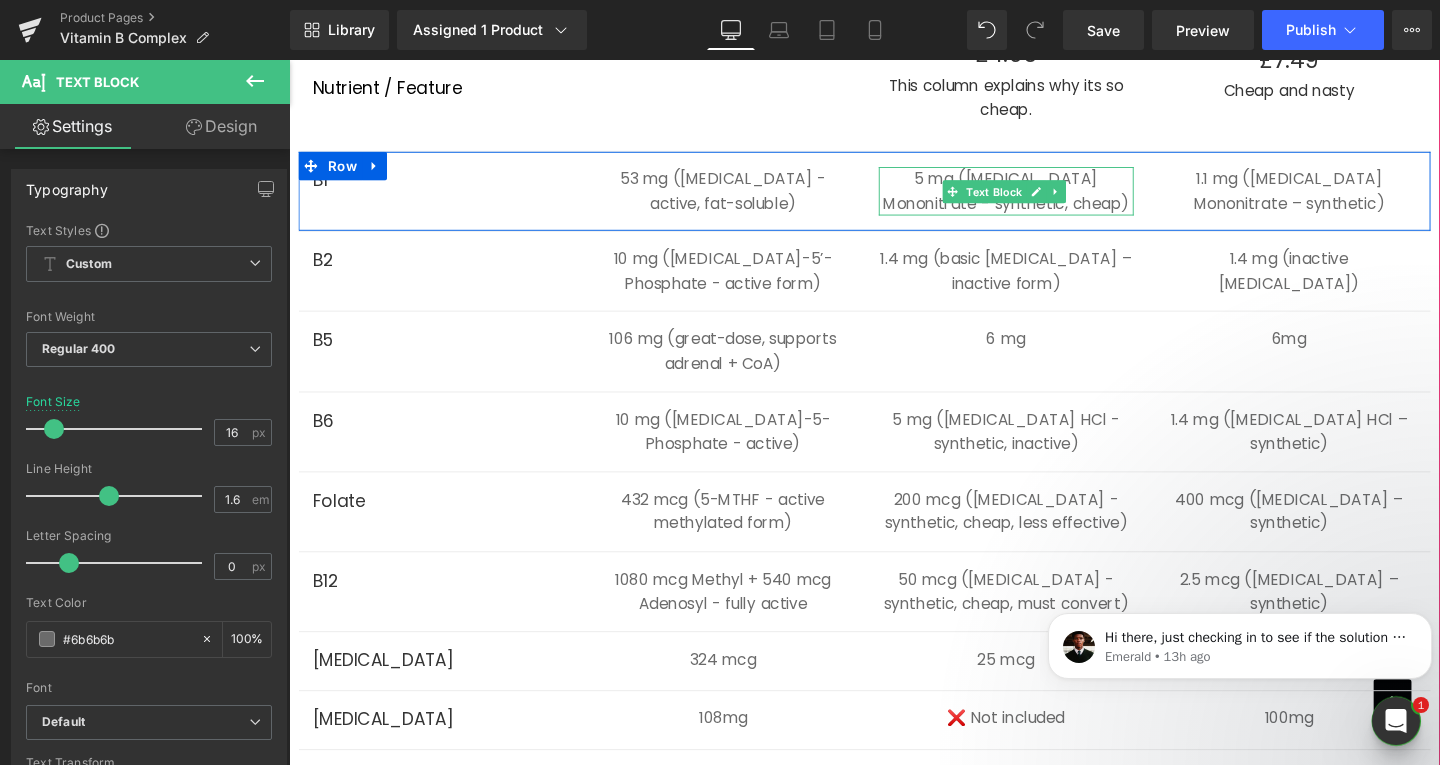 click on "5 mg ([MEDICAL_DATA] Mononitrate - synthetic, cheap)" at bounding box center (1043, 197) 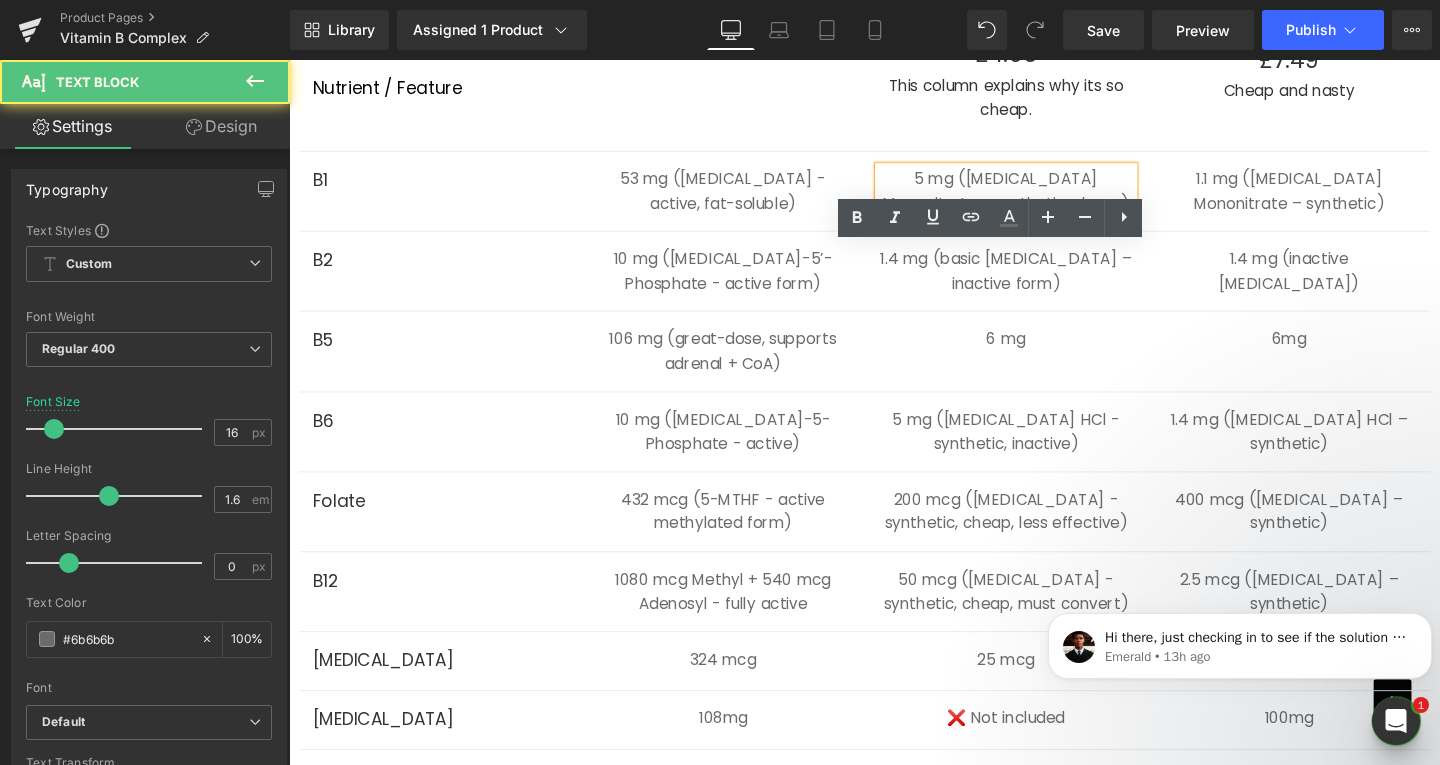 click on "5 mg ([MEDICAL_DATA] Mononitrate - synthetic, cheap)" at bounding box center [1043, 197] 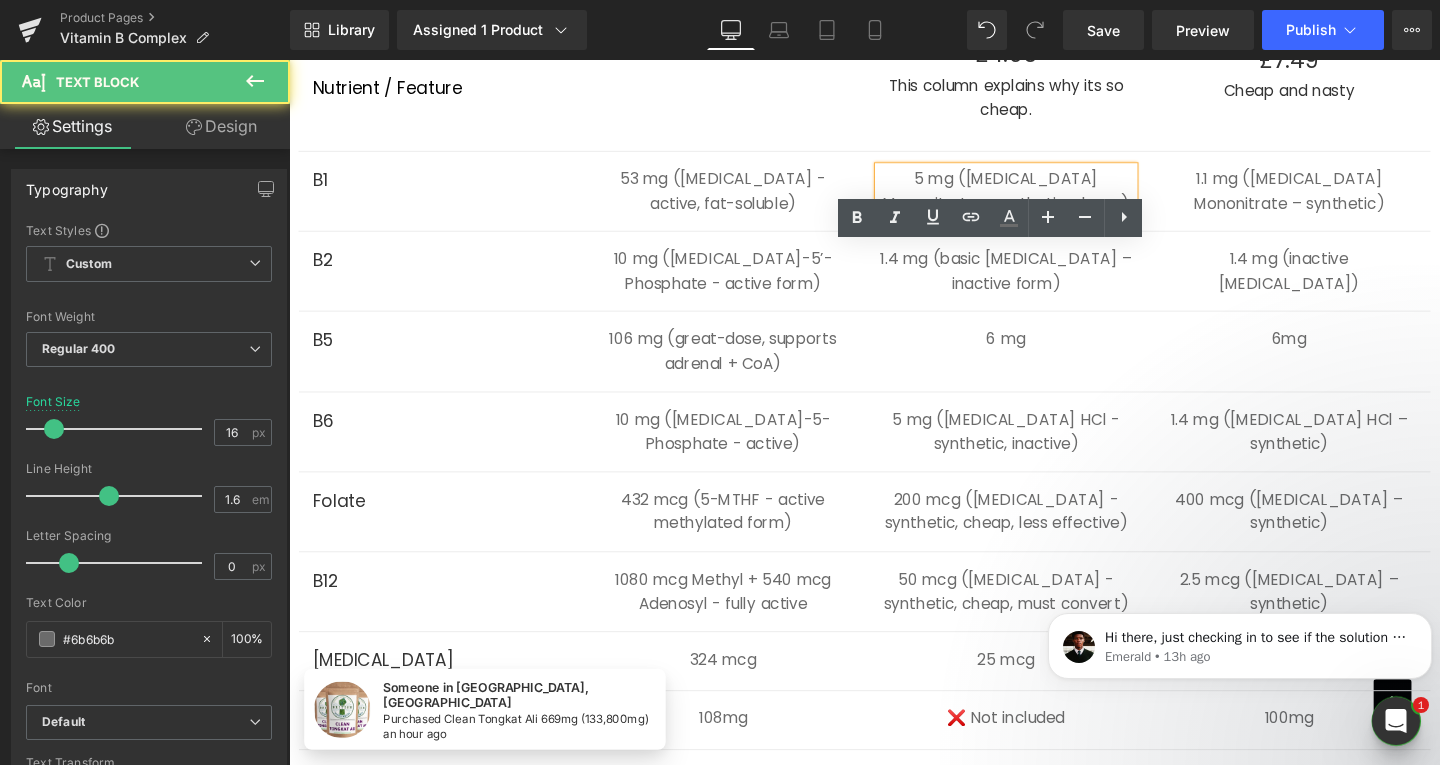 click on "5 mg ([MEDICAL_DATA] Mononitrate - synthetic, cheap)" at bounding box center (1043, 197) 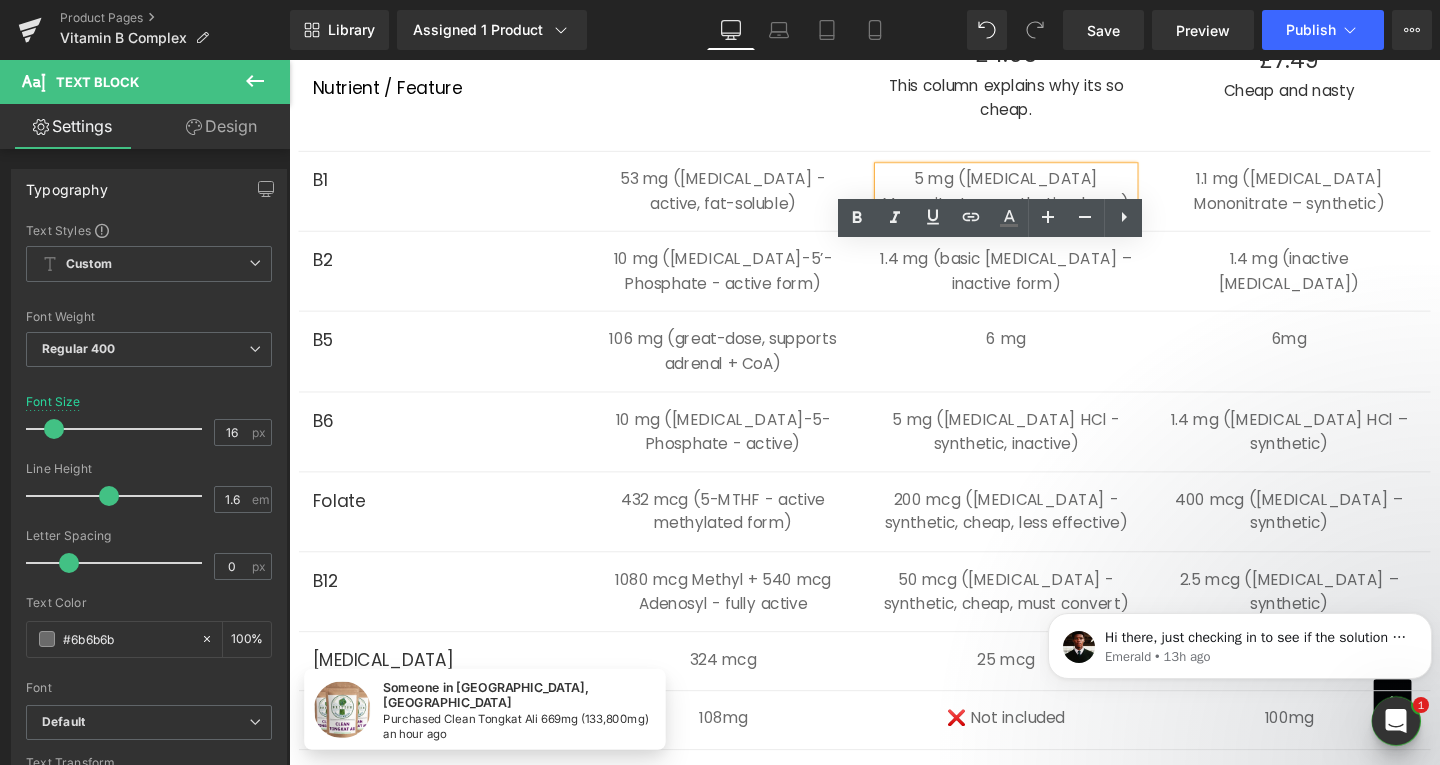 type 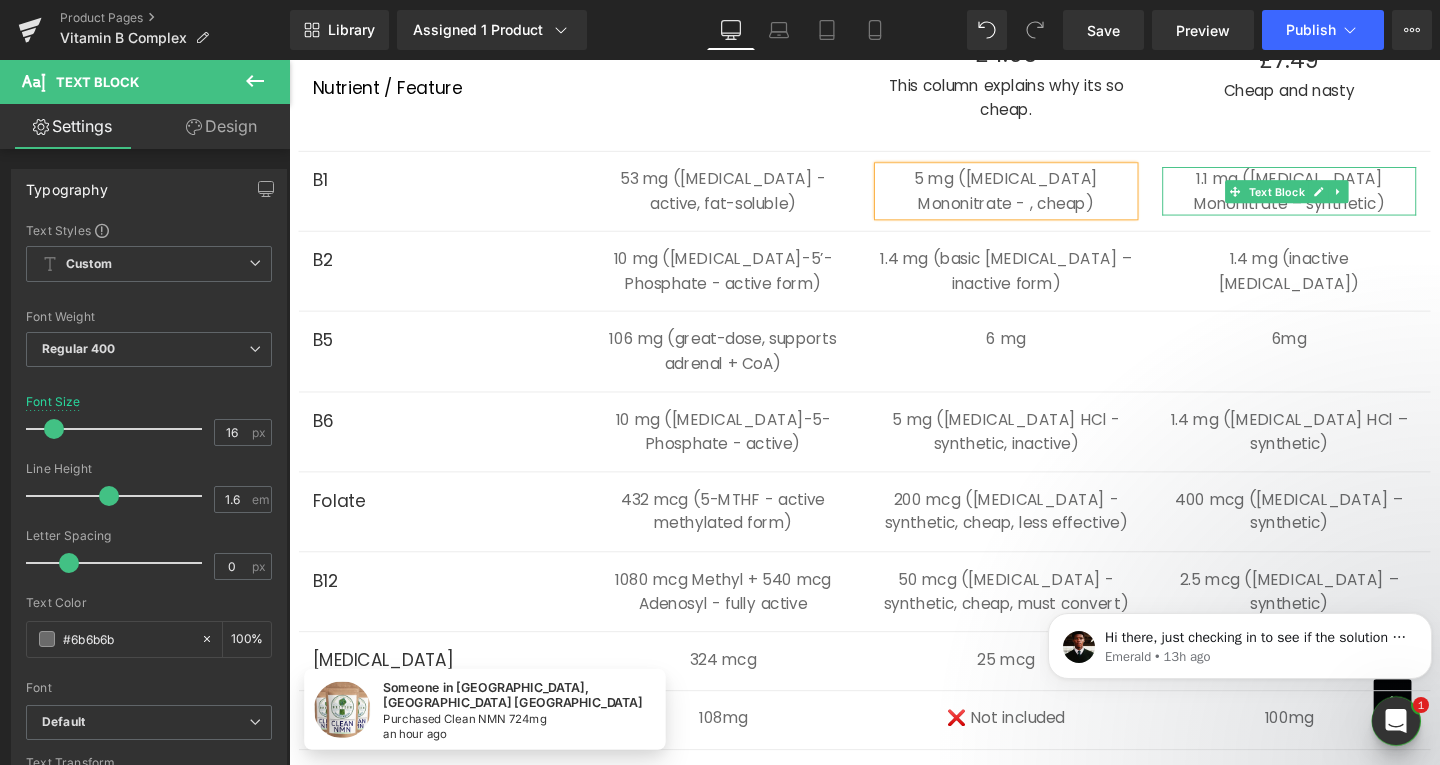 click on "1.1 mg ([MEDICAL_DATA] Mononitrate – synthetic)" at bounding box center [1341, 197] 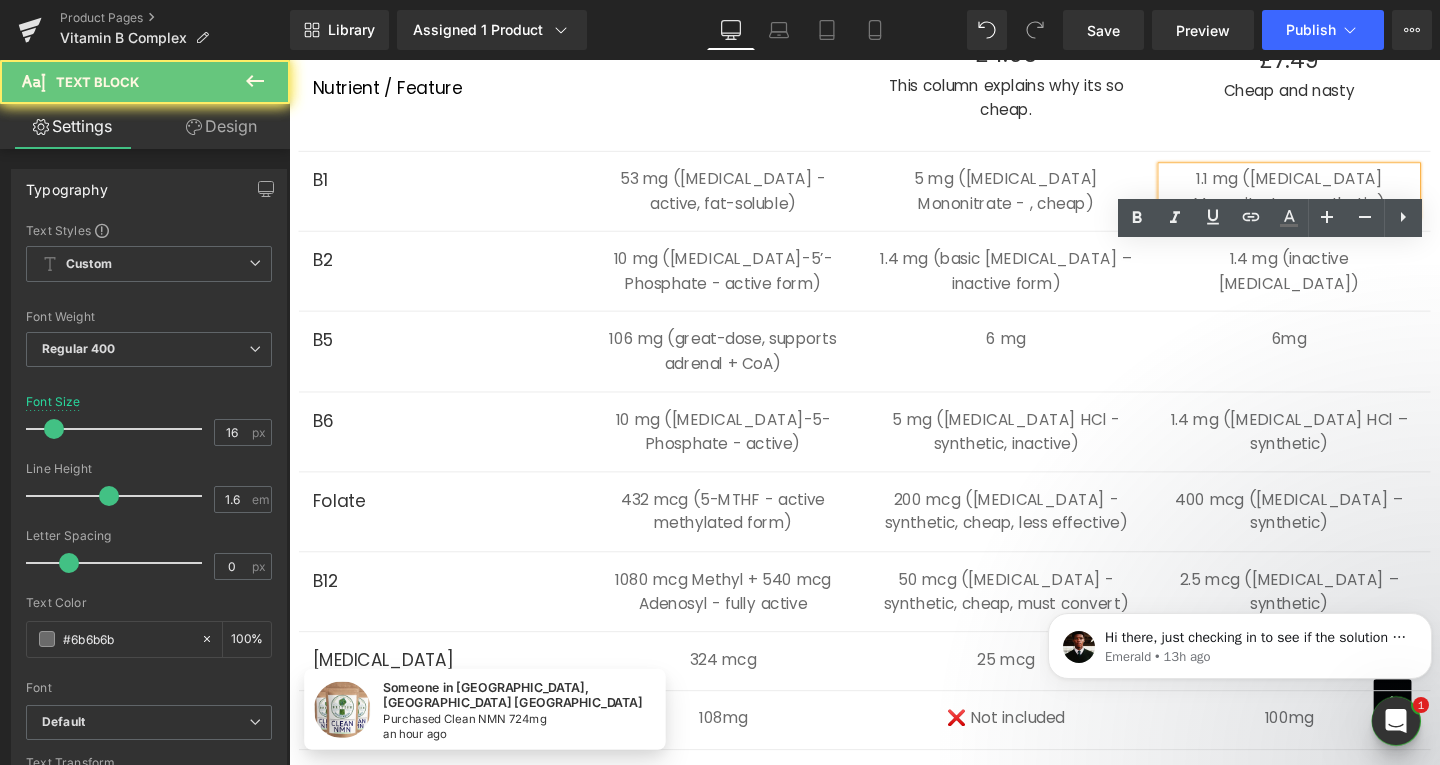 click on "1.1 mg ([MEDICAL_DATA] Mononitrate – synthetic)" at bounding box center (1341, 197) 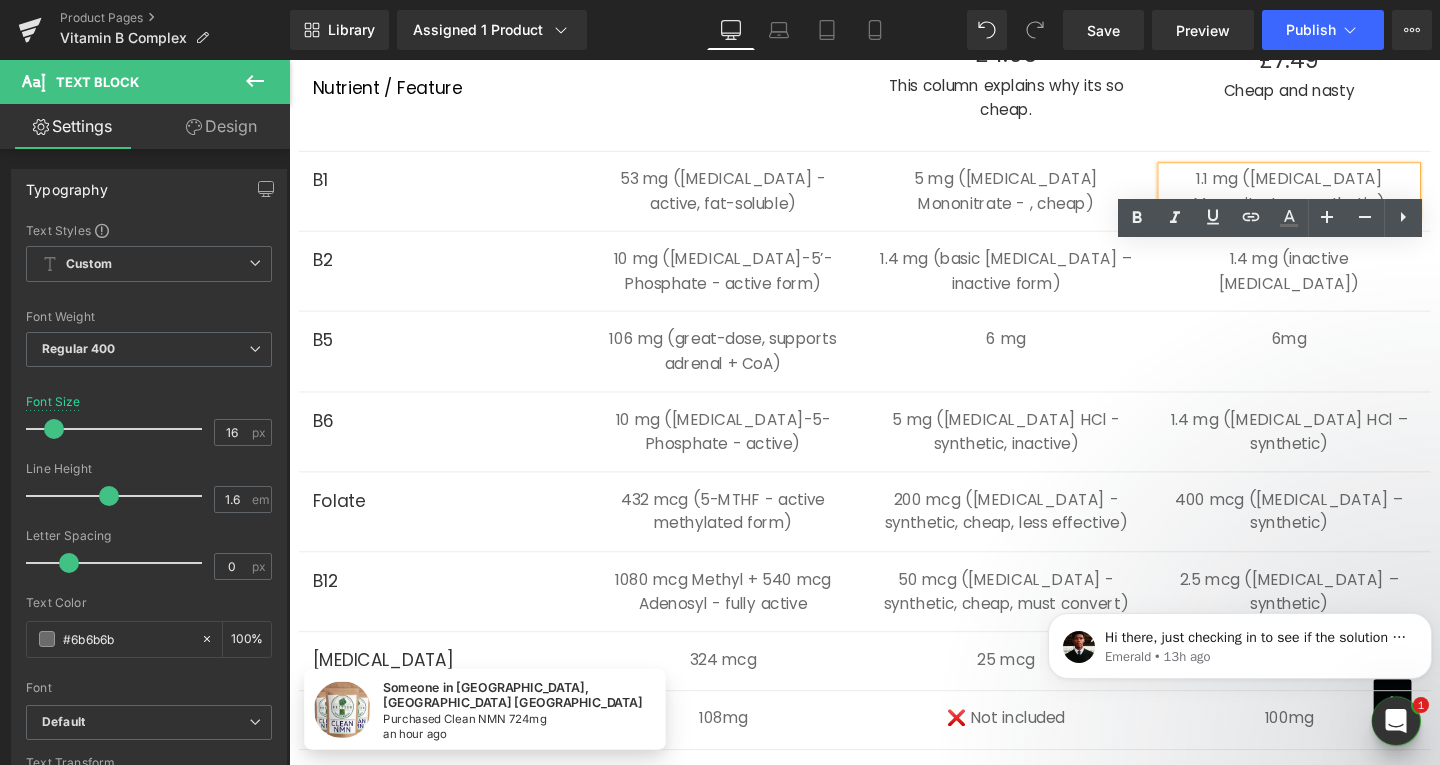type 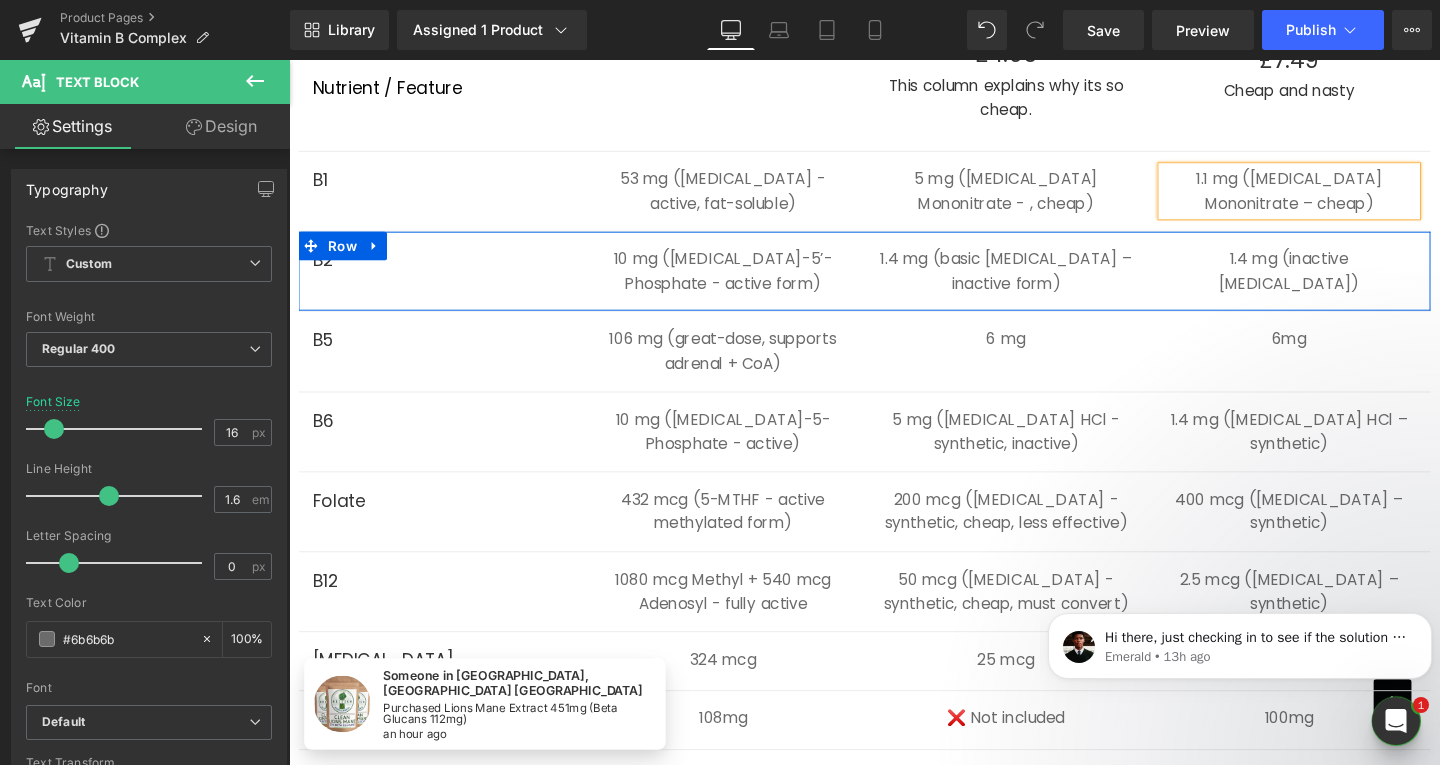 click on "1.4 mg (basic [MEDICAL_DATA] – inactive form) Text Block" at bounding box center [1043, 281] 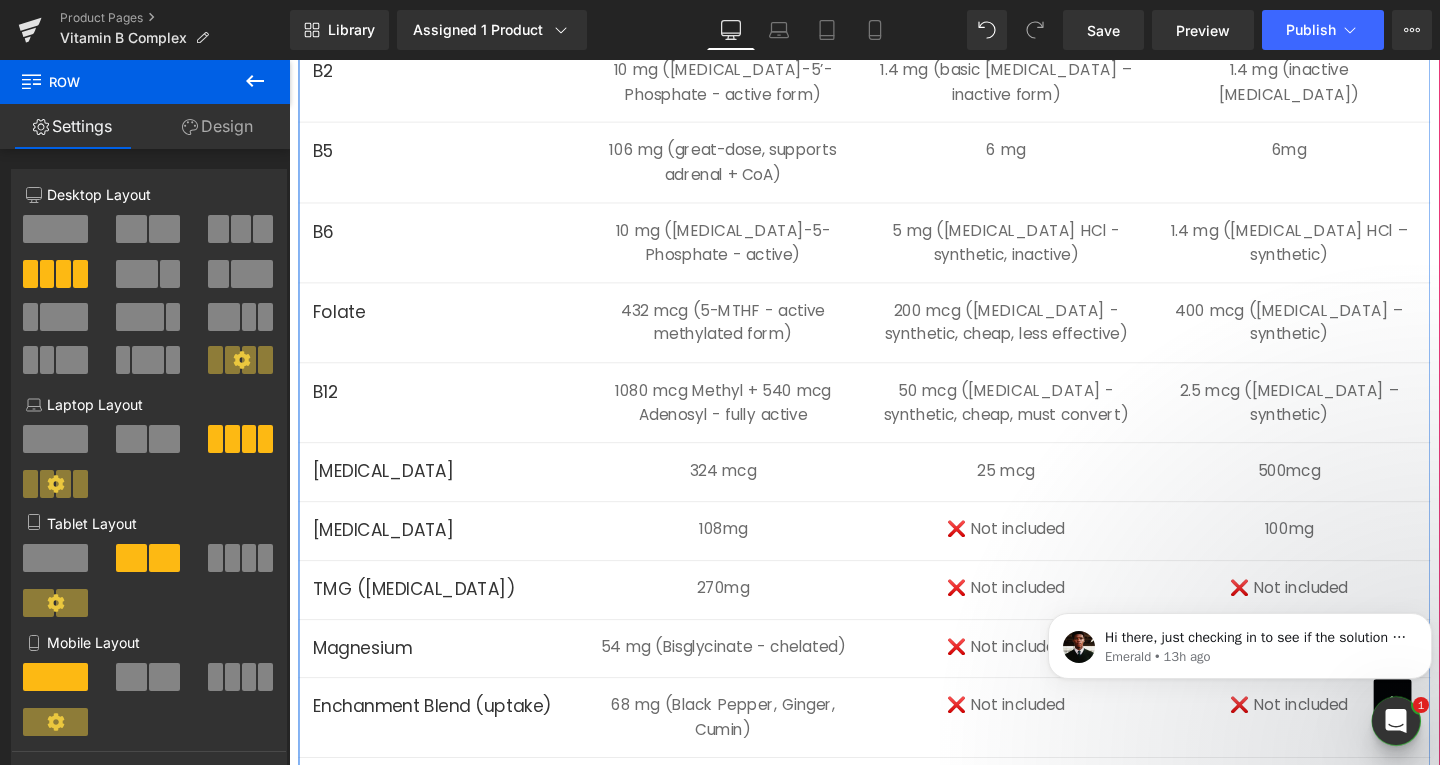 scroll, scrollTop: 2200, scrollLeft: 0, axis: vertical 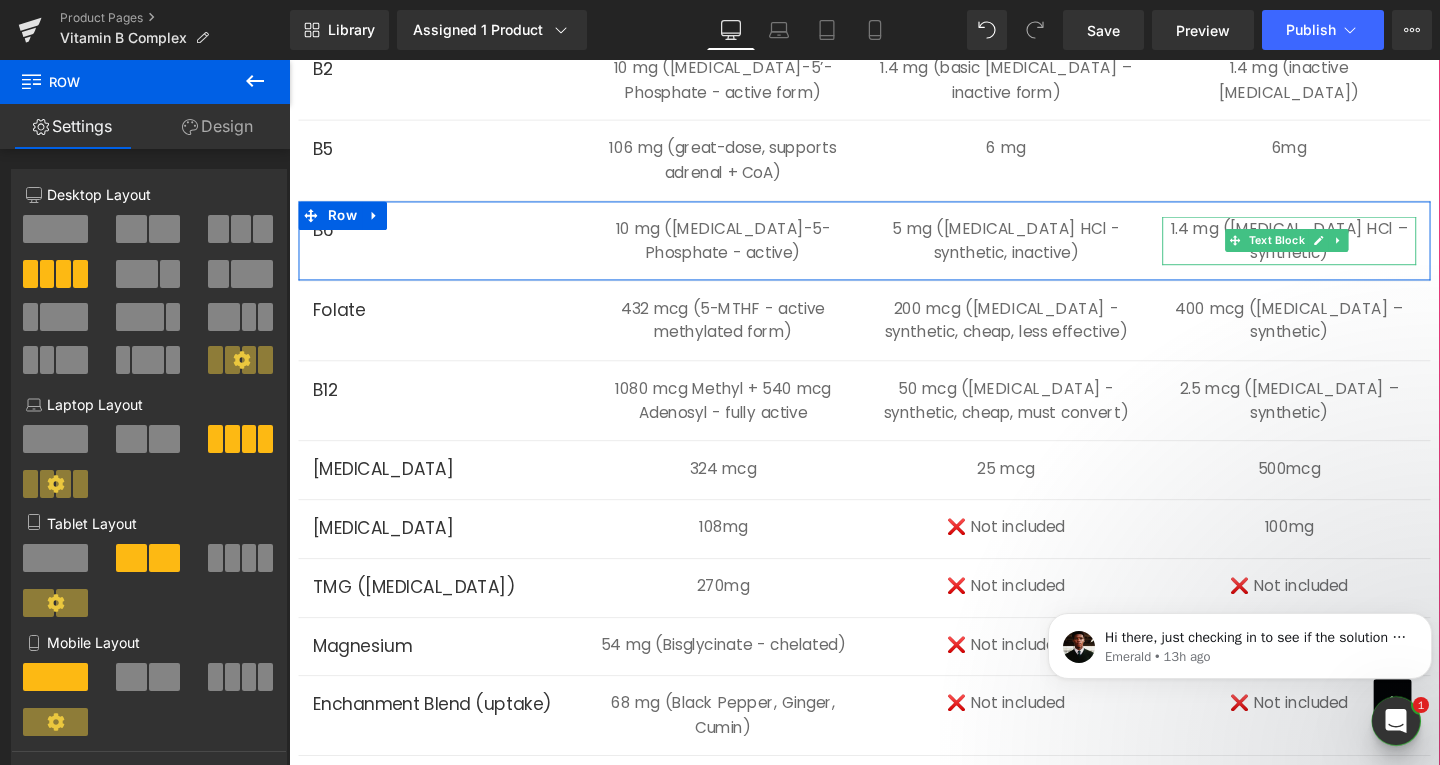 click on "1.4 mg ([MEDICAL_DATA] HCl – synthetic)" at bounding box center [1341, 250] 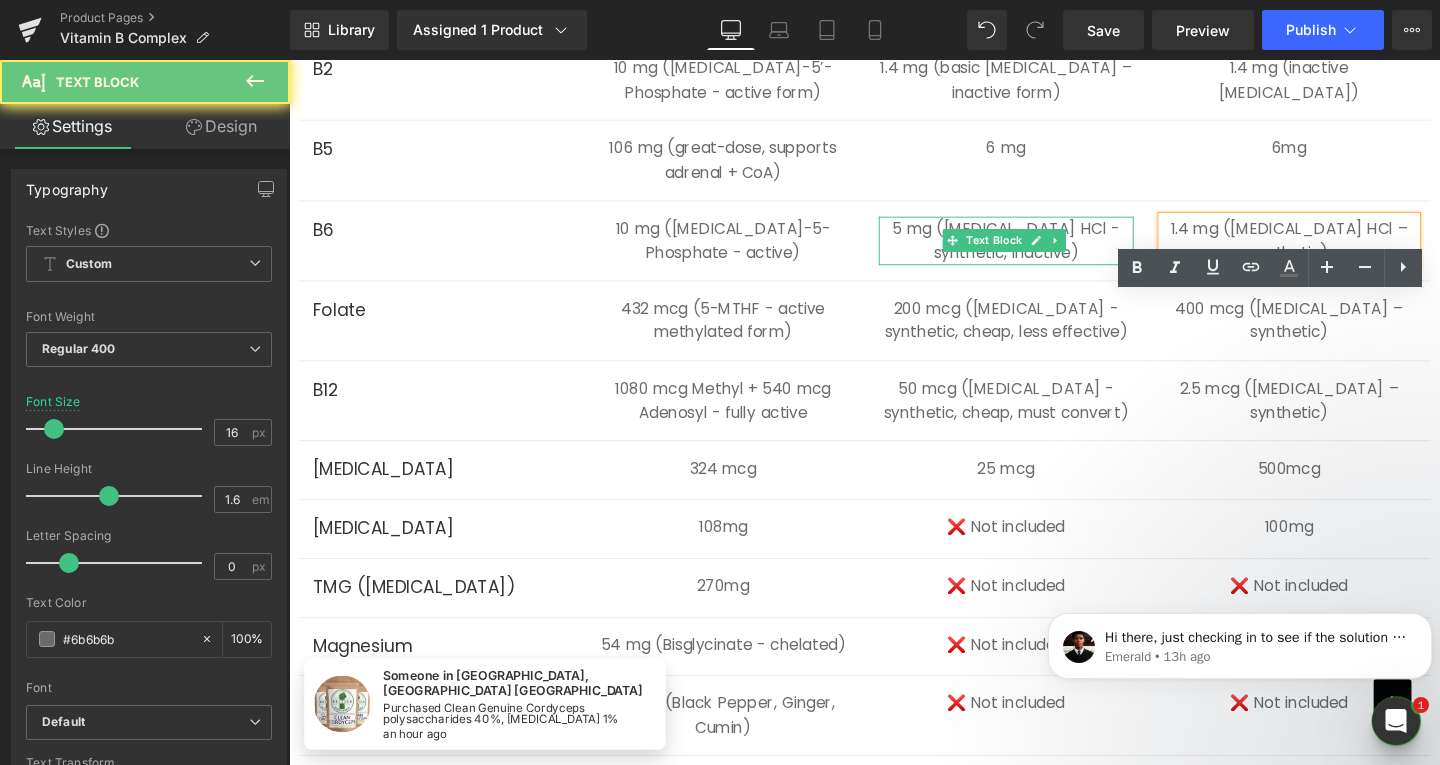 click on "5 mg ([MEDICAL_DATA] HCl - synthetic, inactive)" at bounding box center [1043, 250] 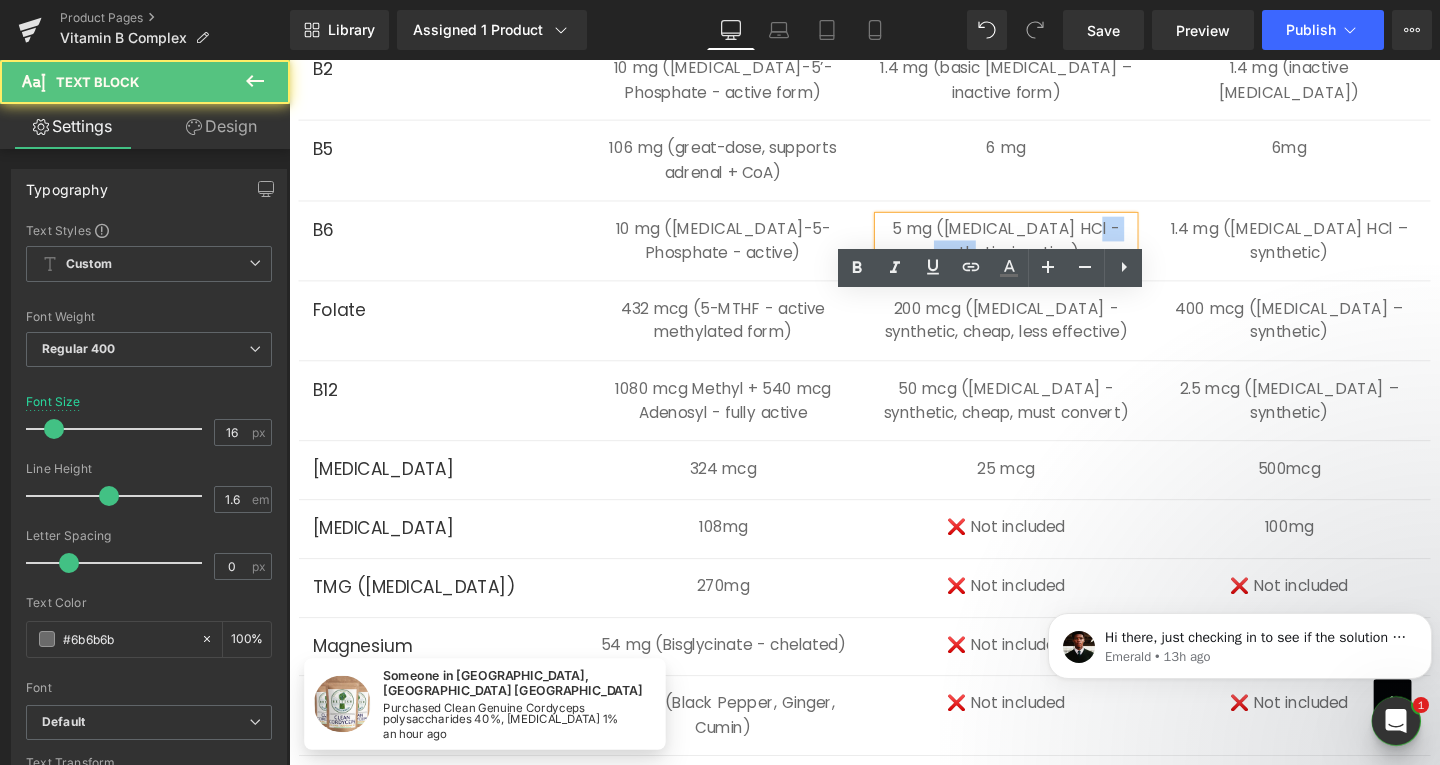 click on "5 mg ([MEDICAL_DATA] HCl - synthetic, inactive)" at bounding box center [1043, 250] 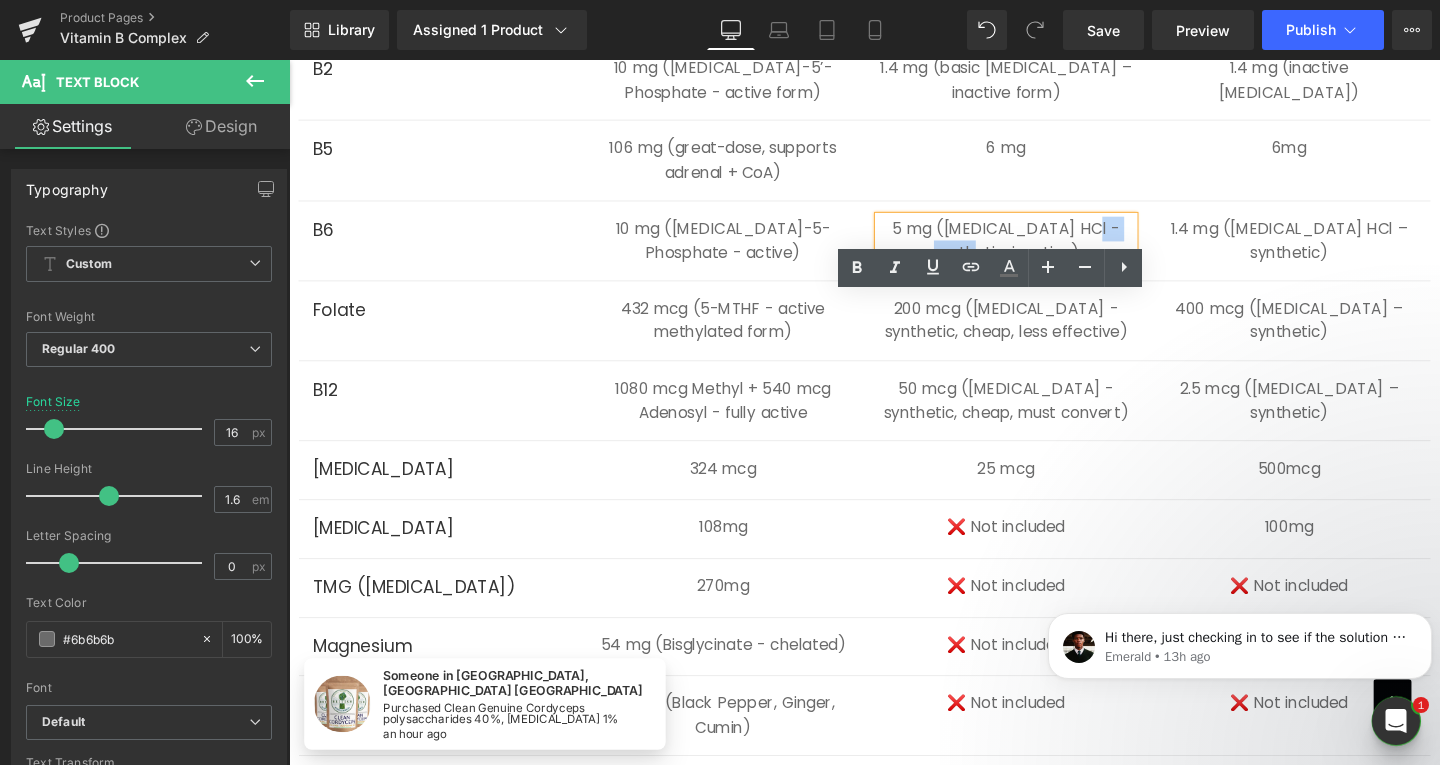 type 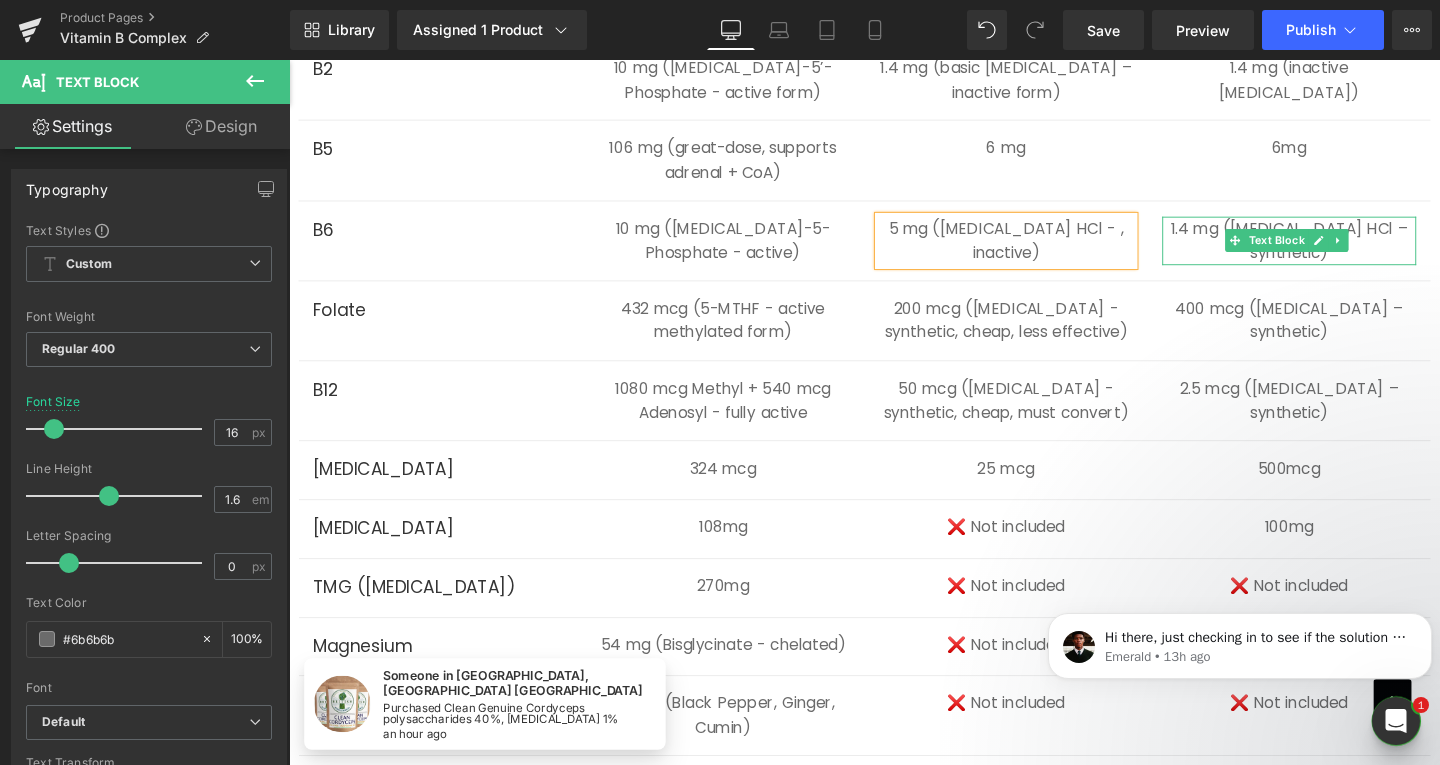 click on "1.4 mg ([MEDICAL_DATA] HCl – synthetic)" at bounding box center (1341, 250) 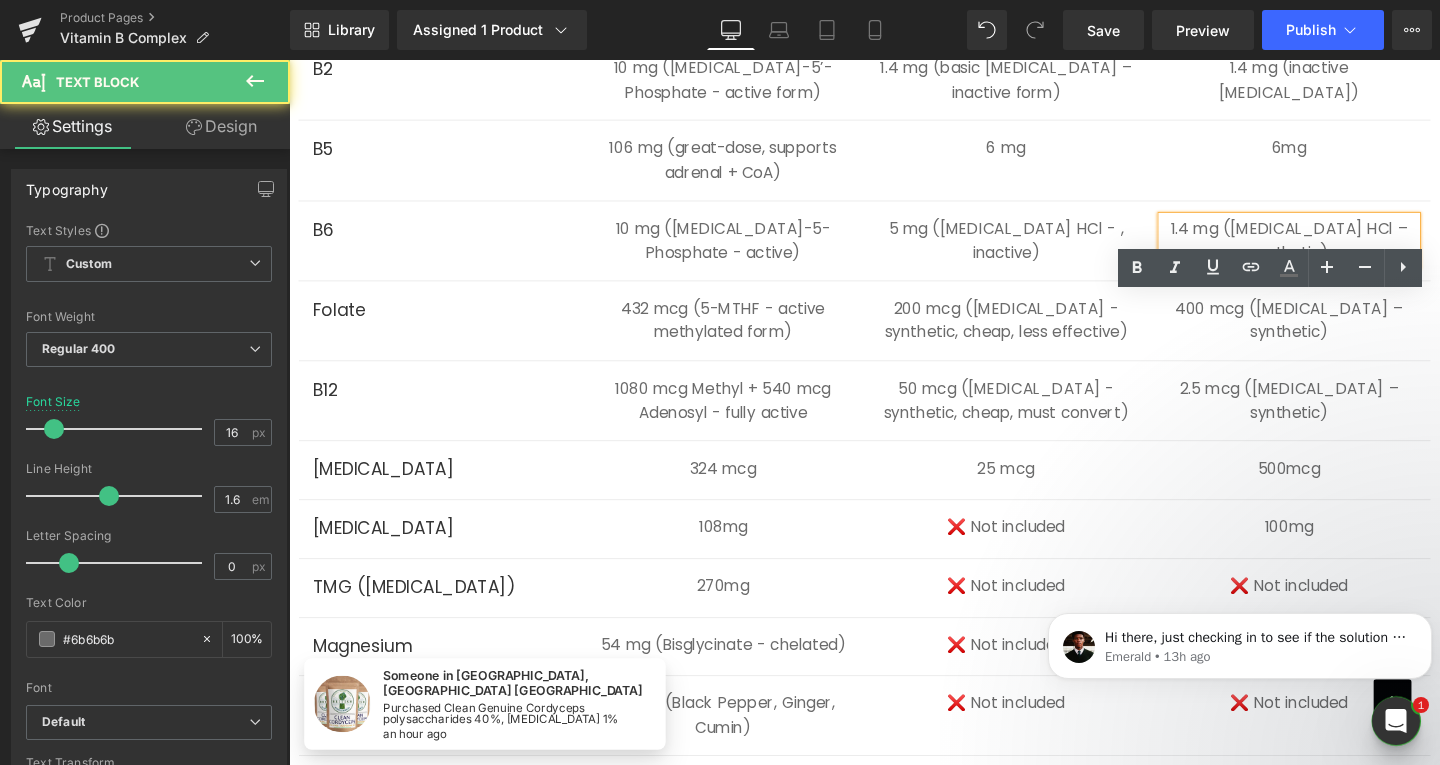 click on "1.4 mg ([MEDICAL_DATA] HCl – synthetic)" at bounding box center [1341, 250] 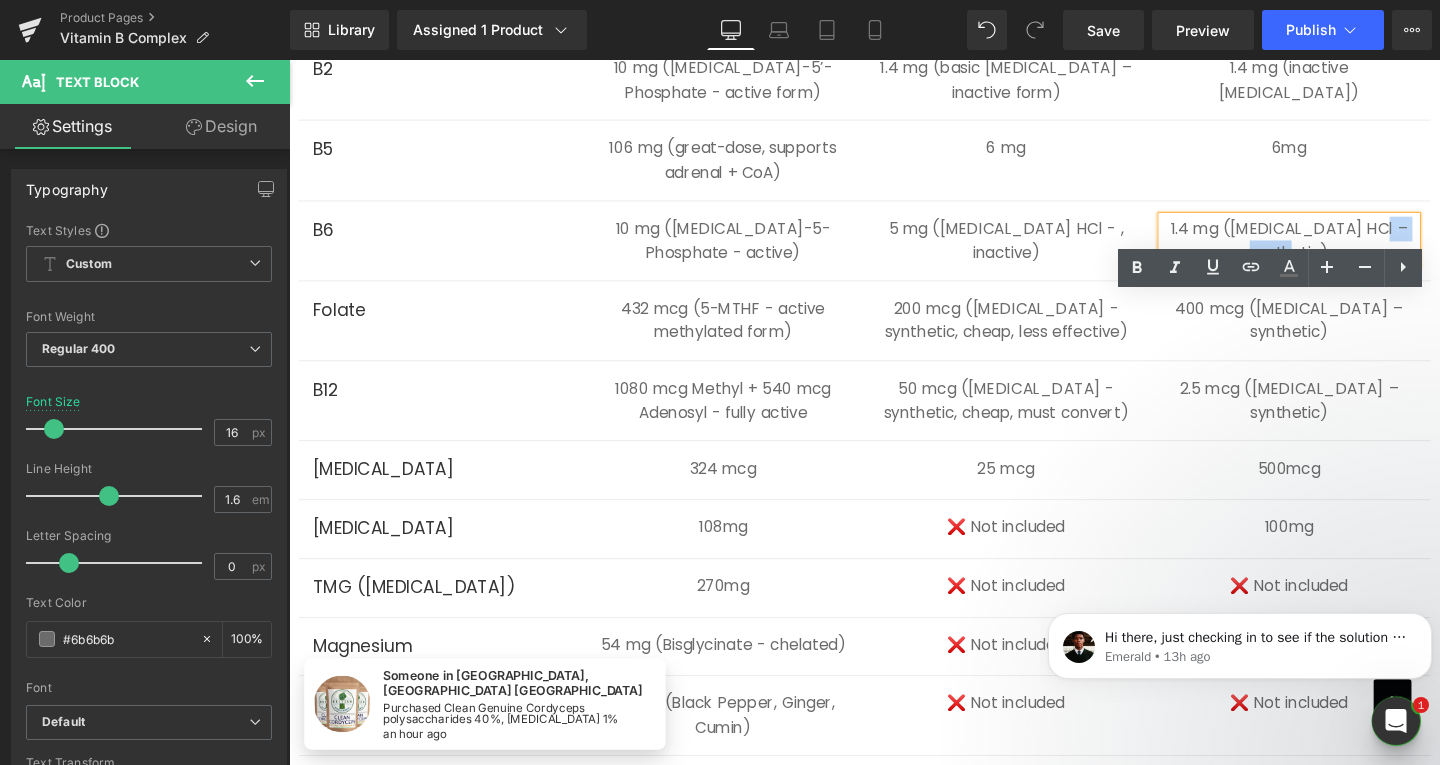 click on "1.4 mg ([MEDICAL_DATA] HCl – synthetic)" at bounding box center [1341, 250] 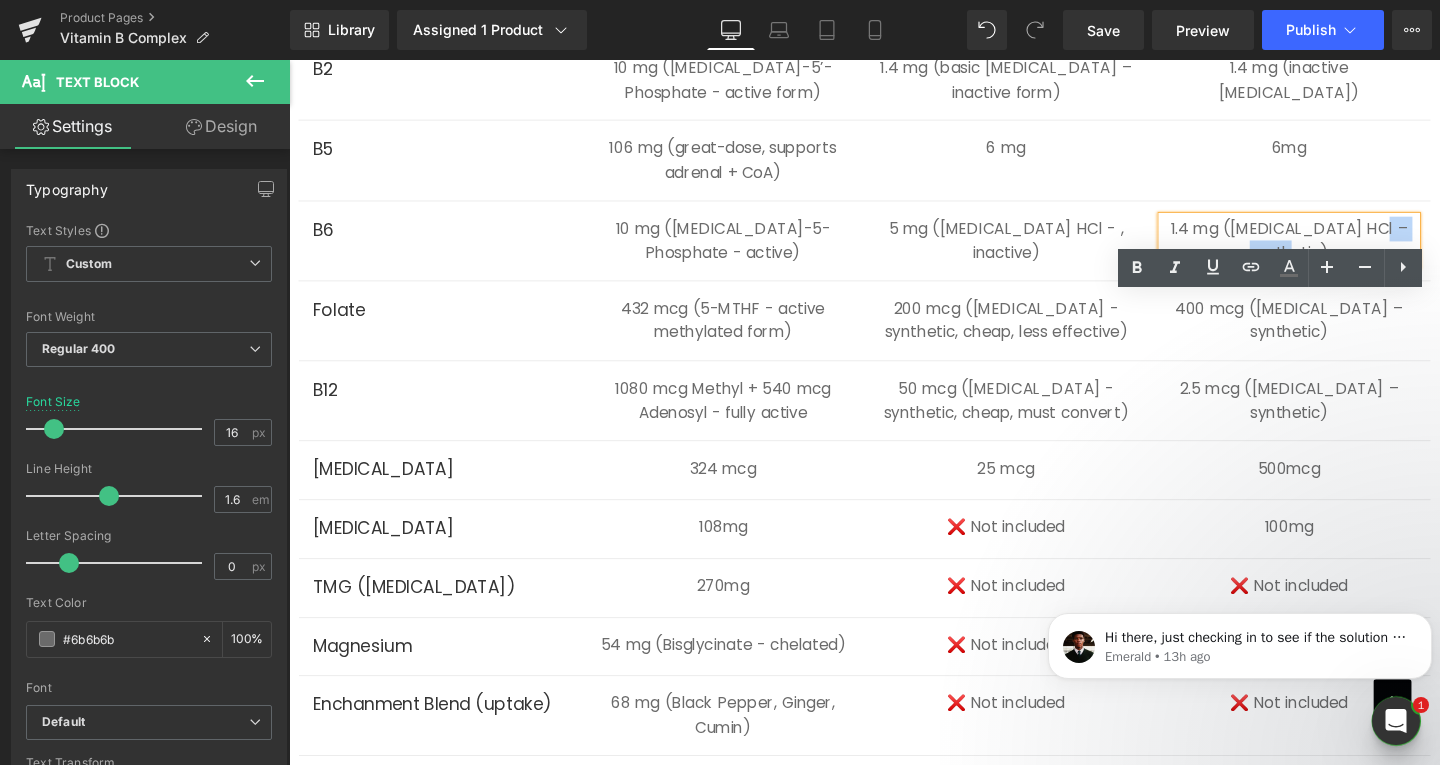 type 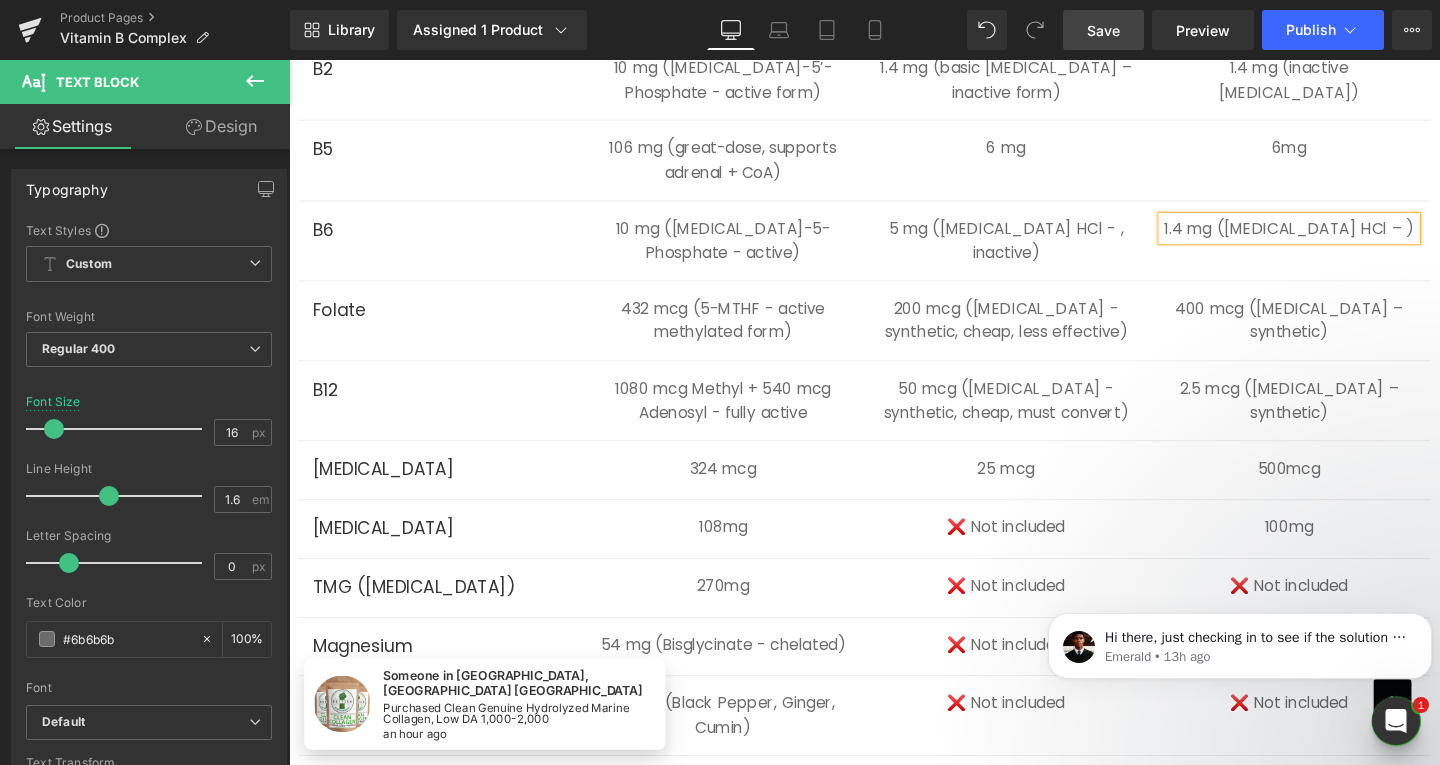 click on "Save" at bounding box center (1103, 30) 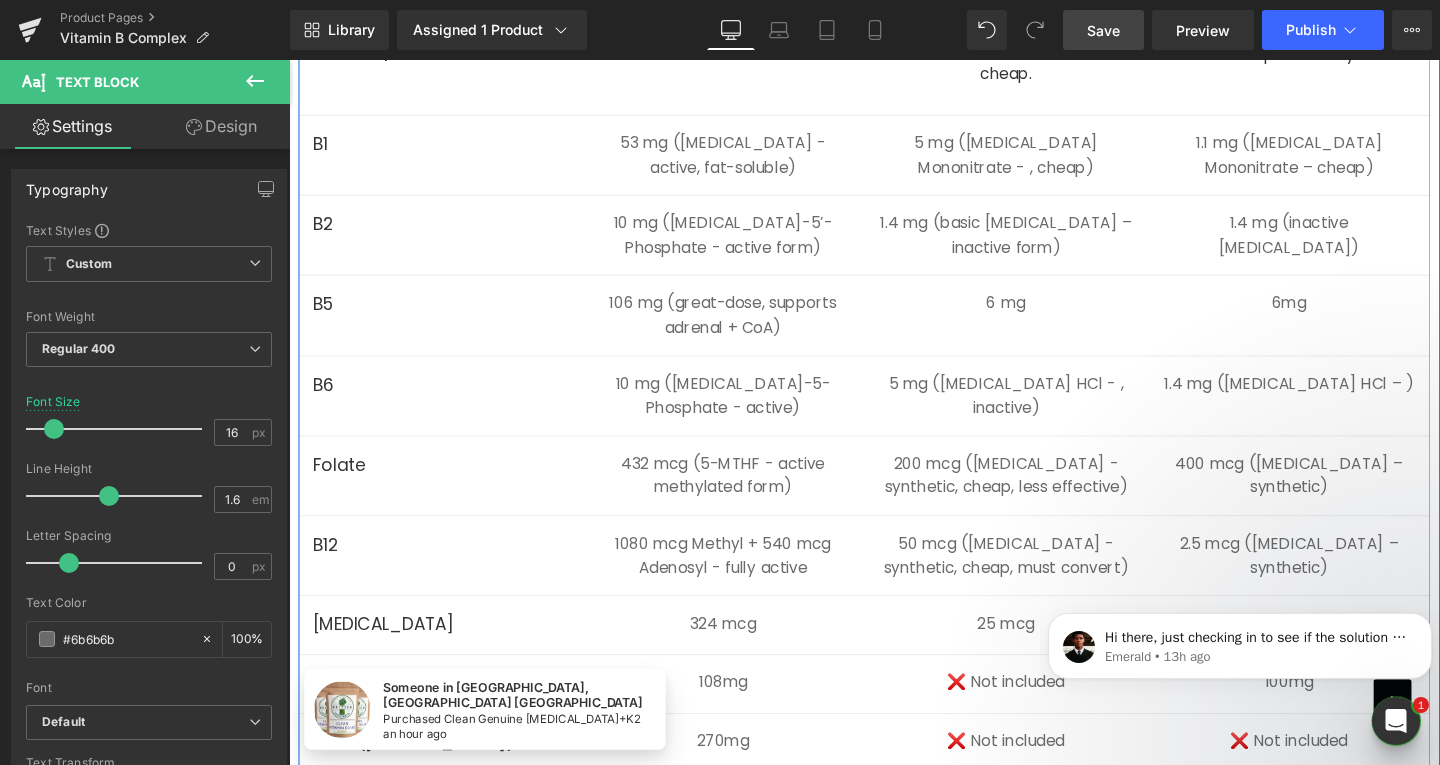scroll, scrollTop: 2000, scrollLeft: 0, axis: vertical 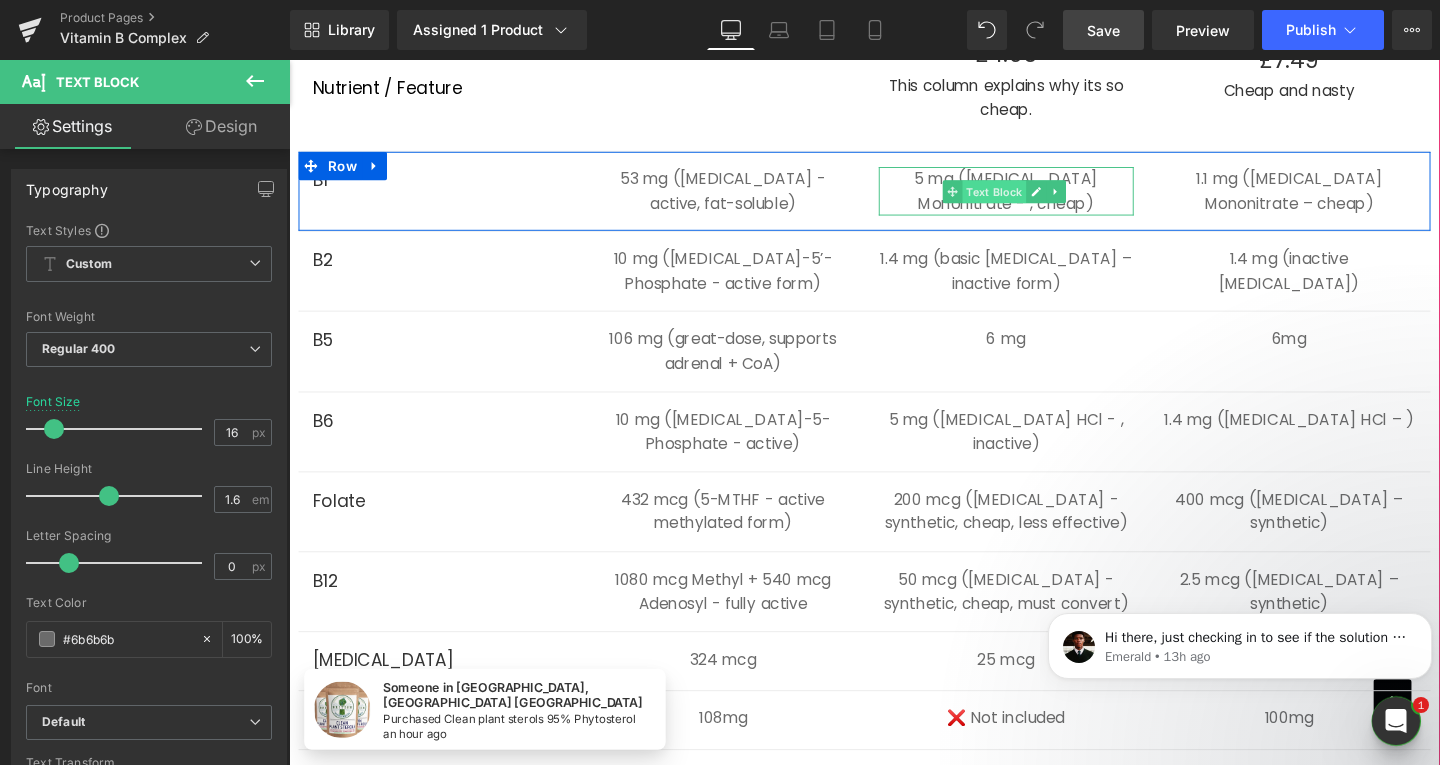 click on "Text Block" at bounding box center (1030, 198) 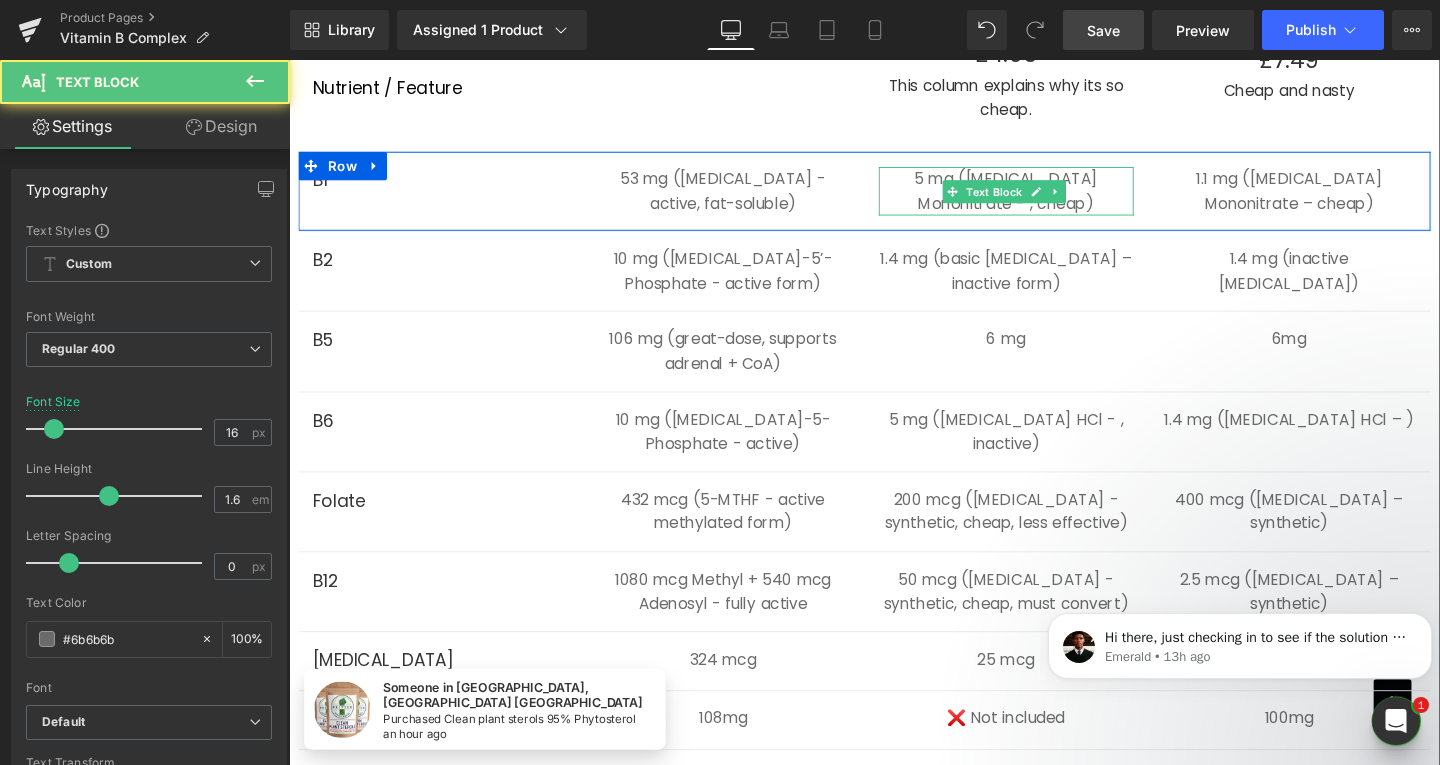 click on "5 mg ([MEDICAL_DATA] Mononitrate - , cheap)" at bounding box center [1043, 197] 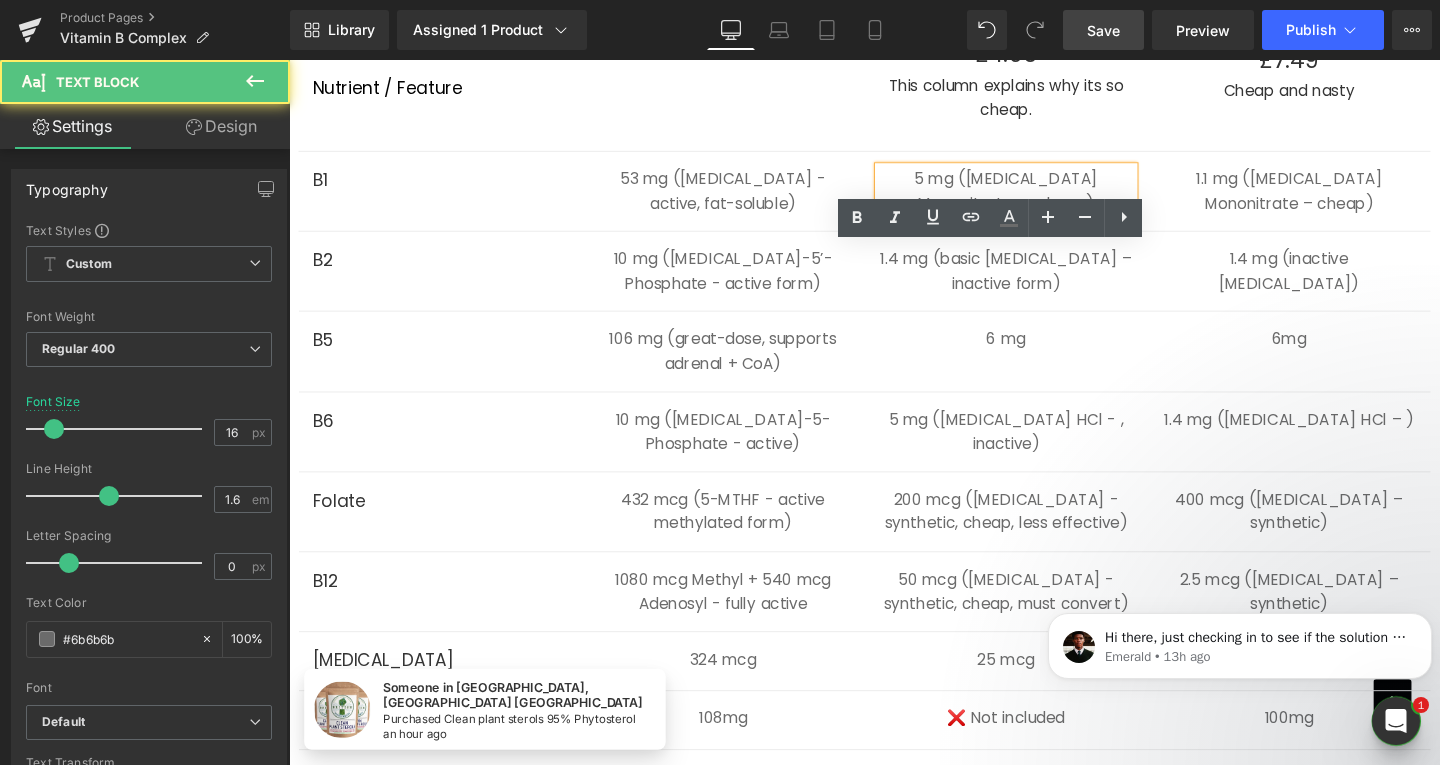 click on "5 mg ([MEDICAL_DATA] Mononitrate - , cheap)" at bounding box center (1043, 197) 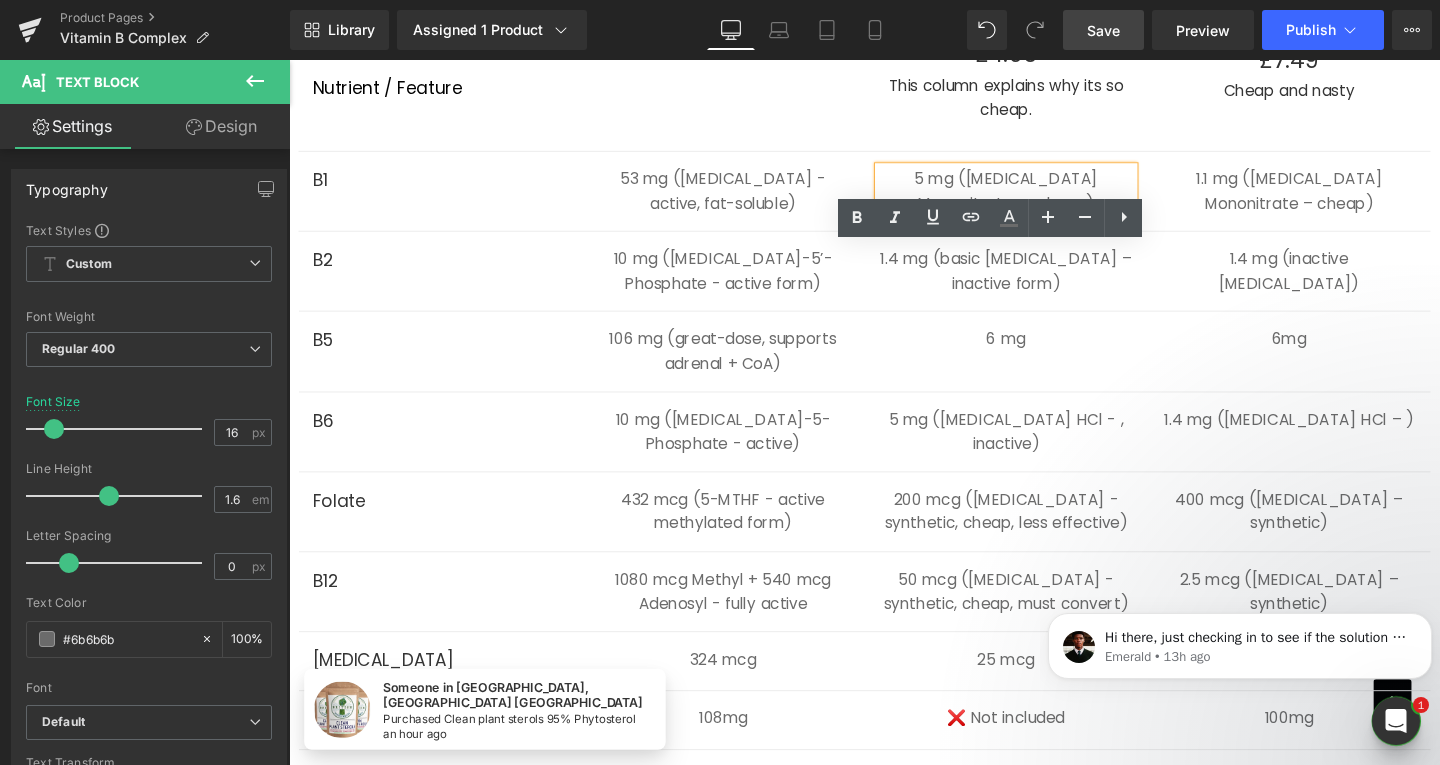 click on "5 mg ([MEDICAL_DATA] Mononitrate - , cheap)" at bounding box center (1043, 197) 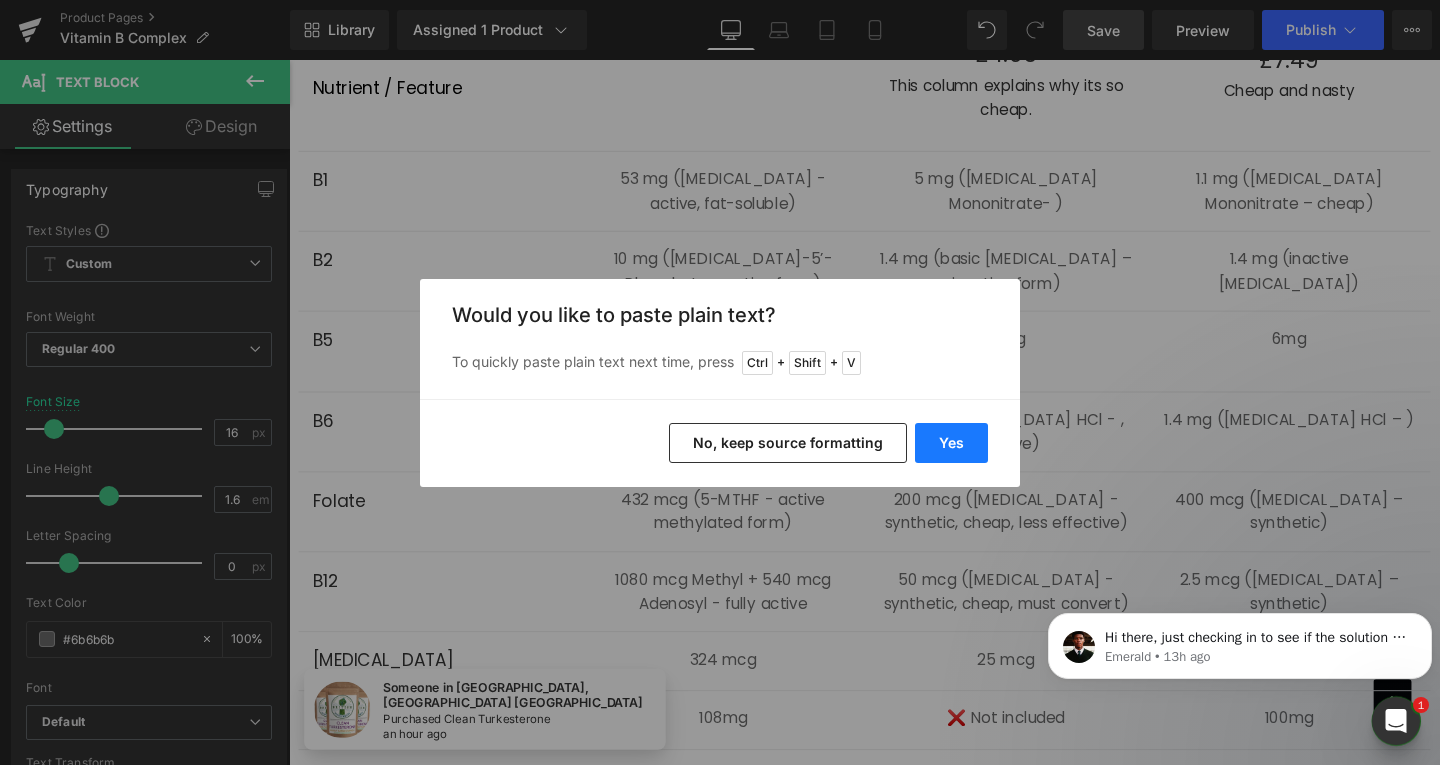 click on "Yes" at bounding box center (951, 443) 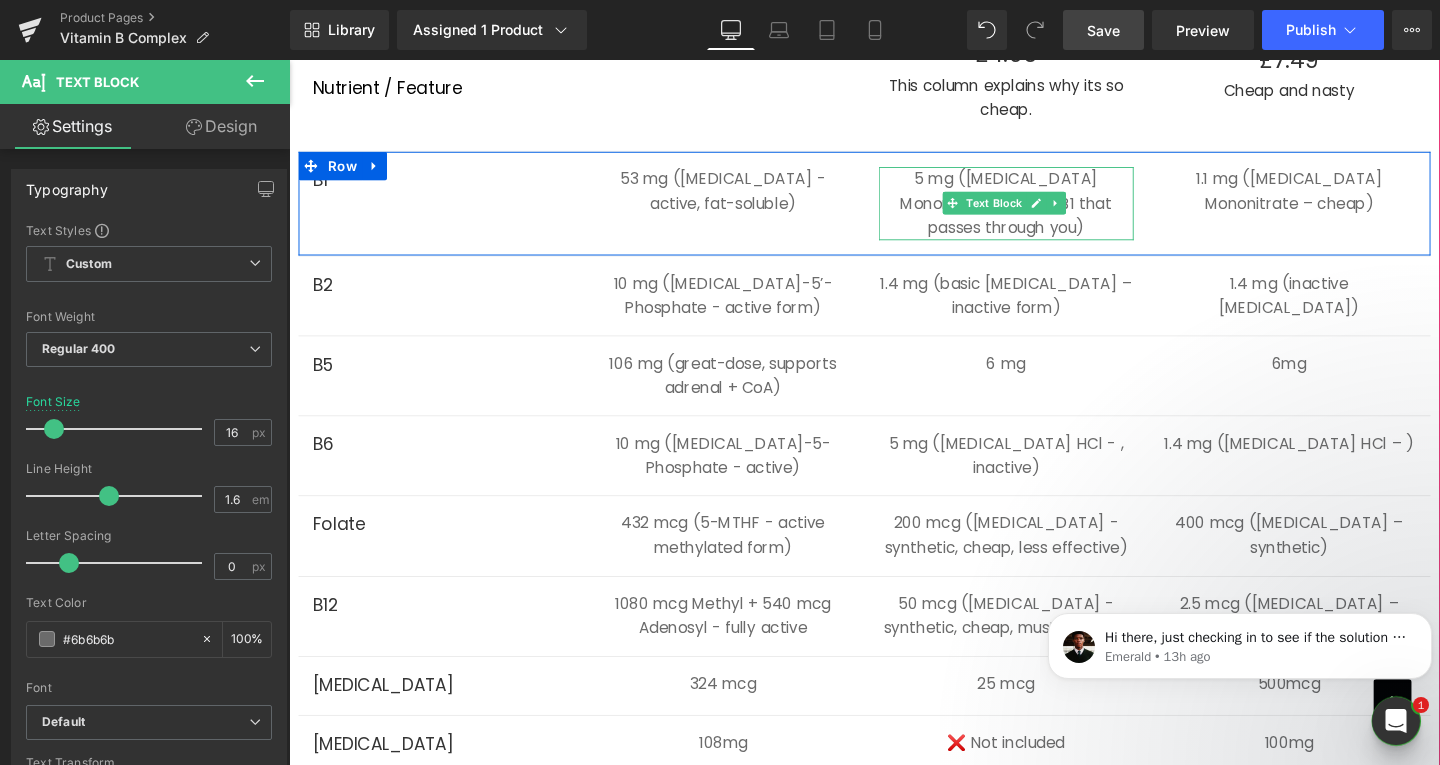 click on "5 mg ([MEDICAL_DATA] Mononitrate- cheap B1 that passes through you)" at bounding box center (1043, 210) 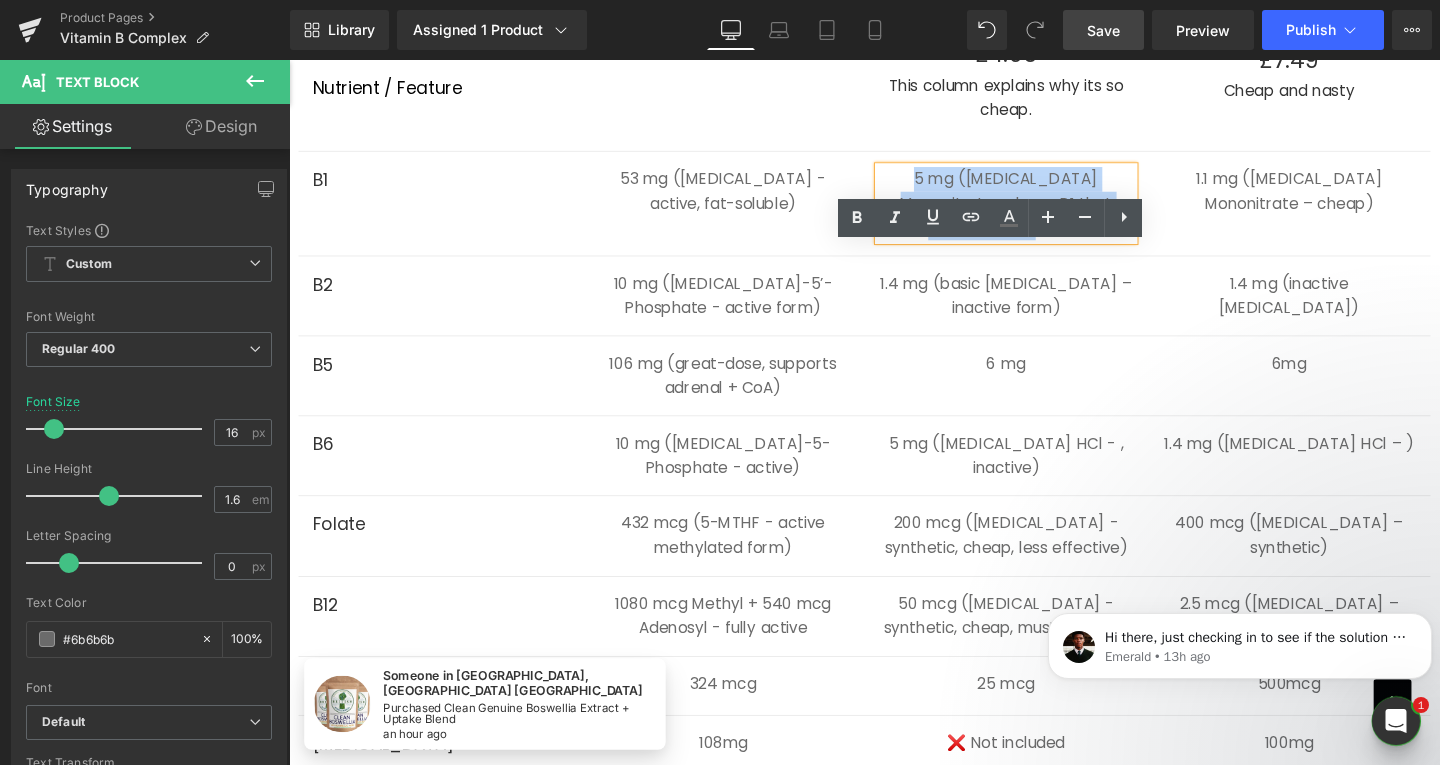 drag, startPoint x: 1077, startPoint y: 317, endPoint x: 911, endPoint y: 274, distance: 171.47887 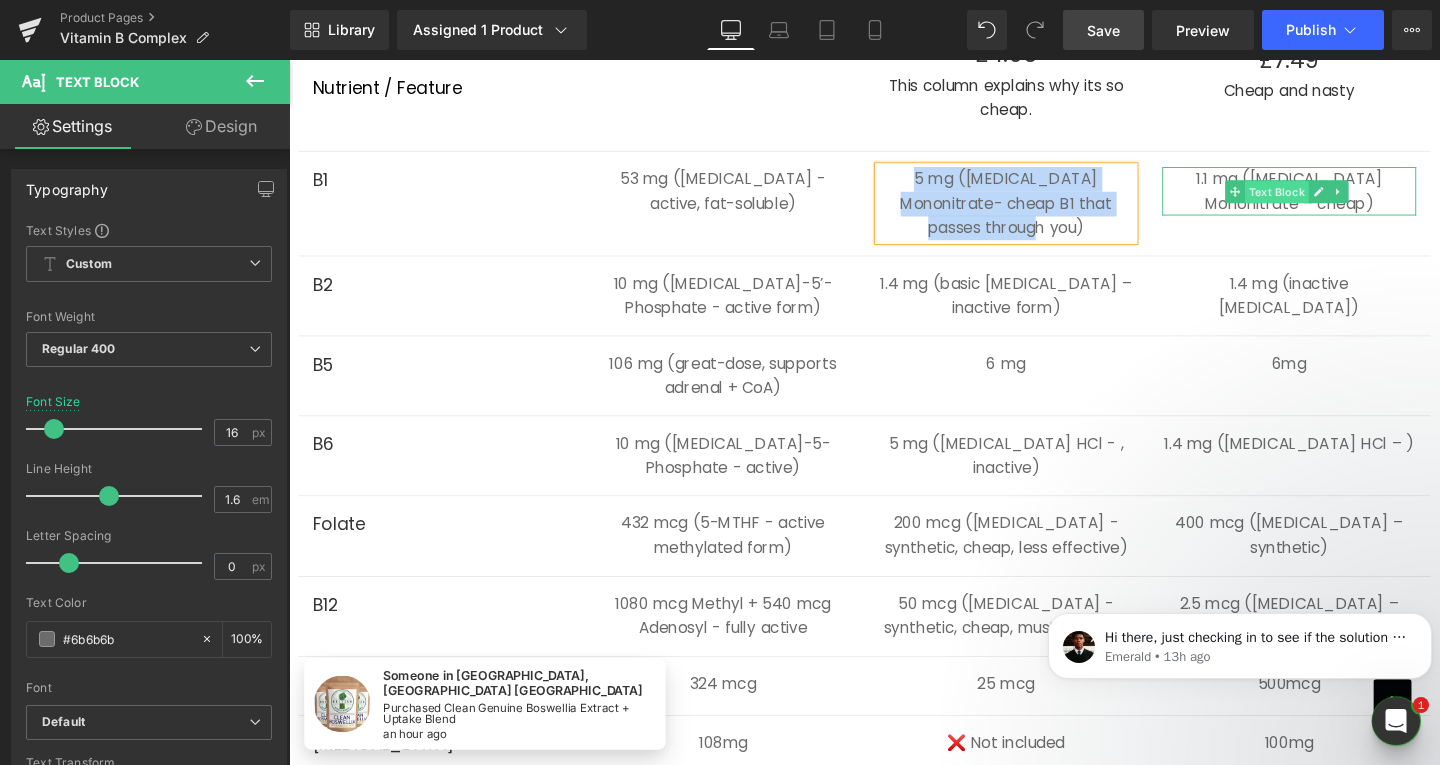 click on "Text Block" at bounding box center [1327, 198] 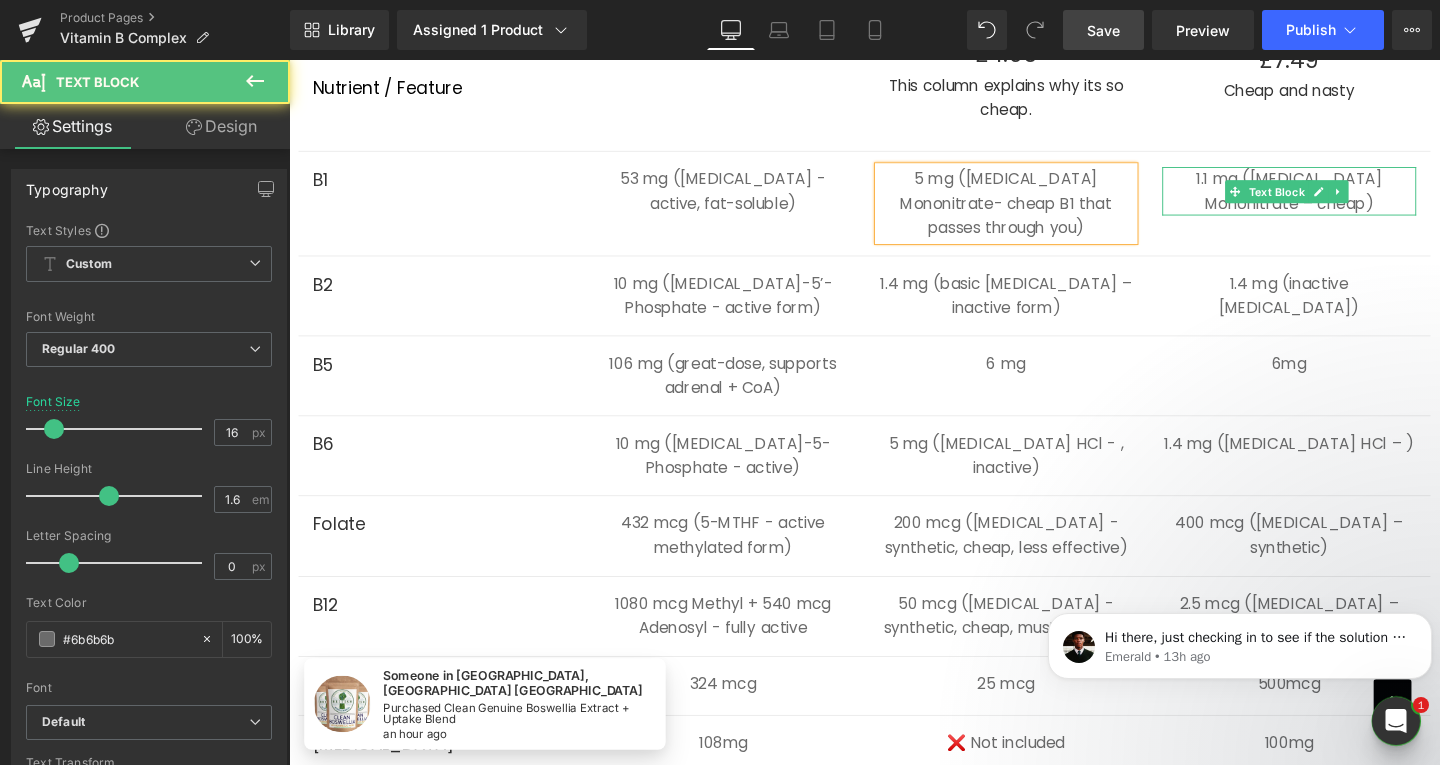 click on "1.1 mg ([MEDICAL_DATA] Mononitrate – cheap)" at bounding box center (1341, 197) 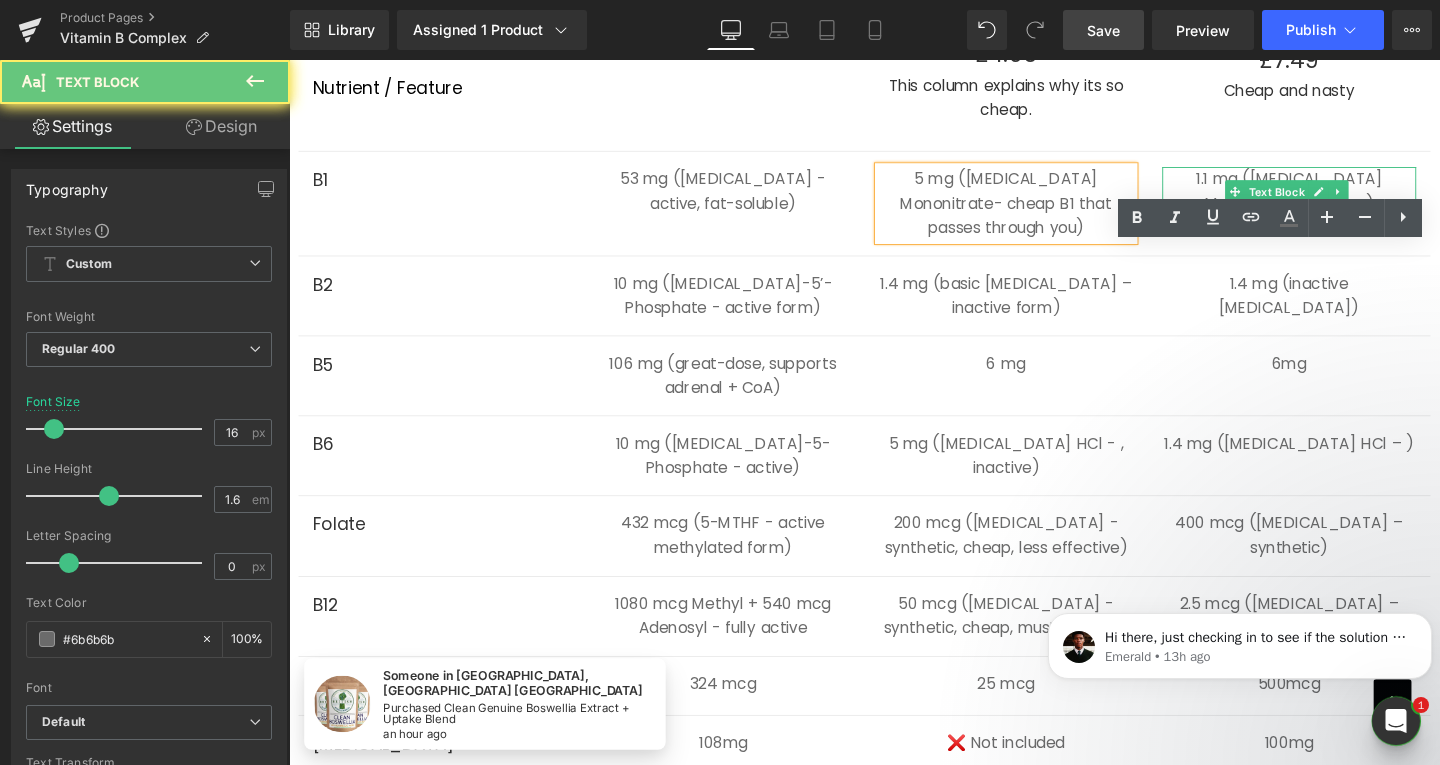 click on "1.1 mg ([MEDICAL_DATA] Mononitrate – cheap)" at bounding box center [1341, 197] 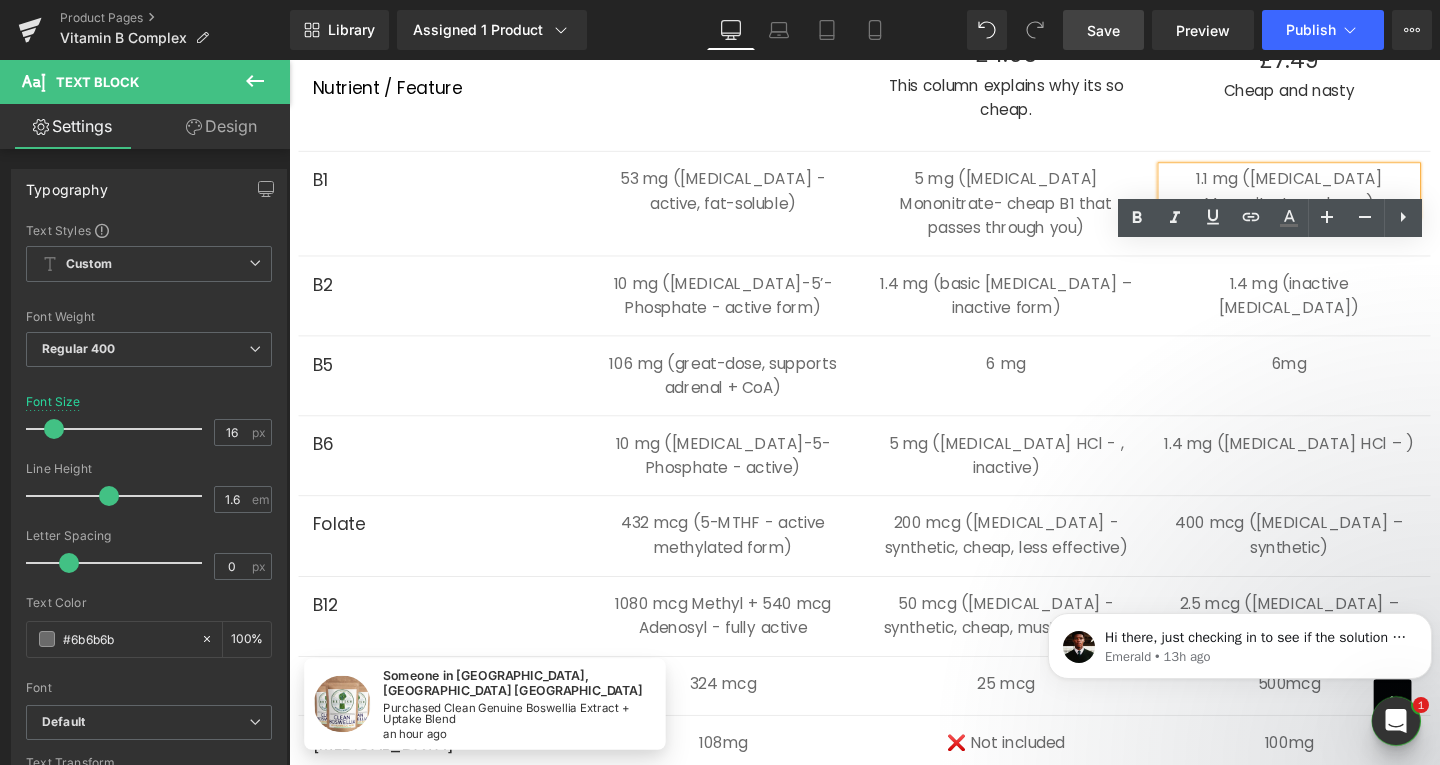 drag, startPoint x: 1380, startPoint y: 288, endPoint x: 1190, endPoint y: 259, distance: 192.20041 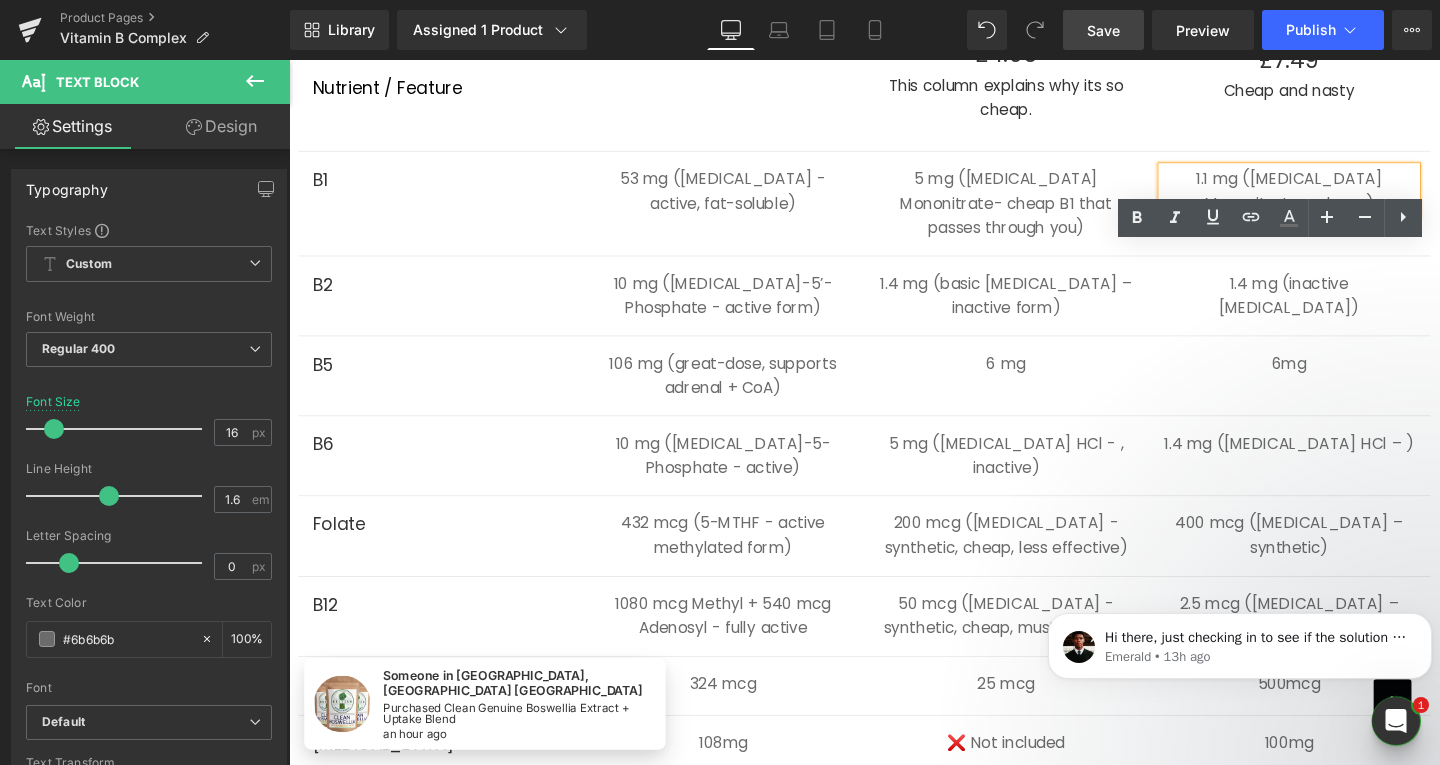 click on "1.1 mg ([MEDICAL_DATA] Mononitrate – cheap)" at bounding box center [1341, 197] 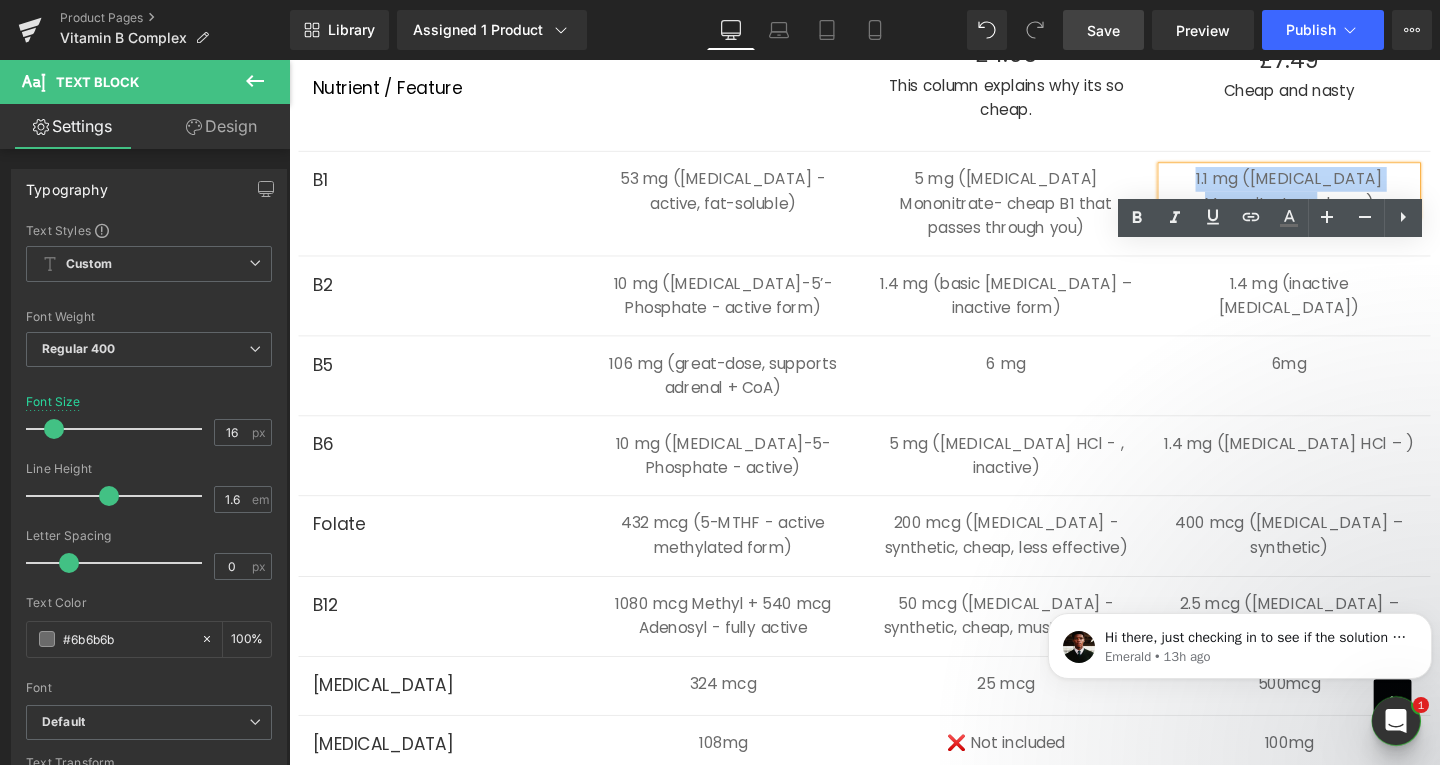 drag, startPoint x: 1361, startPoint y: 296, endPoint x: 1198, endPoint y: 269, distance: 165.22107 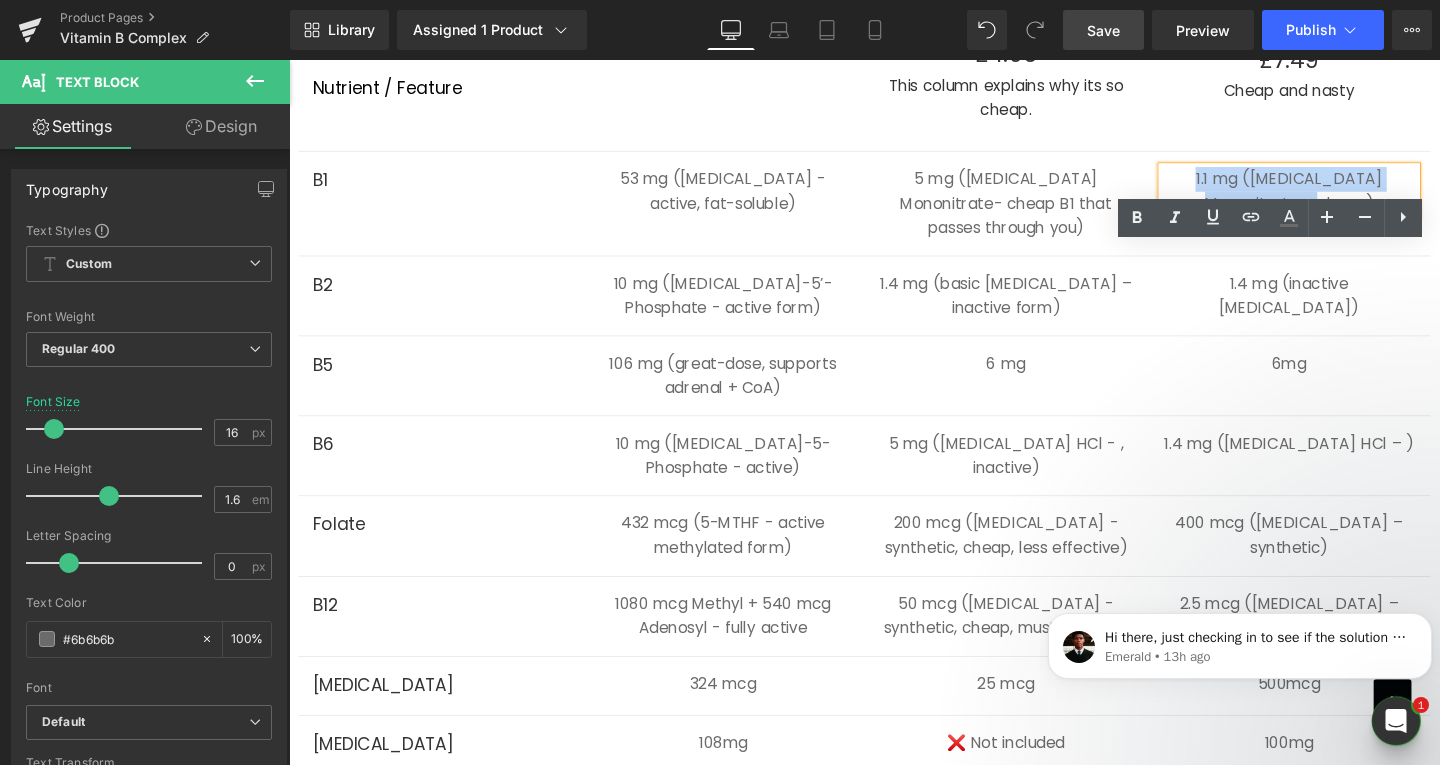 click on "1.1 mg ([MEDICAL_DATA] Mononitrate – cheap)" at bounding box center [1341, 197] 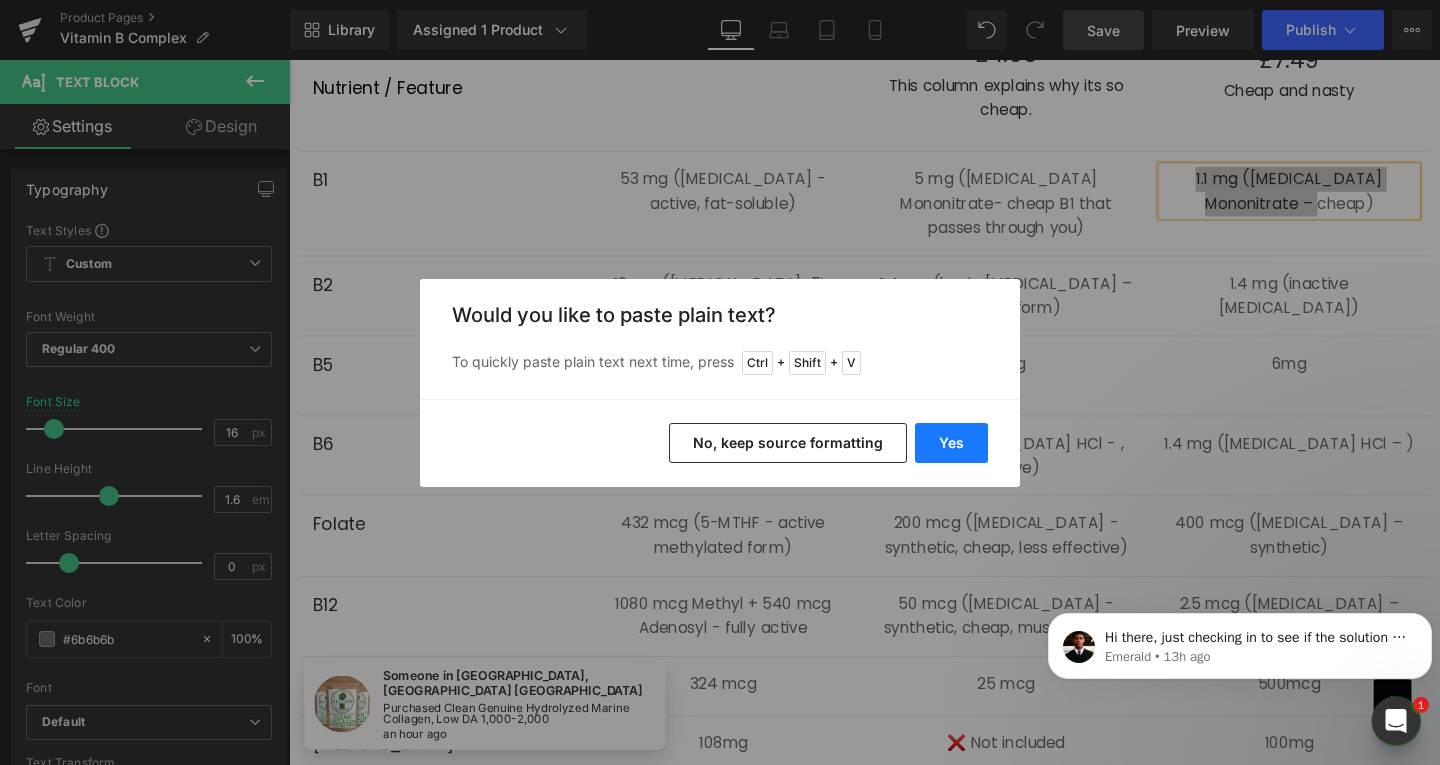 drag, startPoint x: 947, startPoint y: 442, endPoint x: 691, endPoint y: 403, distance: 258.95367 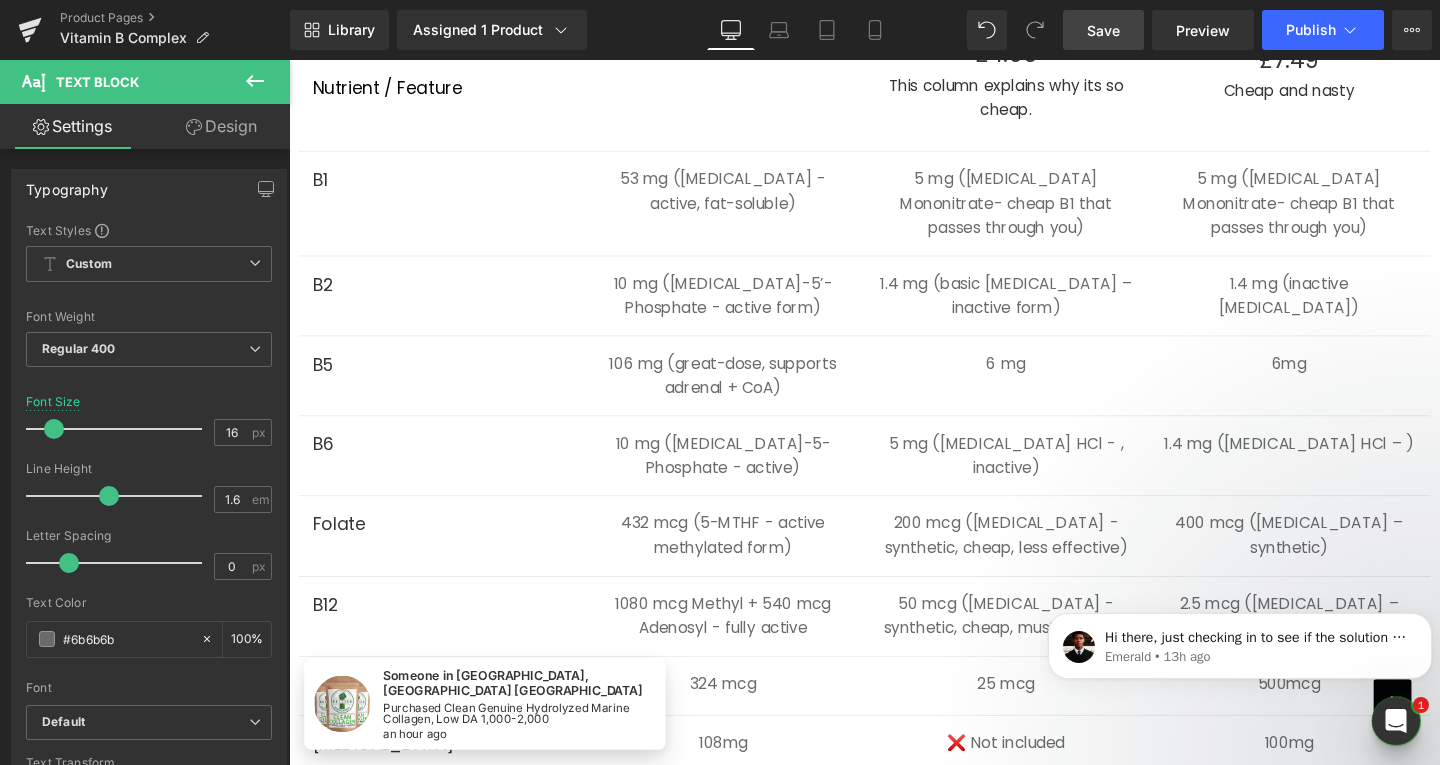 click on "Save" at bounding box center [1103, 30] 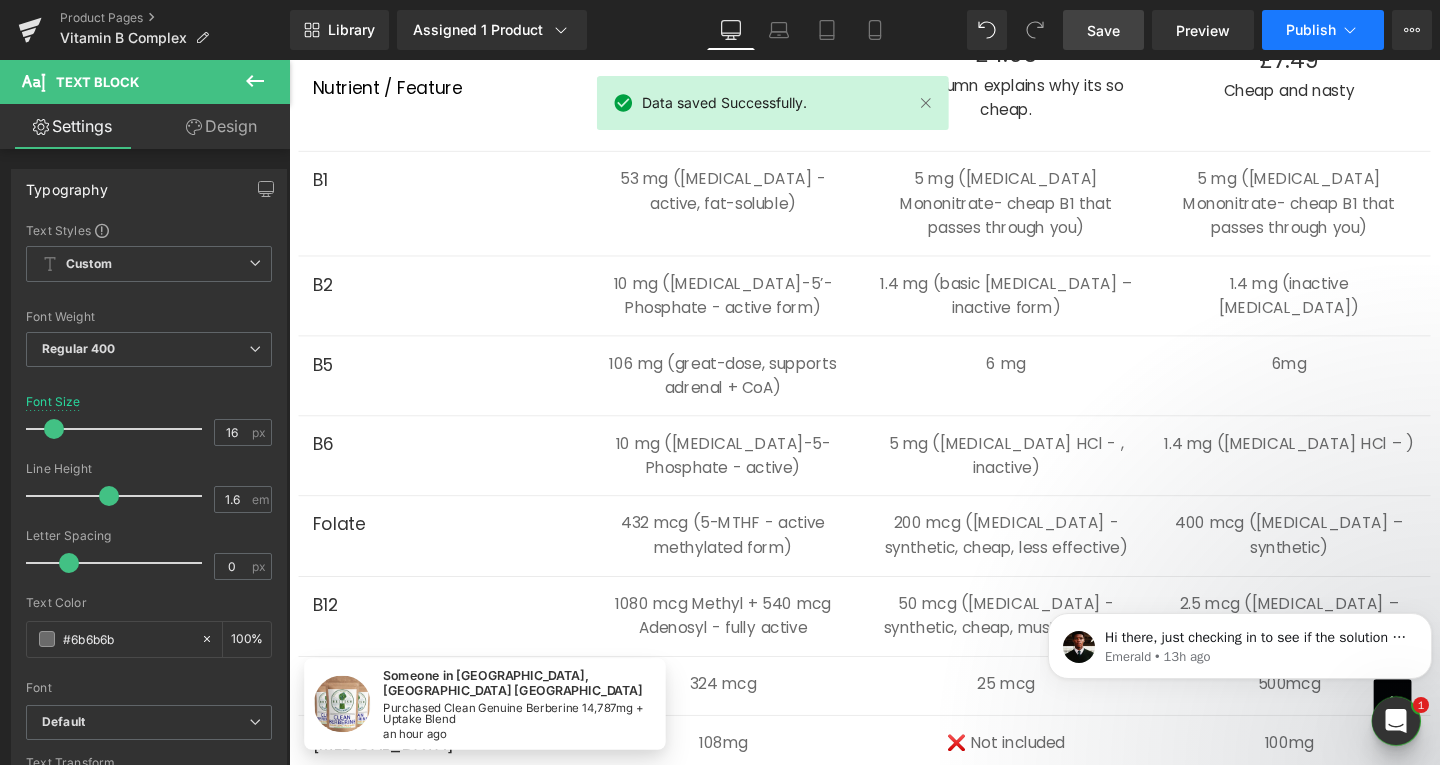 click on "Publish" at bounding box center (1311, 30) 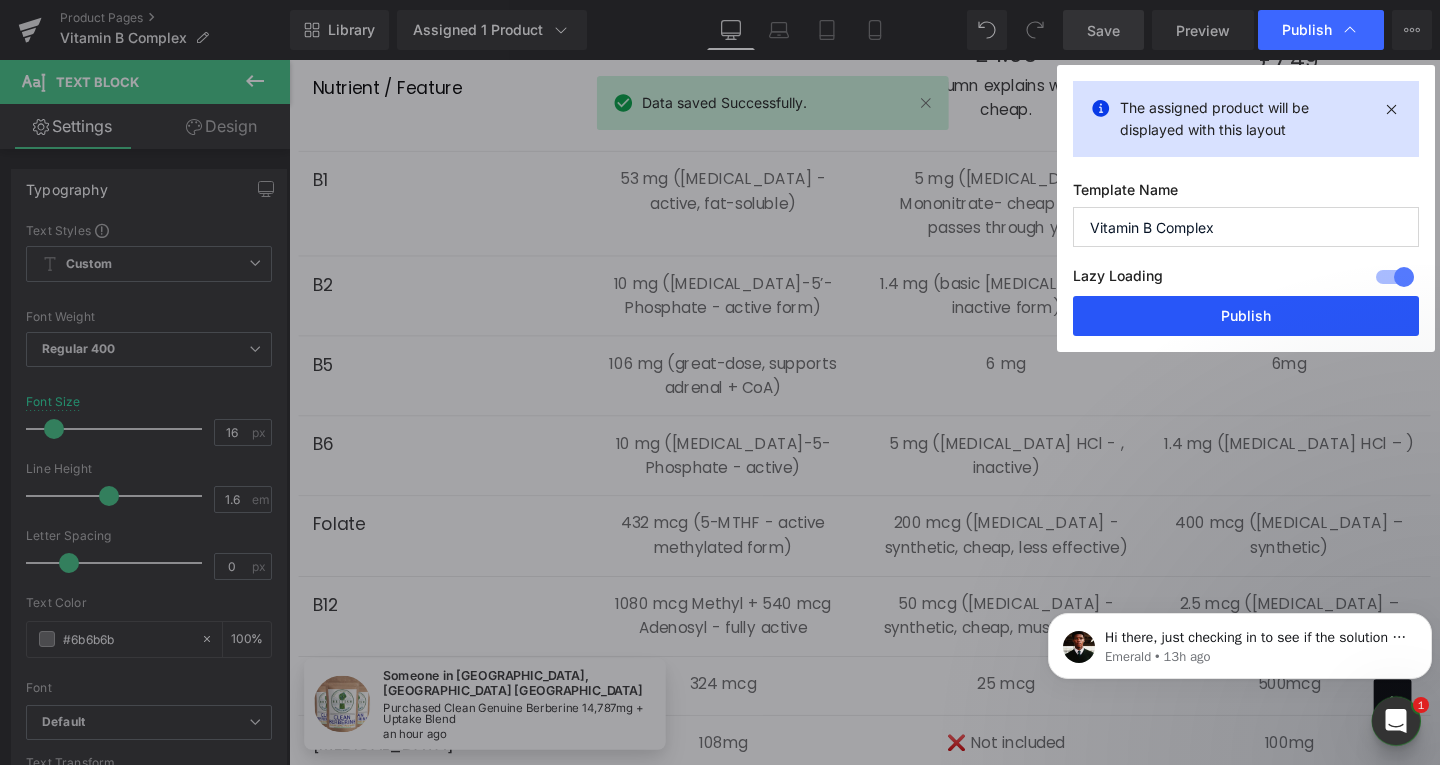 click on "Publish" at bounding box center [1246, 316] 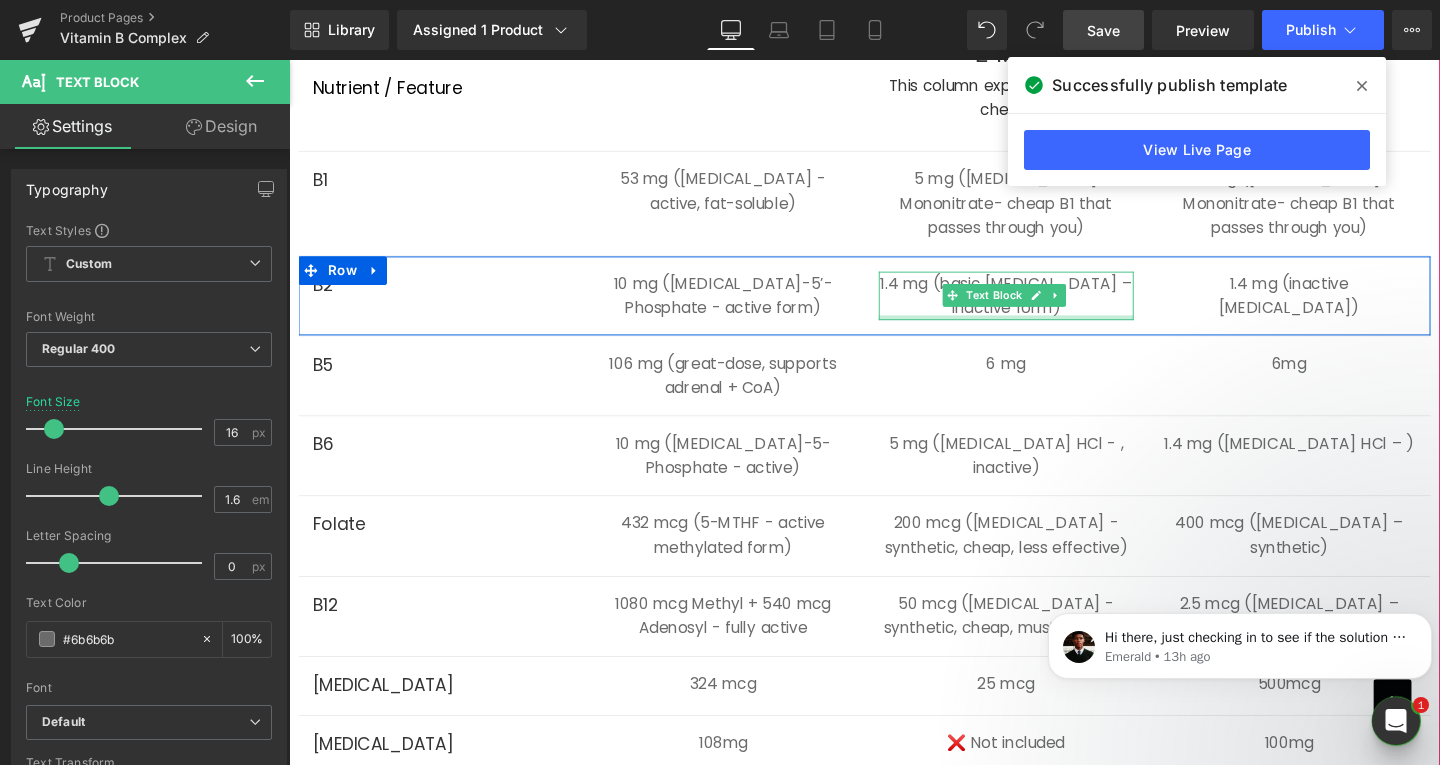 click on "1.4 mg (basic [MEDICAL_DATA] – inactive form)" at bounding box center [1043, 307] 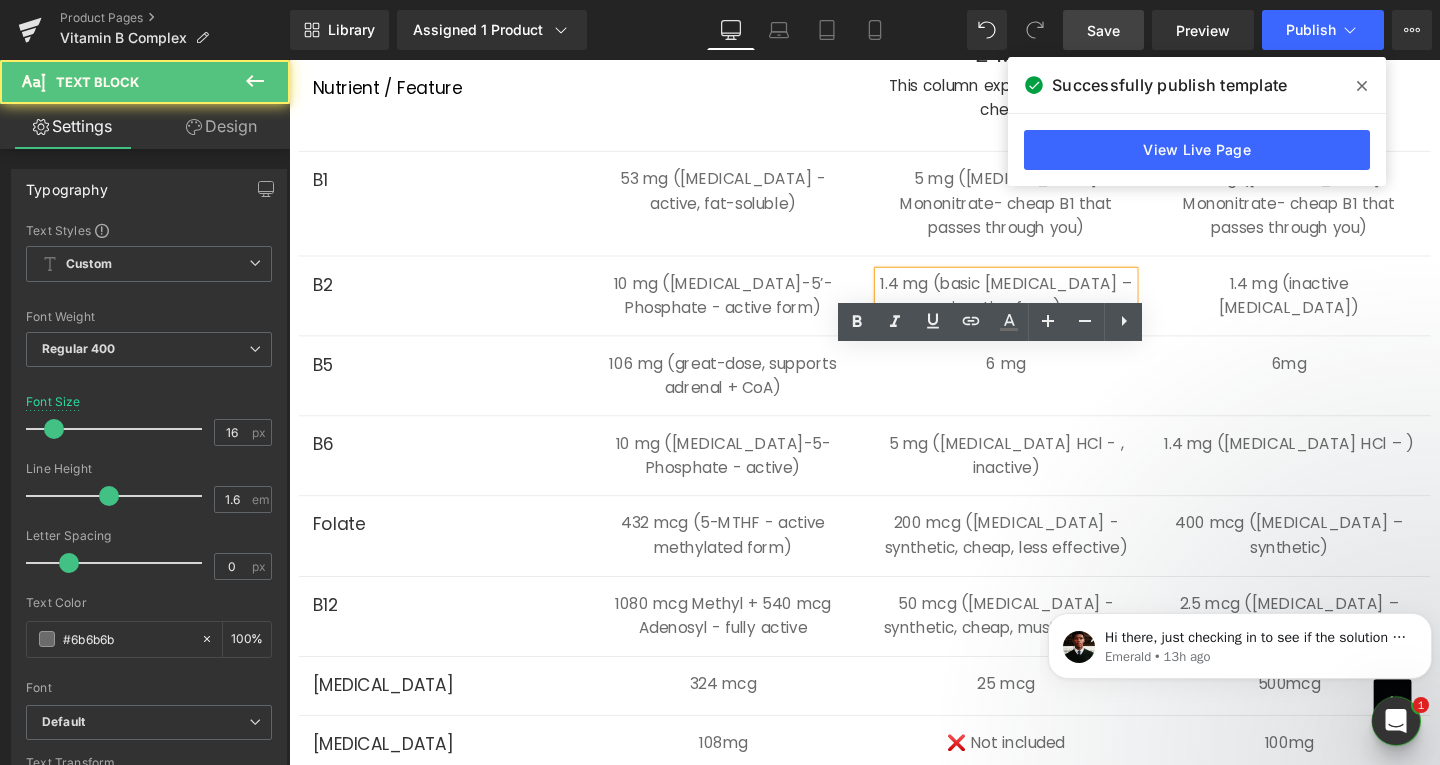 click on "1.4 mg (basic [MEDICAL_DATA] – inactive form)" at bounding box center (1043, 307) 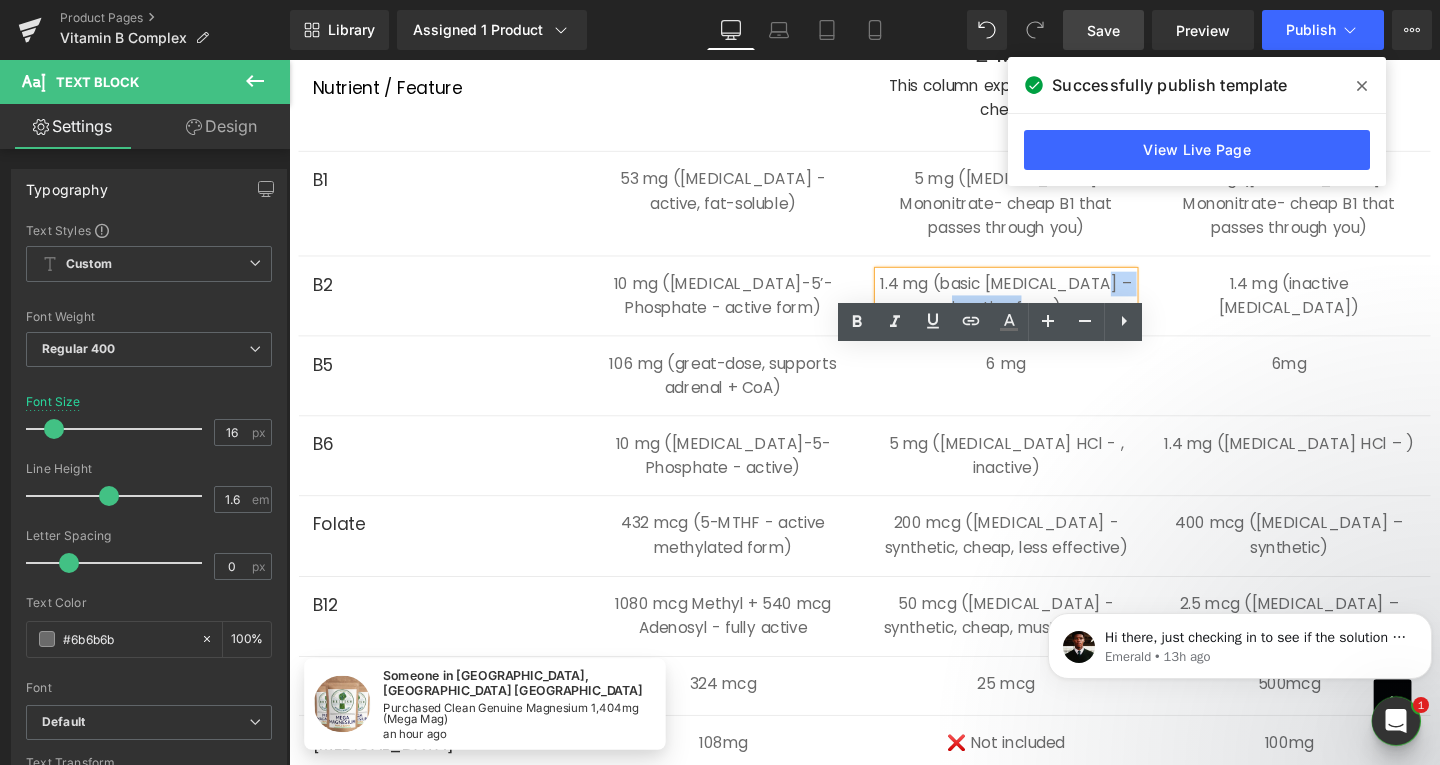 drag, startPoint x: 1104, startPoint y: 403, endPoint x: 975, endPoint y: 405, distance: 129.0155 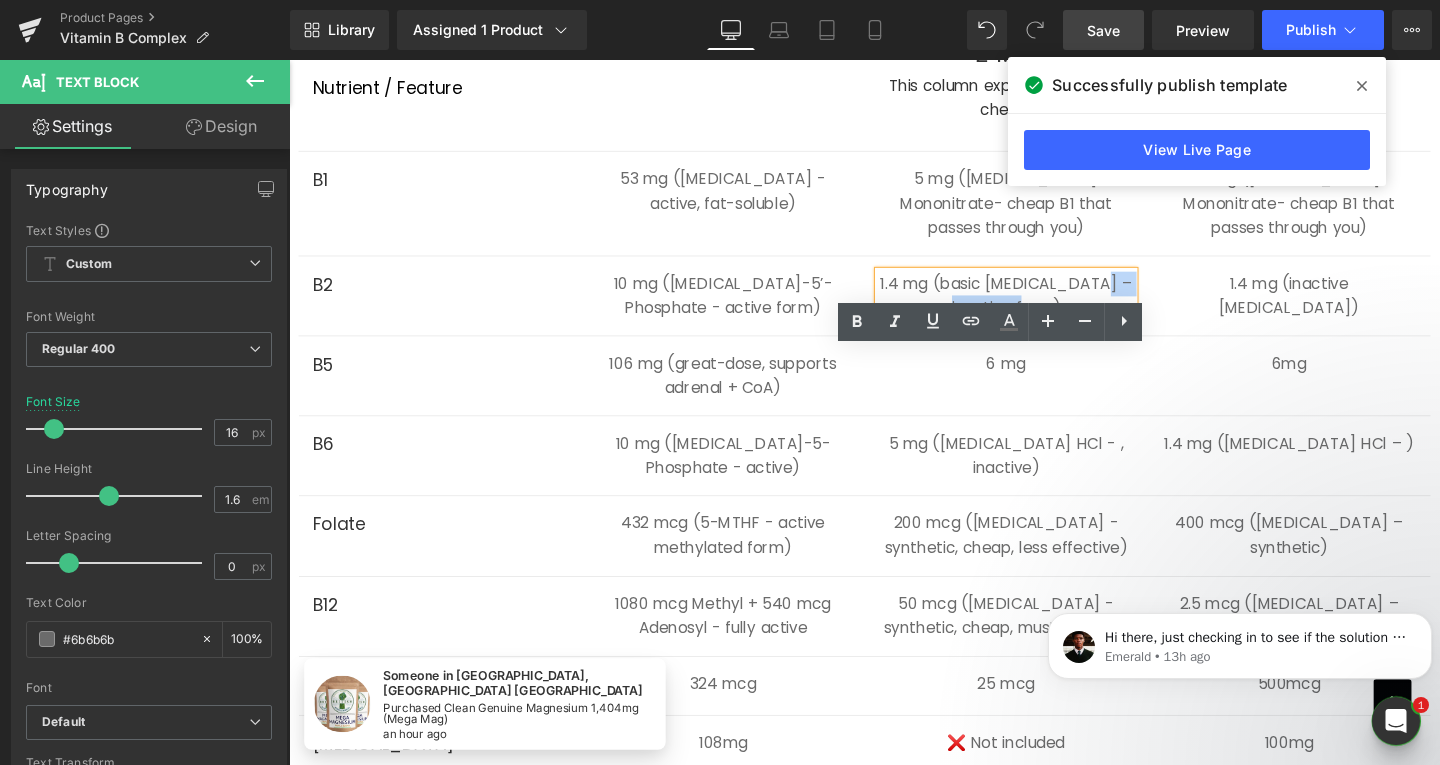 click on "1.4 mg (basic [MEDICAL_DATA] – inactive form)" at bounding box center (1043, 307) 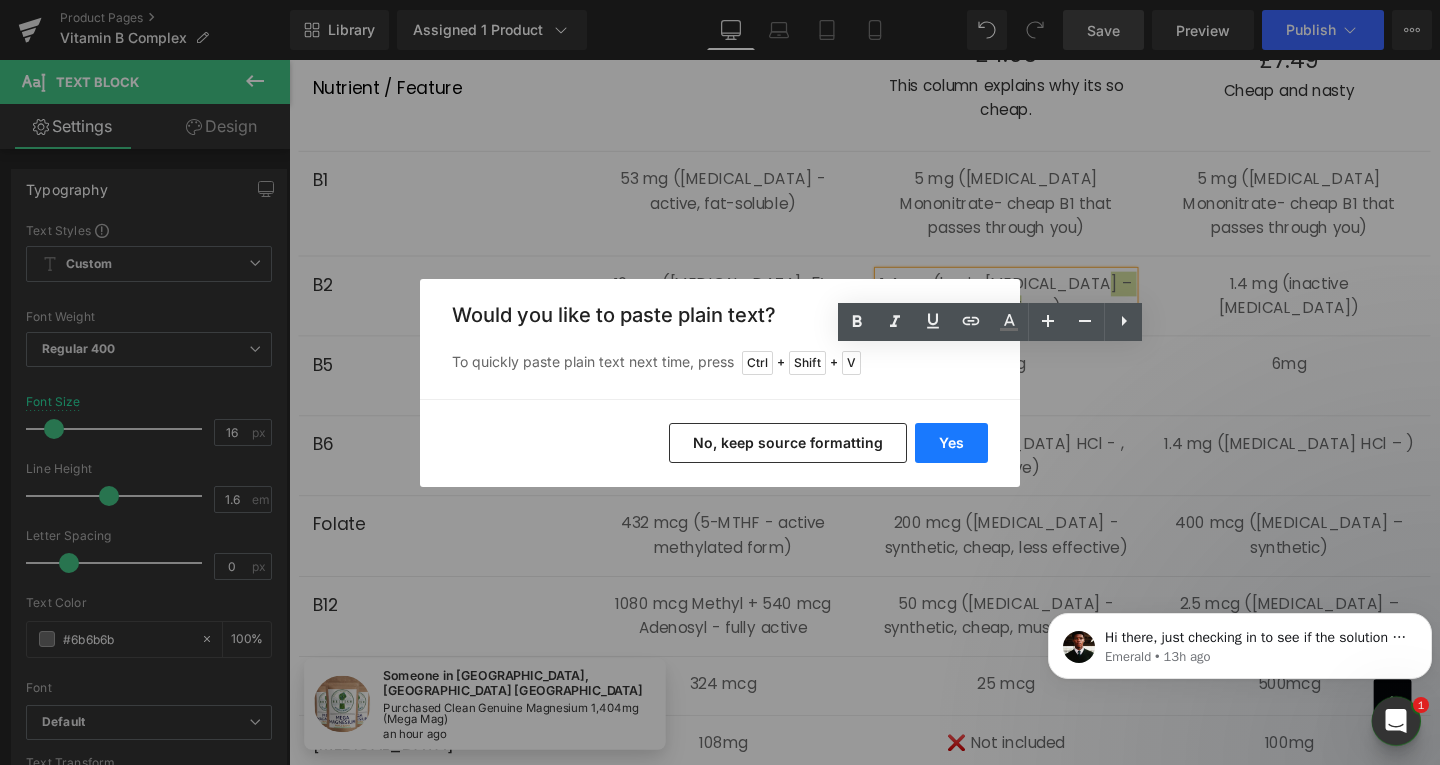 click on "Yes" at bounding box center [951, 443] 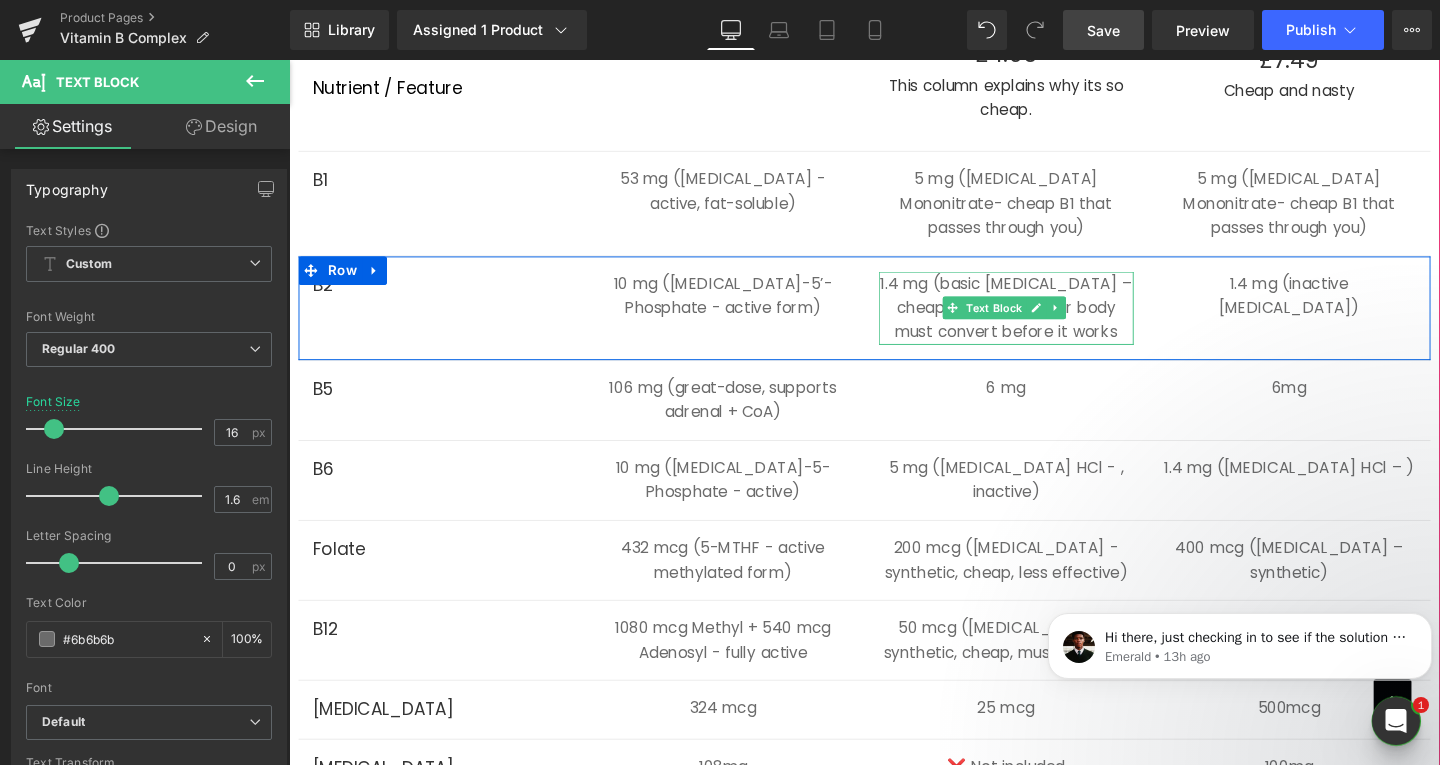 drag, startPoint x: 918, startPoint y: 402, endPoint x: 929, endPoint y: 404, distance: 11.18034 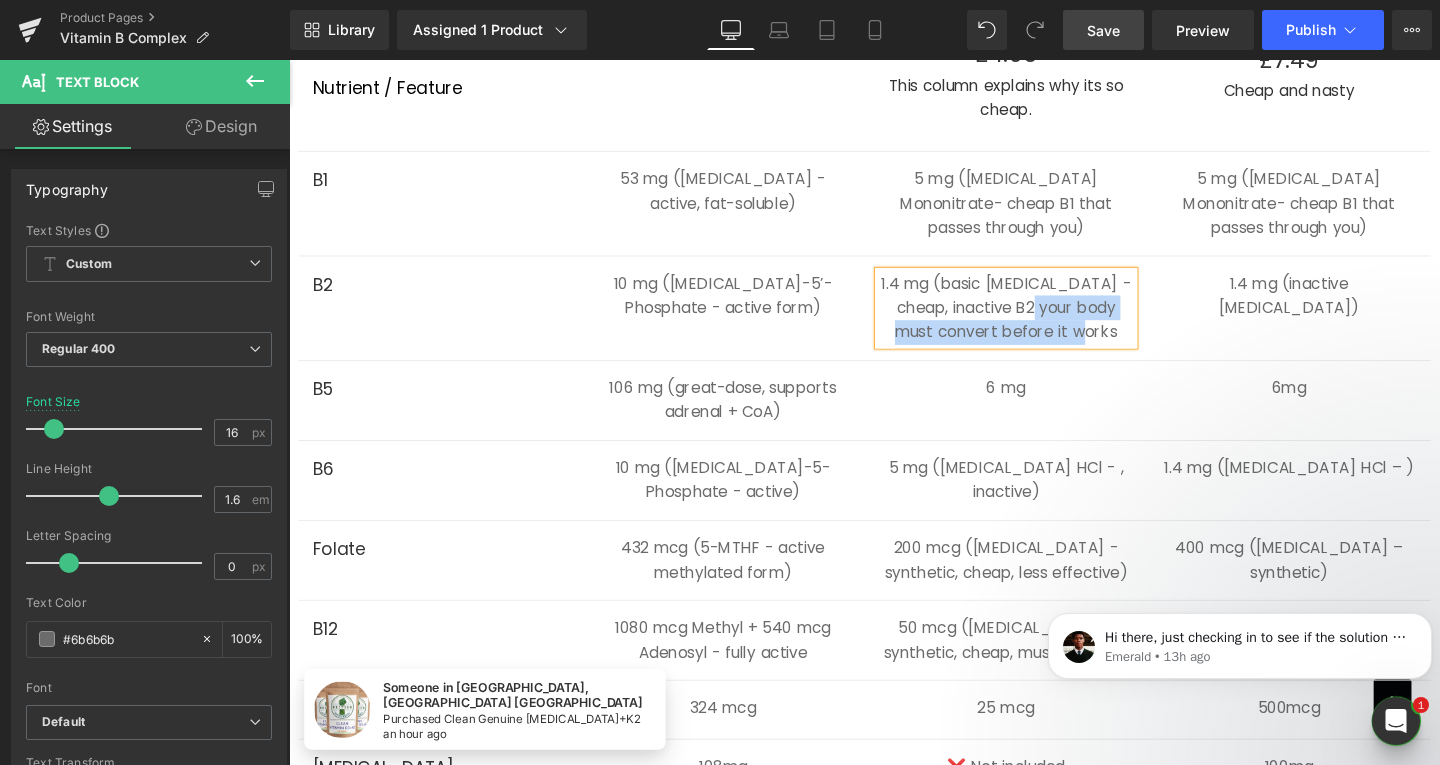 drag, startPoint x: 1130, startPoint y: 427, endPoint x: 1040, endPoint y: 396, distance: 95.189285 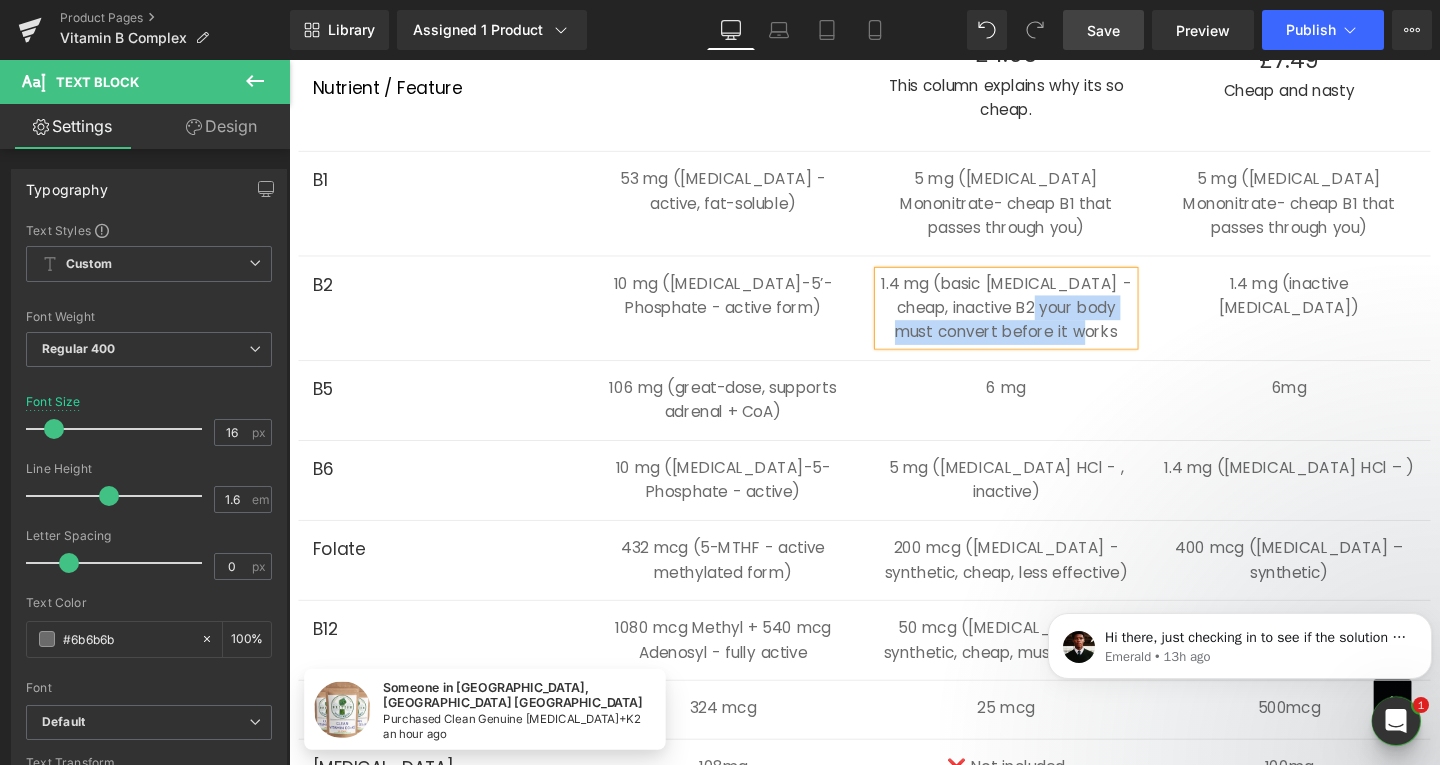 click on "1.4 mg (basic [MEDICAL_DATA] - cheap, inactive B2 your body must convert before it works" at bounding box center [1043, 320] 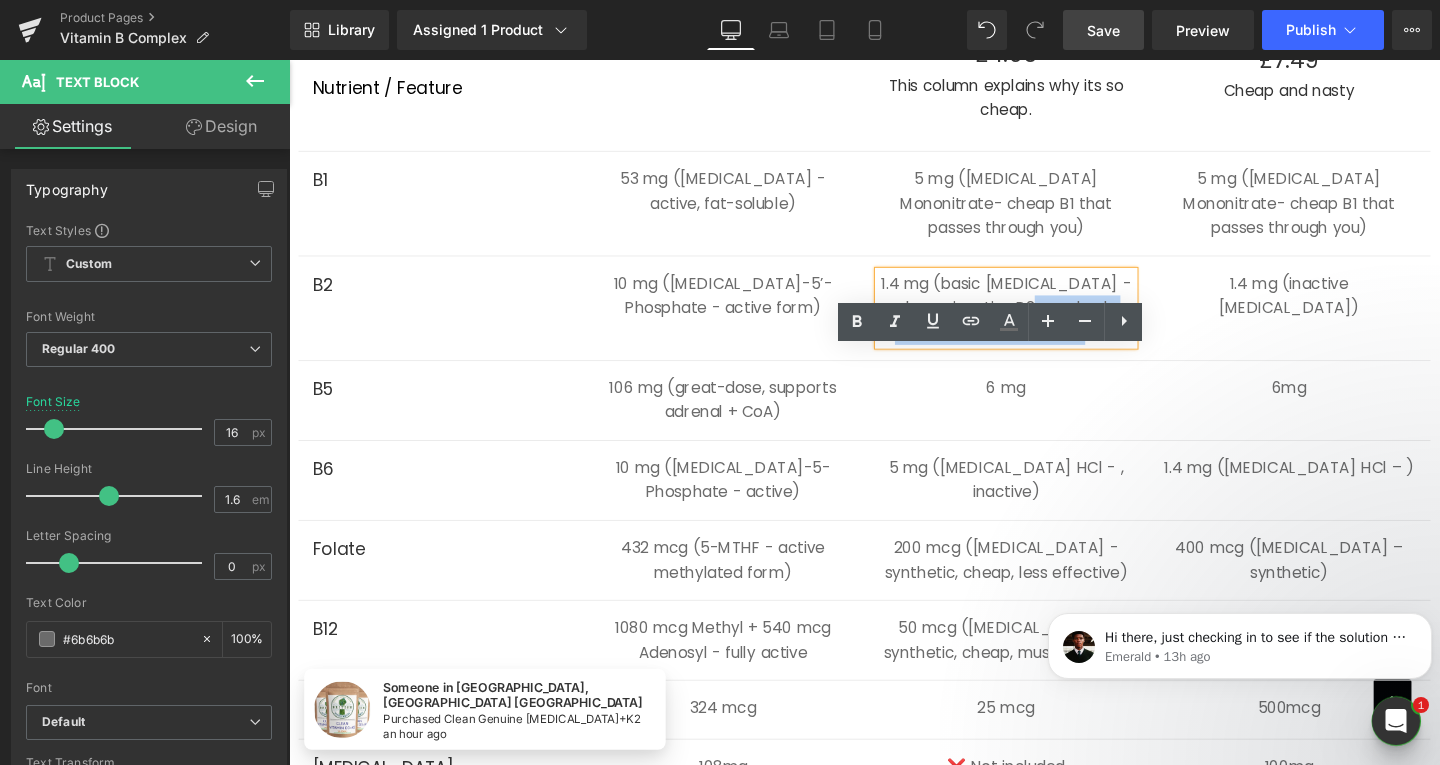 click on "1.4 mg (basic [MEDICAL_DATA] - cheap, inactive B2 your body must convert before it works" at bounding box center (1043, 320) 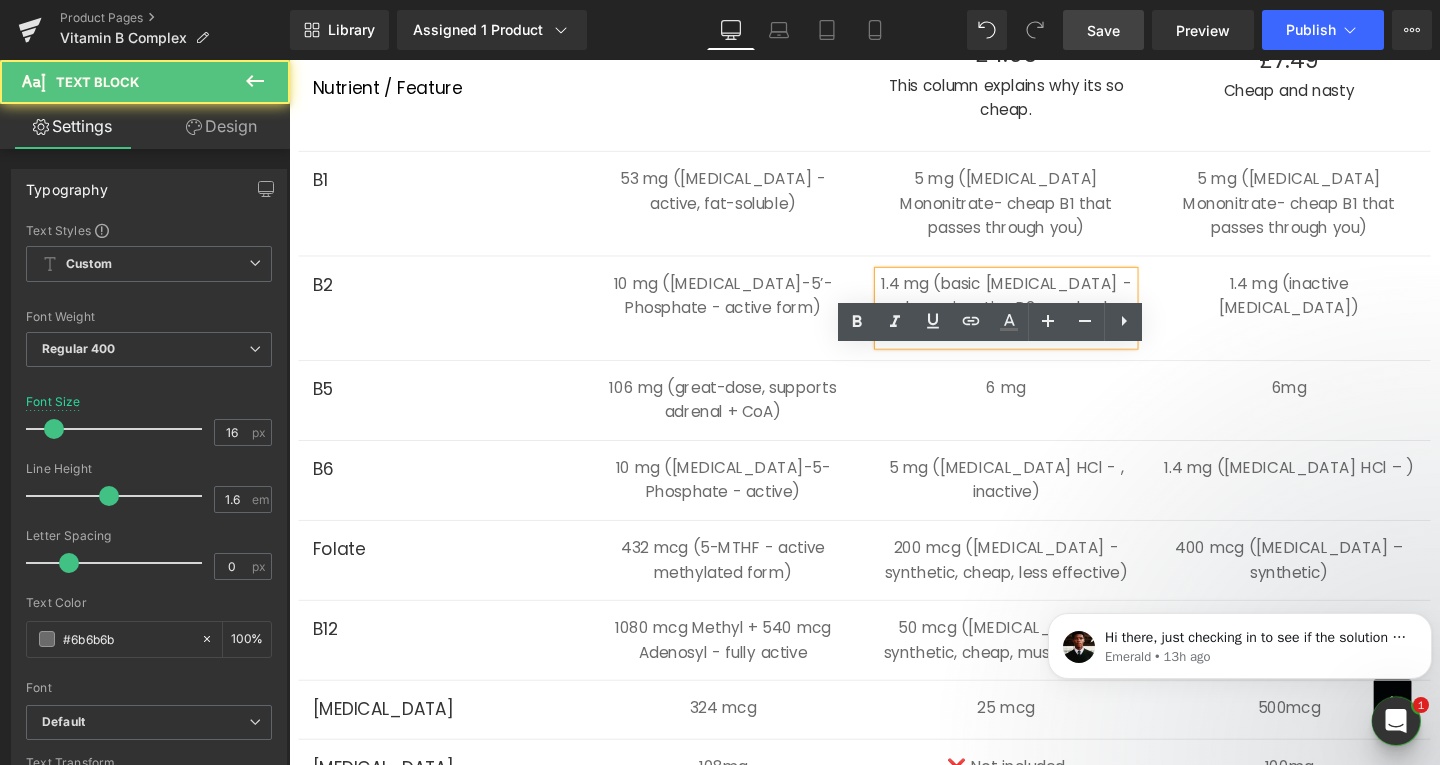 click on "1.4 mg (basic [MEDICAL_DATA] - cheap, inactive B2 your body must convert before it works" at bounding box center (1043, 320) 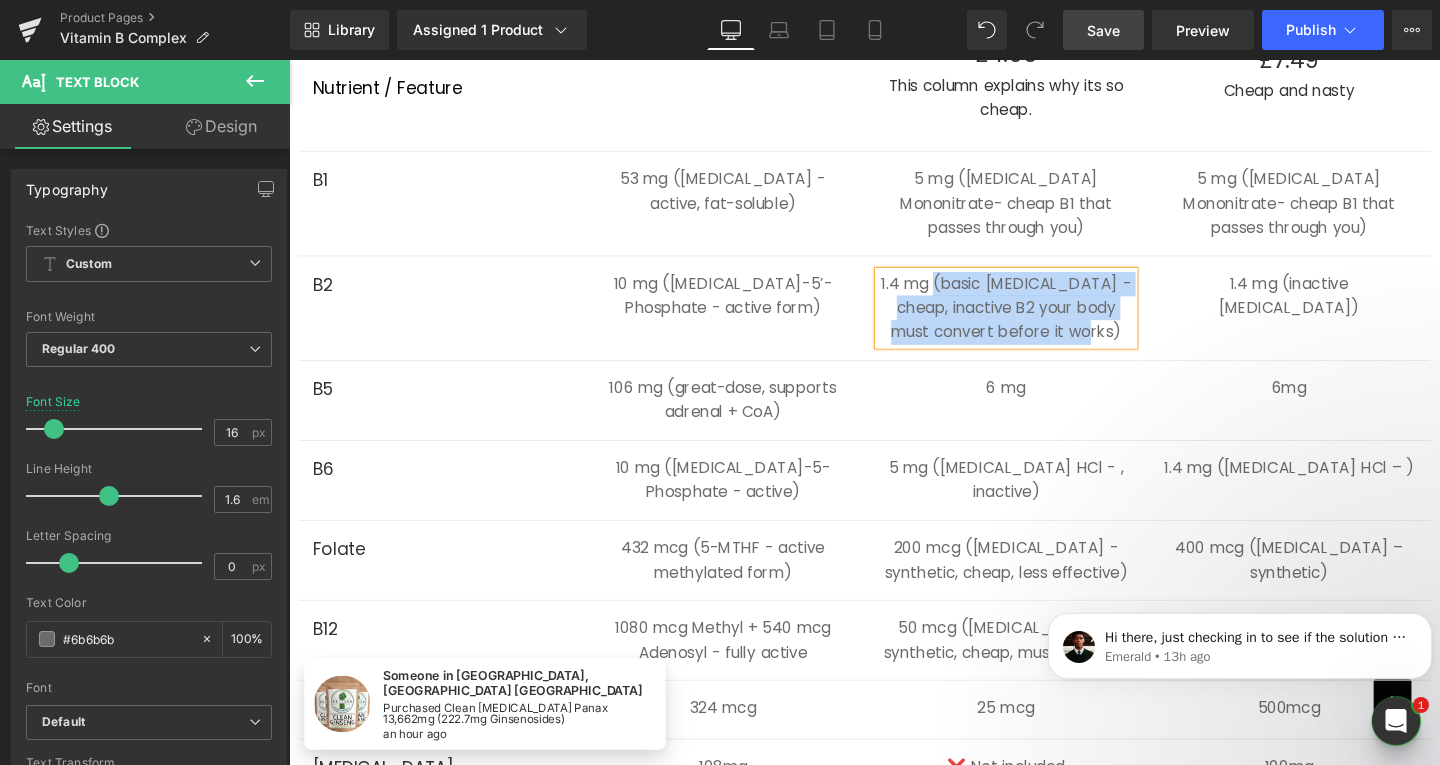 drag, startPoint x: 1134, startPoint y: 424, endPoint x: 960, endPoint y: 375, distance: 180.7678 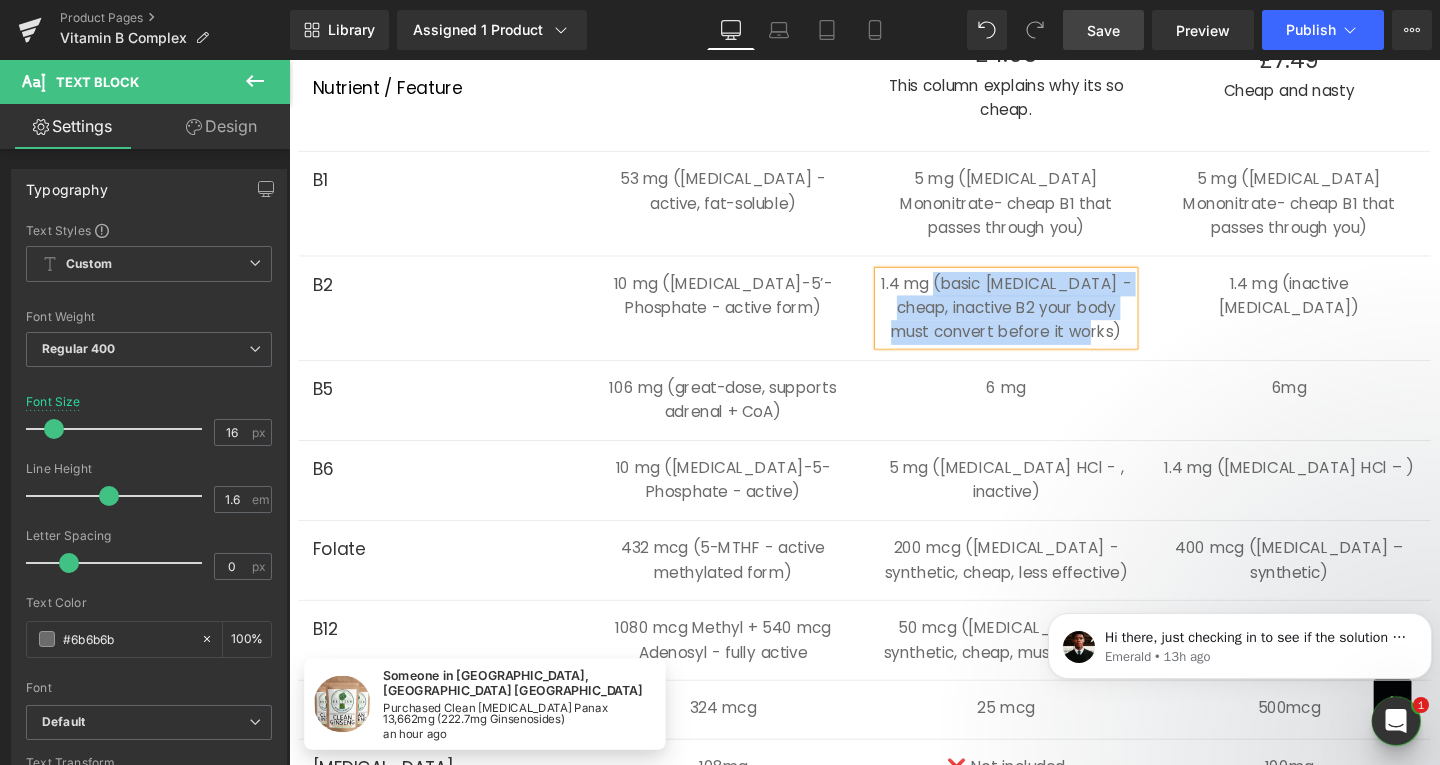 click on "1.4 mg (basic [MEDICAL_DATA] - cheap, inactive B2 your body must convert before it works)" at bounding box center [1043, 320] 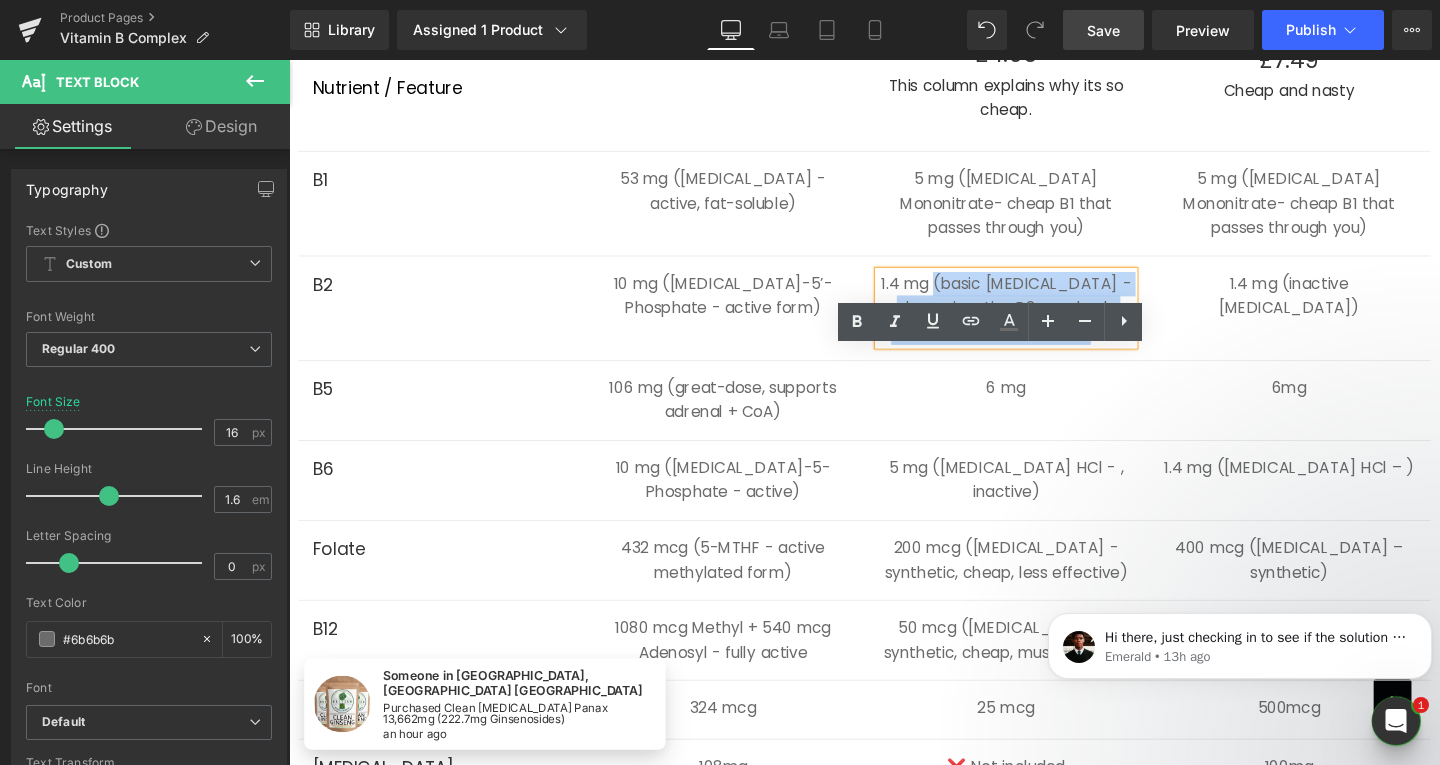 copy on "(basic [MEDICAL_DATA] - cheap, inactive B2 your body must convert before it works)" 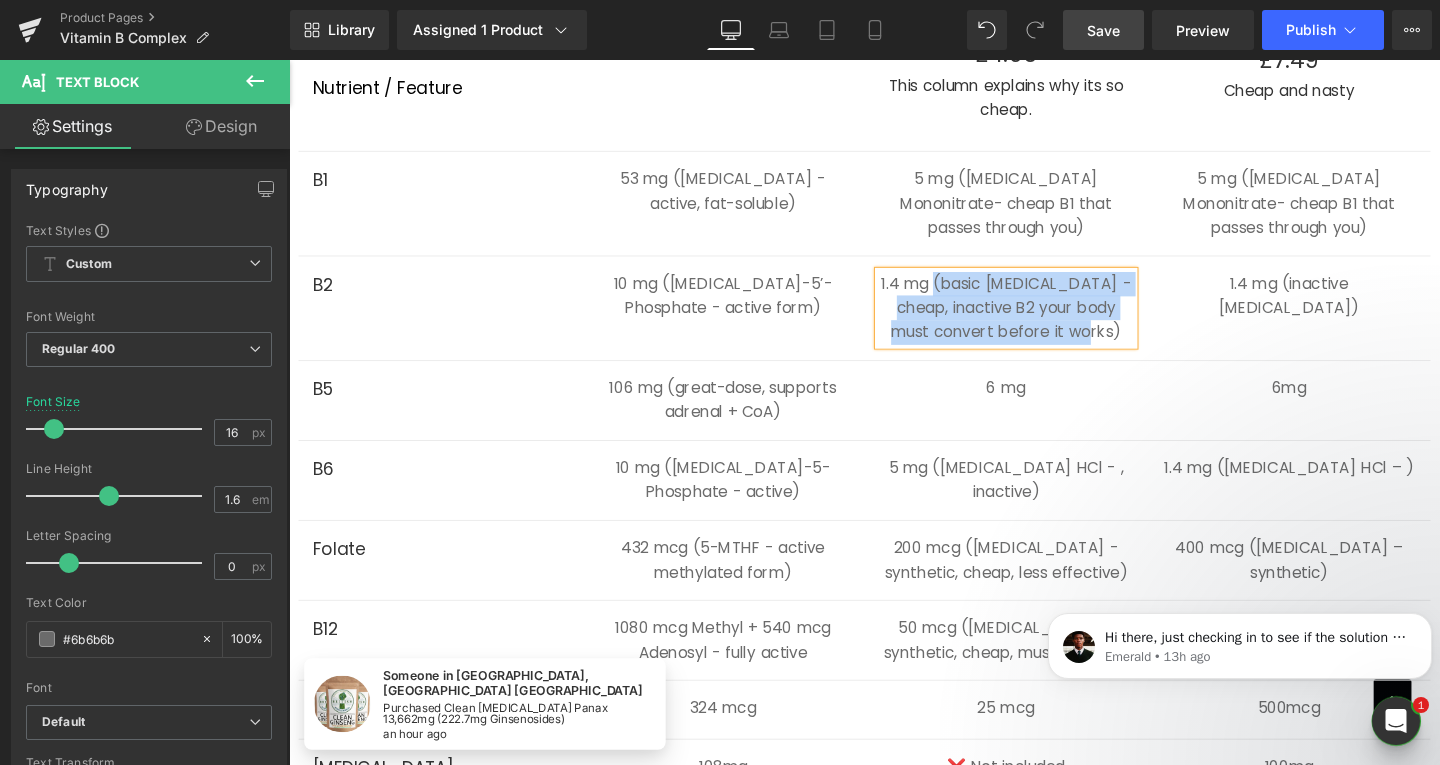 click on "B2 Text Block         10 mg ([MEDICAL_DATA]-5’-Phosphate - active form) Text Block         1.4 mg (basic [MEDICAL_DATA] - cheap, inactive B2 your body must convert before it works) Text Block         1.4 mg (inactive [MEDICAL_DATA]) Text Block         Row" at bounding box center (894, 321) 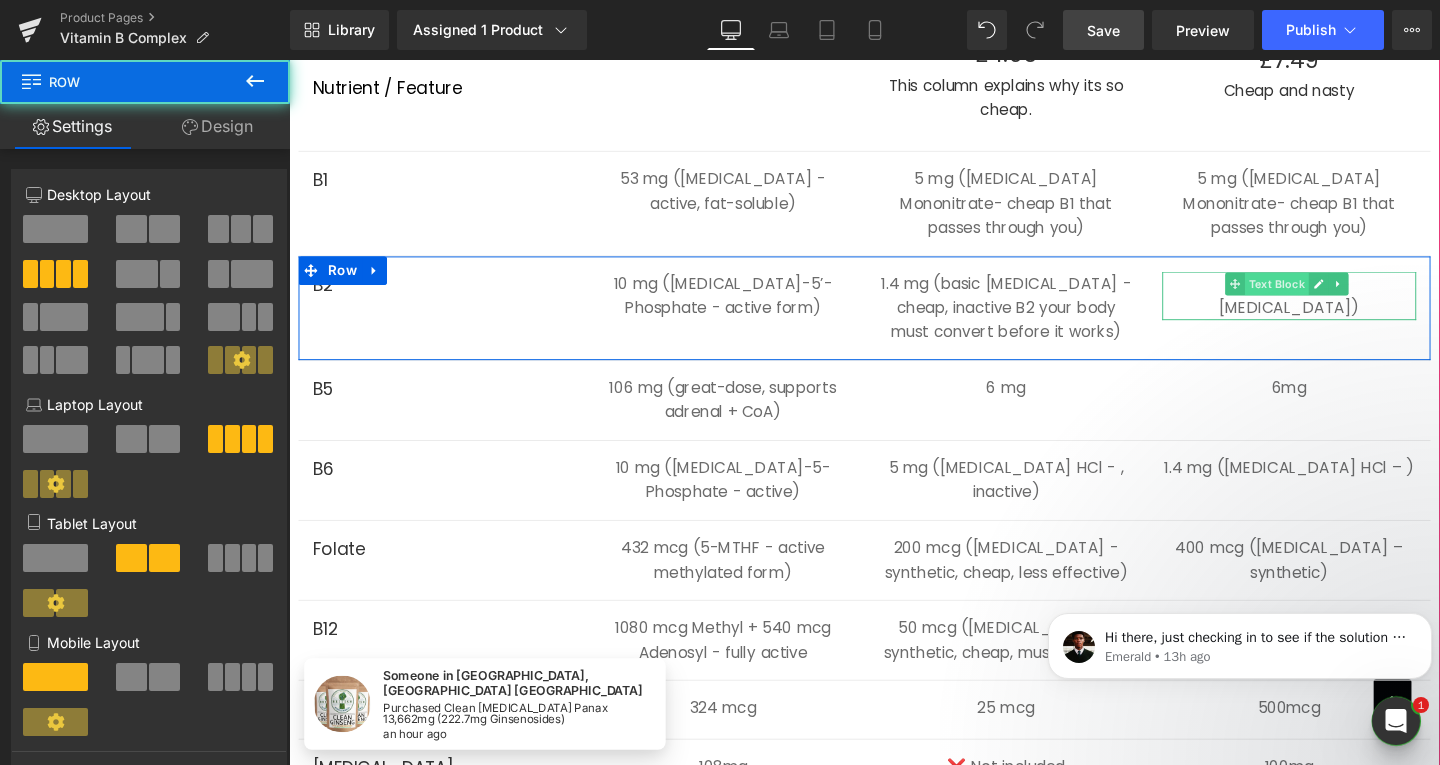 click on "Text Block" at bounding box center [1327, 295] 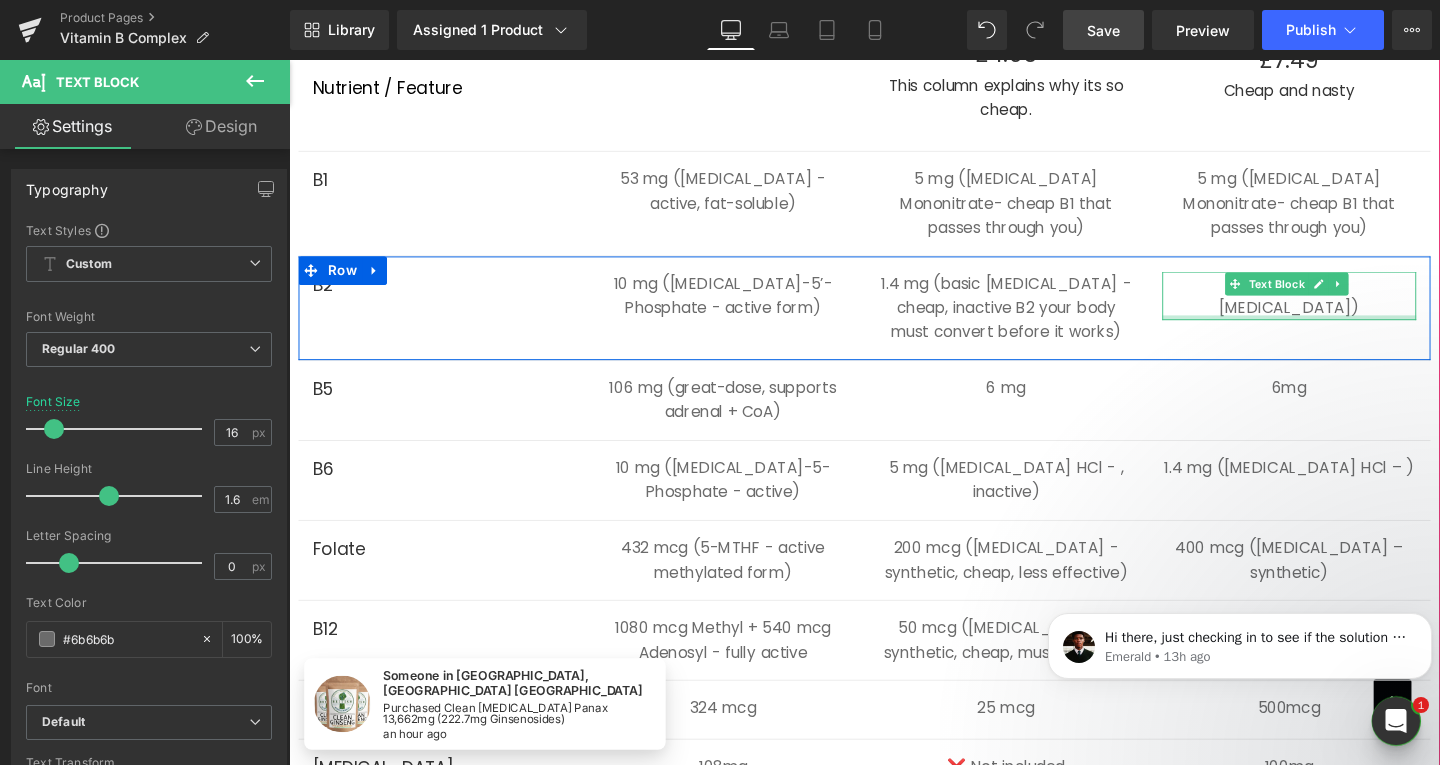 click at bounding box center [1341, 330] 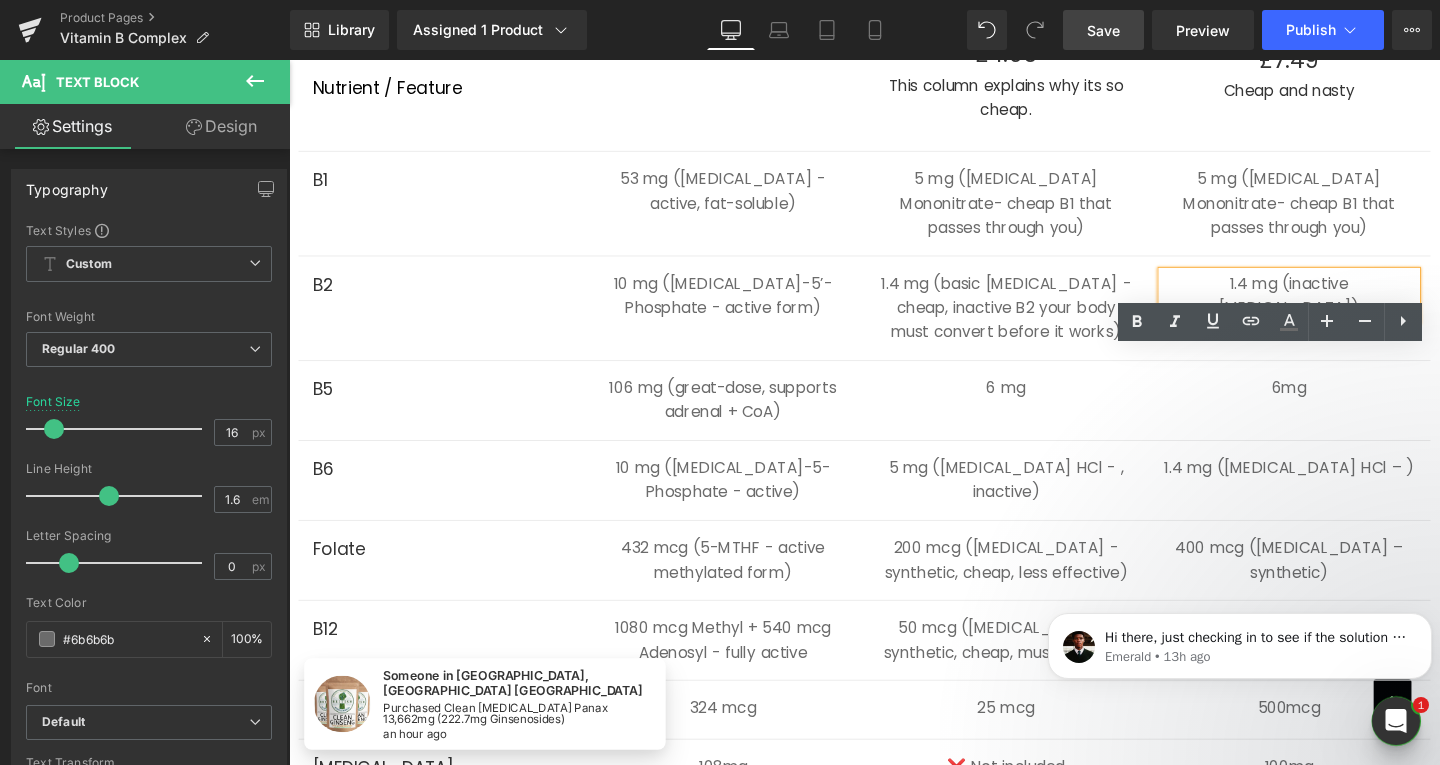 click on "1.4 mg (inactive [MEDICAL_DATA])" at bounding box center [1341, 307] 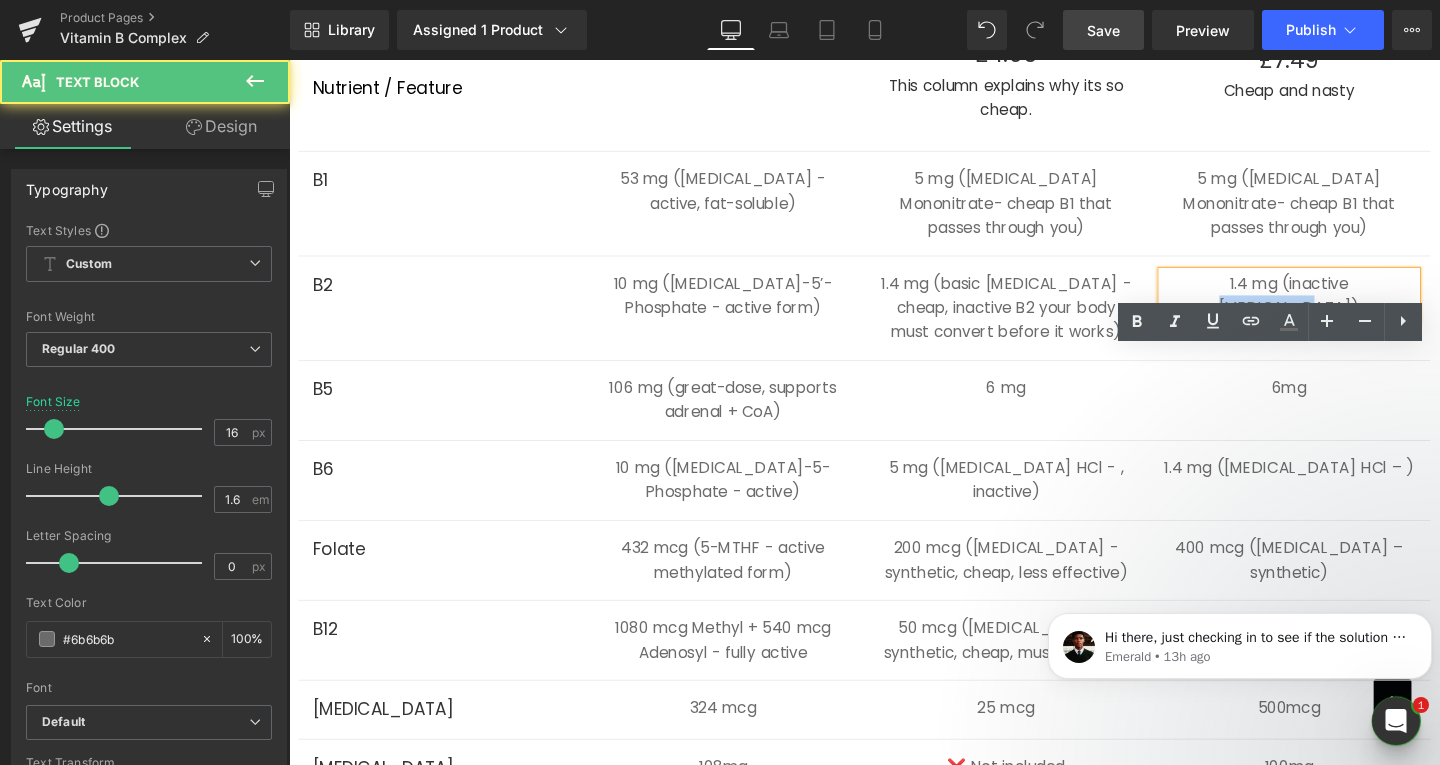 click on "1.4 mg (inactive [MEDICAL_DATA])" at bounding box center [1341, 307] 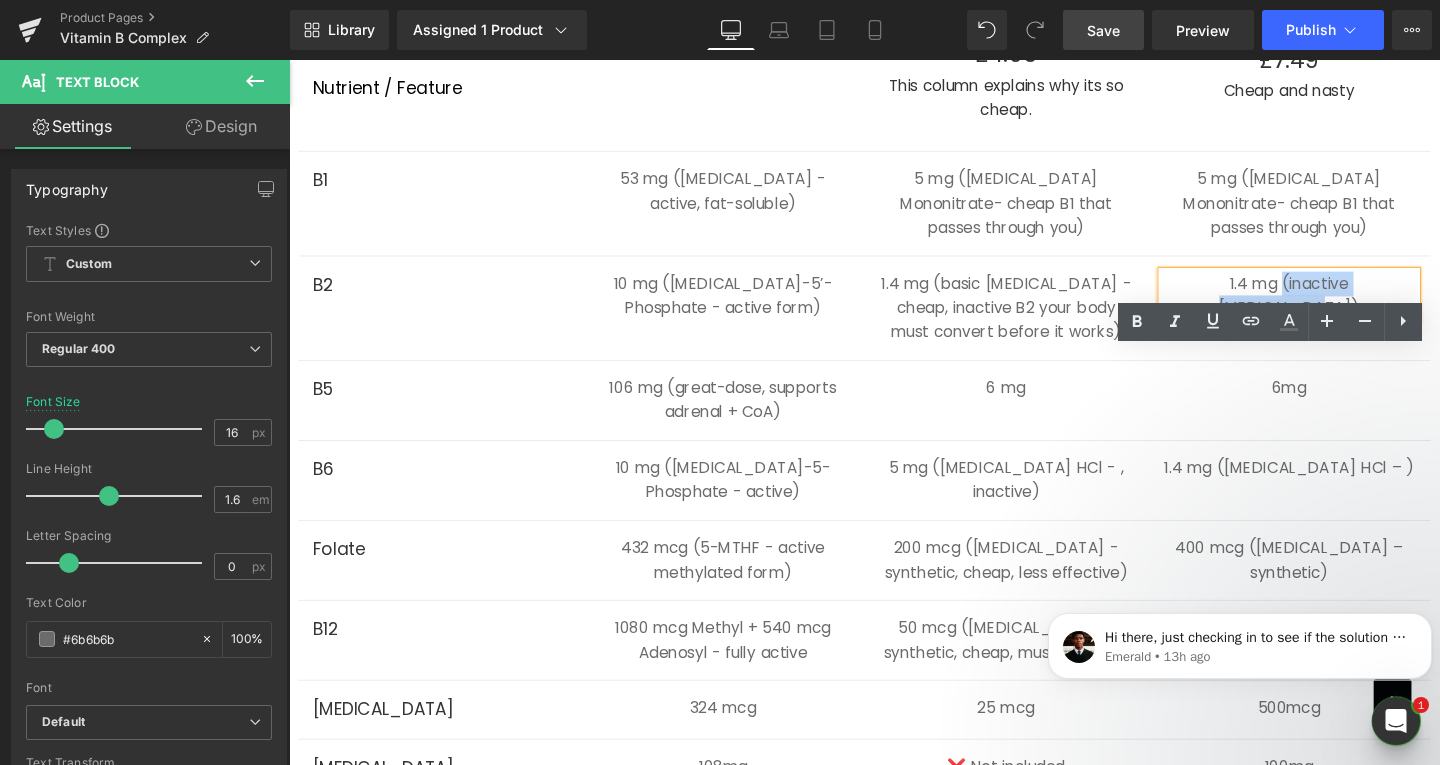 drag, startPoint x: 1276, startPoint y: 377, endPoint x: 1445, endPoint y: 384, distance: 169.14491 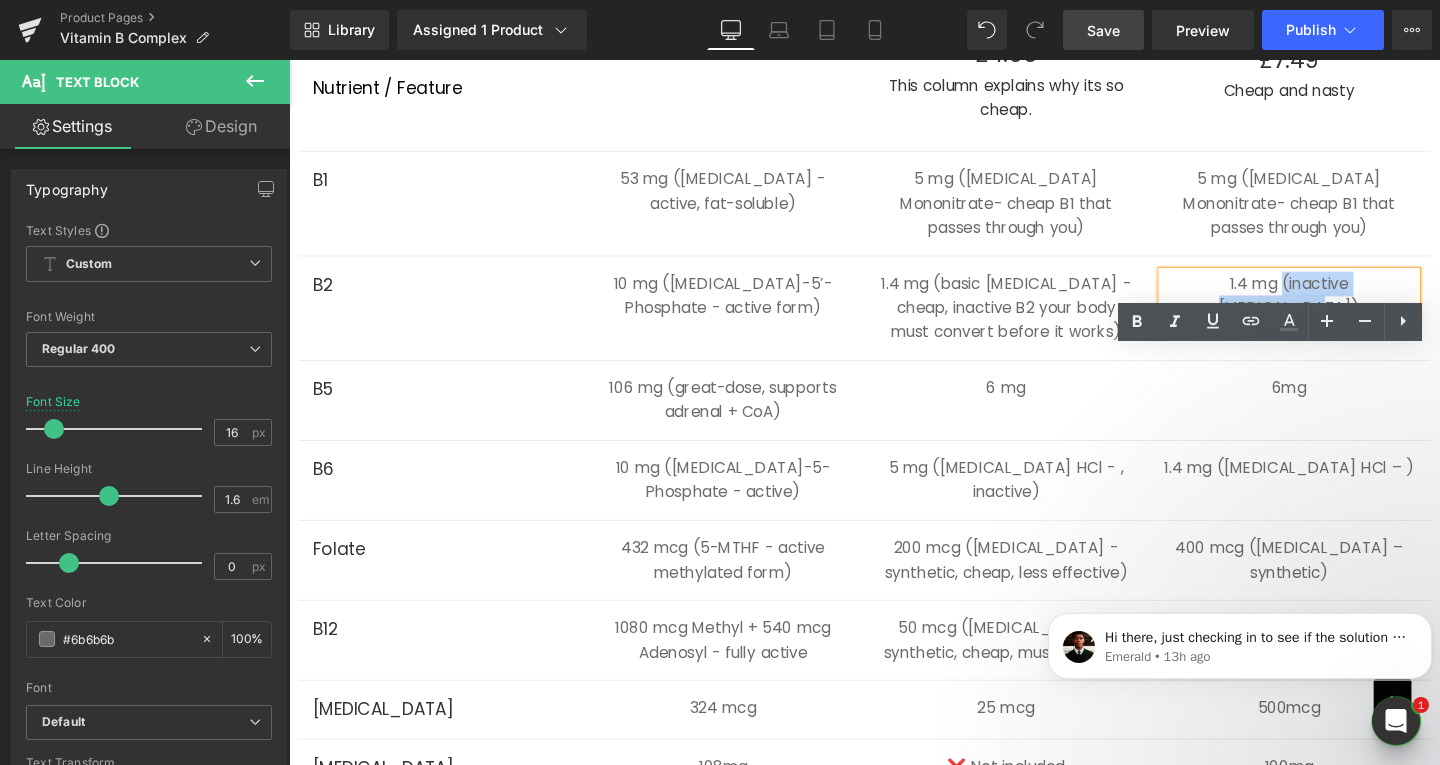 click on "1.4 mg (inactive [MEDICAL_DATA])" at bounding box center (1341, 307) 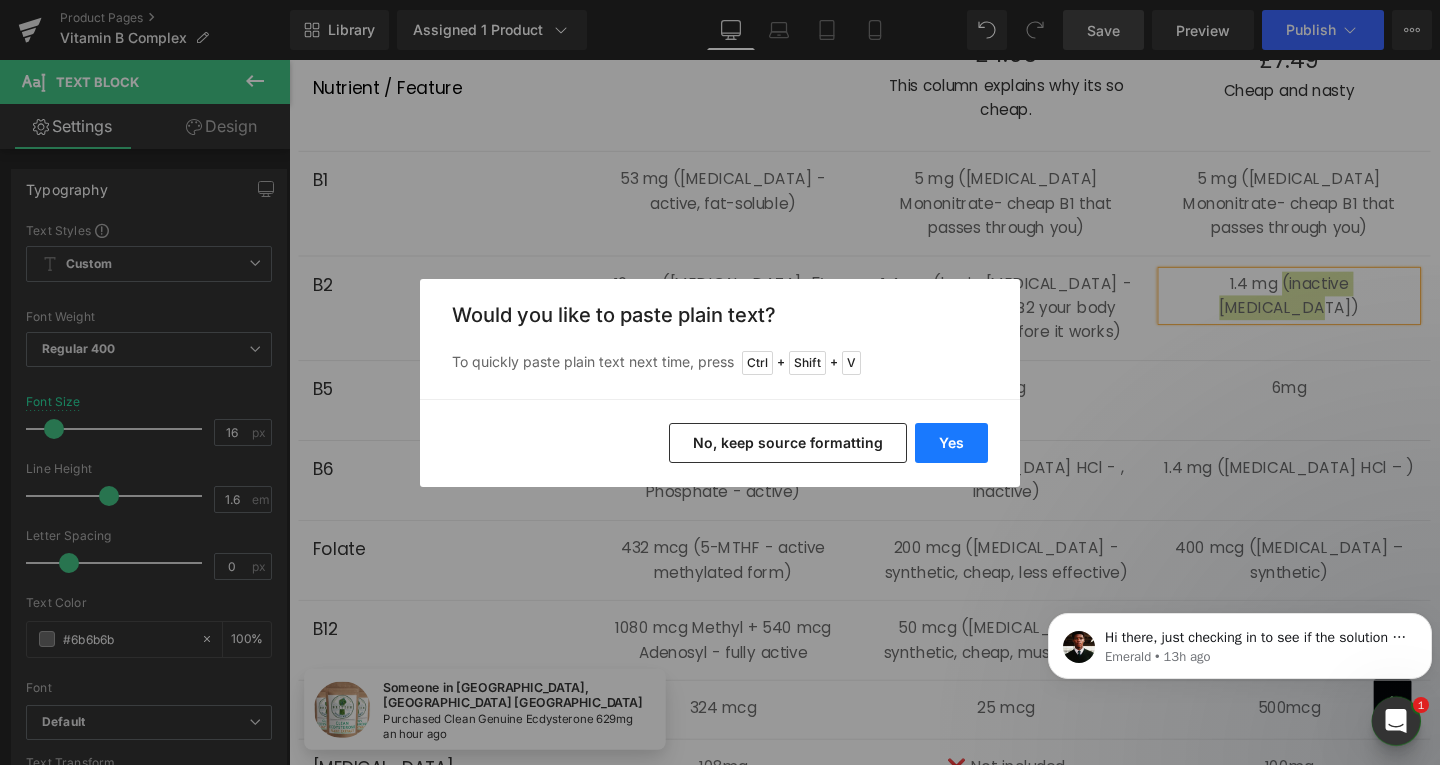 click on "Yes" at bounding box center [951, 443] 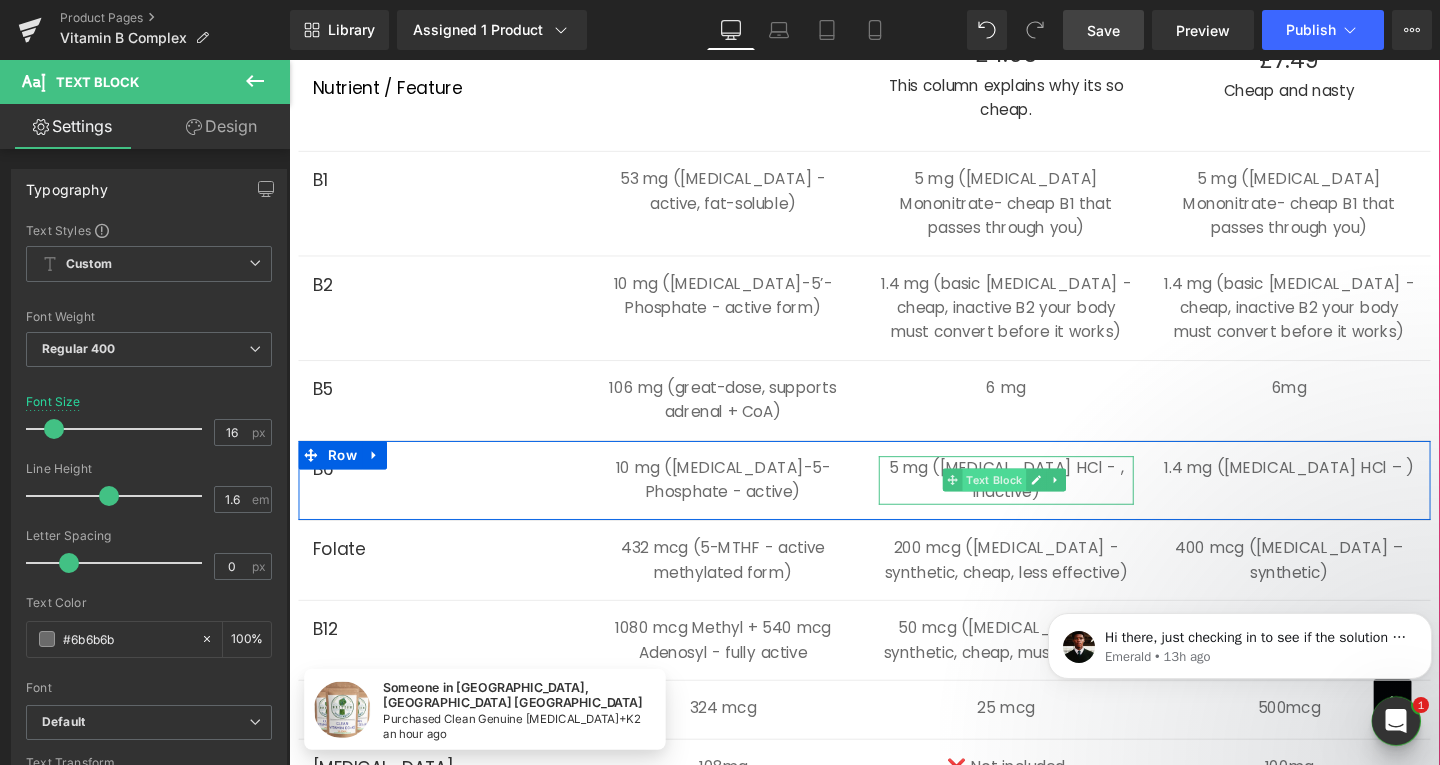 click on "5 mg ([MEDICAL_DATA] HCl - , inactive)" at bounding box center (1043, 501) 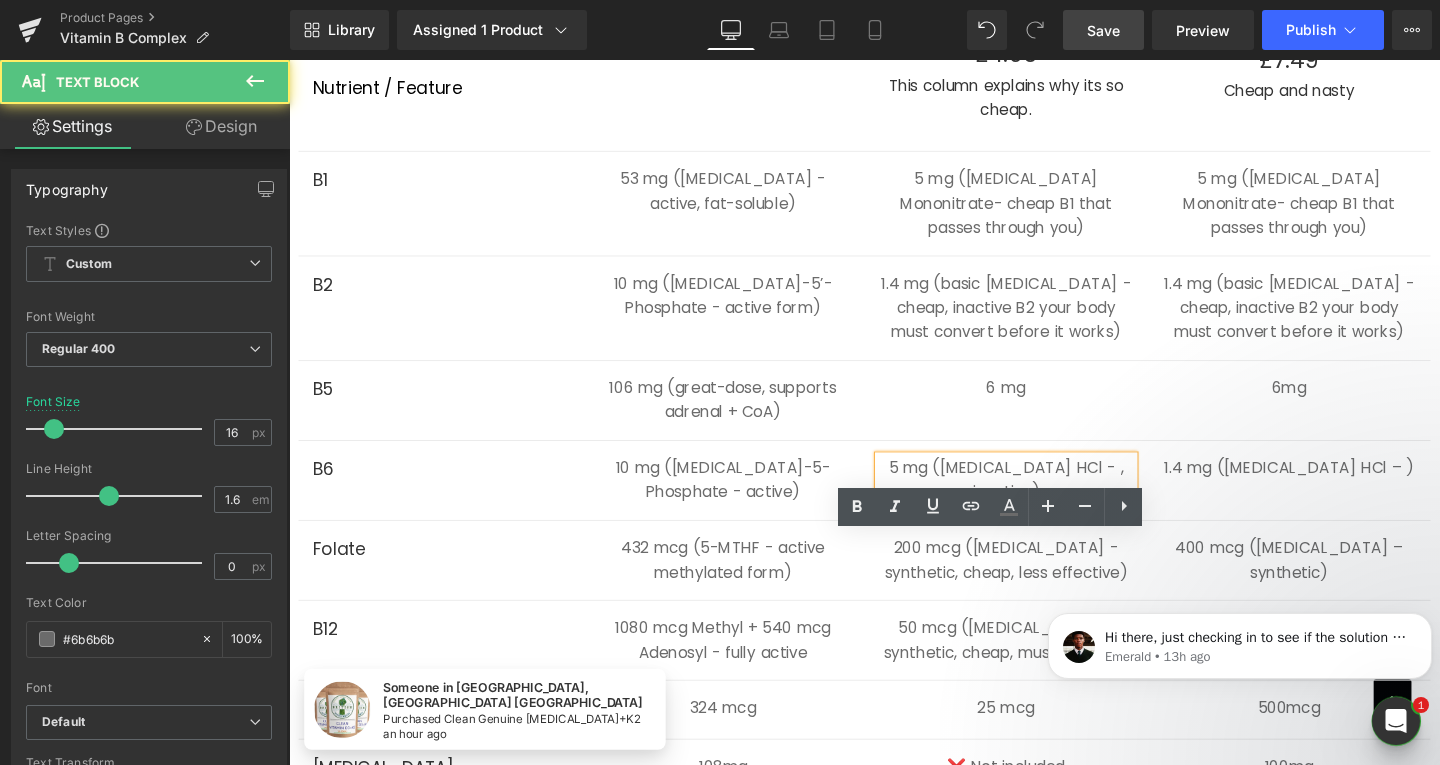 click on "5 mg ([MEDICAL_DATA] HCl - , inactive)" at bounding box center (1043, 501) 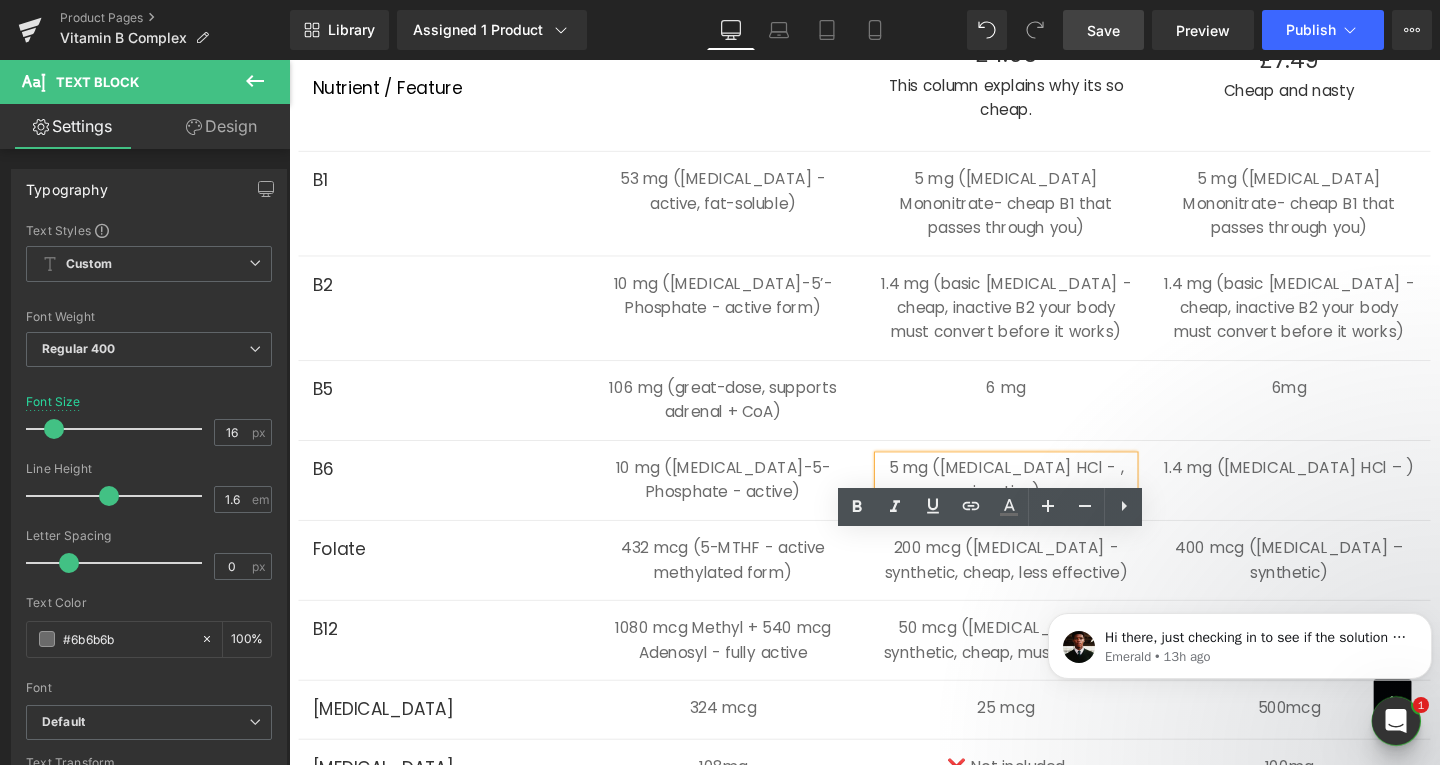 click on "5 mg ([MEDICAL_DATA] HCl - , inactive)" at bounding box center (1043, 501) 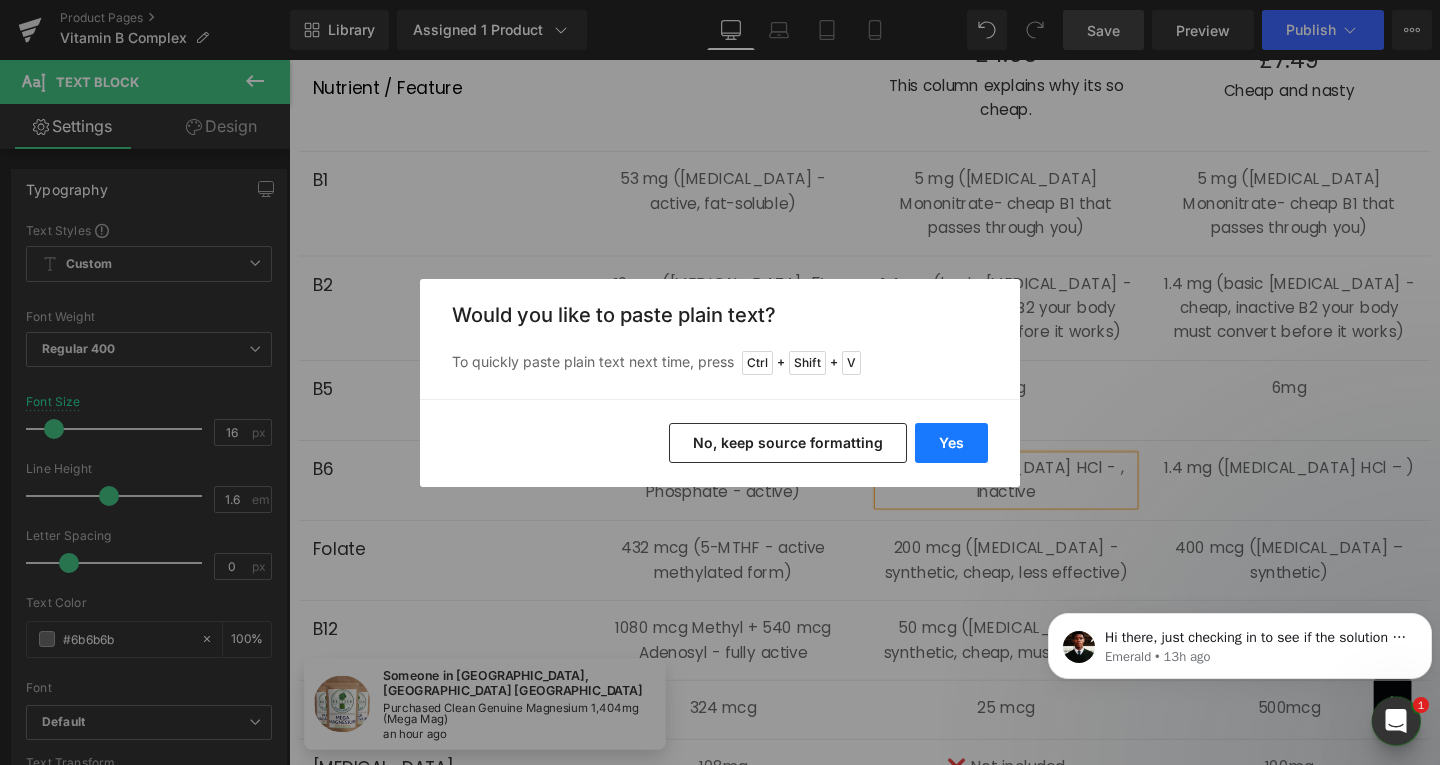 drag, startPoint x: 928, startPoint y: 425, endPoint x: 679, endPoint y: 387, distance: 251.8829 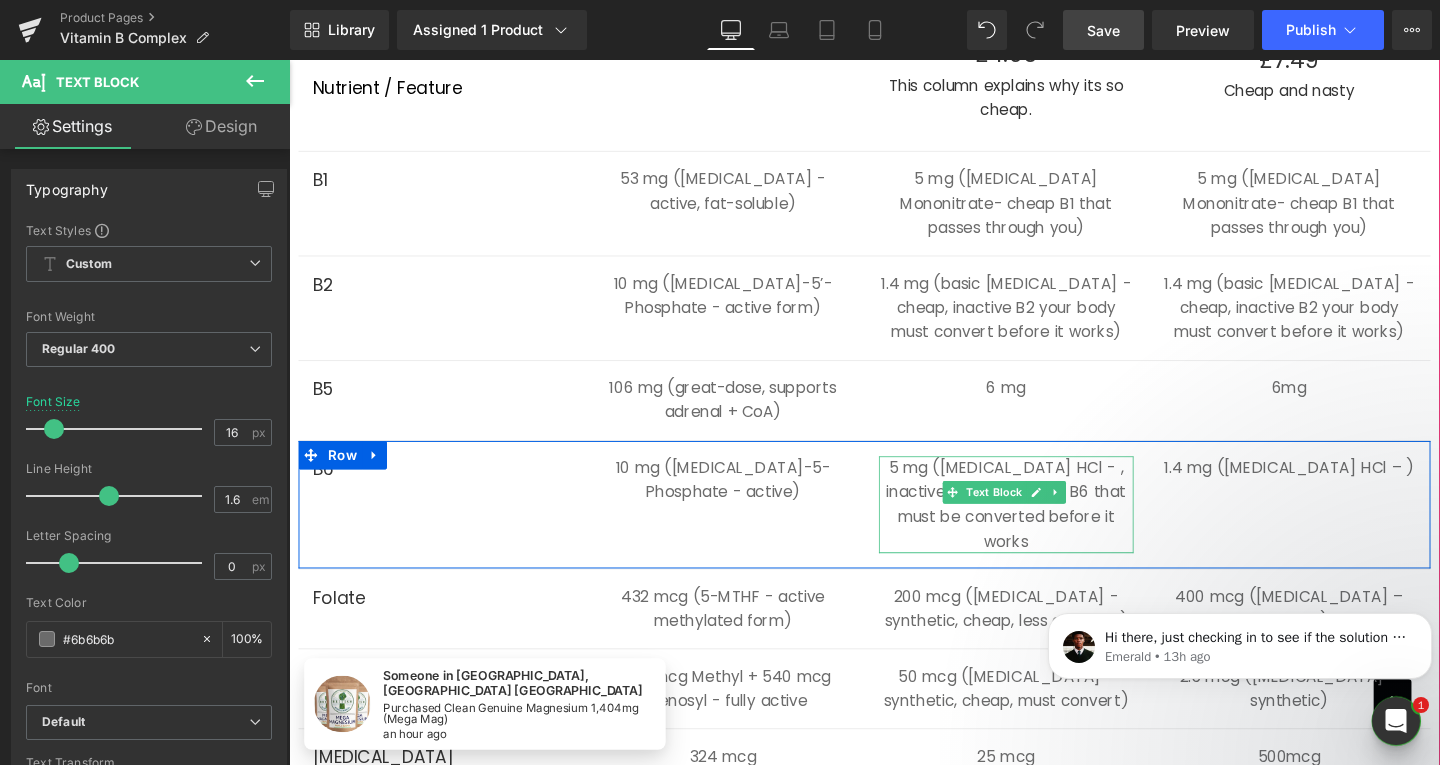 click on "5 mg ([MEDICAL_DATA] HCl - , inactive cheap, inactive B6 that must be converted before it works" at bounding box center (1043, 527) 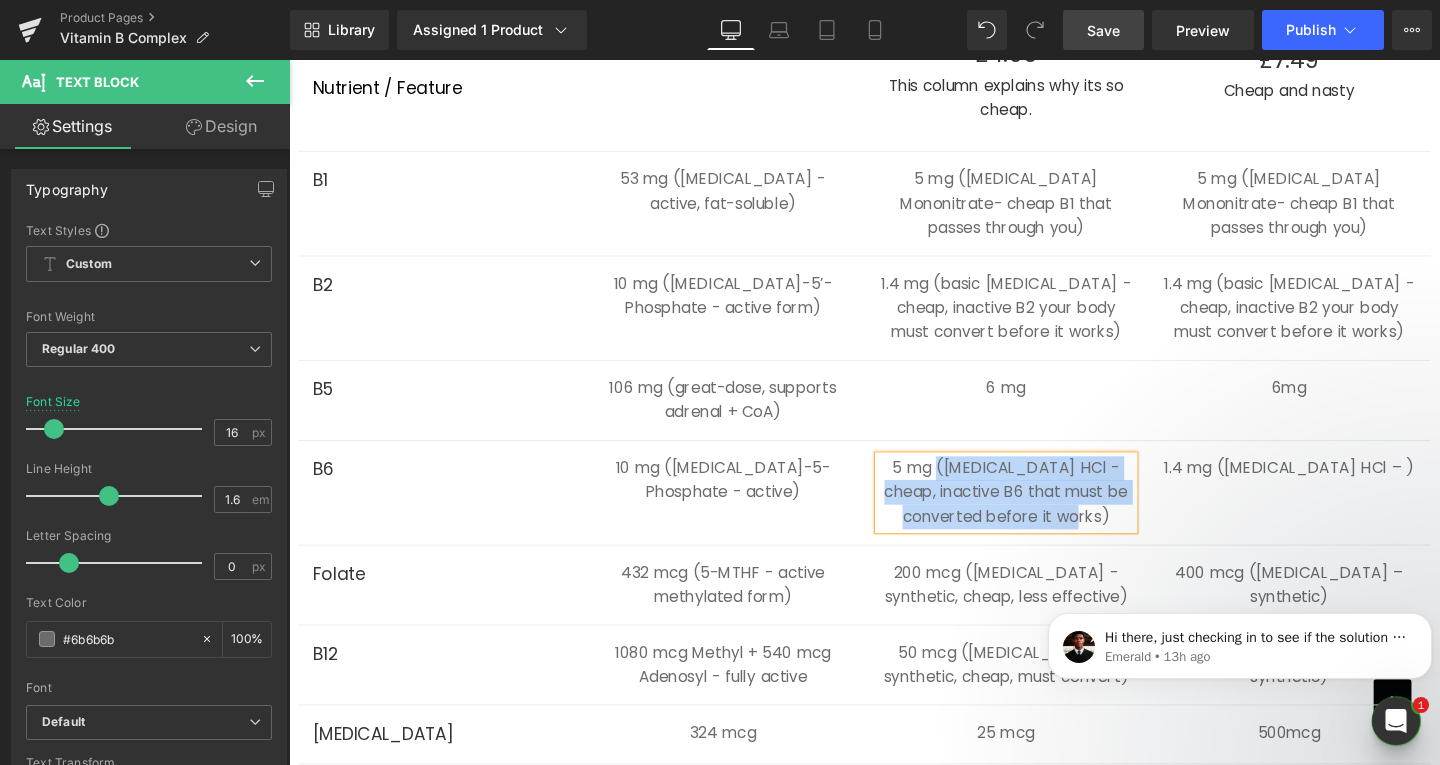 drag, startPoint x: 958, startPoint y: 569, endPoint x: 1143, endPoint y: 618, distance: 191.37921 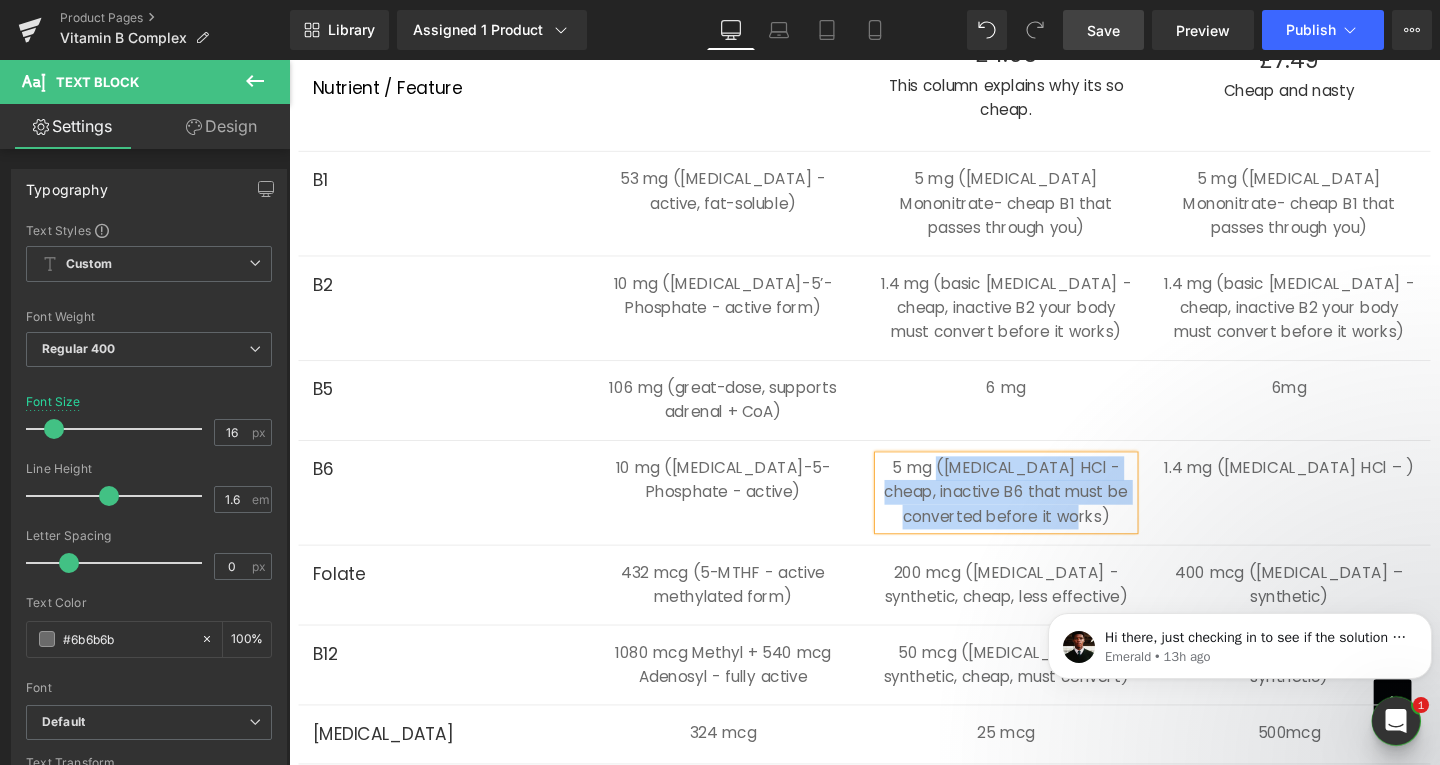 click on "5 mg ([MEDICAL_DATA] HCl - cheap, inactive B6 that must be converted before it works)" at bounding box center [1043, 514] 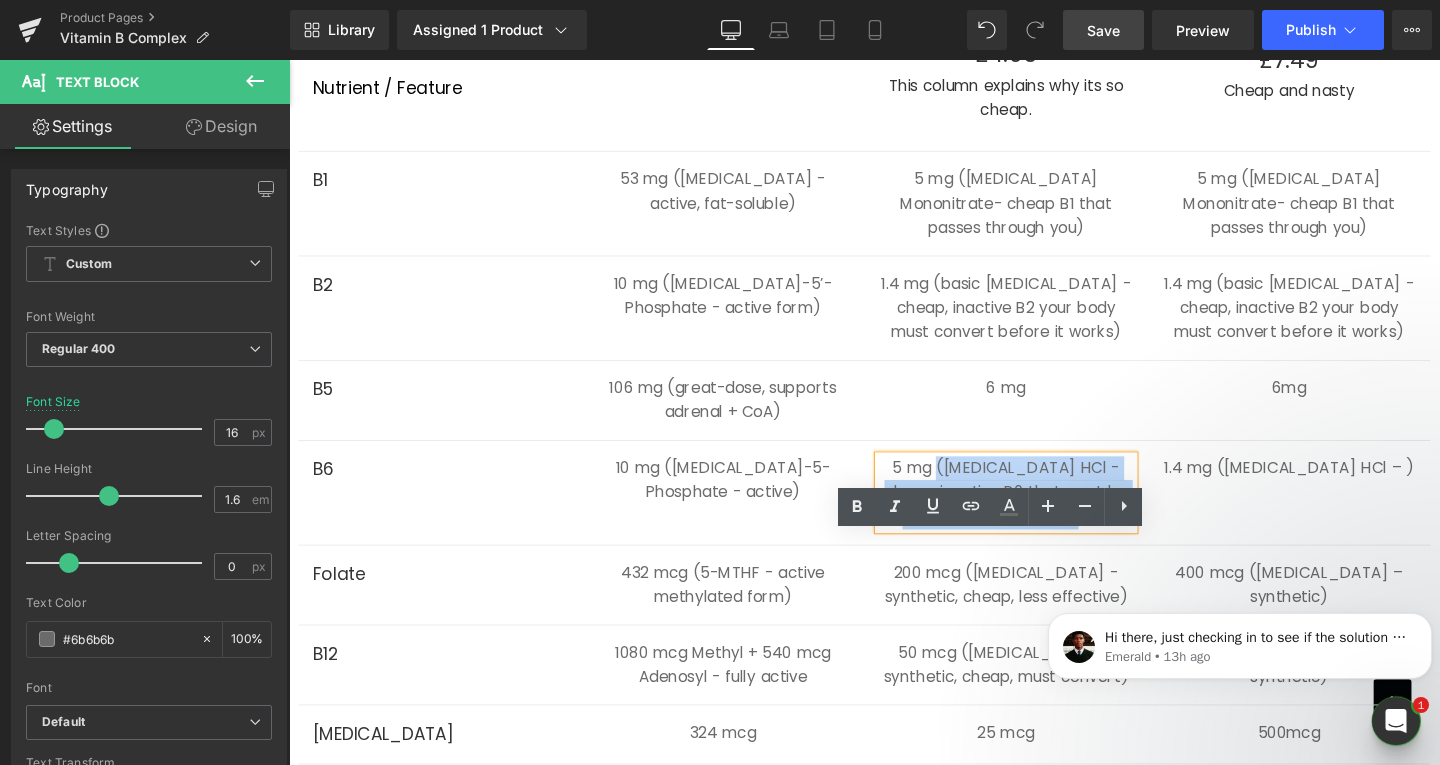 copy on "([MEDICAL_DATA] HCl - cheap, inactive B6 that must be converted before it works)" 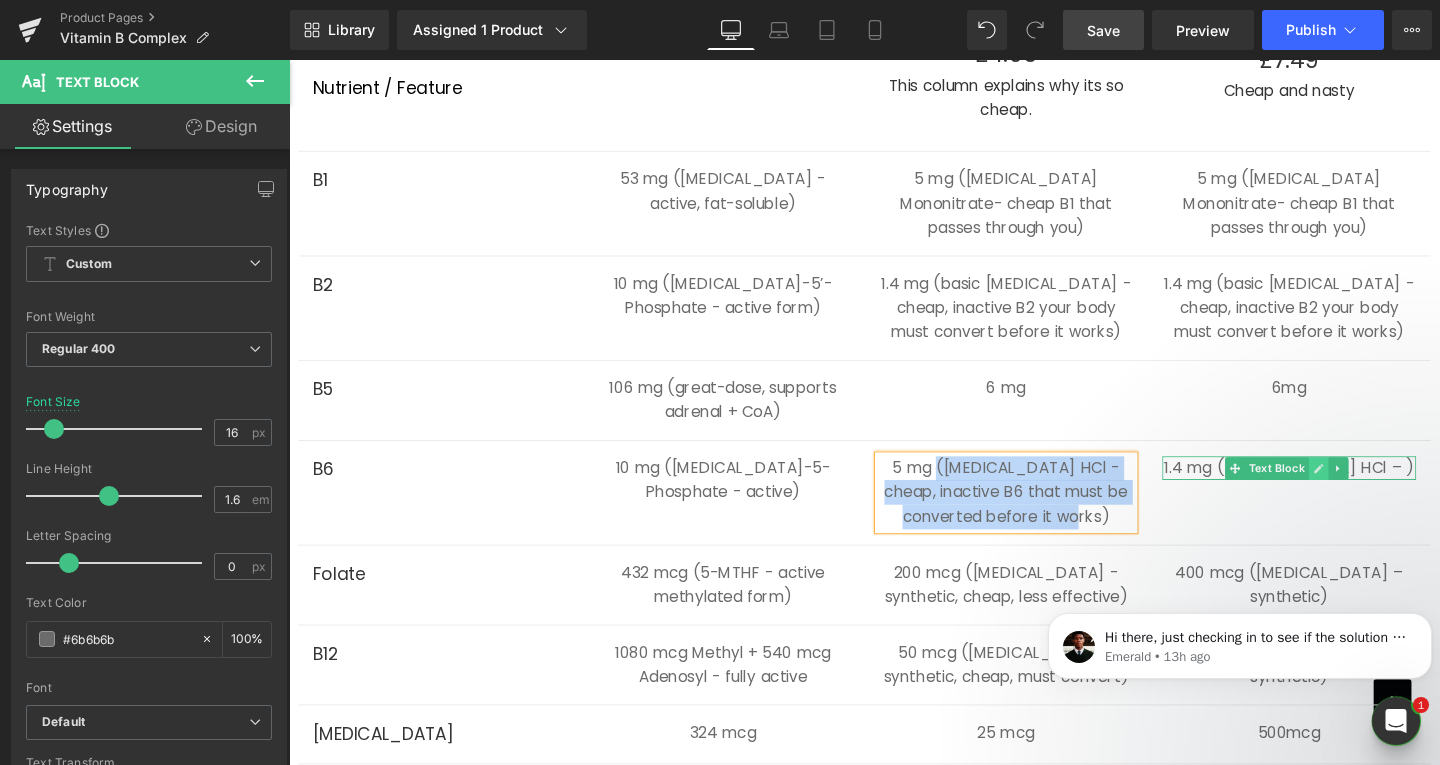 drag, startPoint x: 1346, startPoint y: 560, endPoint x: 1366, endPoint y: 566, distance: 20.880613 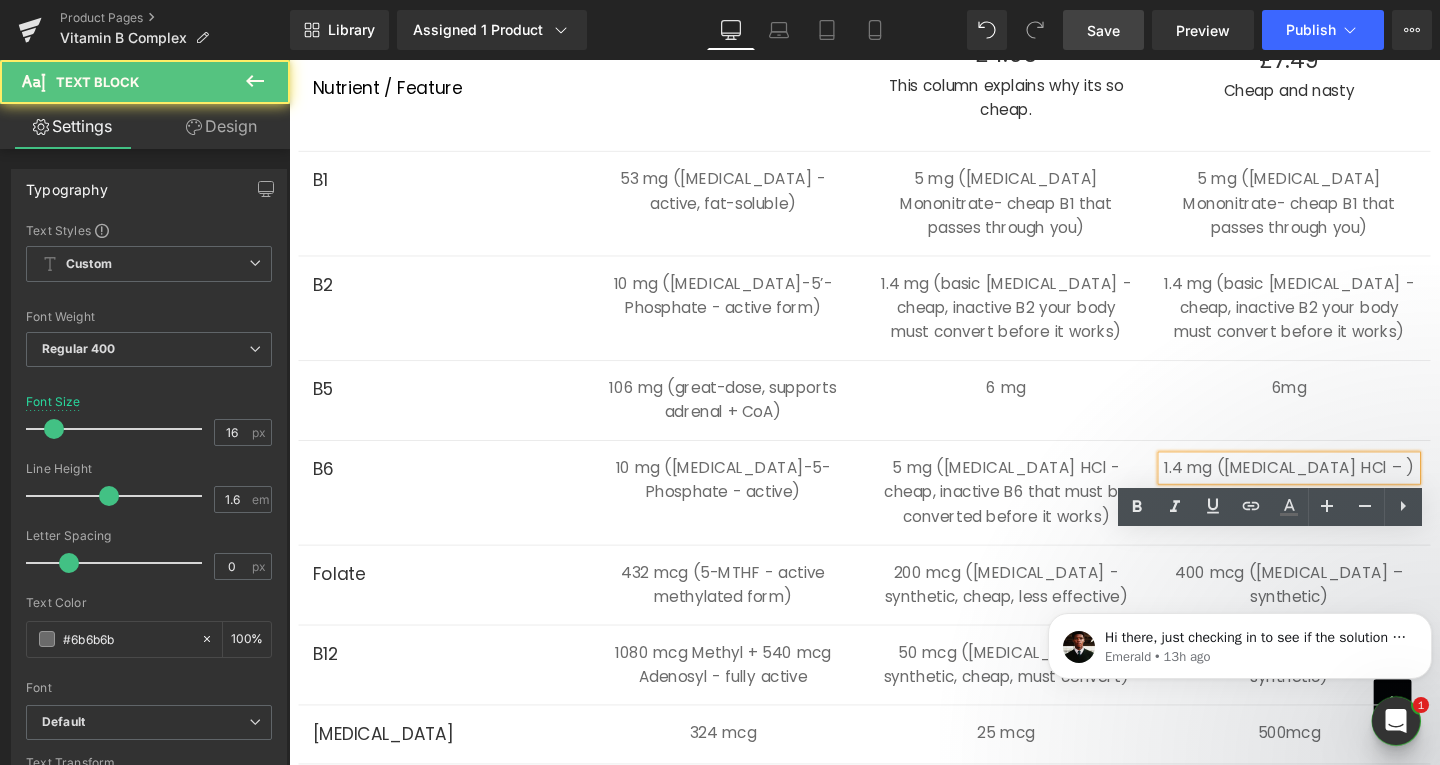 click on "1.4 mg ([MEDICAL_DATA] HCl – )" at bounding box center (1341, 489) 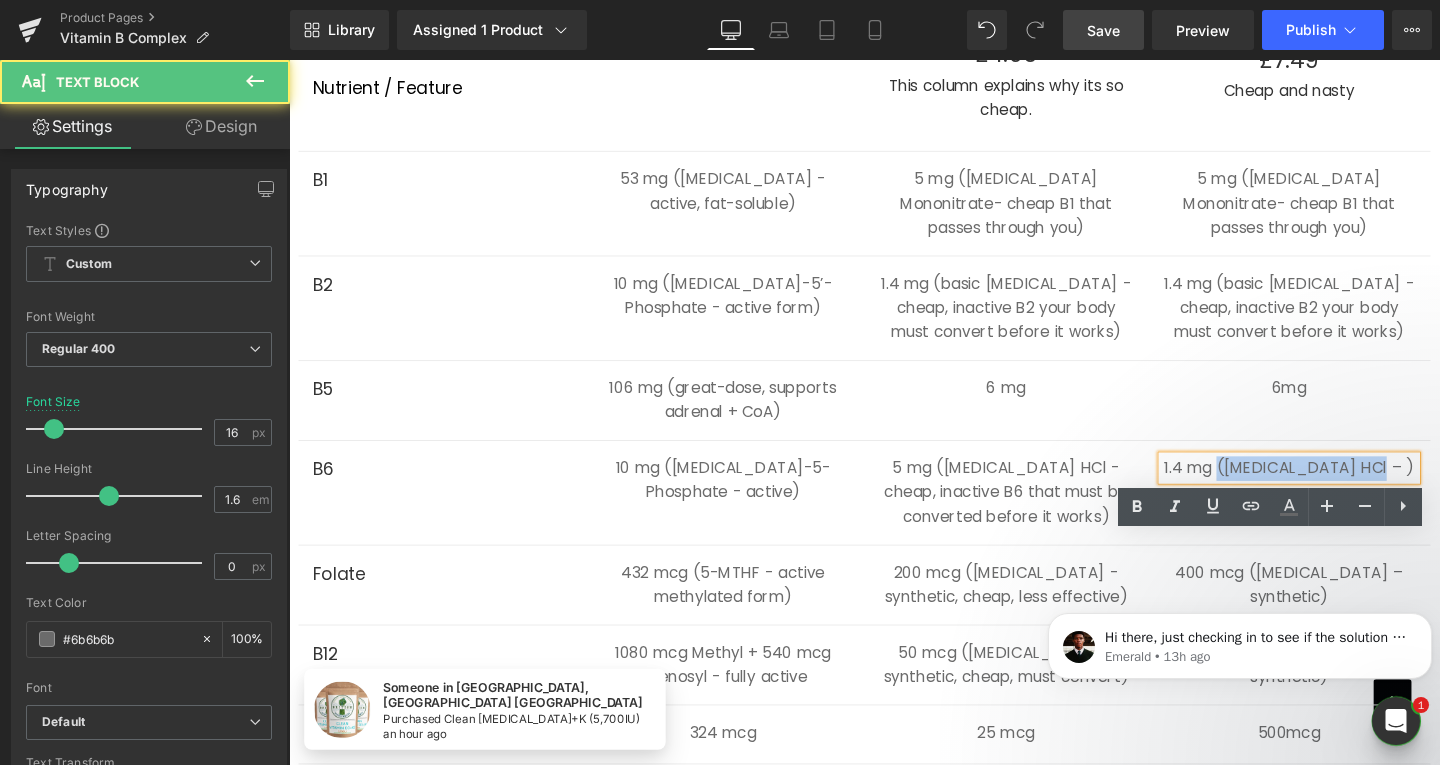 drag, startPoint x: 1286, startPoint y: 575, endPoint x: 1434, endPoint y: 571, distance: 148.05405 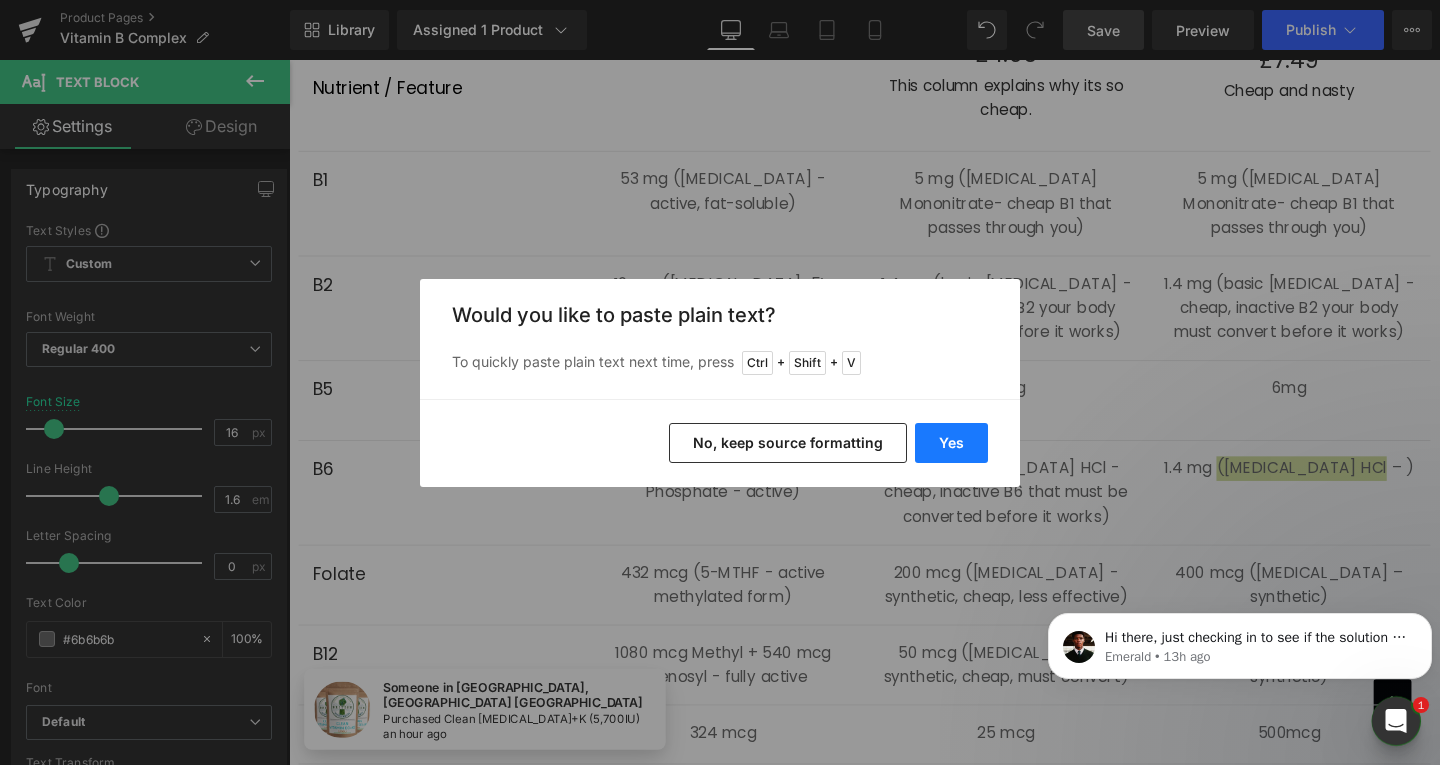 click on "Yes" at bounding box center (951, 443) 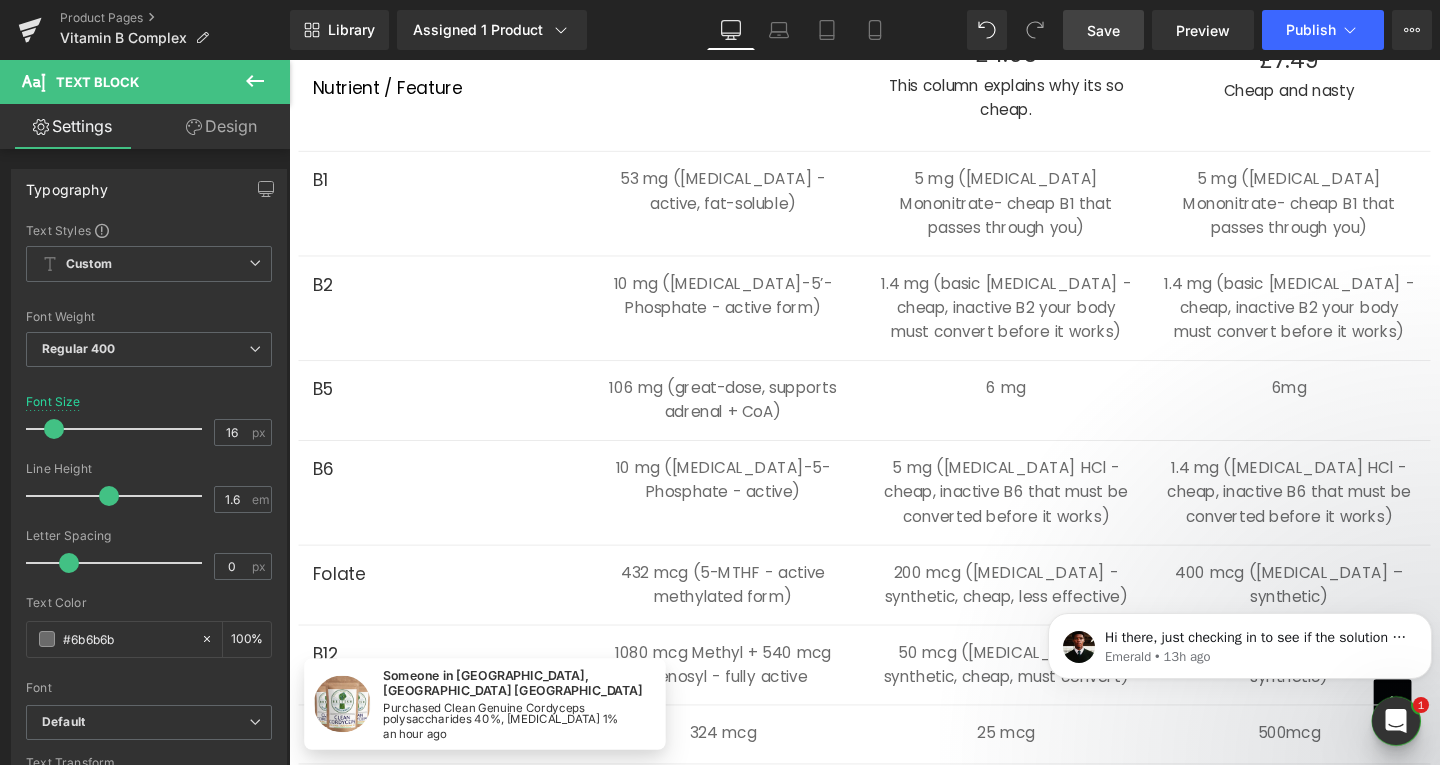 click on "Save" at bounding box center (1103, 30) 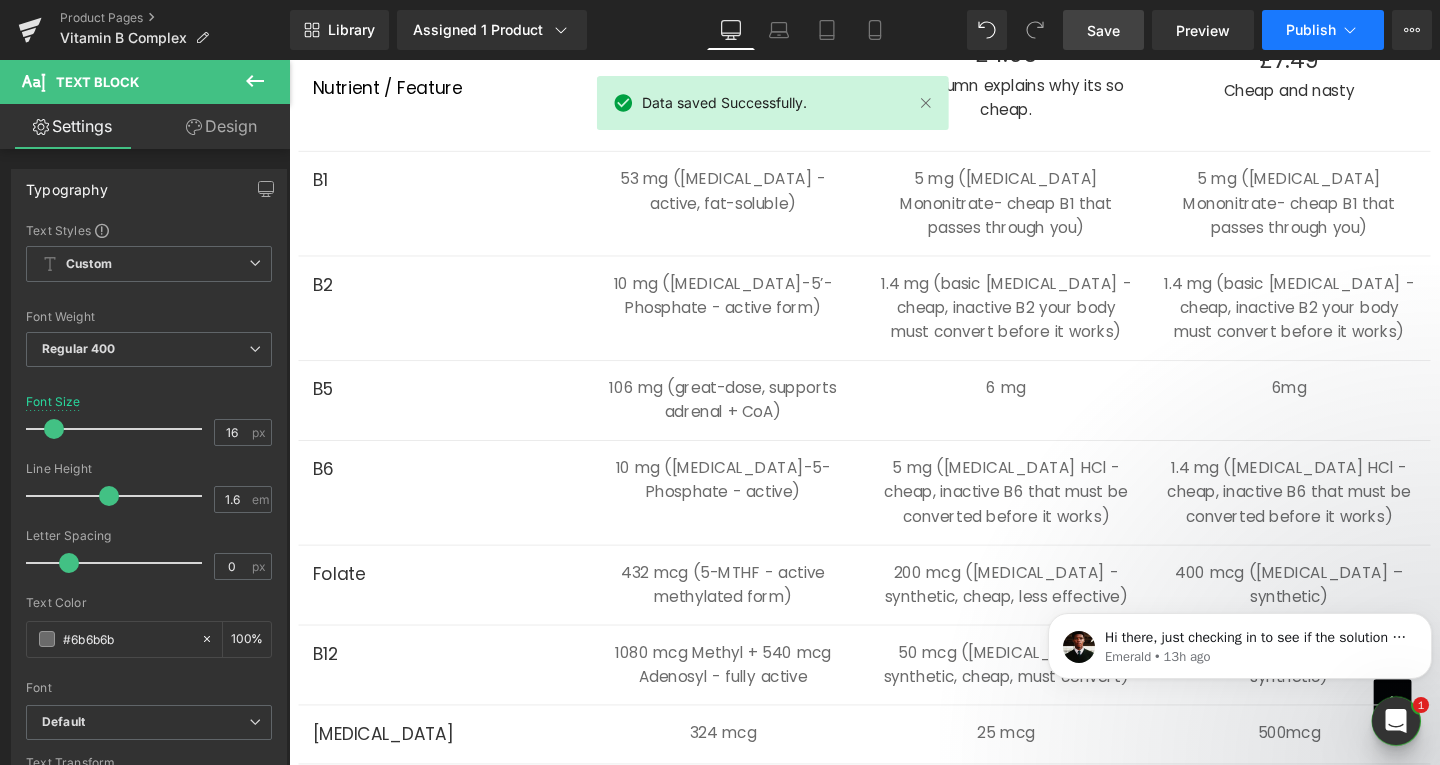 click on "Publish" at bounding box center [1311, 30] 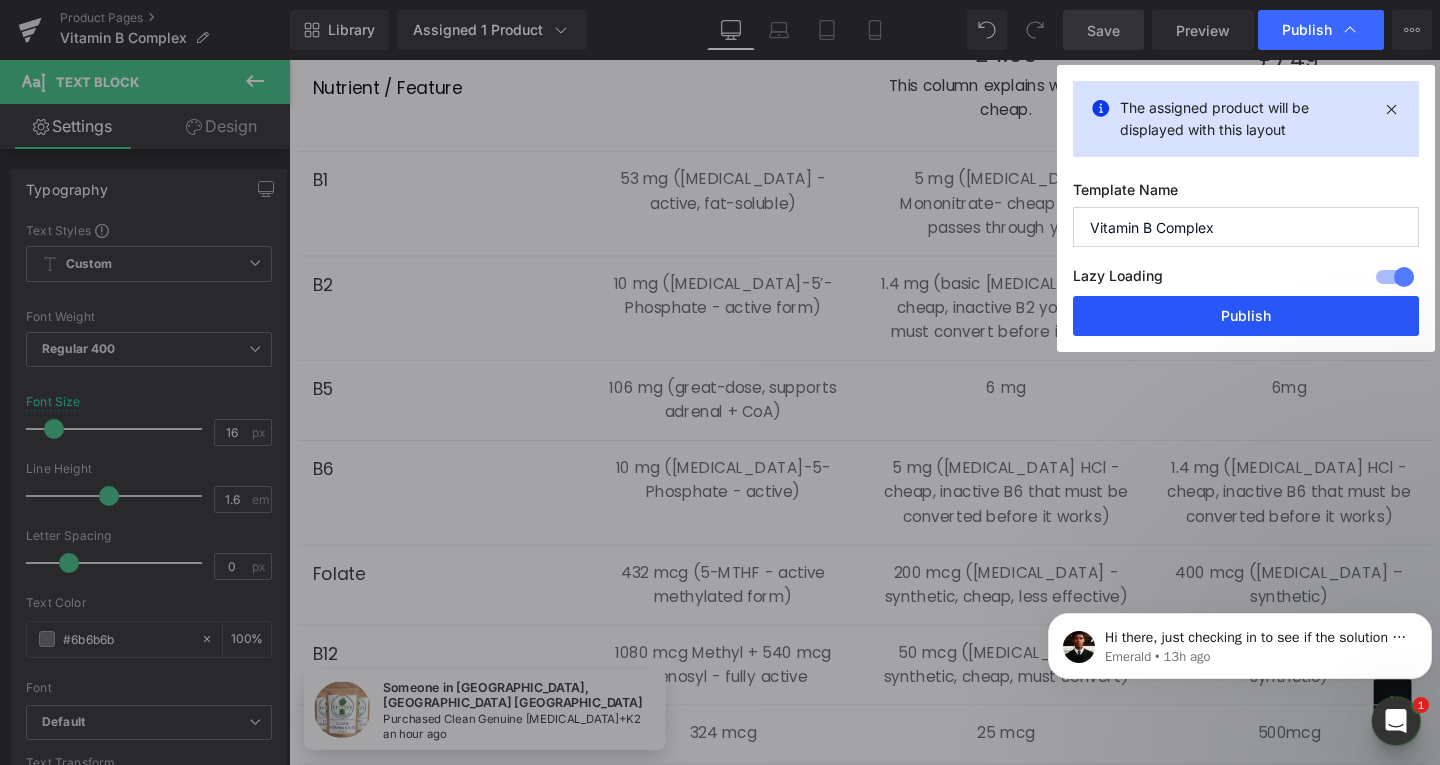 drag, startPoint x: 1258, startPoint y: 314, endPoint x: 934, endPoint y: 203, distance: 342.4865 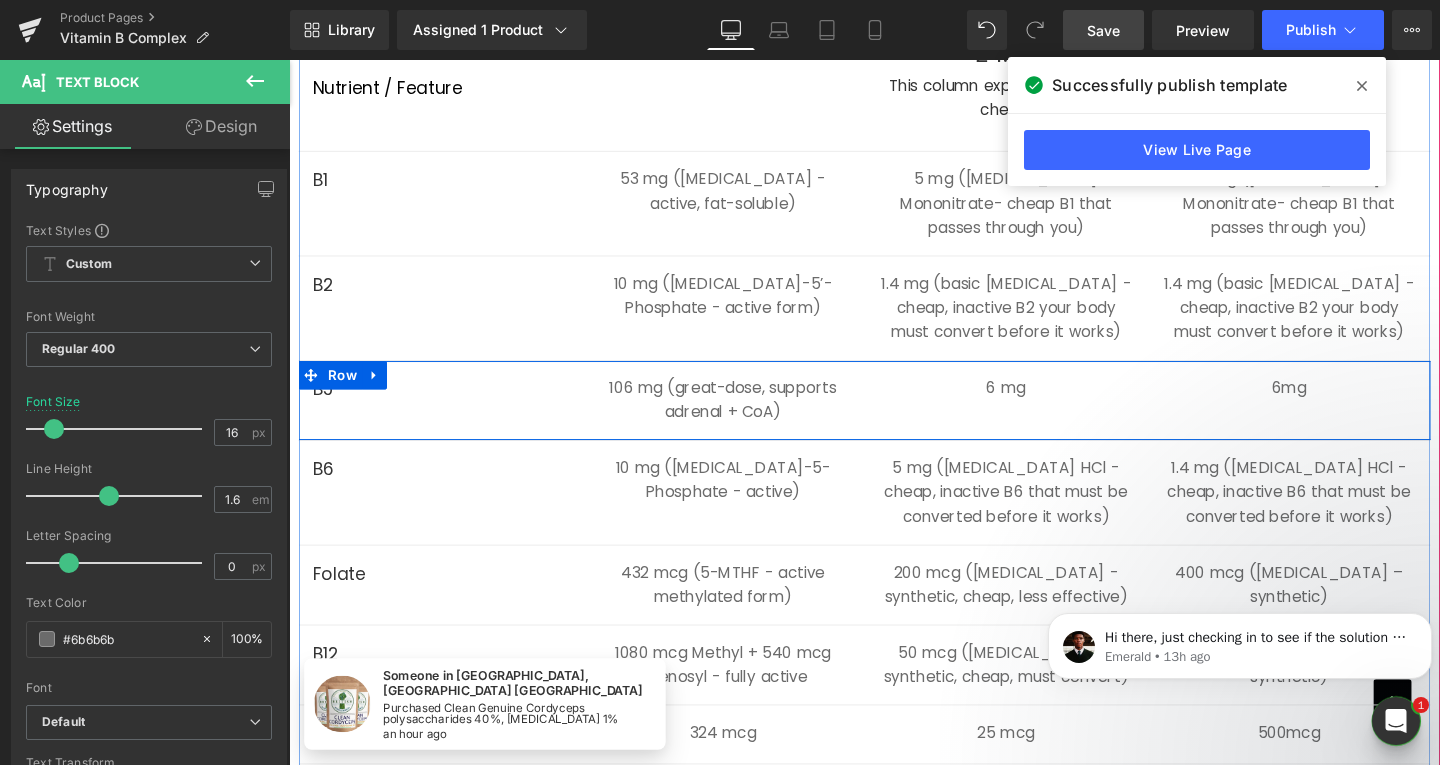 click on "B5 Text Block         106 mg (great-dose, supports adrenal + CoA) Text Block         6 mg Text Block         6mg Text Block         Row" at bounding box center [894, 418] 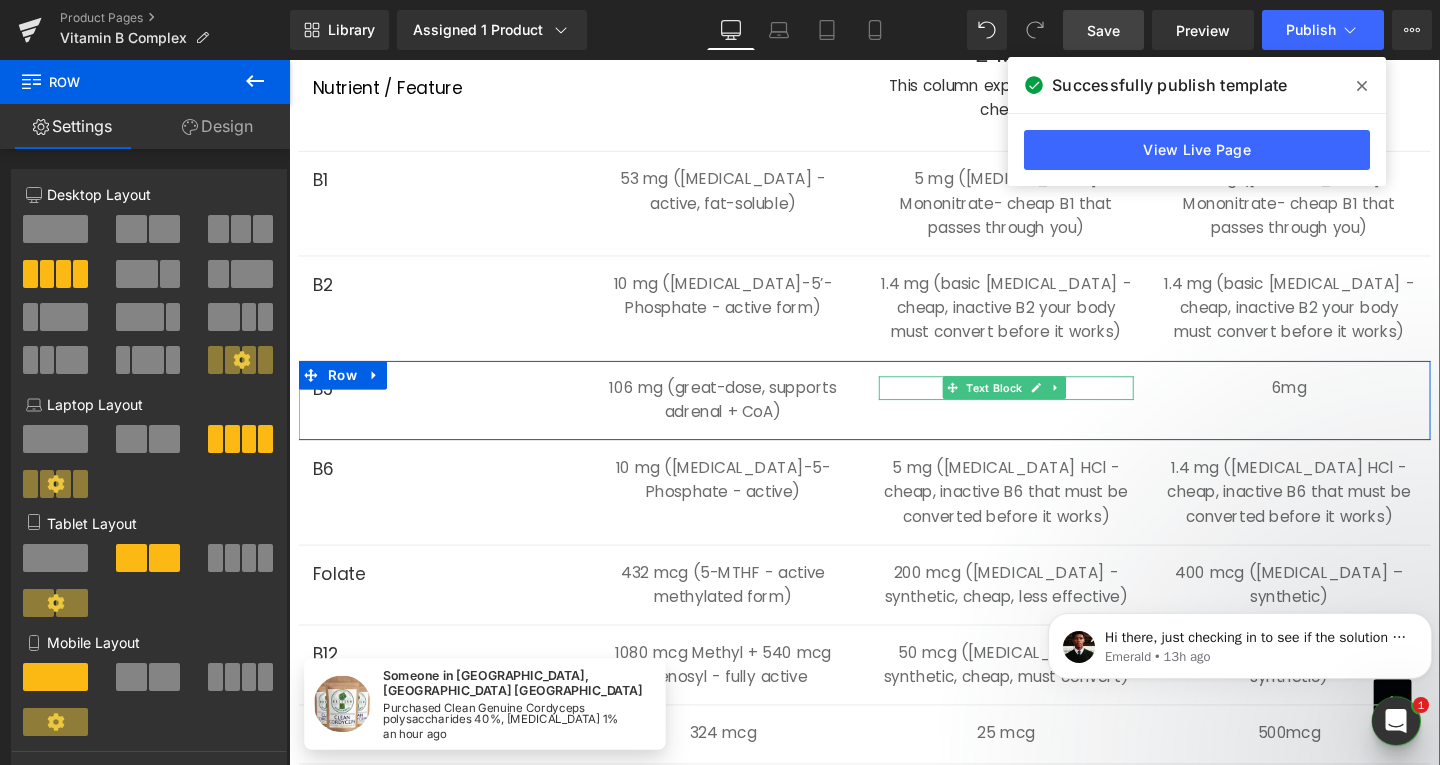 click on "6 mg" at bounding box center (1043, 405) 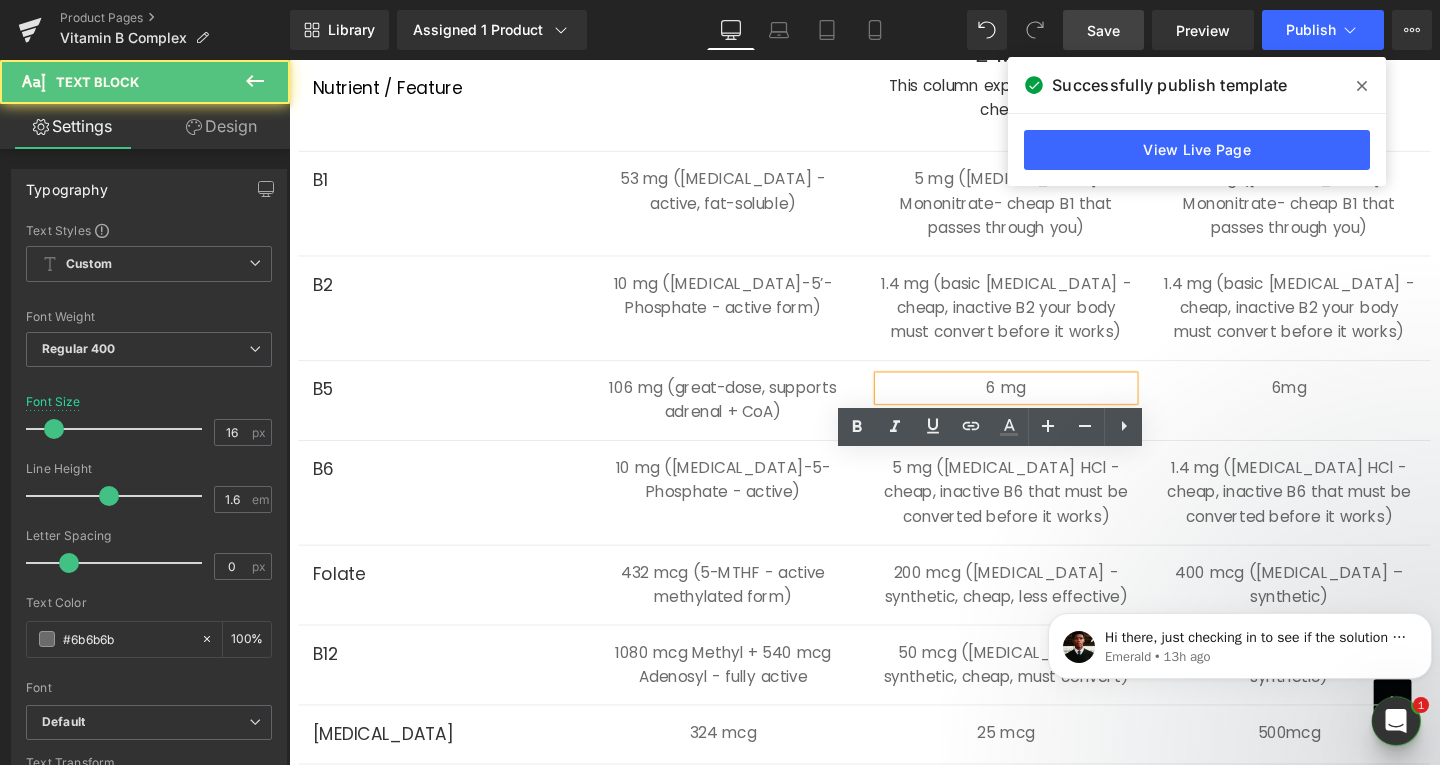 click on "6 mg" at bounding box center [1043, 405] 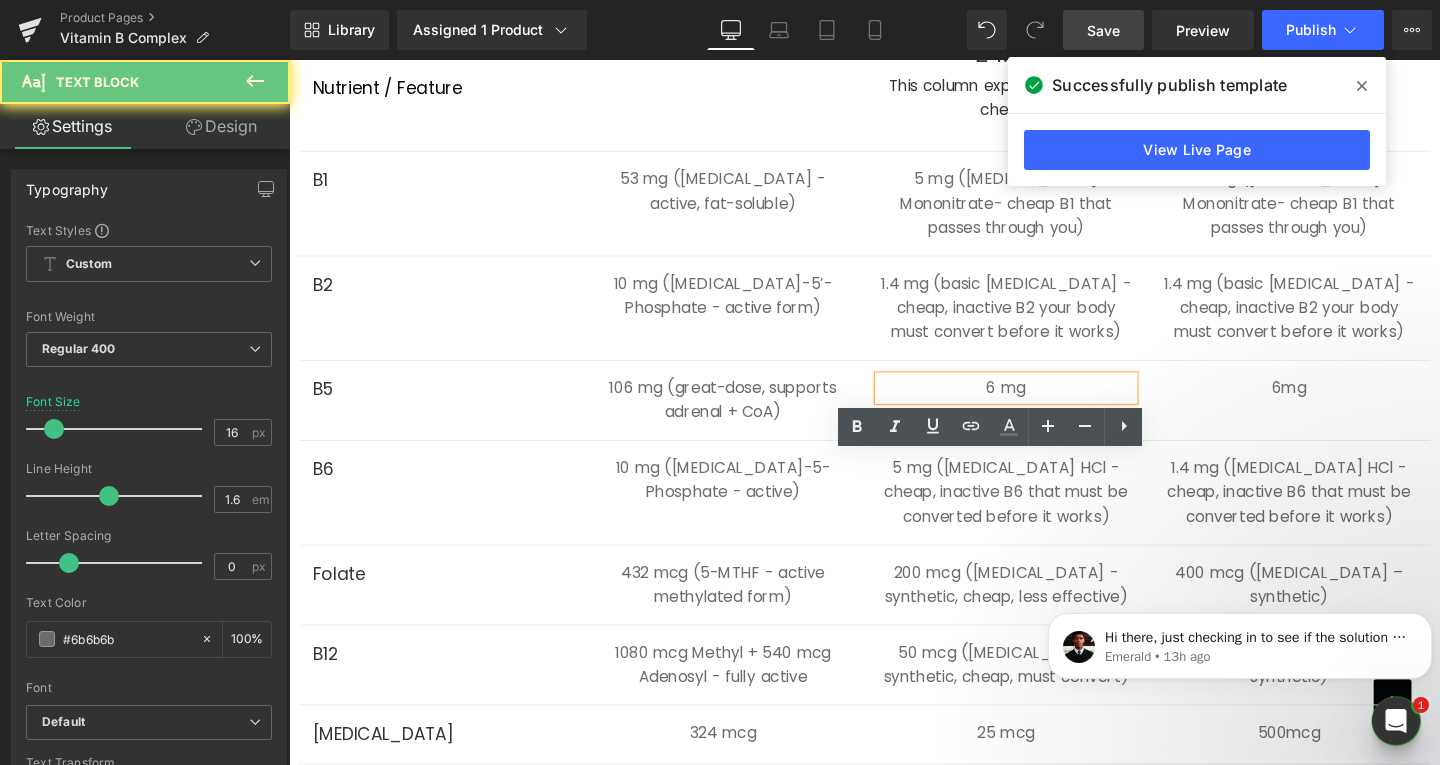type 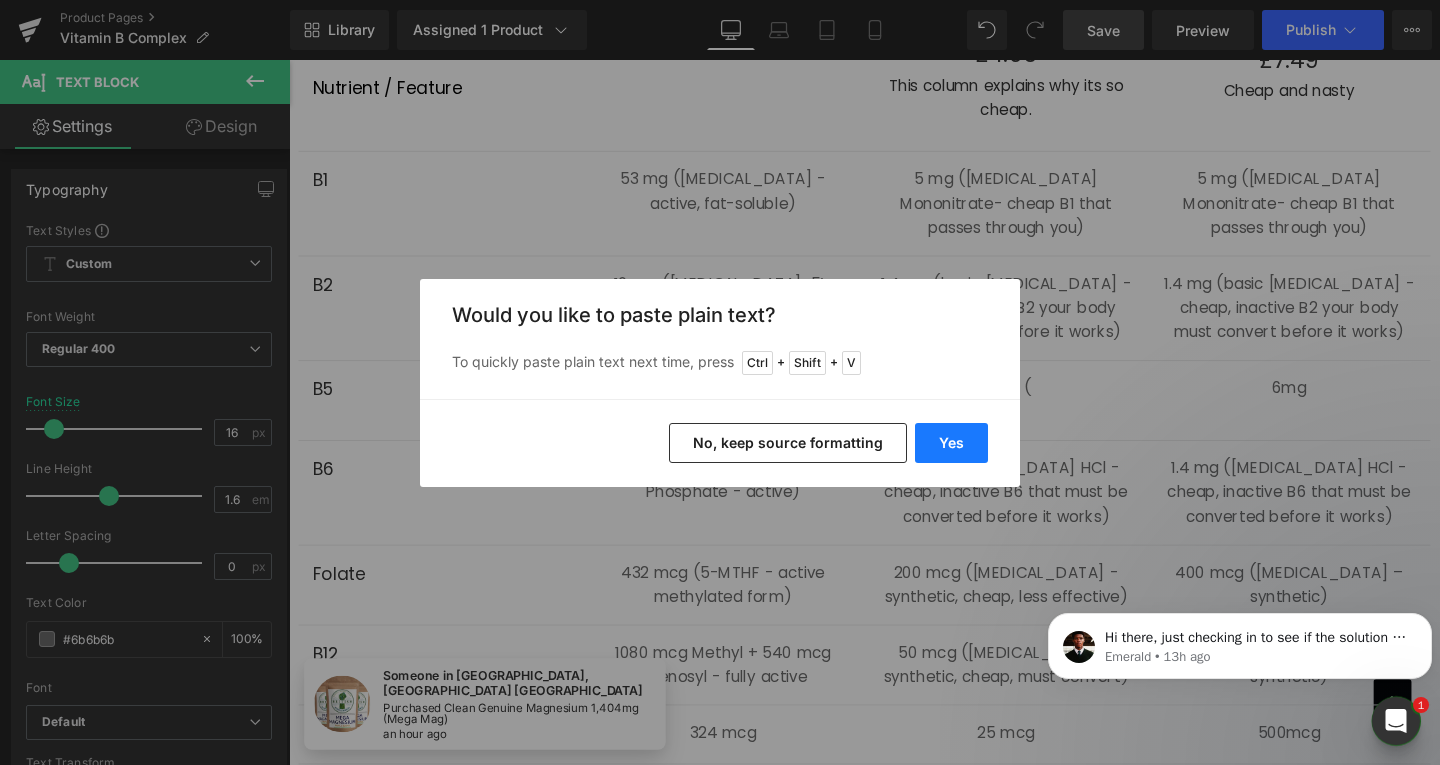 click on "Yes" at bounding box center [951, 443] 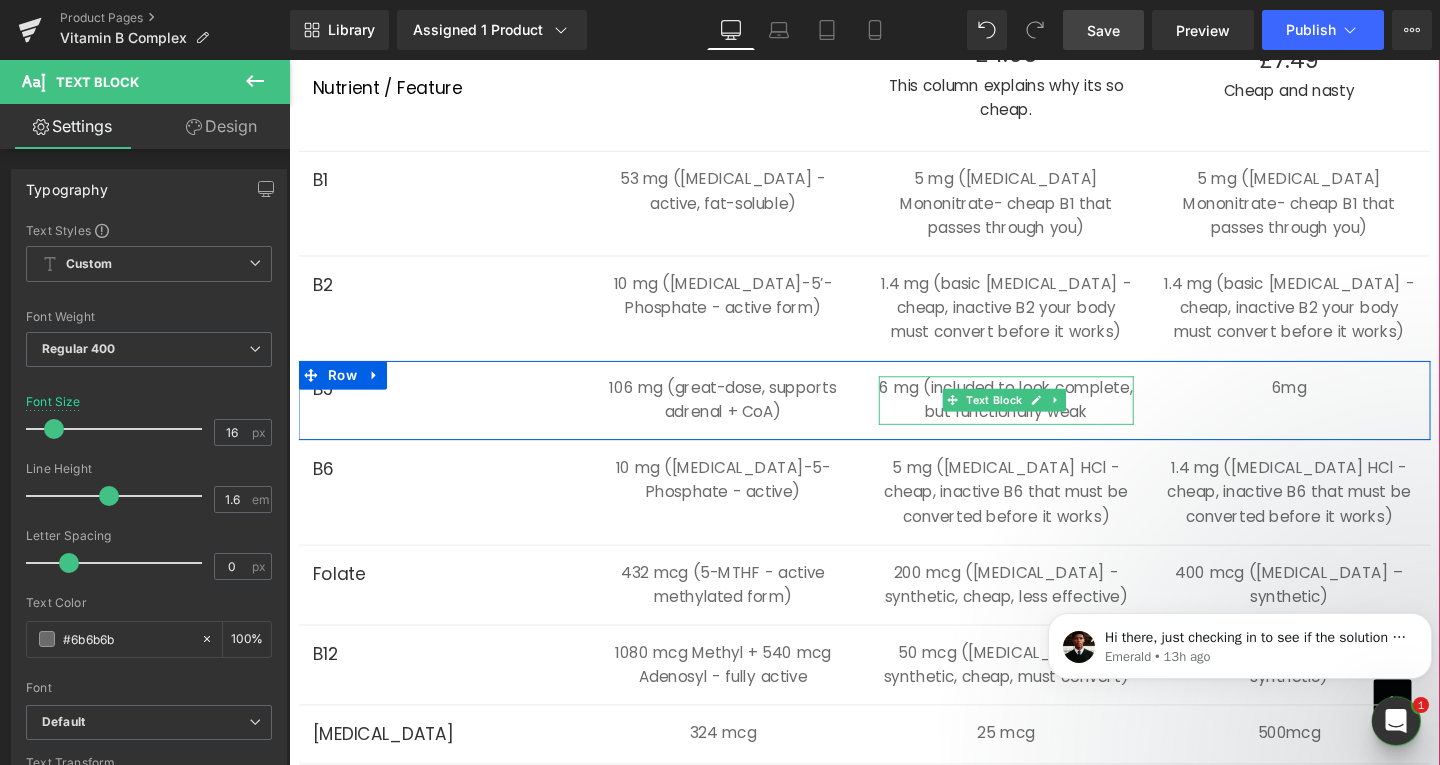 click on "6 mg (included to look complete, but functionally weak" at bounding box center (1043, 417) 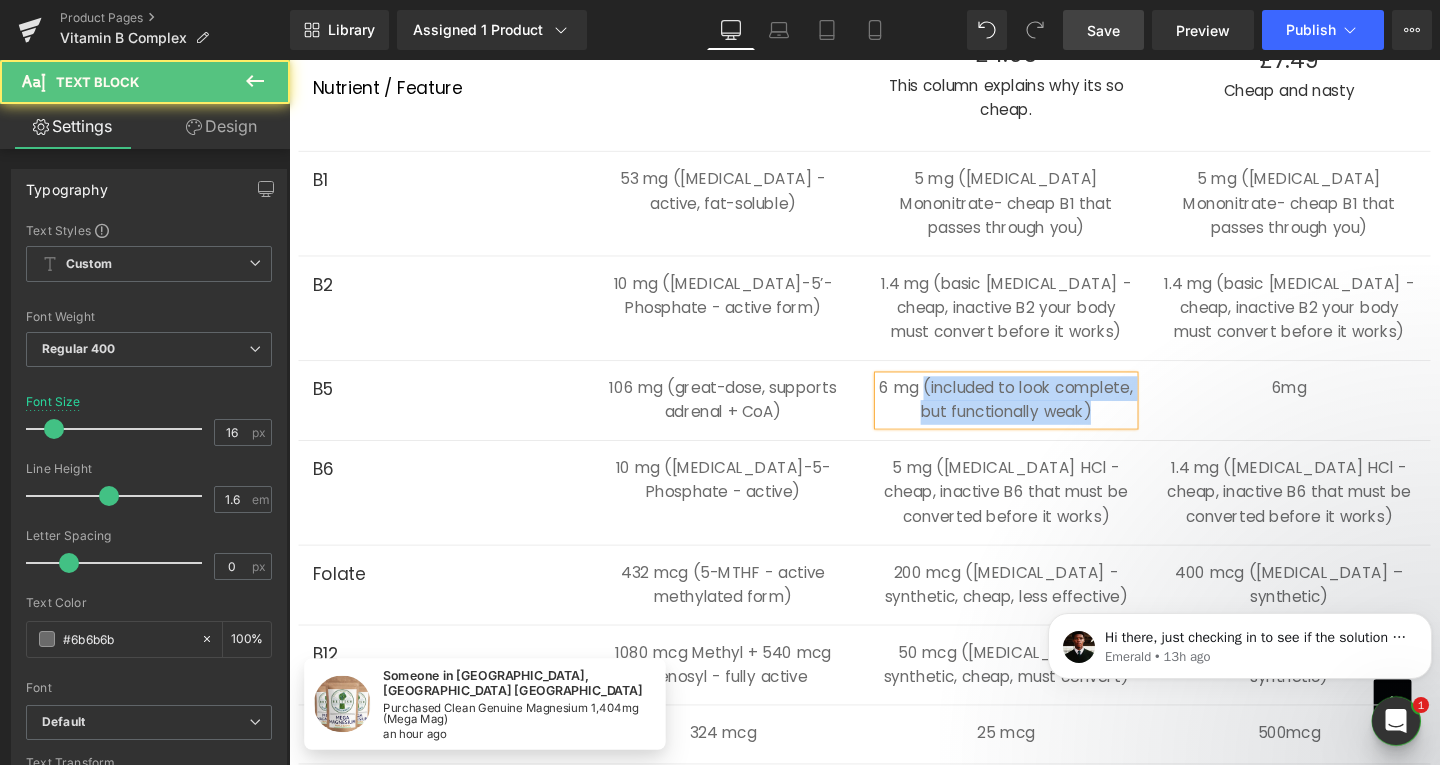 drag, startPoint x: 1085, startPoint y: 533, endPoint x: 990, endPoint y: 492, distance: 103.4698 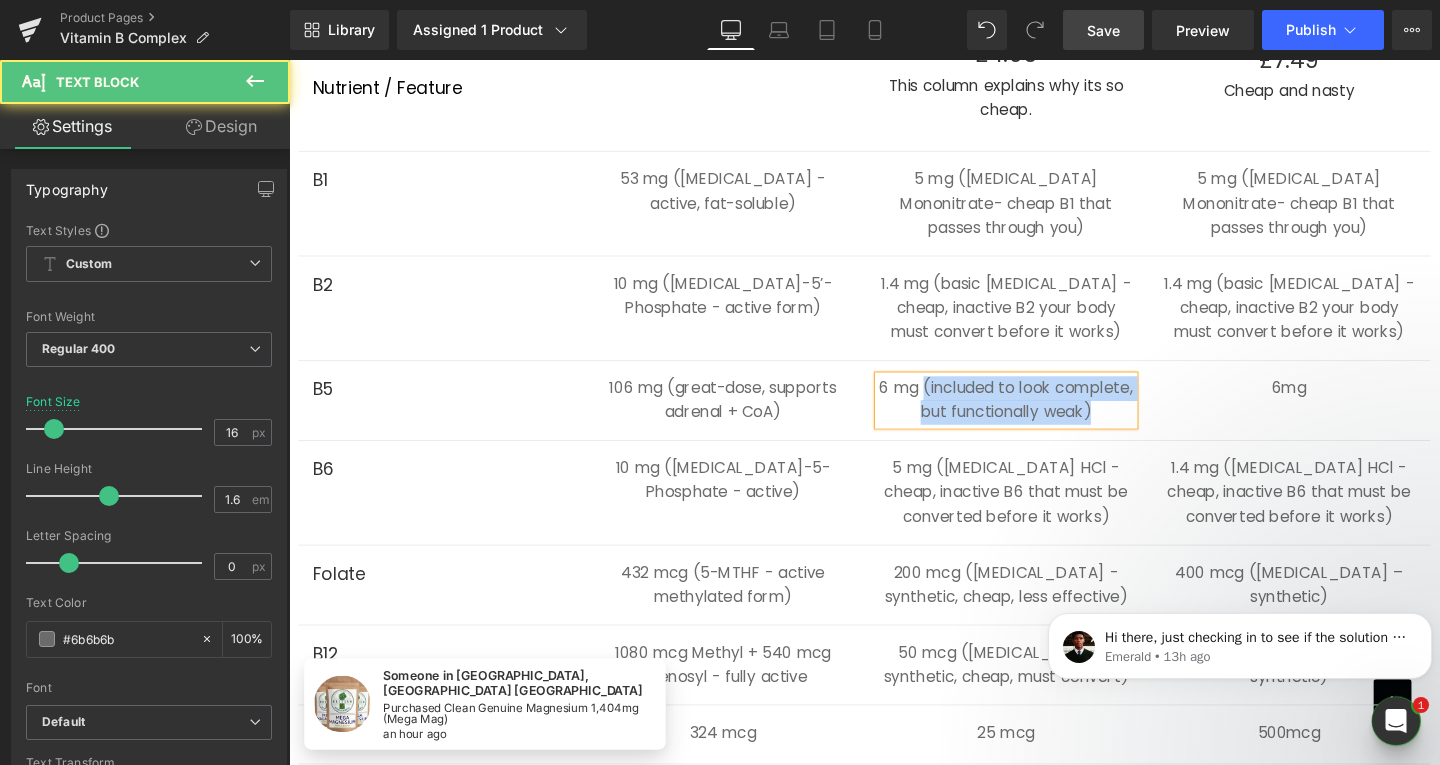 click on "6 mg (included to look complete, but functionally weak)" at bounding box center (1043, 417) 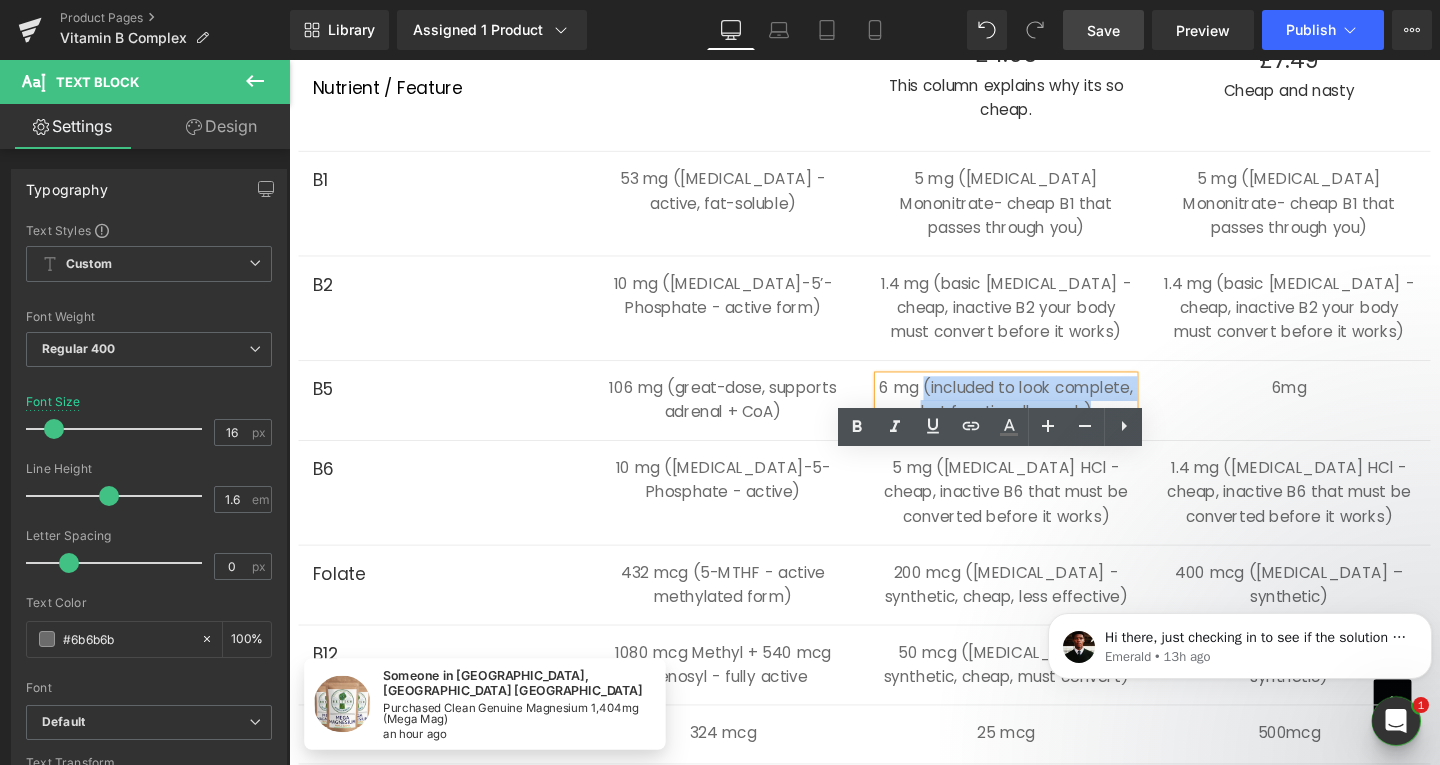 copy on "(included to look complete, but functionally weak)" 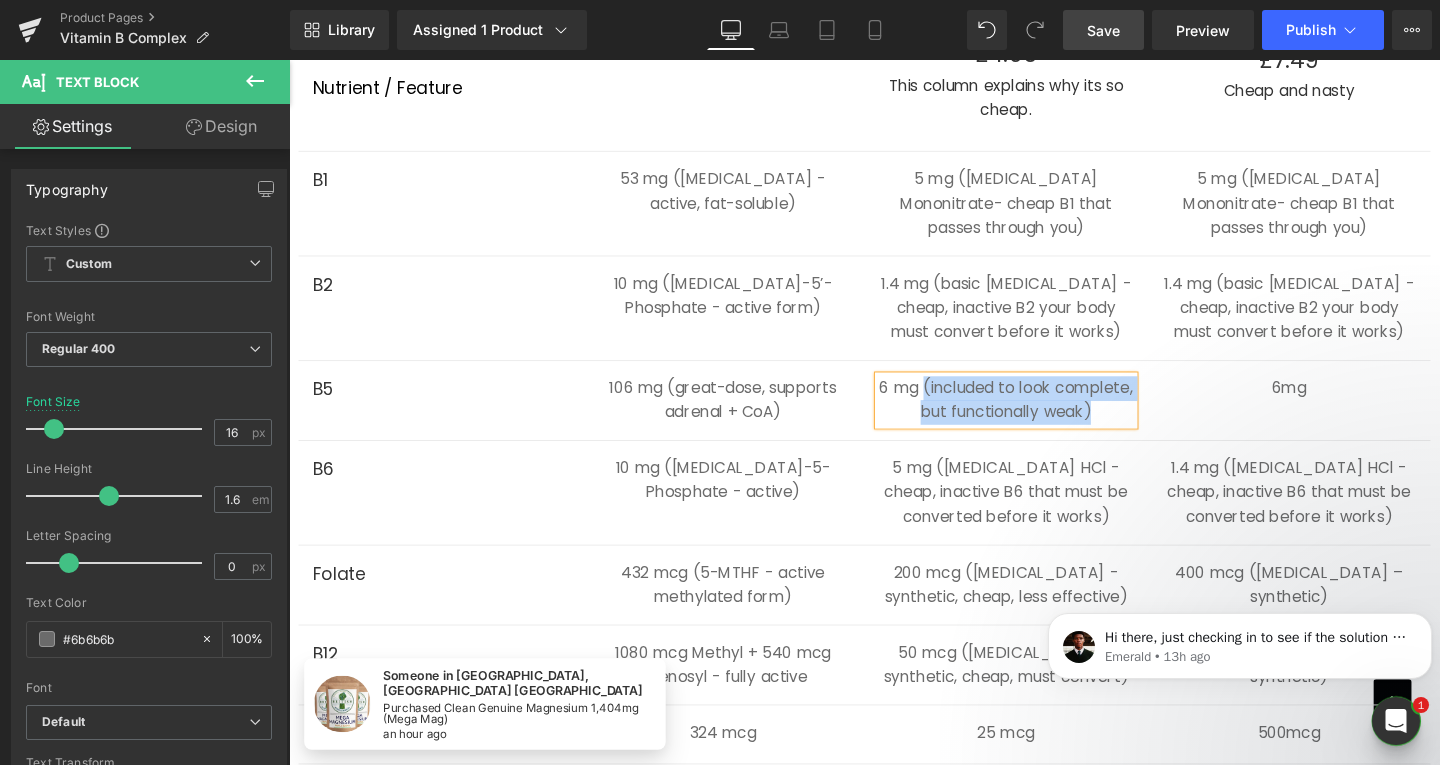 click on "B5 Text Block         106 mg (great-dose, supports adrenal + CoA) Text Block         6 mg (included to look complete, but functionally weak) Text Block         6mg Text Block         Row" at bounding box center (894, 418) 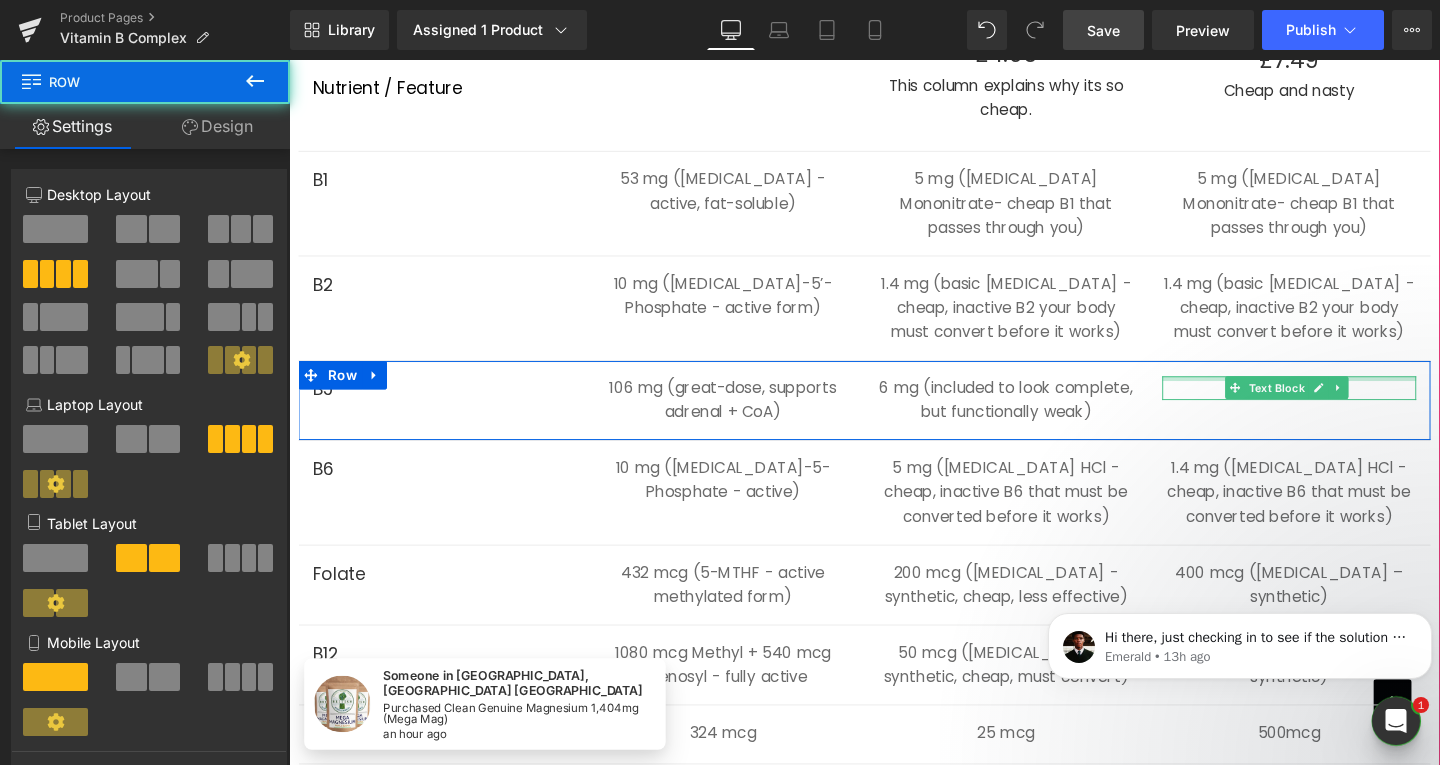 click at bounding box center (1341, 394) 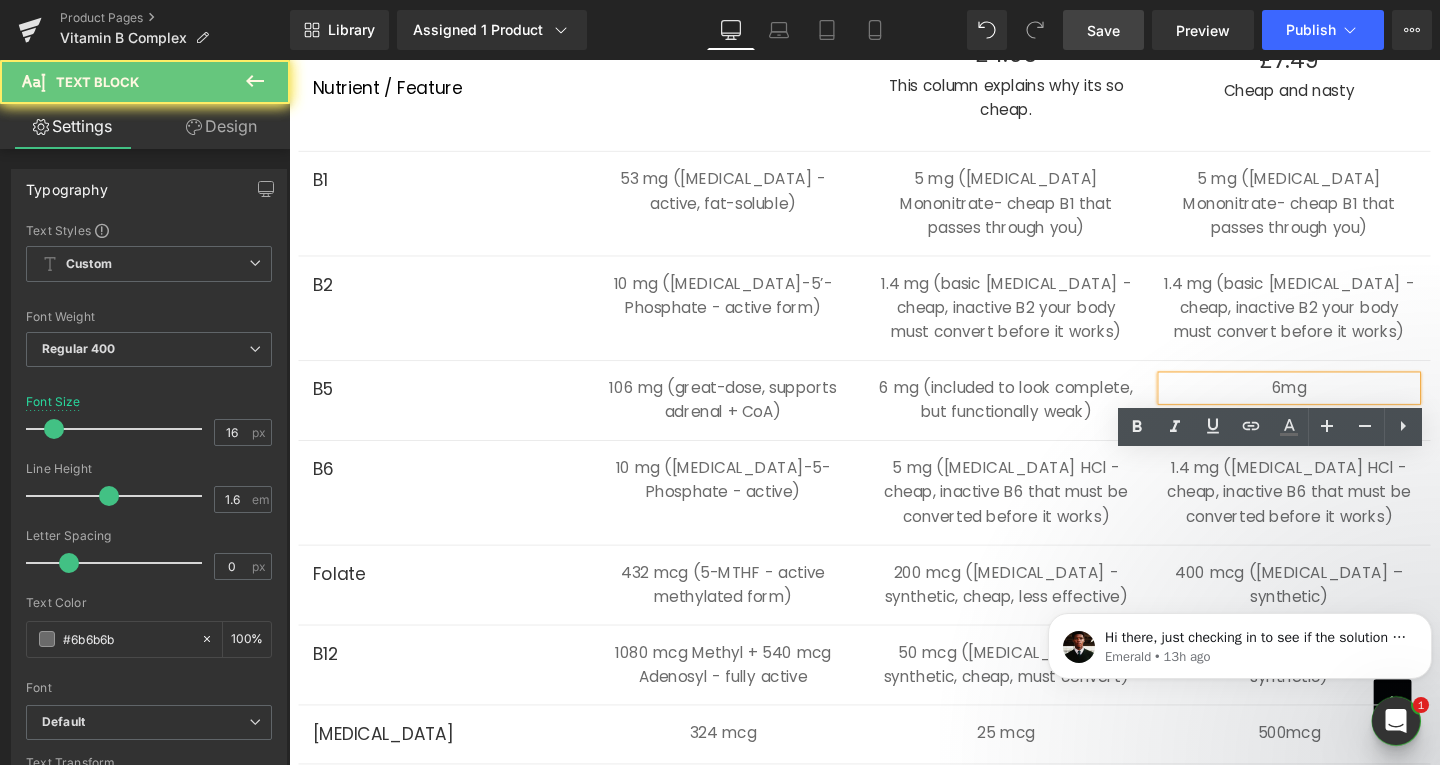 click on "6mg" at bounding box center (1341, 405) 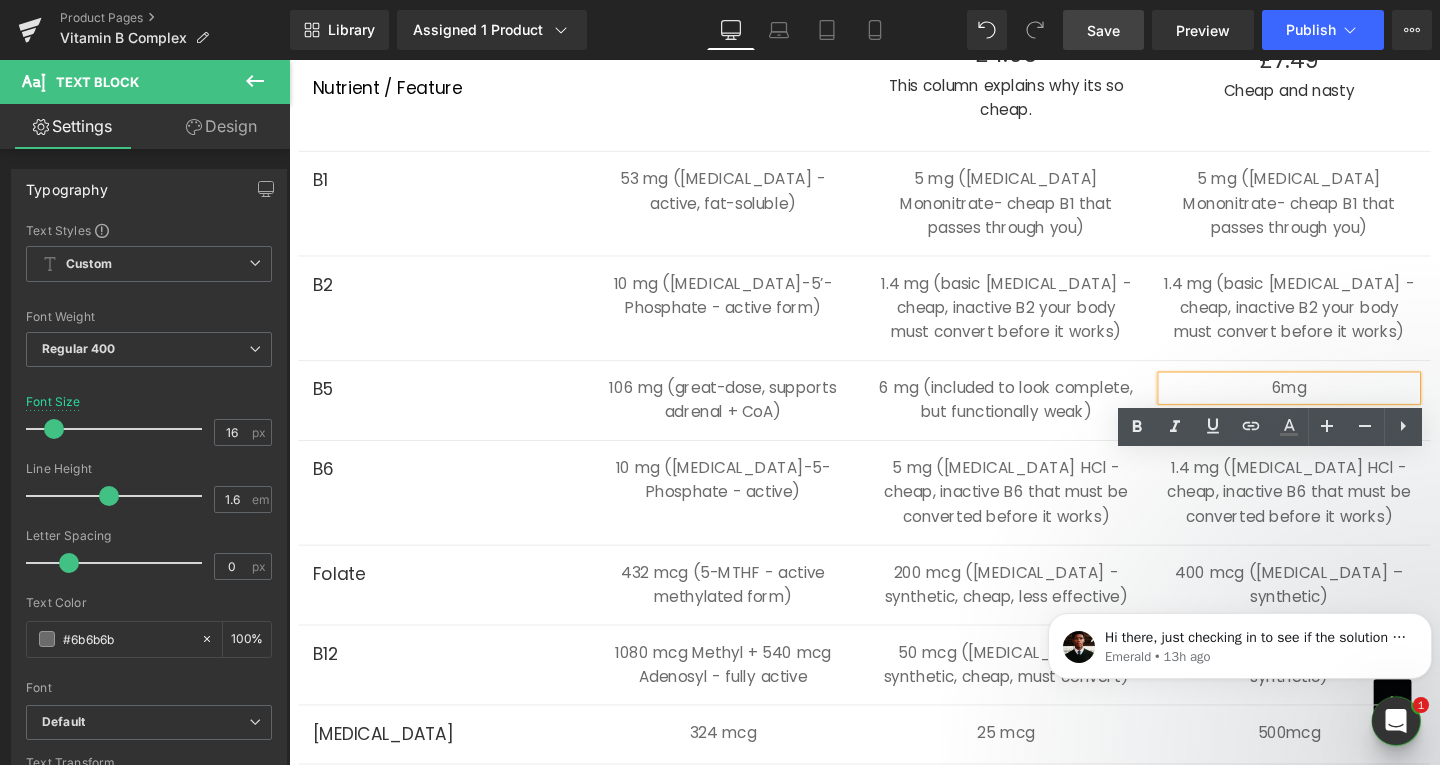 type 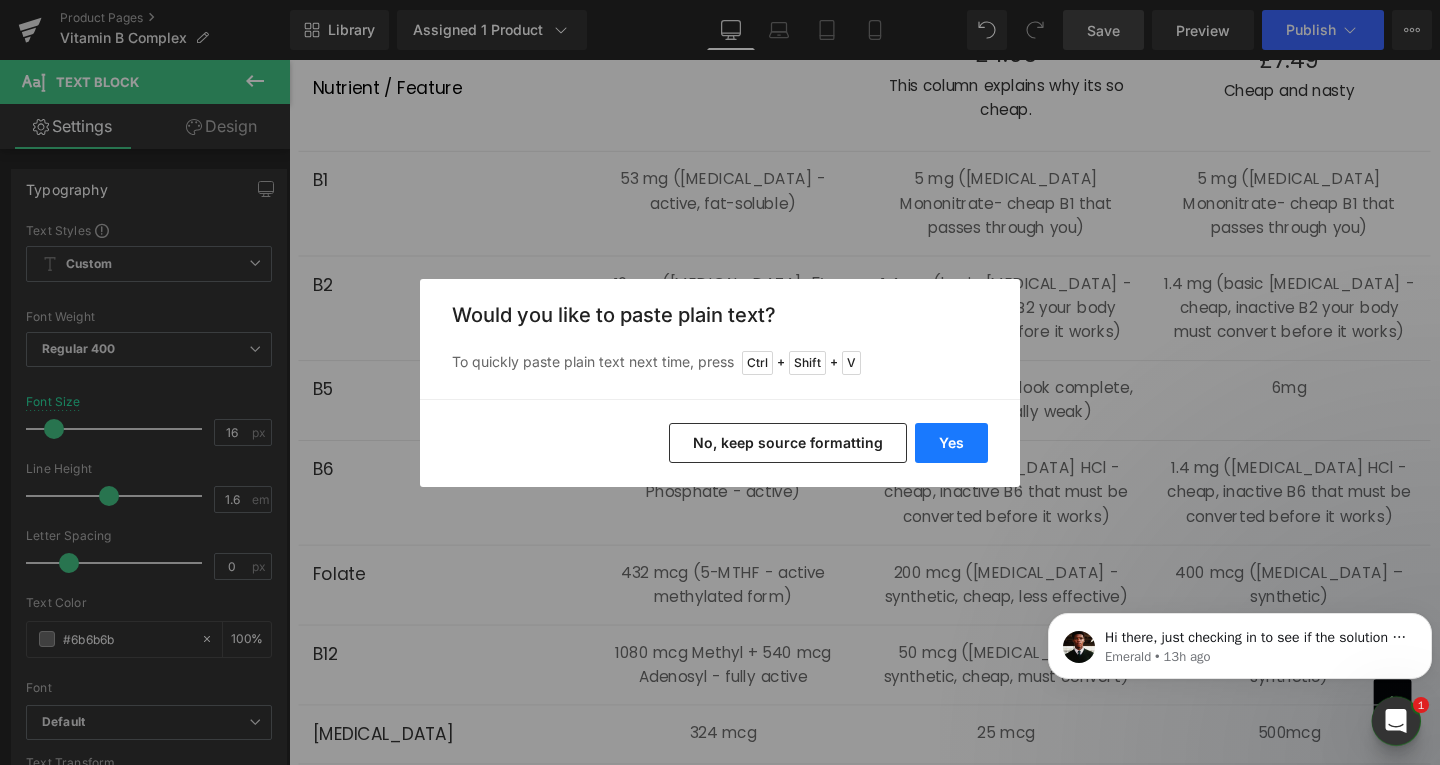 drag, startPoint x: 973, startPoint y: 447, endPoint x: 746, endPoint y: 420, distance: 228.60008 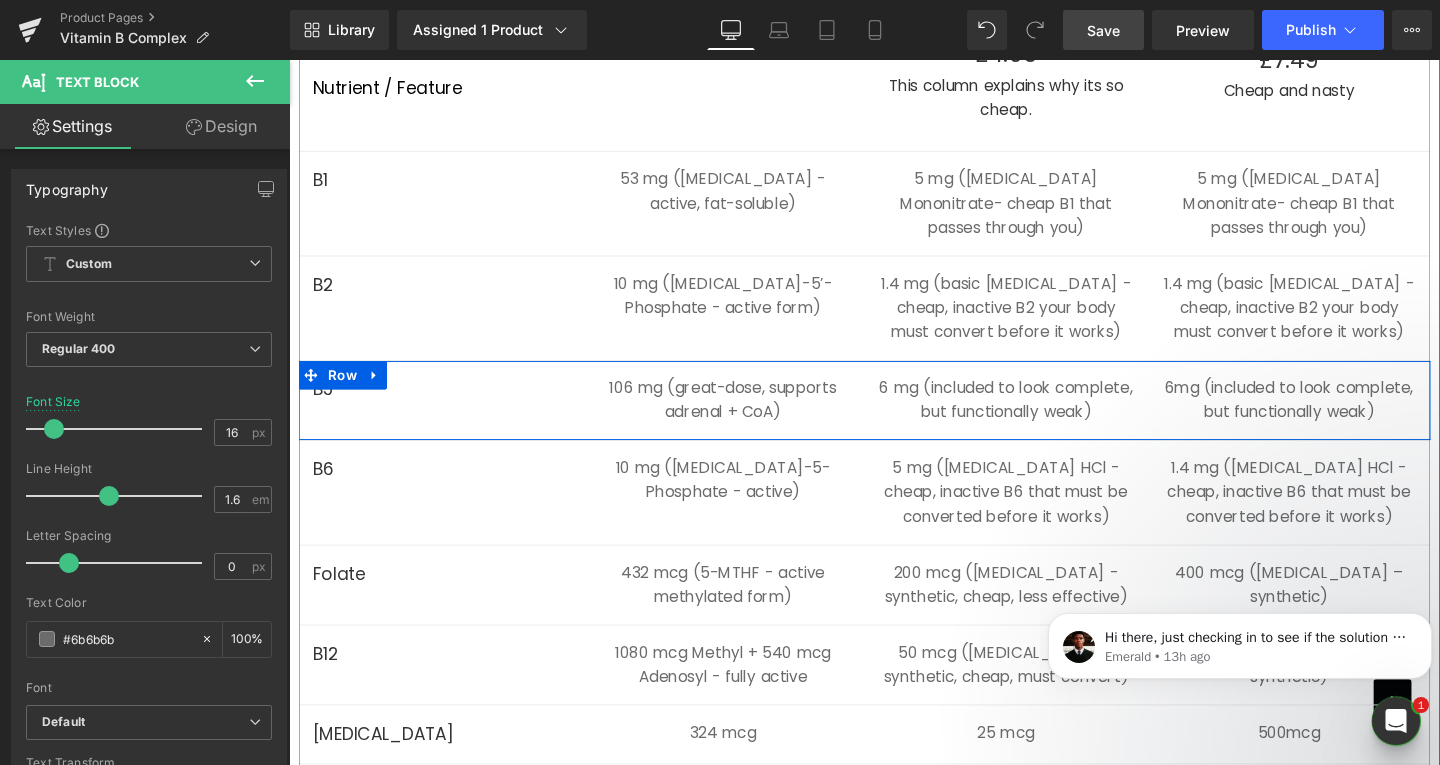 click on "B5 Text Block         106 mg (great-dose, supports adrenal + CoA) Text Block         6 mg (included to look complete, but functionally weak) Text Block         6mg (included to look complete, but functionally weak) Text Block         Row" at bounding box center (894, 418) 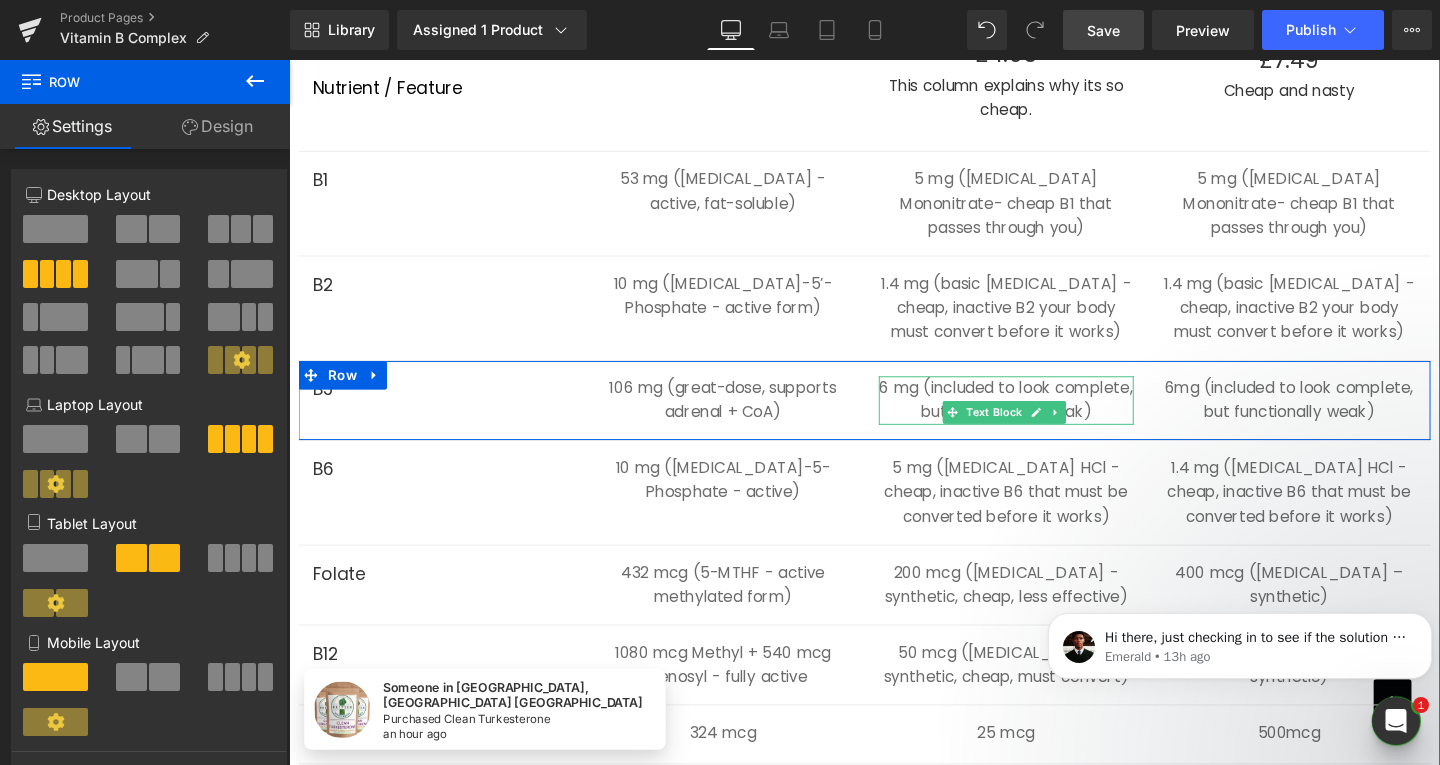 click on "6 mg (included to look complete, but functionally weak)" at bounding box center (1043, 417) 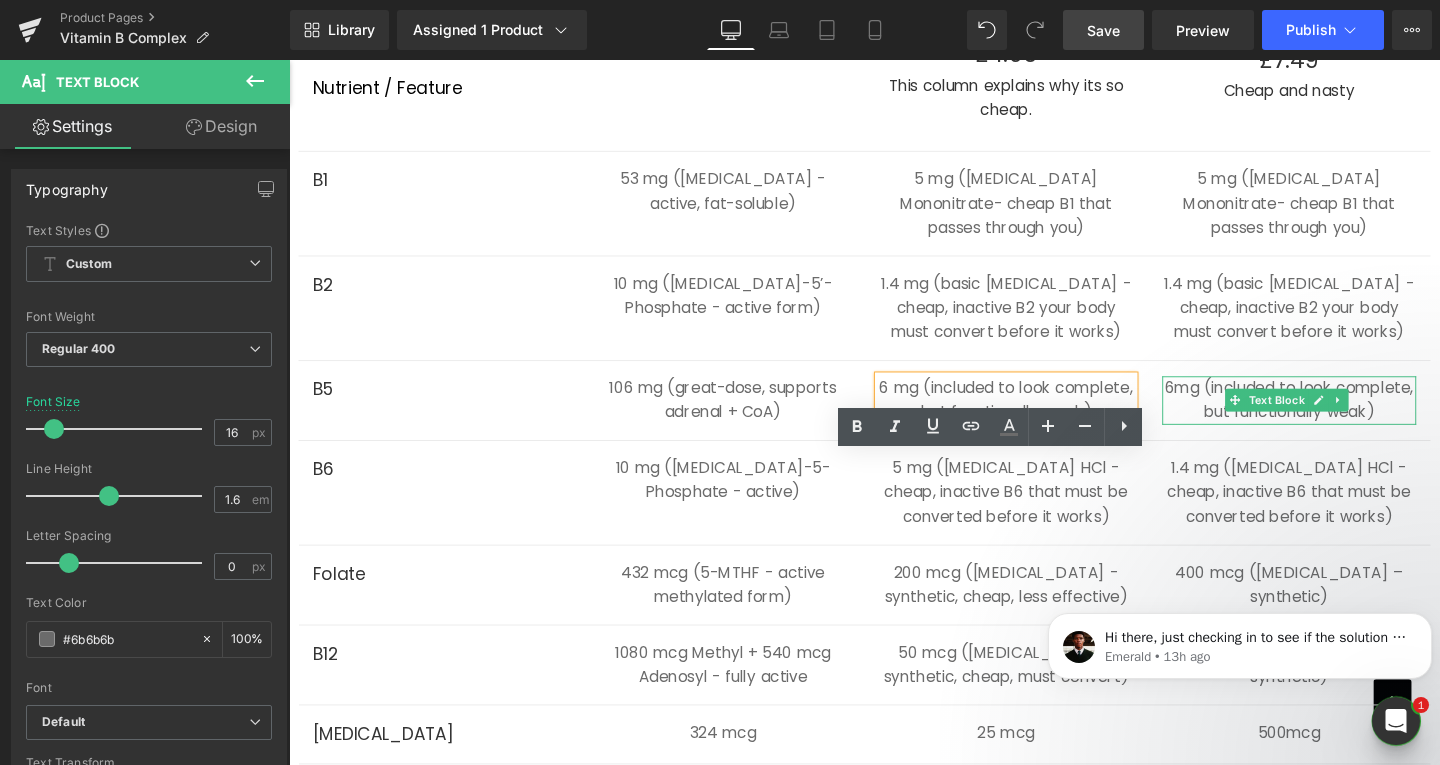click on "6mg (included to look complete, but functionally weak)" at bounding box center [1341, 417] 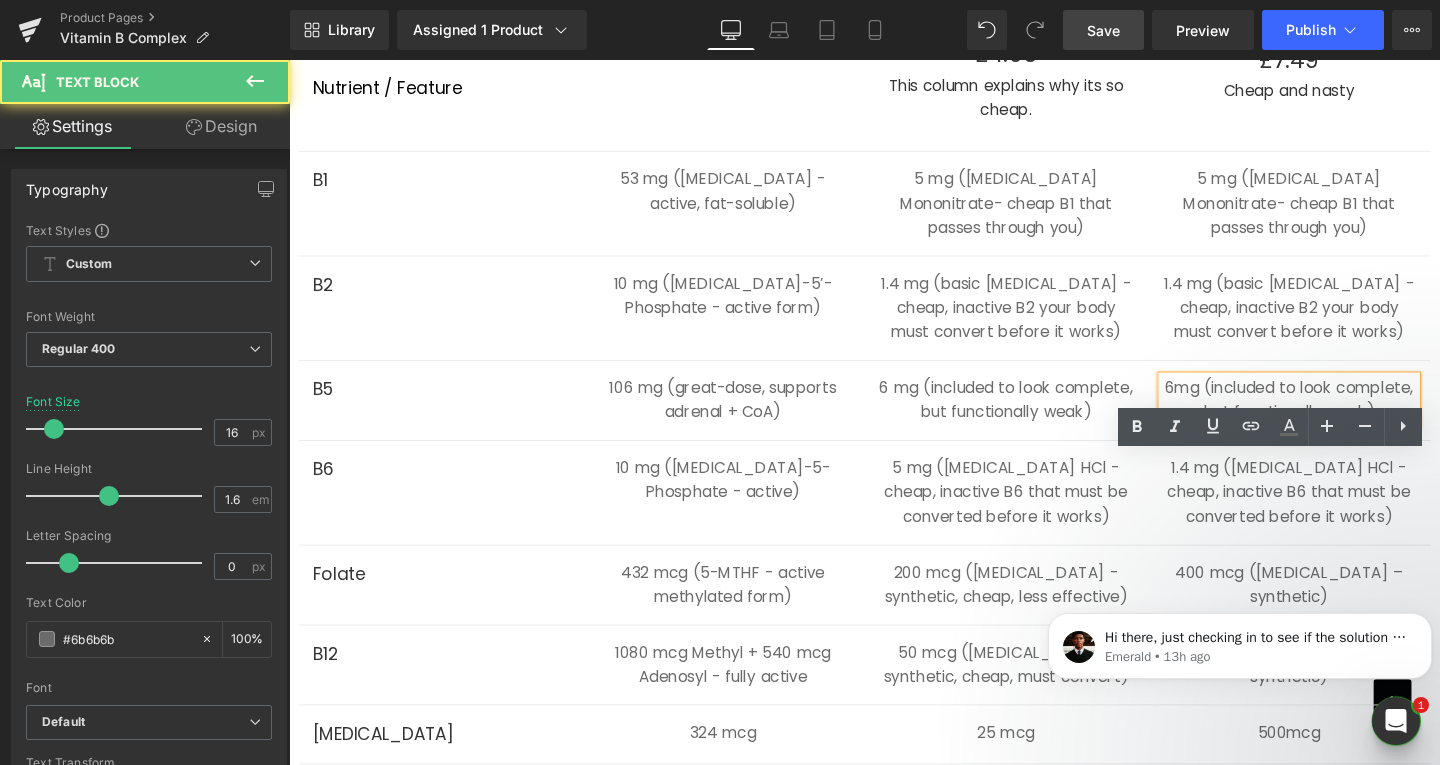 click on "6mg (included to look complete, but functionally weak)" at bounding box center [1341, 417] 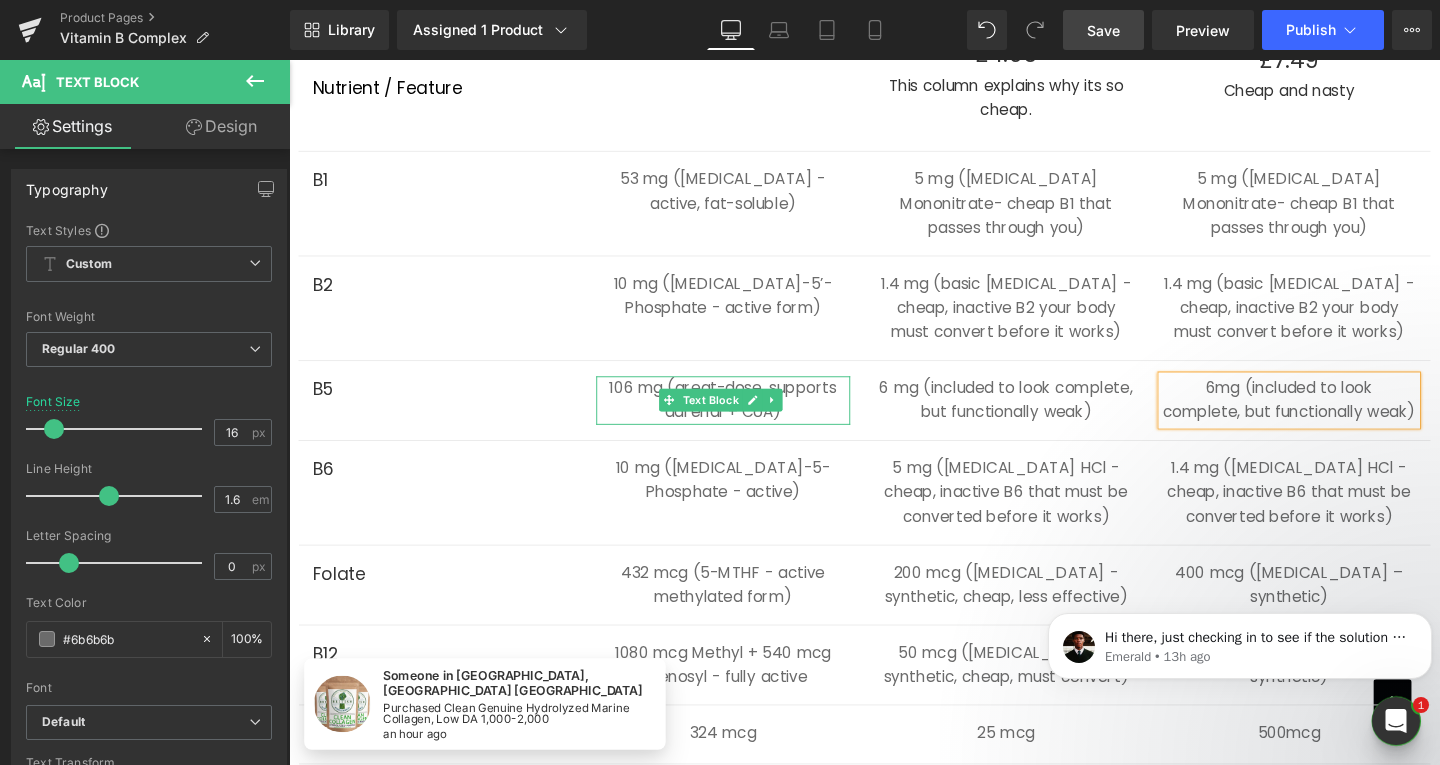 click on "106 mg (great-dose, supports adrenal + CoA)" at bounding box center [746, 417] 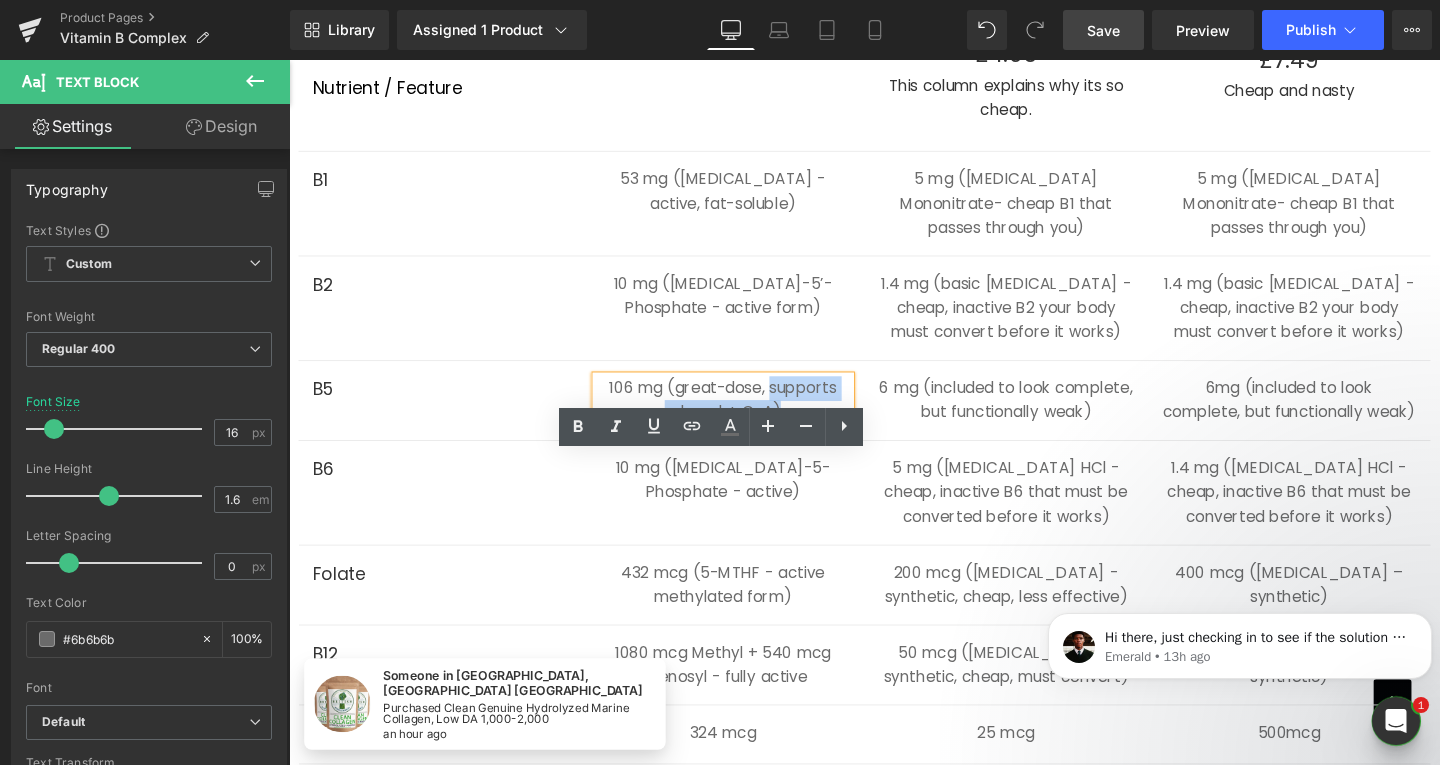 drag, startPoint x: 807, startPoint y: 511, endPoint x: 789, endPoint y: 486, distance: 30.805843 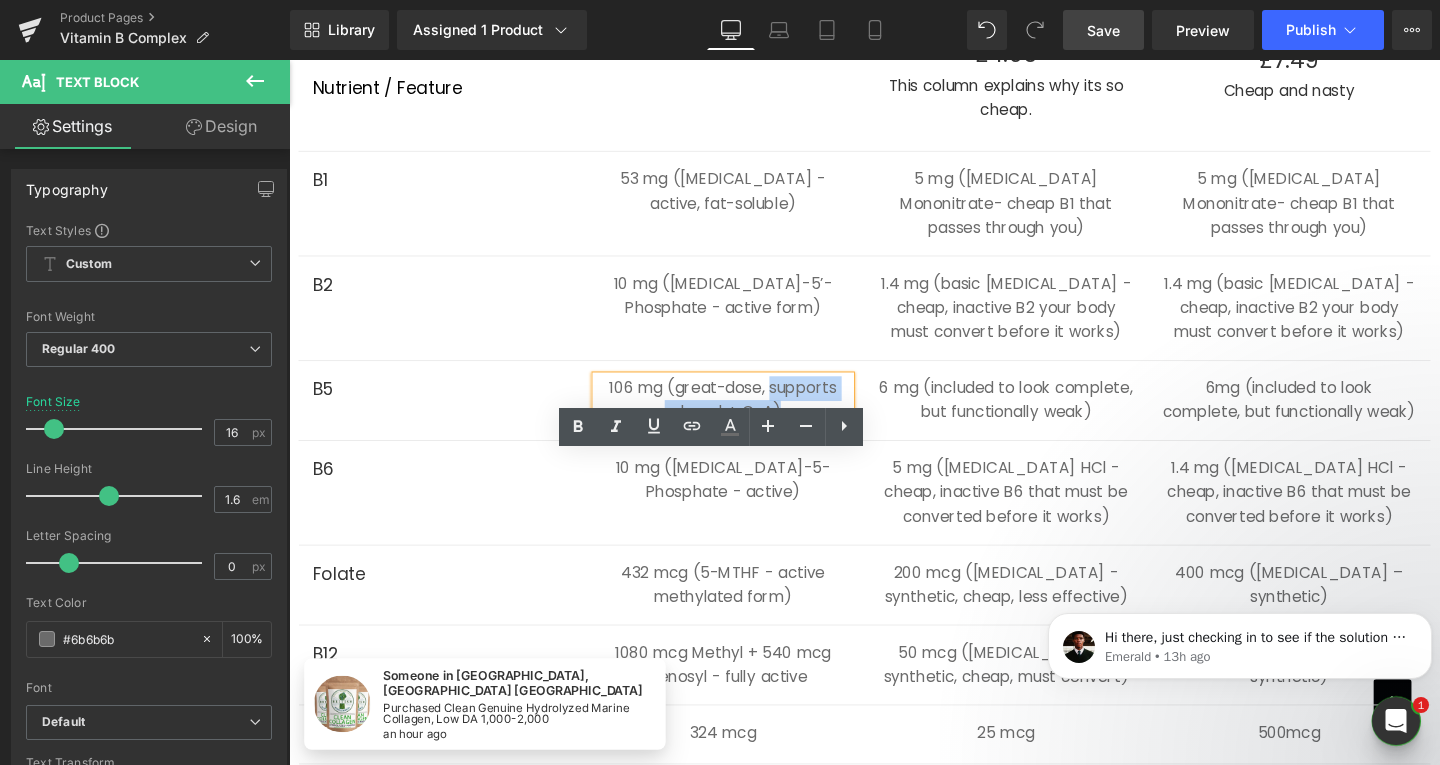 click on "106 mg (great-dose, supports adrenal + CoA)" at bounding box center (746, 417) 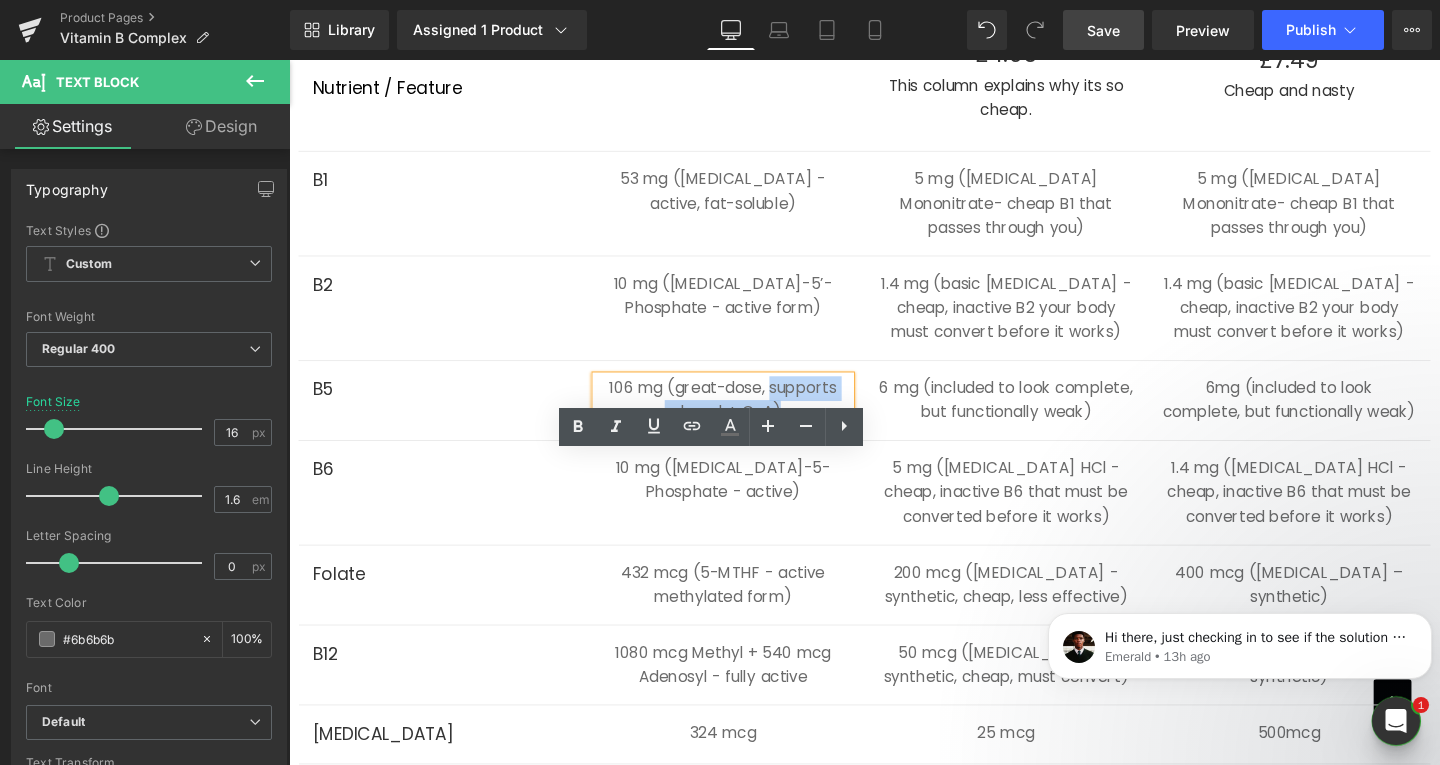 type 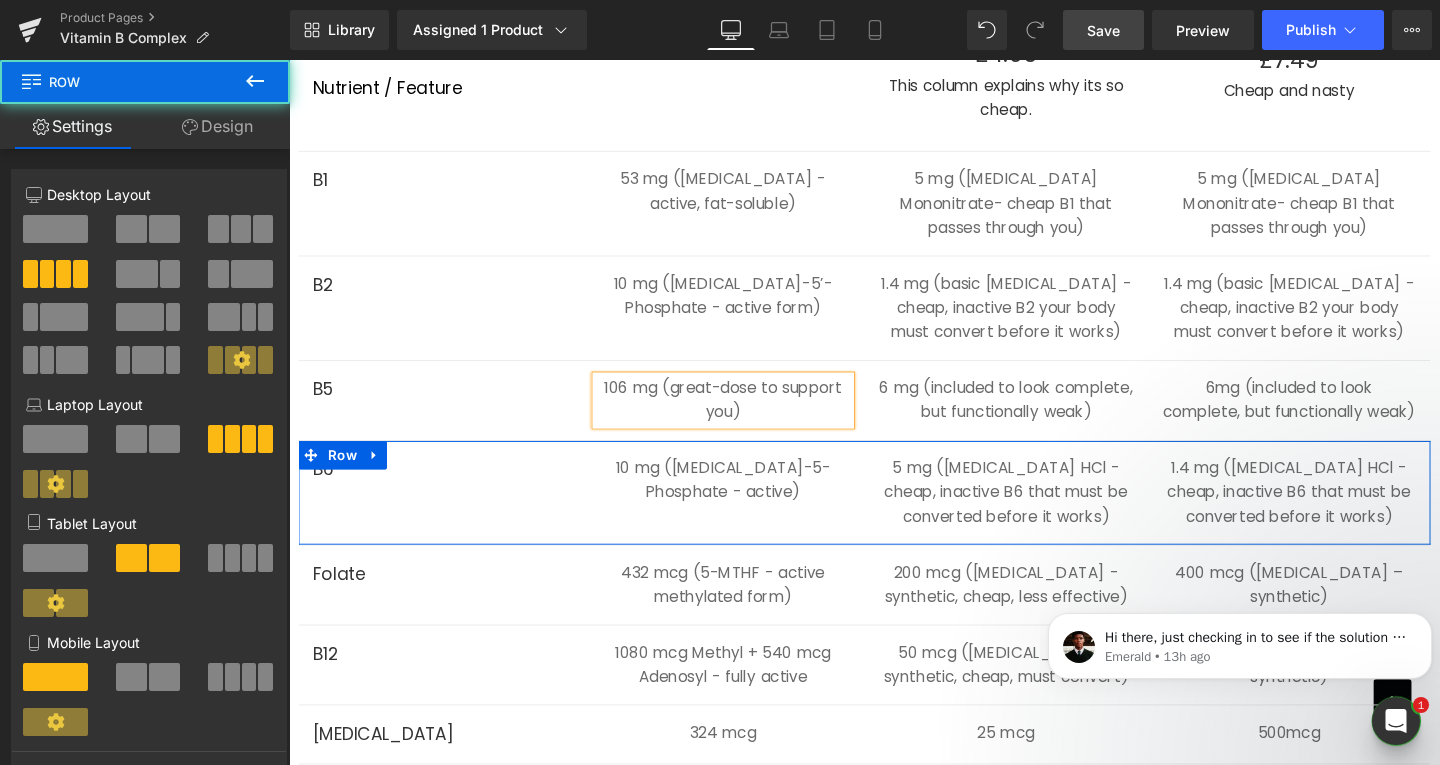 click on "B6 Text Block         10 mg ([MEDICAL_DATA]-5-Phosphate - active) Text Block         5 mg ([MEDICAL_DATA] HCl - cheap, inactive B6 that must be converted before it works) Text Block         1.4 mg ([MEDICAL_DATA] HCl - cheap, inactive B6 that must be converted before it works) Text Block         Row" at bounding box center (894, 515) 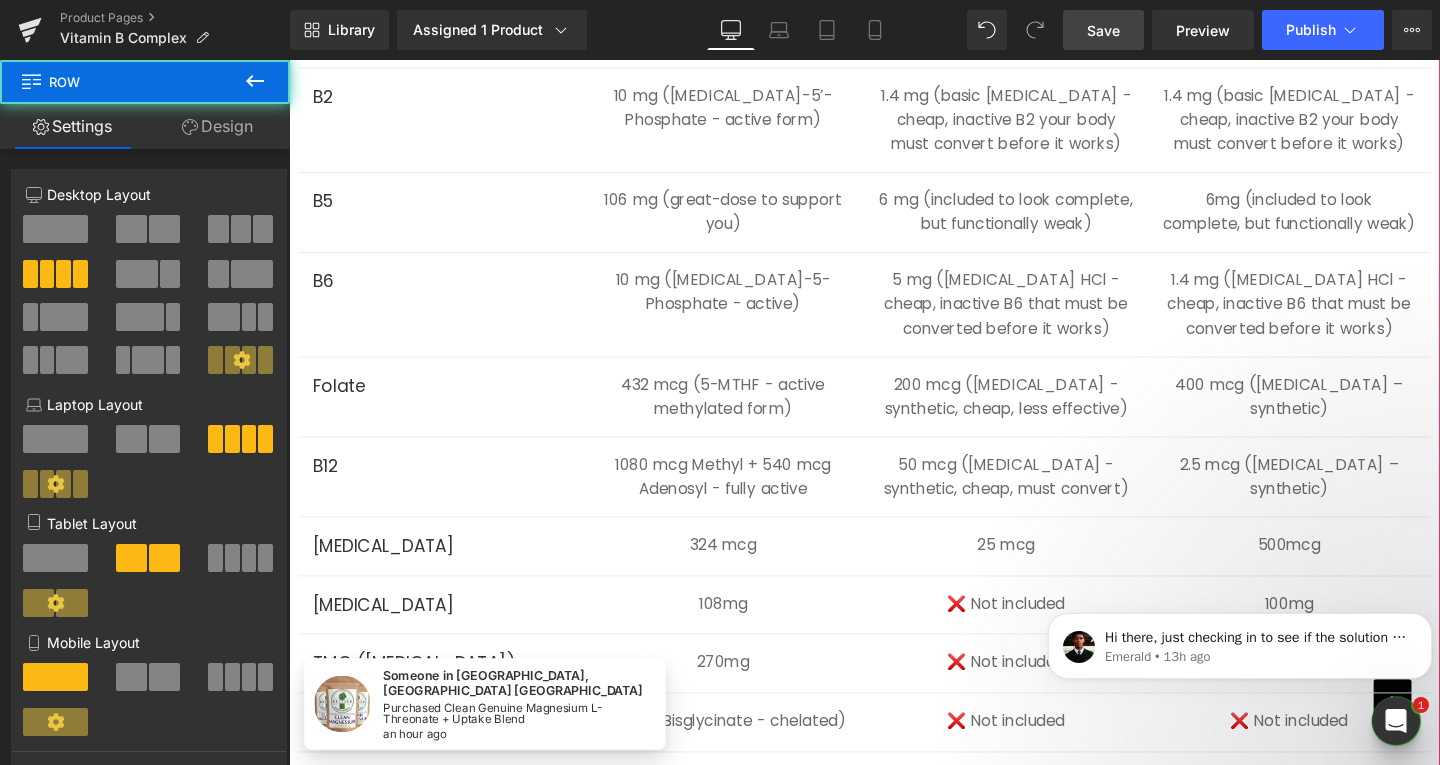 scroll, scrollTop: 2300, scrollLeft: 0, axis: vertical 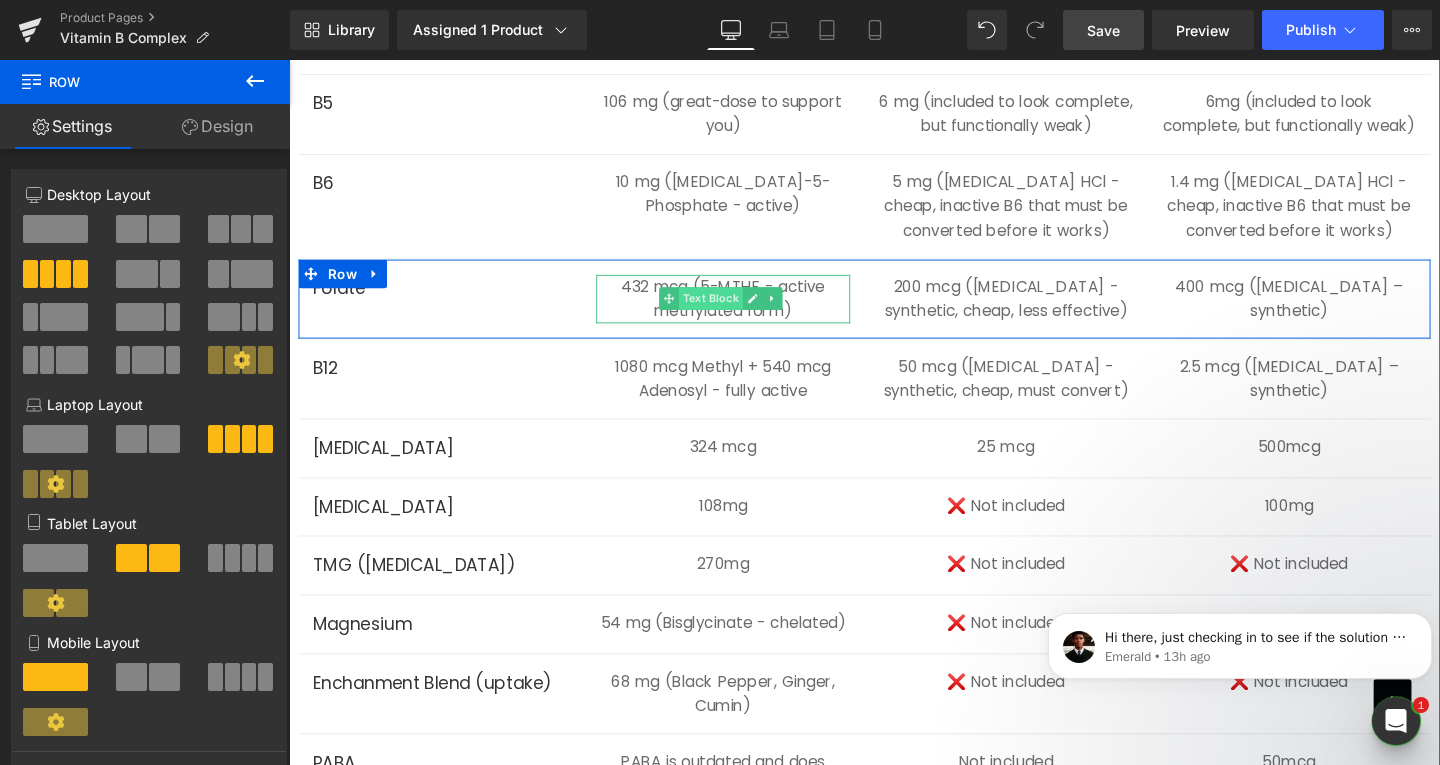 click on "Text Block" at bounding box center [732, 311] 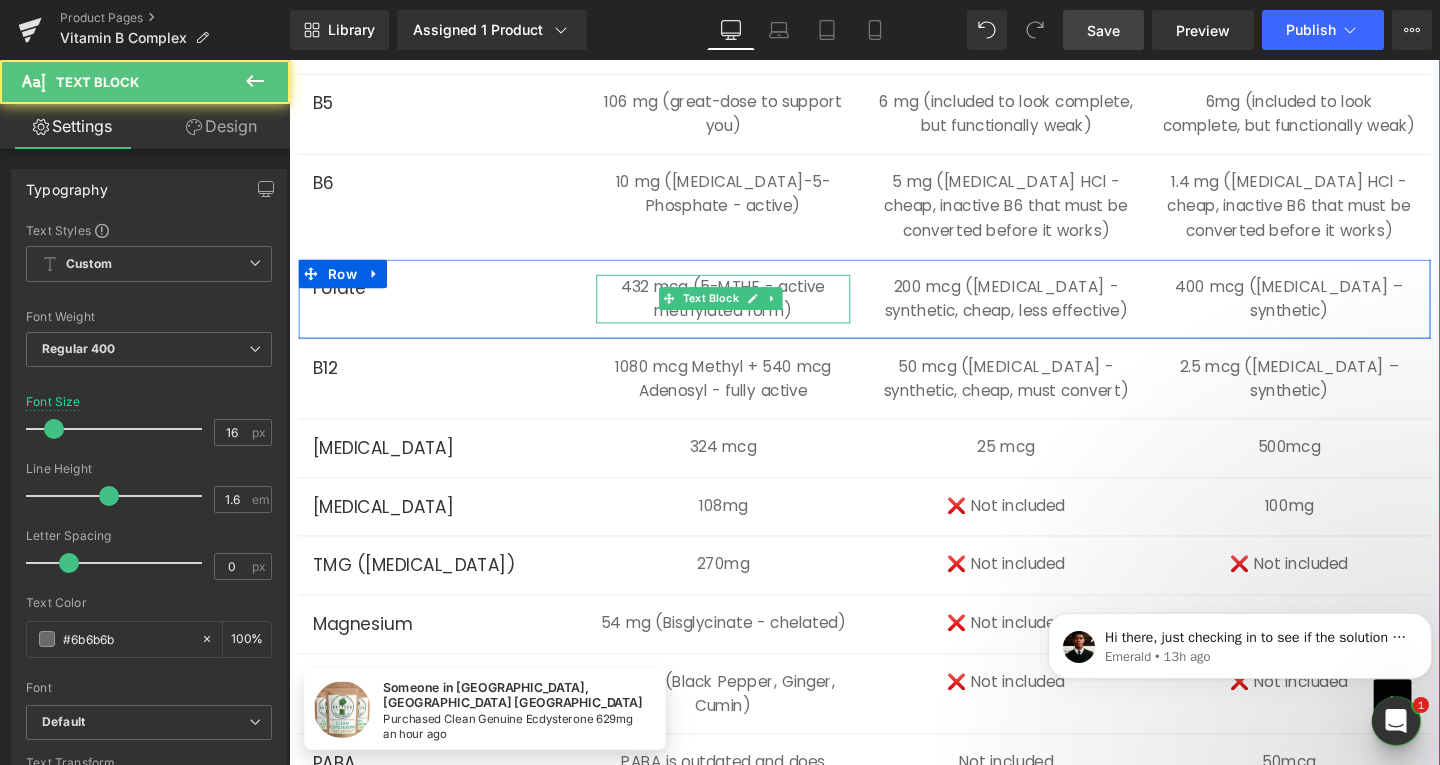 click on "432 mcg (5-MTHF - active methylated form)" at bounding box center [746, 311] 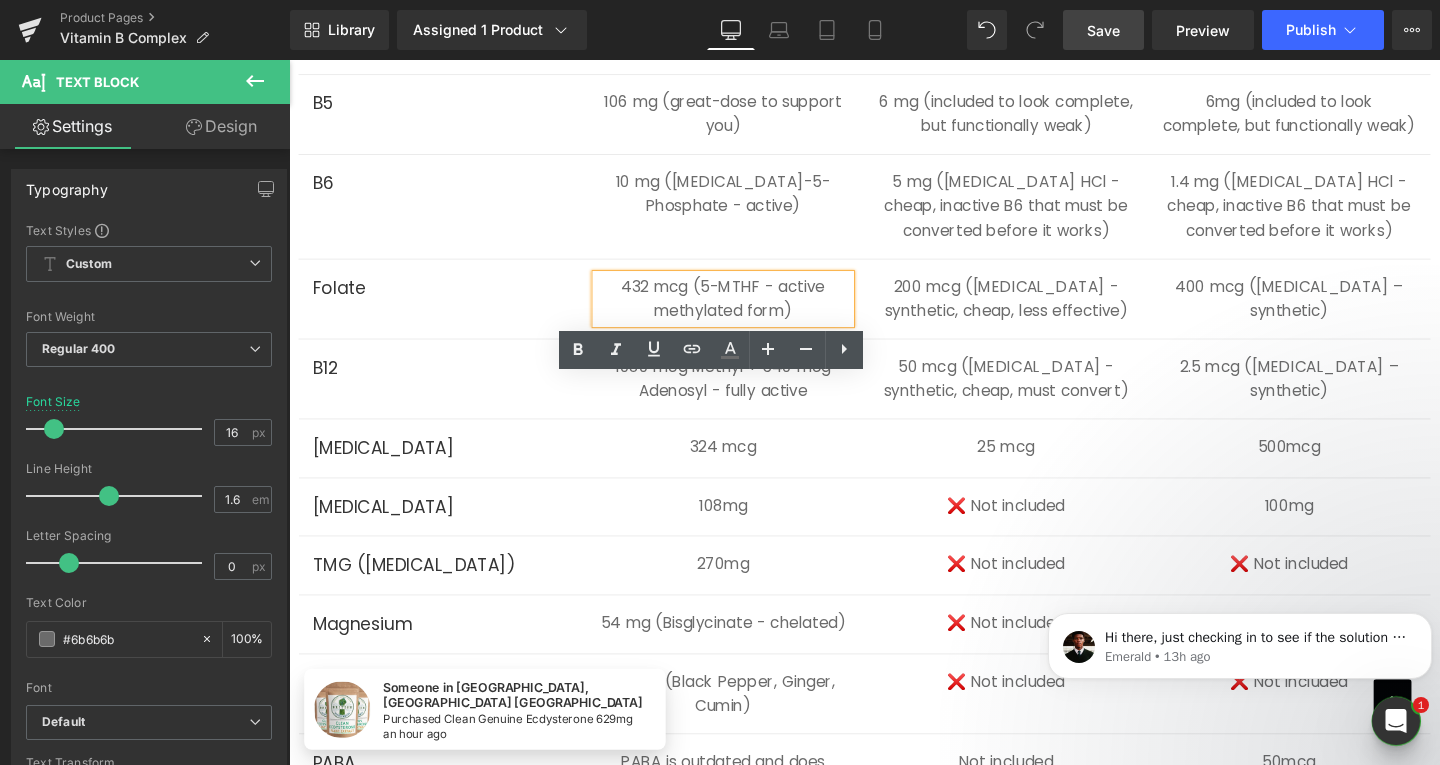 click on "432 mcg (5-MTHF - active methylated form)" at bounding box center (746, 311) 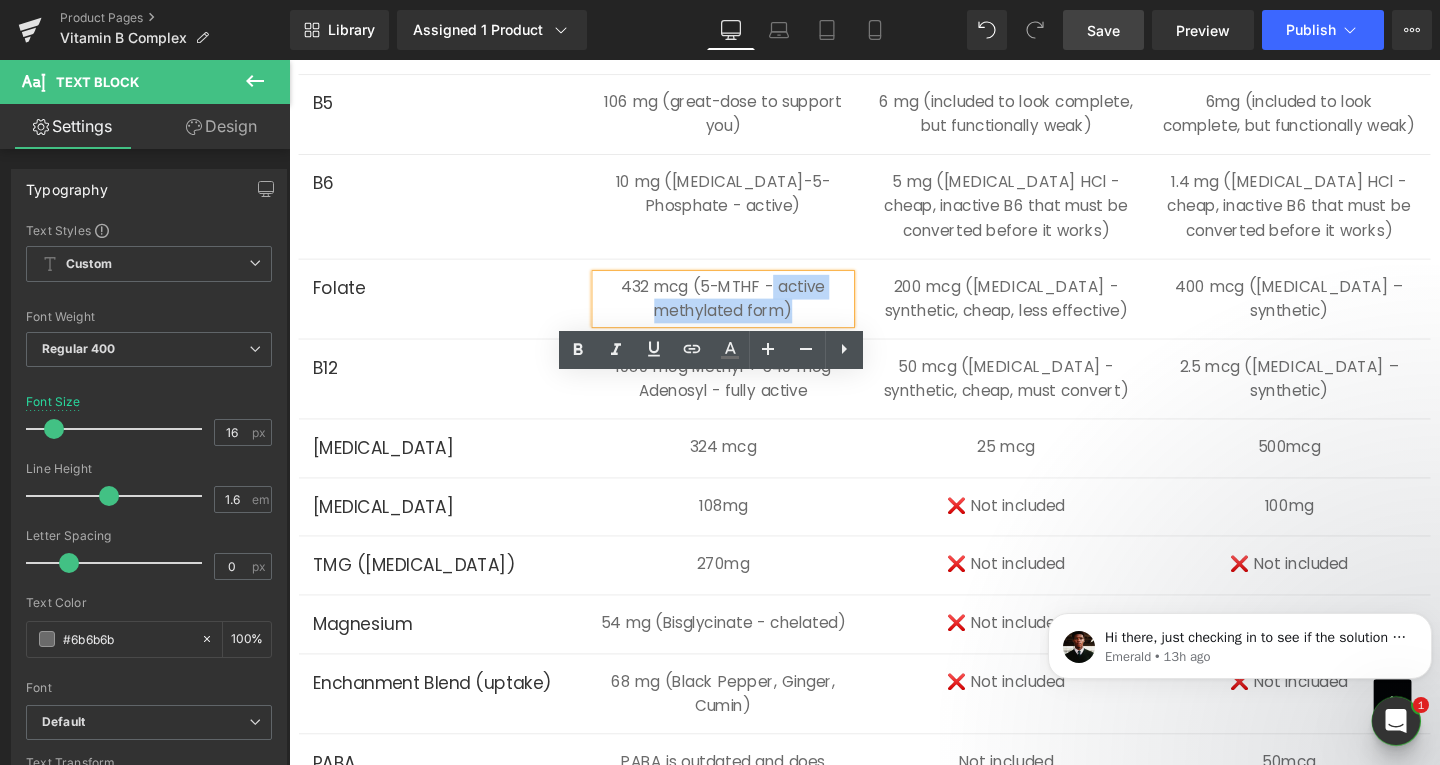 drag, startPoint x: 820, startPoint y: 432, endPoint x: 787, endPoint y: 410, distance: 39.661064 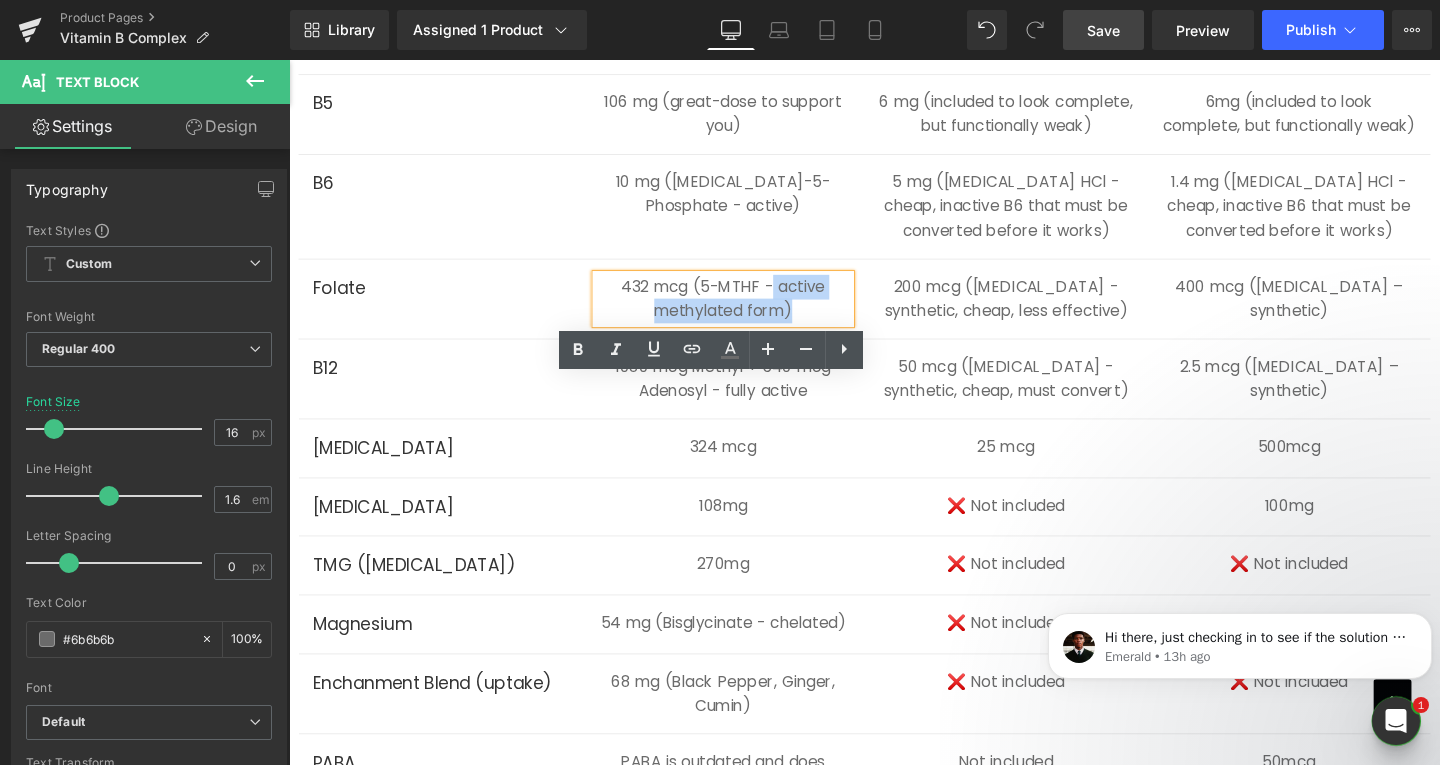 click on "432 mcg (5-MTHF - active methylated form)" at bounding box center [746, 311] 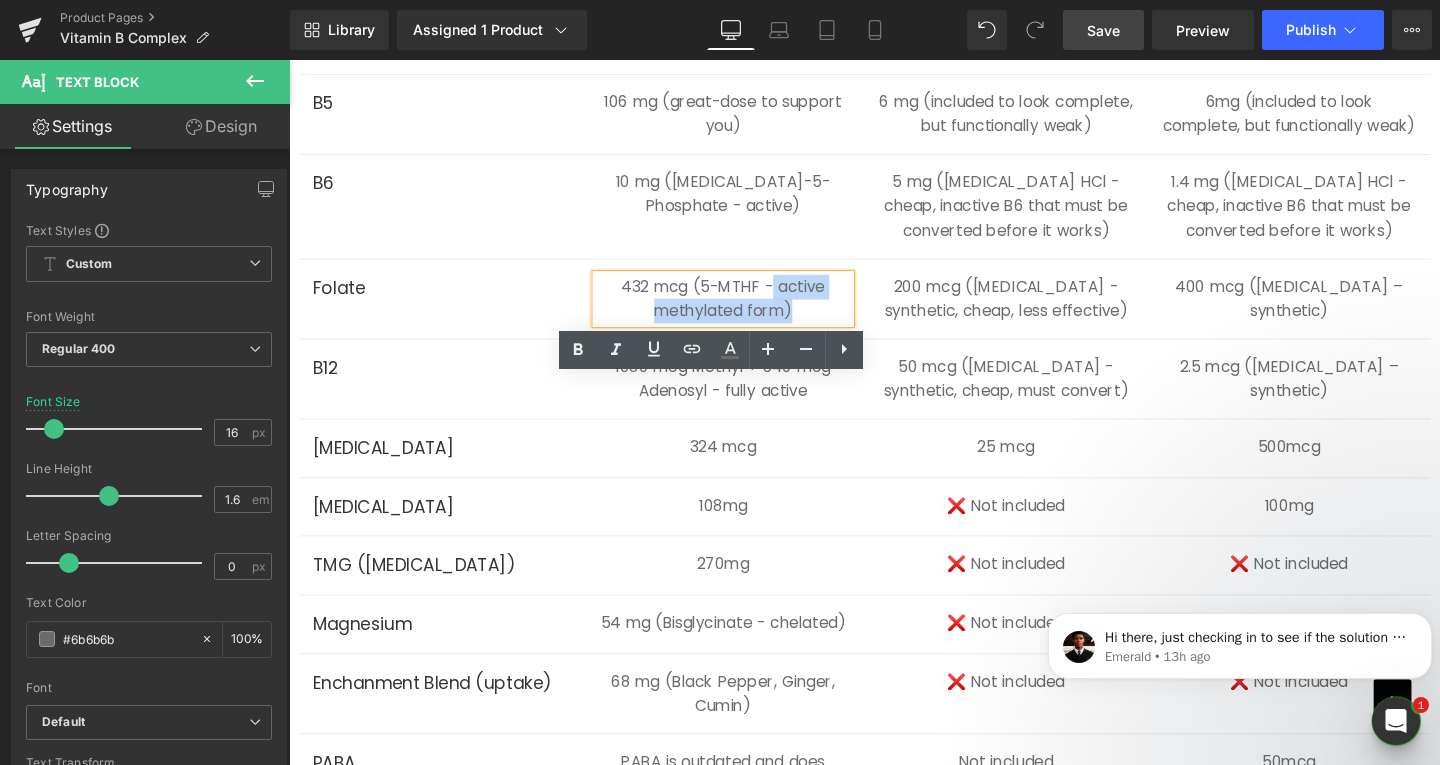 type 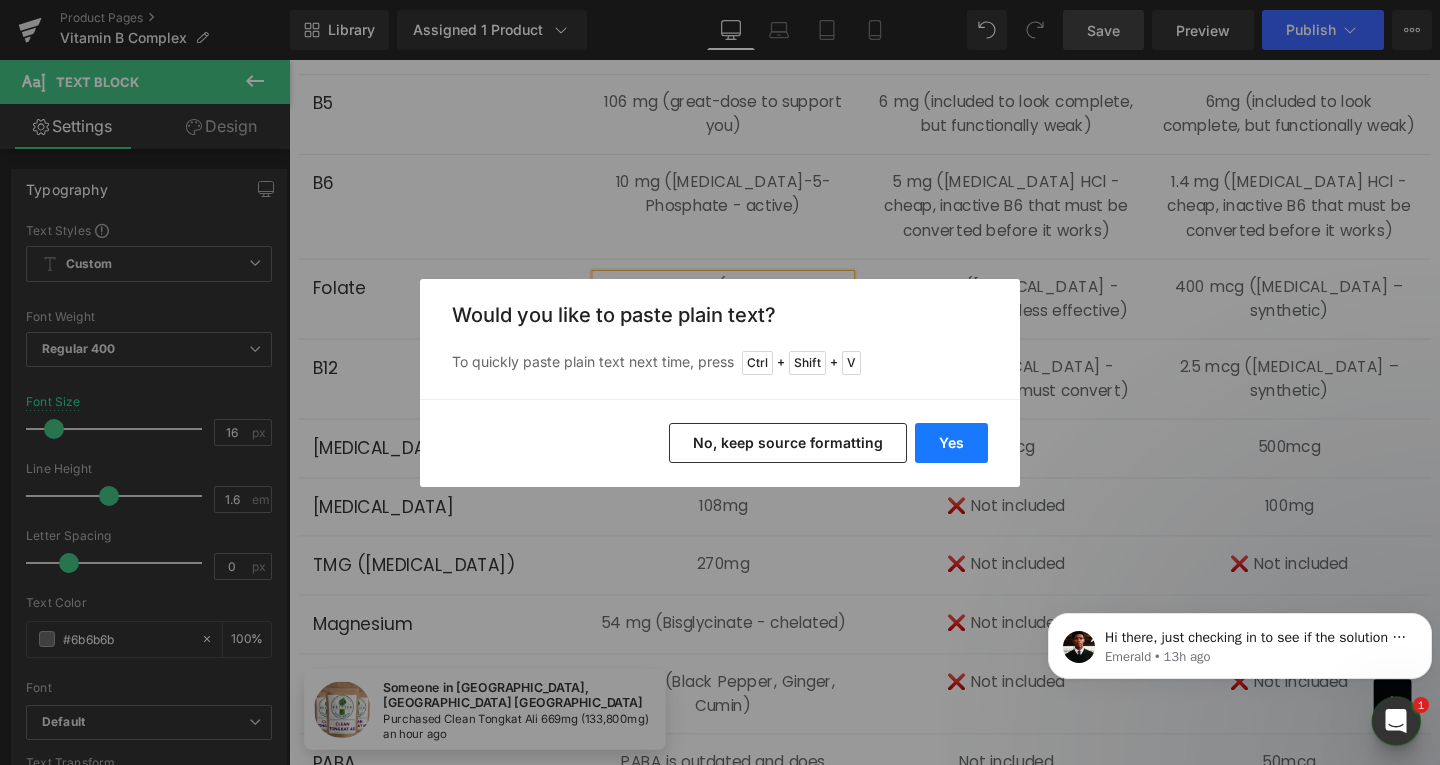 click on "Yes" at bounding box center (951, 443) 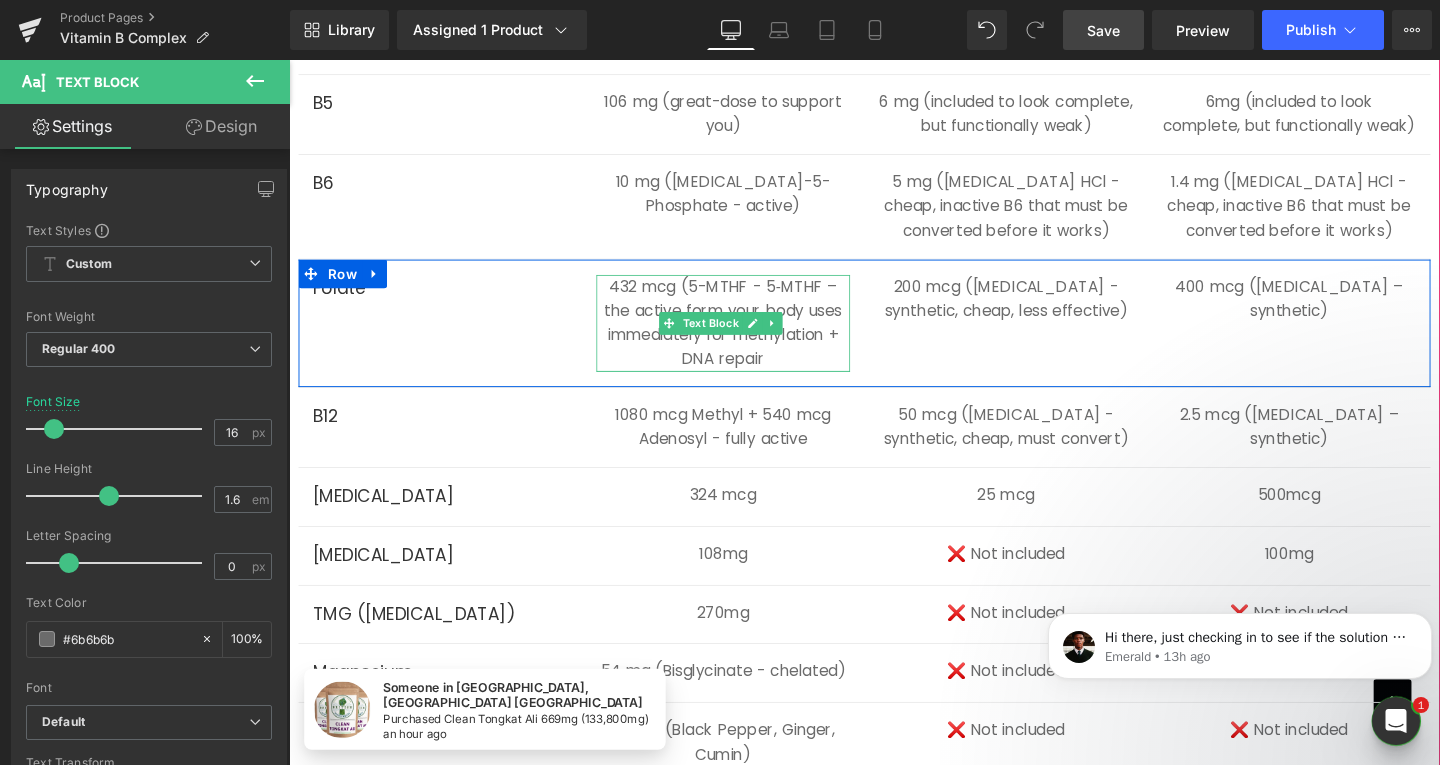 click on "432 mcg (5-MTHF - 5‑MTHF – the active form your body uses immediately for methylation + DNA repair" at bounding box center (746, 337) 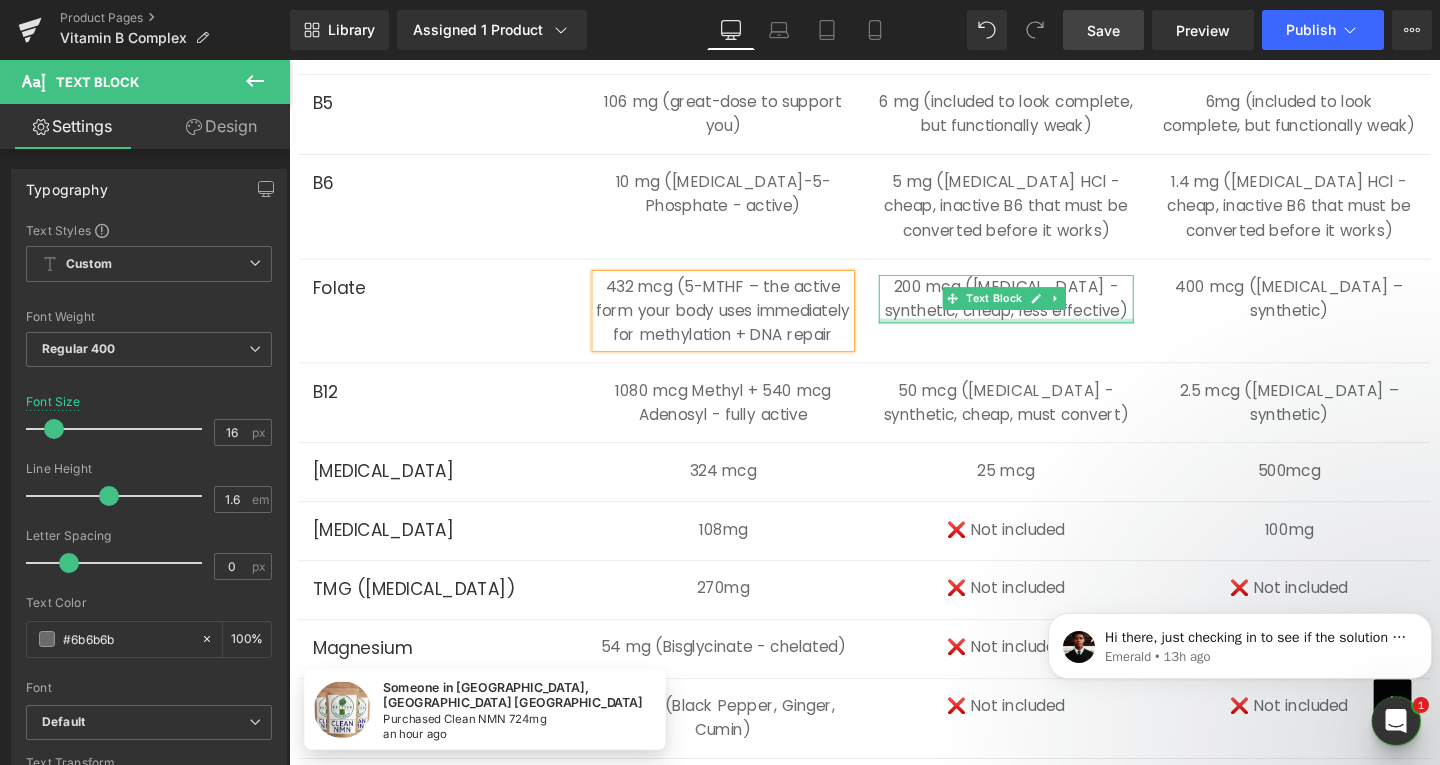 click on "200 mcg ([MEDICAL_DATA] -synthetic, cheap, less effective)" at bounding box center [1043, 311] 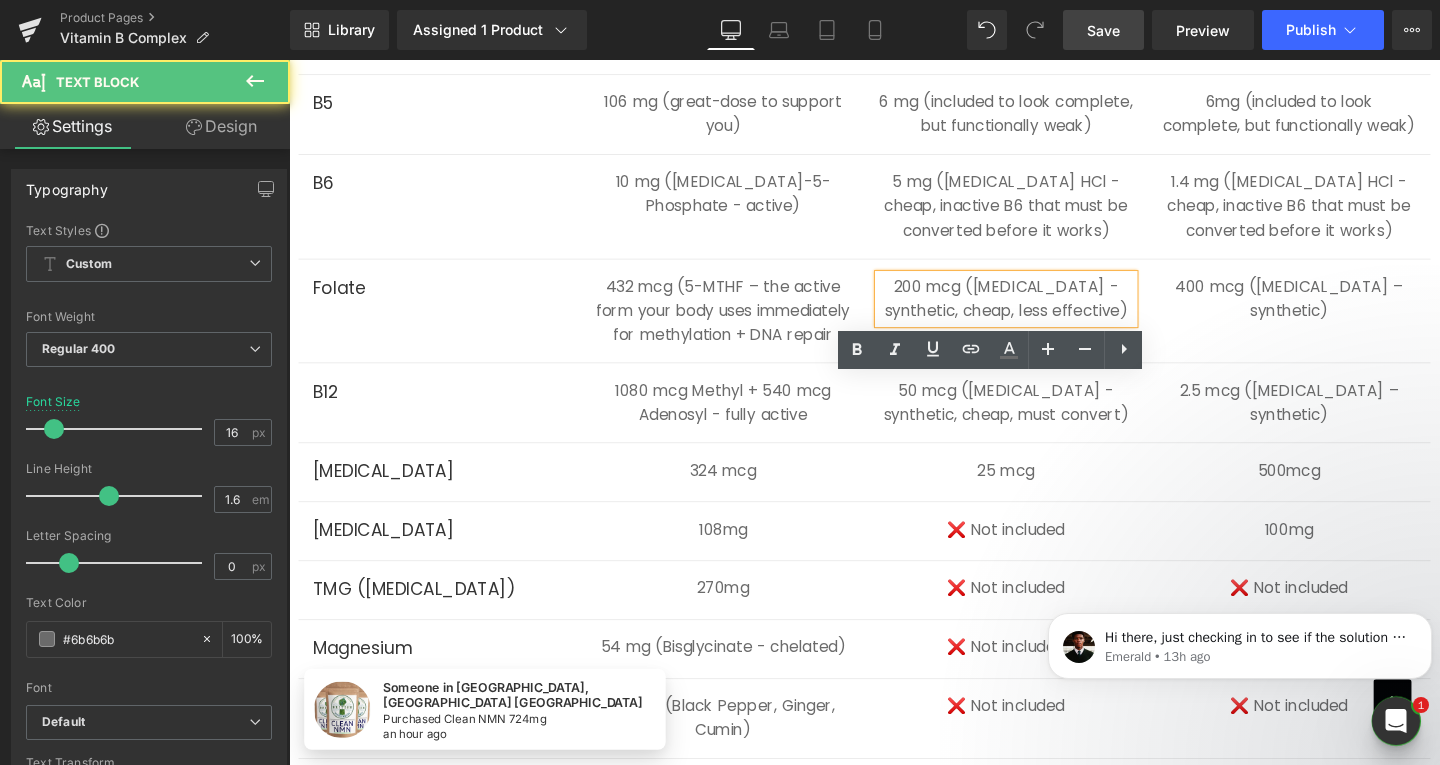 click on "200 mcg ([MEDICAL_DATA] -synthetic, cheap, less effective)" at bounding box center (1043, 311) 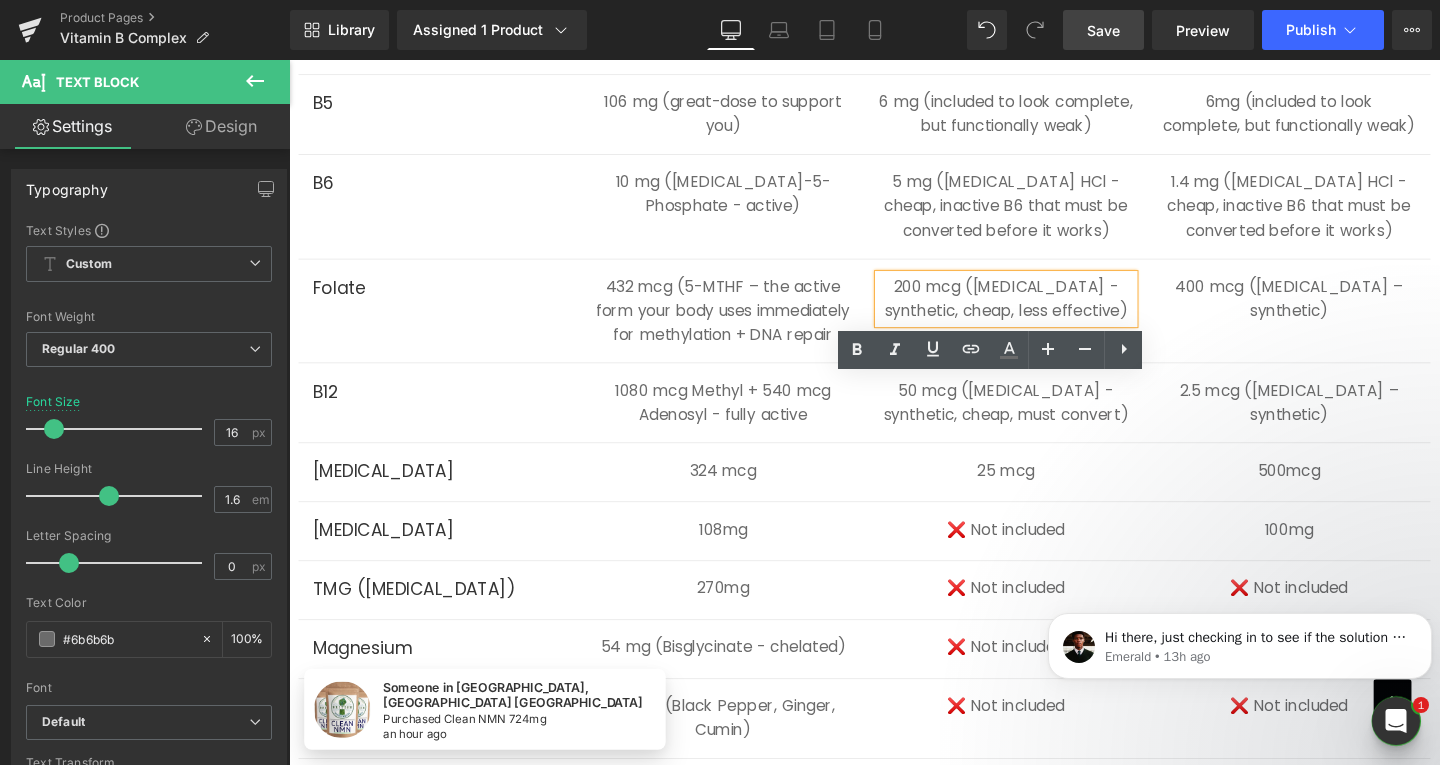 click on "200 mcg ([MEDICAL_DATA] -synthetic, cheap, less effective)" at bounding box center (1043, 311) 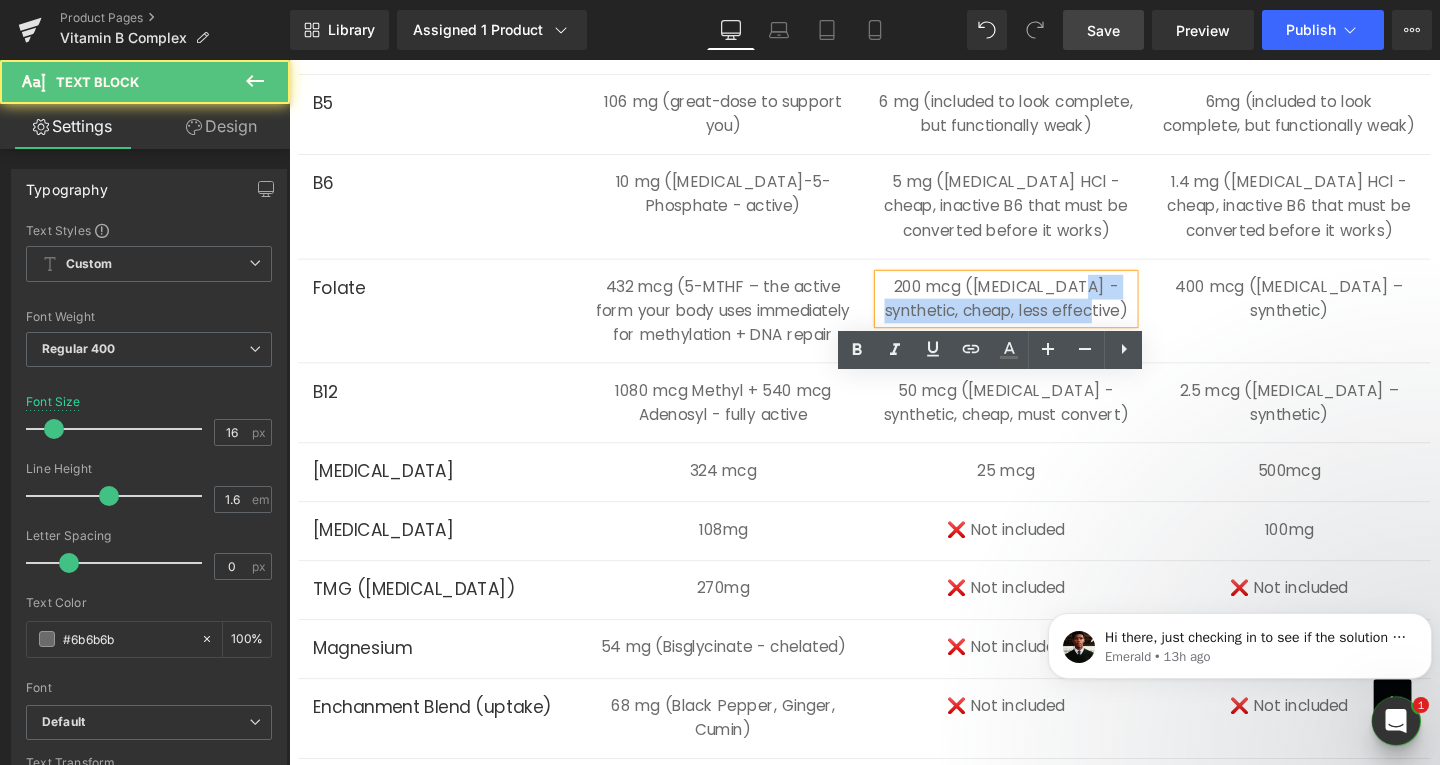 drag, startPoint x: 1080, startPoint y: 408, endPoint x: 1110, endPoint y: 433, distance: 39.051247 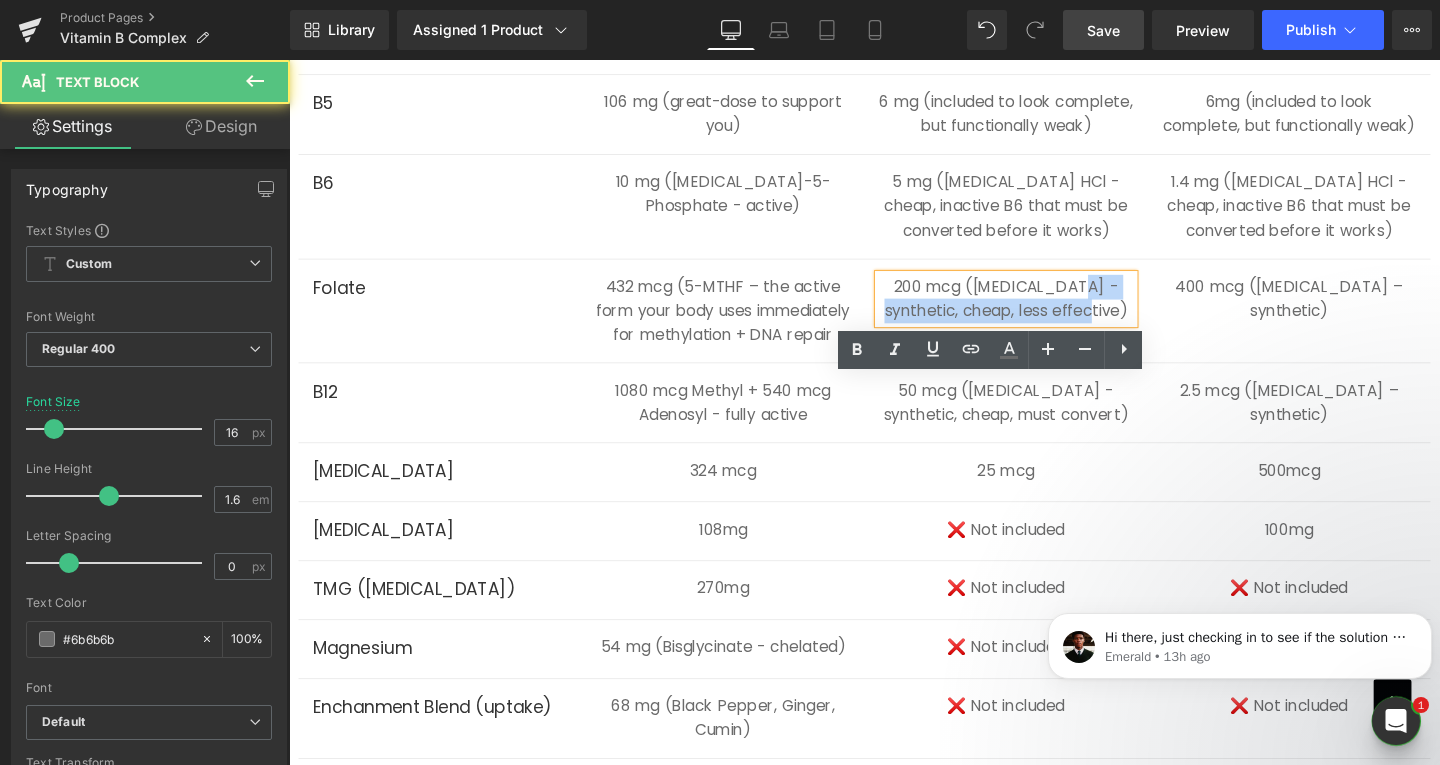 click on "200 mcg ([MEDICAL_DATA] -synthetic, cheap, less effective)" at bounding box center (1043, 311) 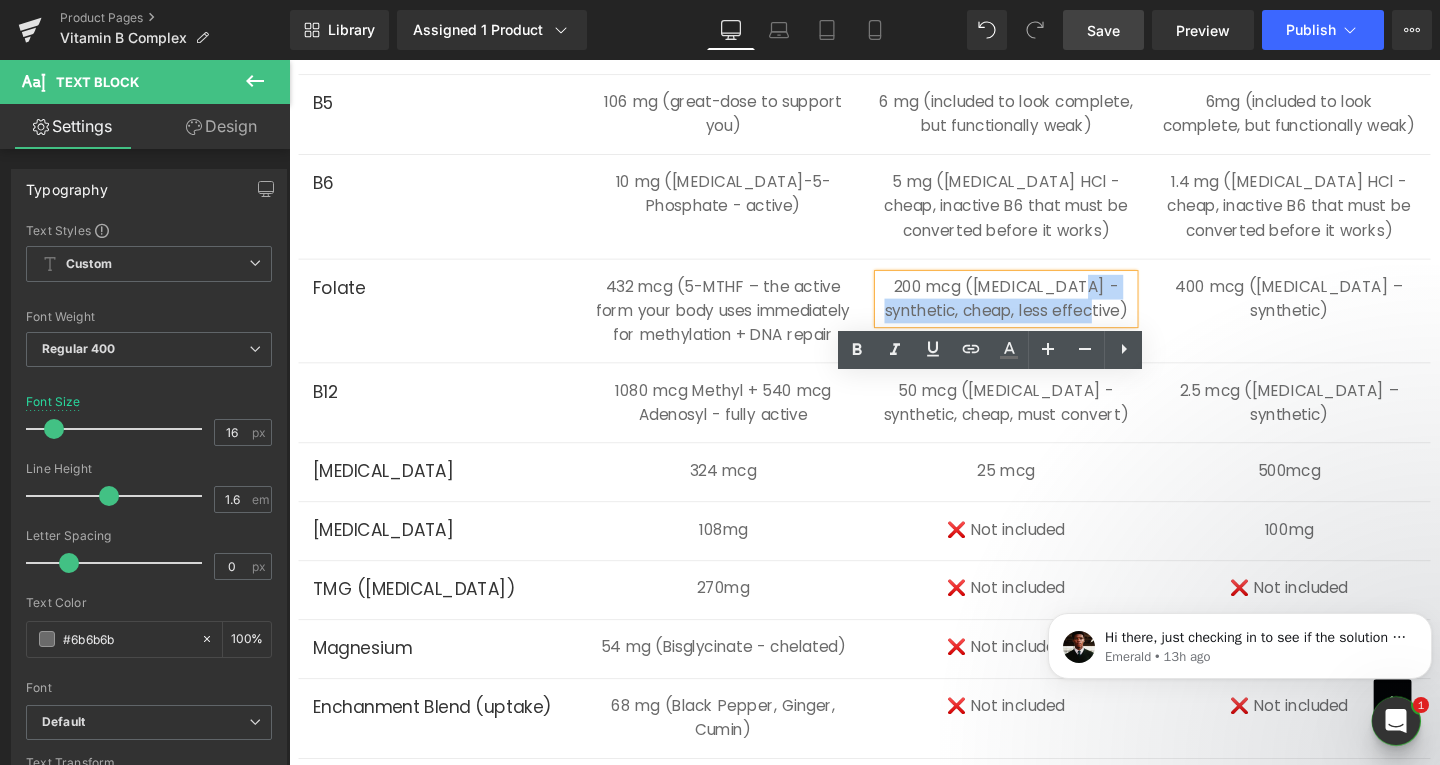 type 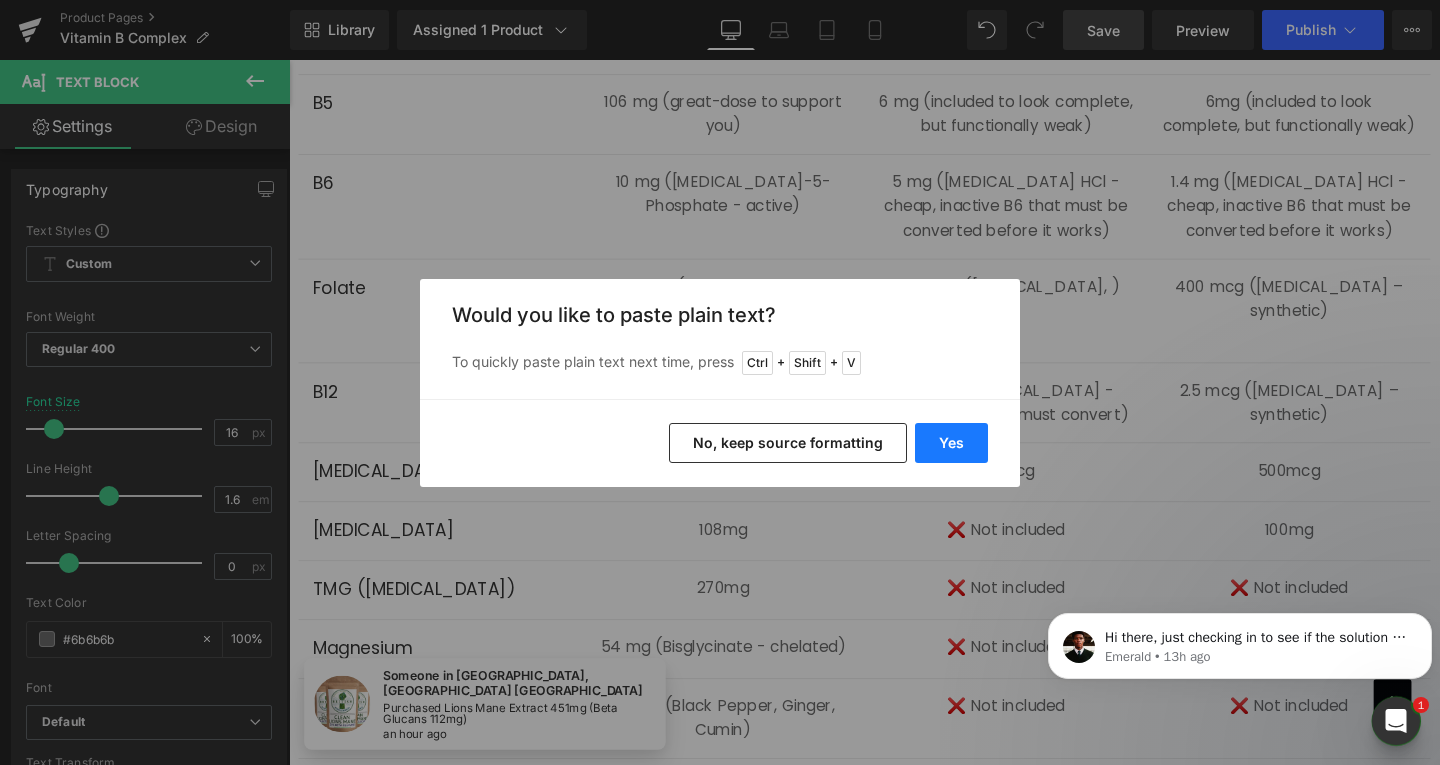 click on "Yes" at bounding box center (951, 443) 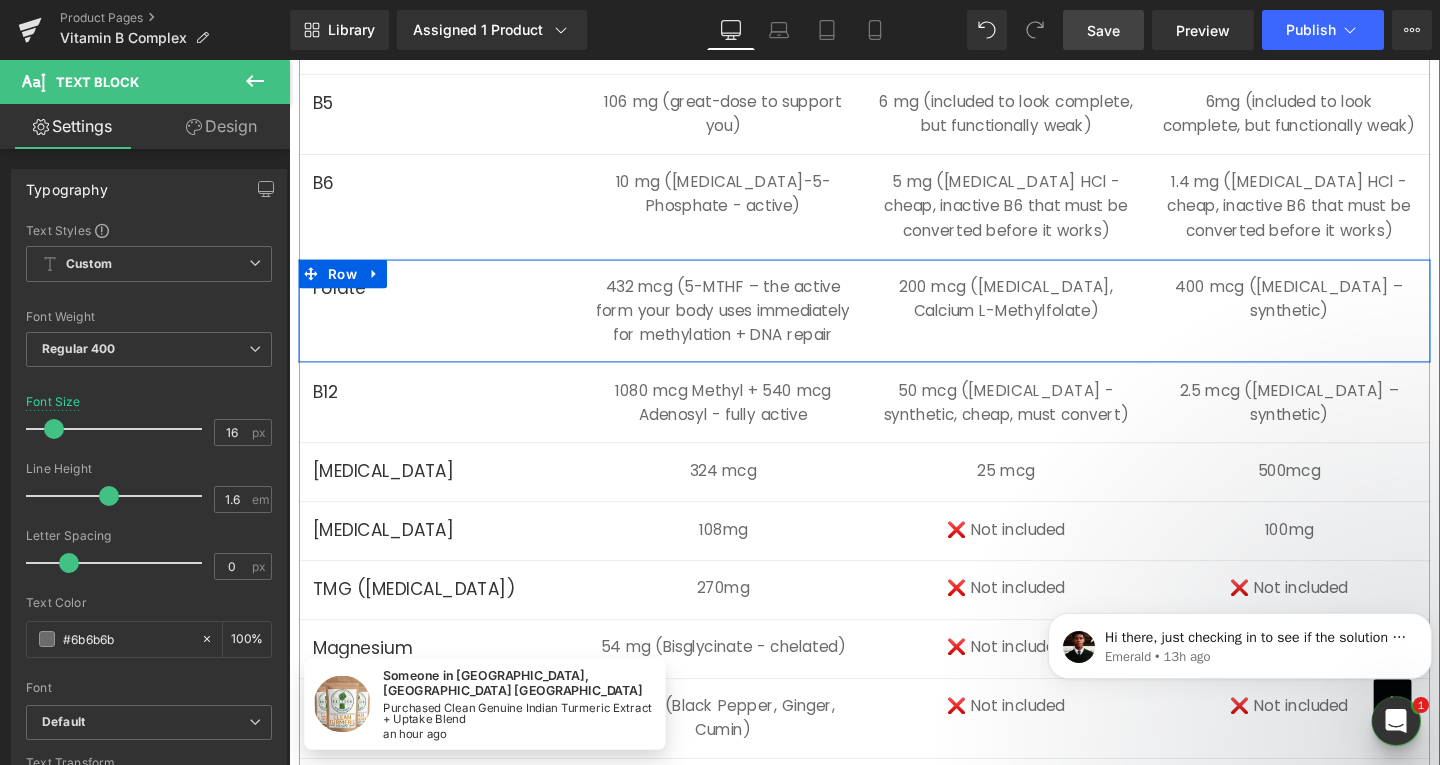 click on "400 mcg ([MEDICAL_DATA] – synthetic) Text Block" at bounding box center (1341, 311) 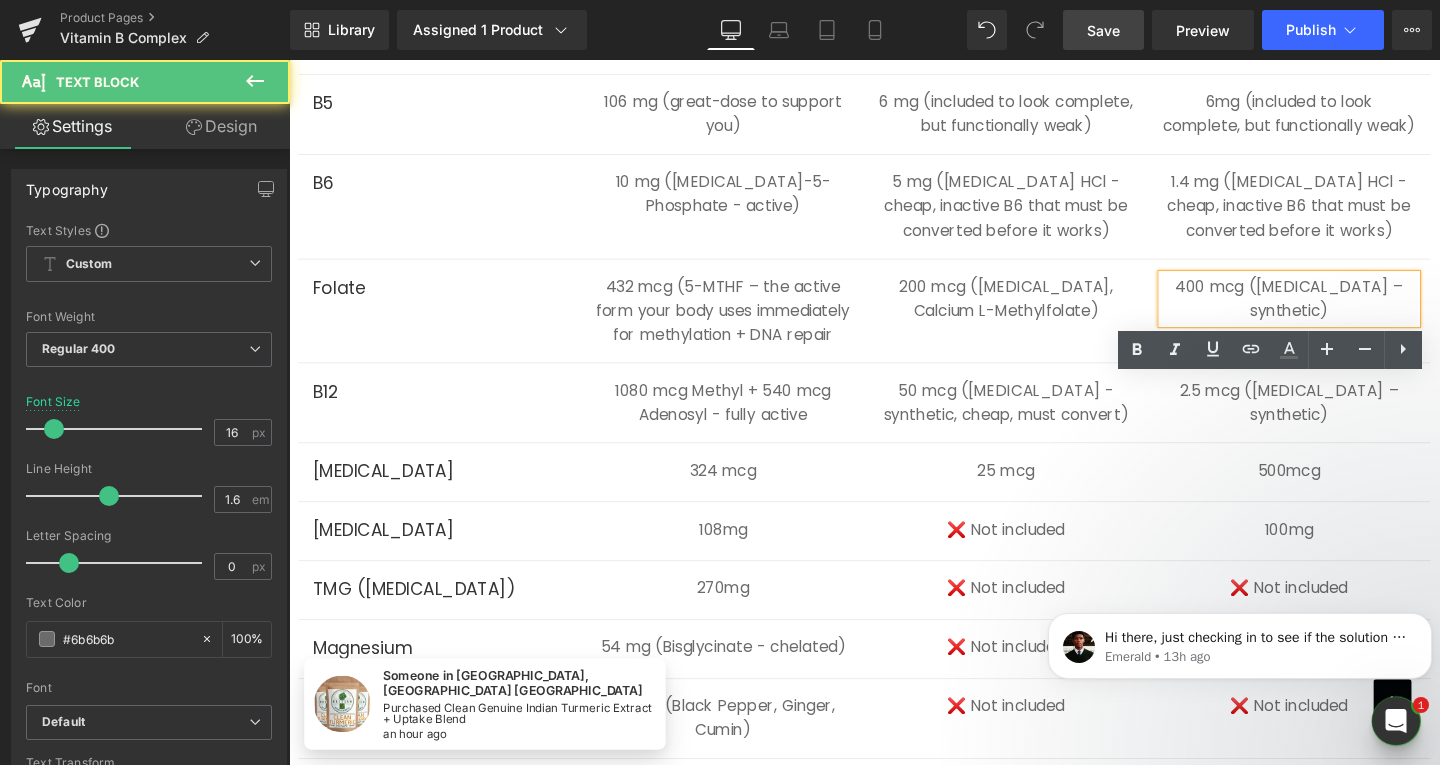 click on "400 mcg ([MEDICAL_DATA] – synthetic)" at bounding box center [1341, 311] 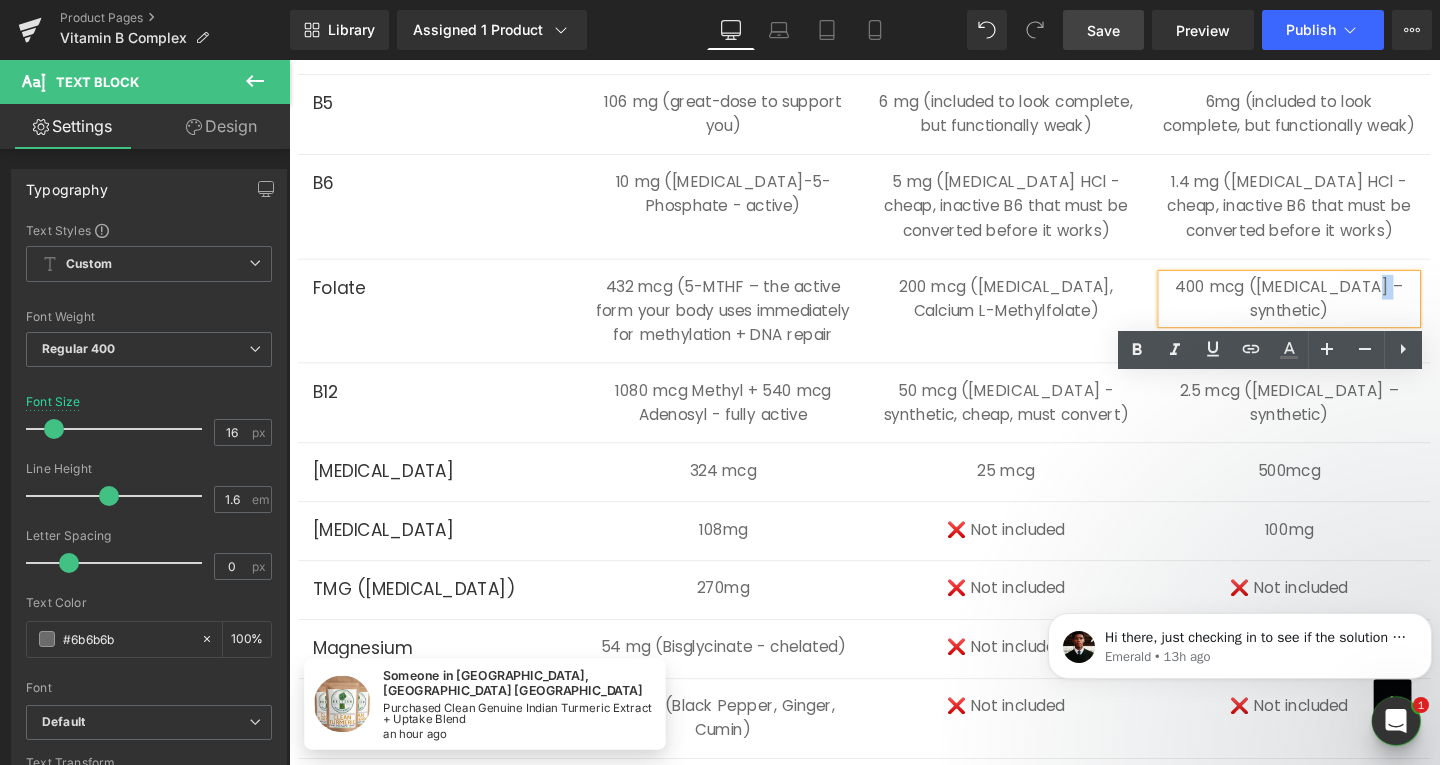 drag, startPoint x: 1375, startPoint y: 406, endPoint x: 1394, endPoint y: 406, distance: 19 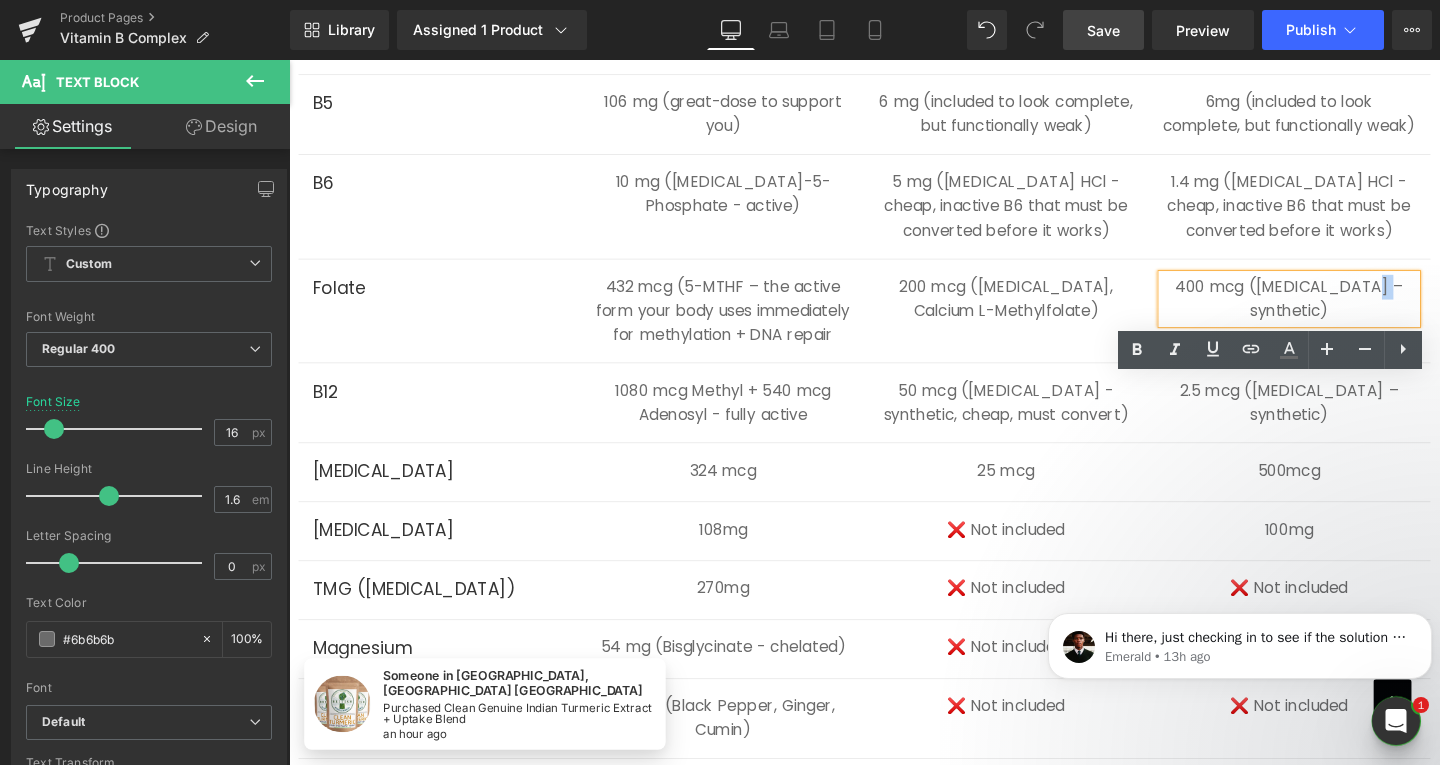click on "400 mcg ([MEDICAL_DATA] – synthetic)" at bounding box center [1341, 311] 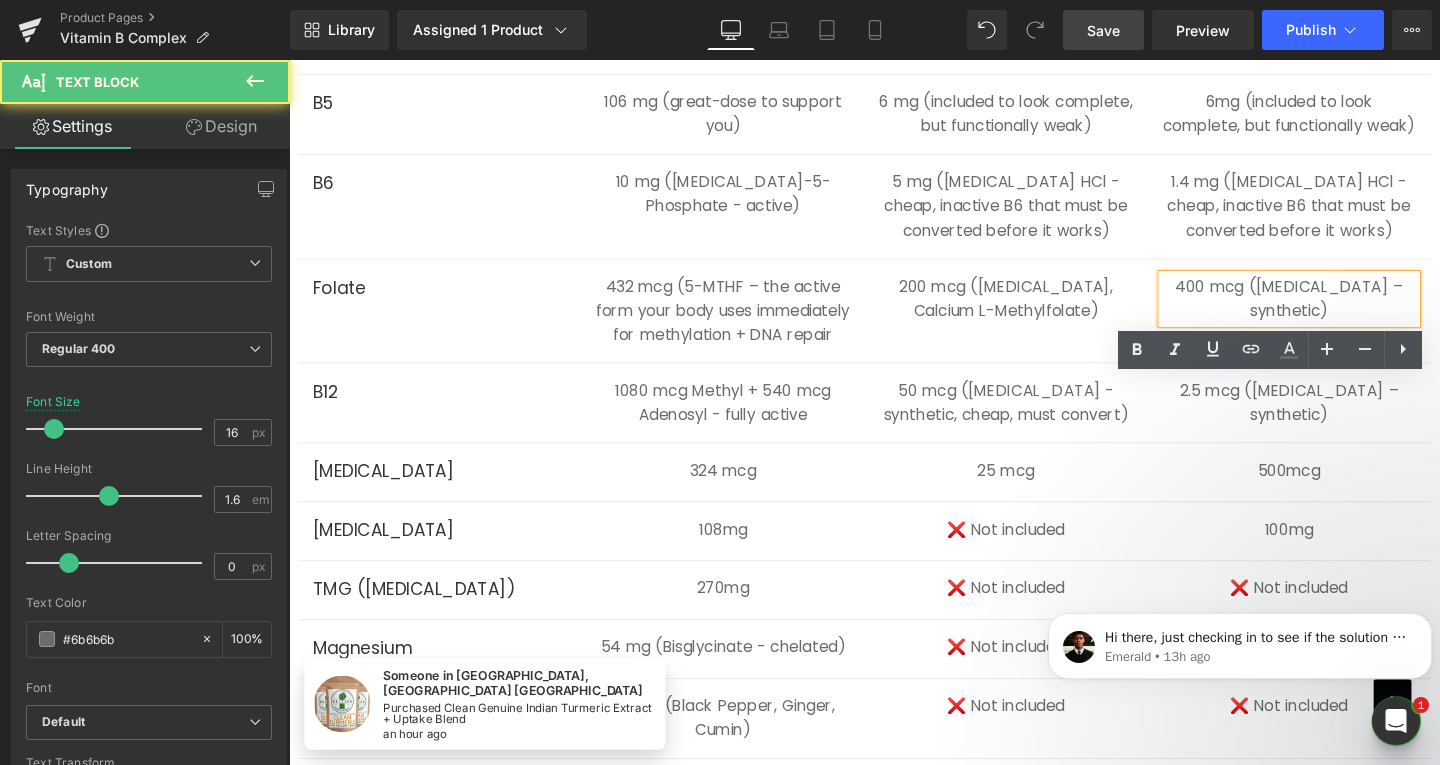 click on "400 mcg ([MEDICAL_DATA] – synthetic)" at bounding box center (1341, 311) 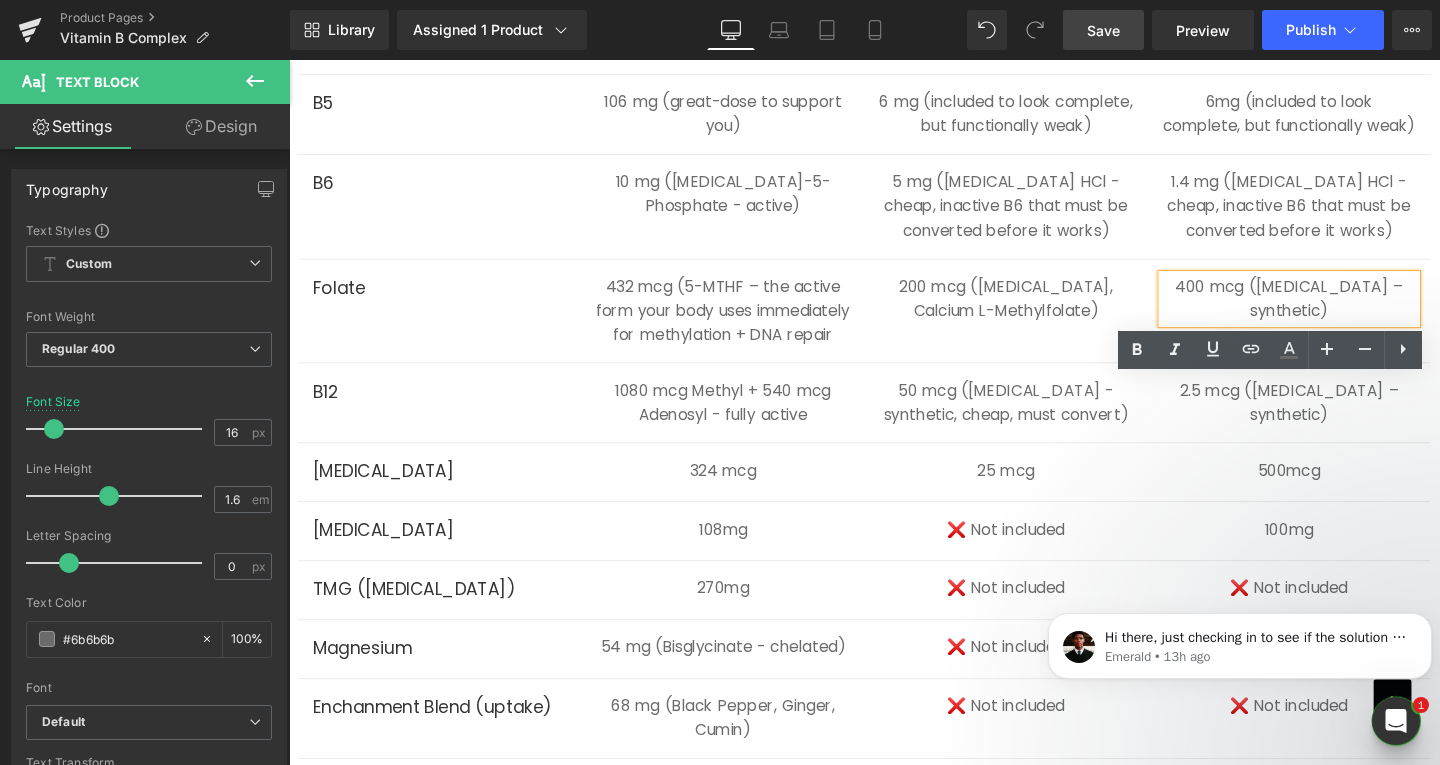 type 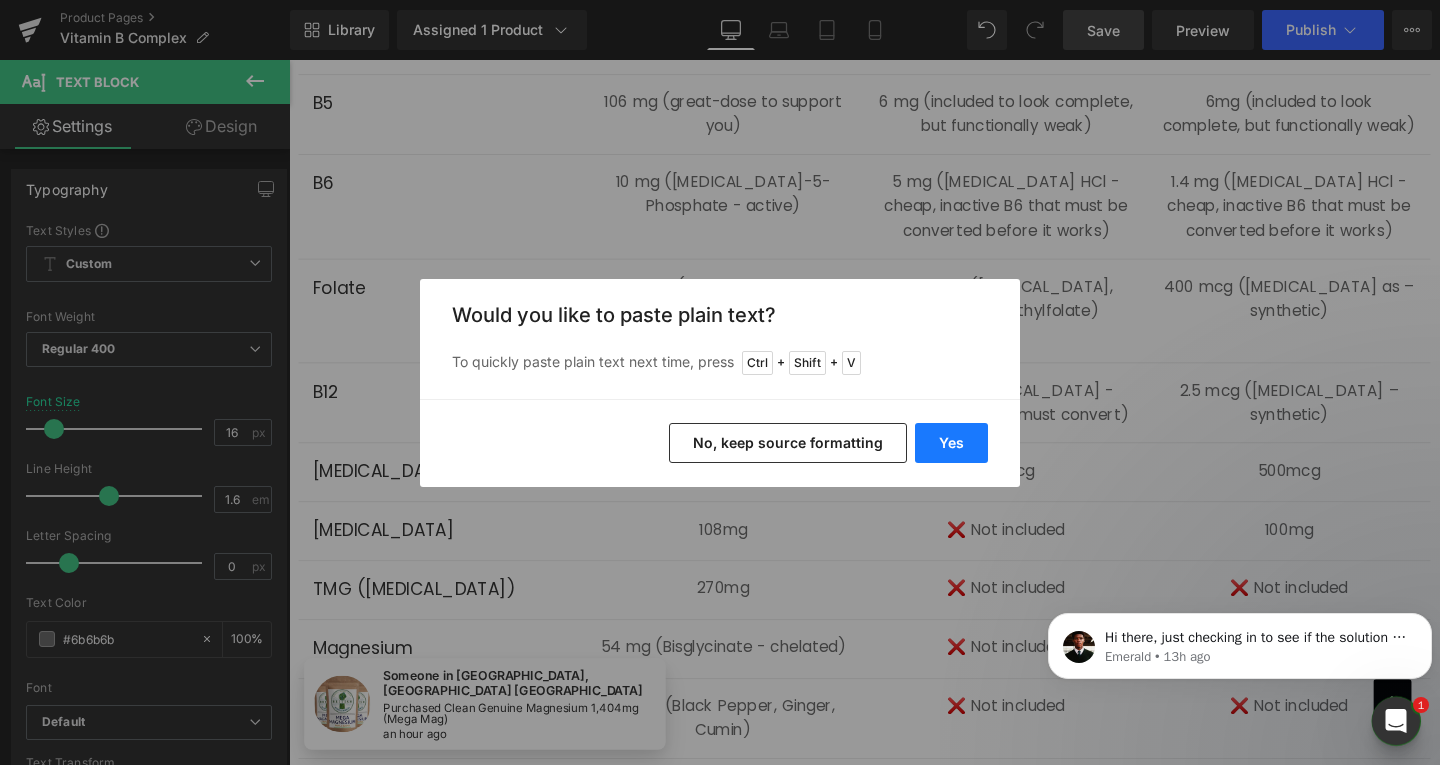 click on "Yes" at bounding box center (951, 443) 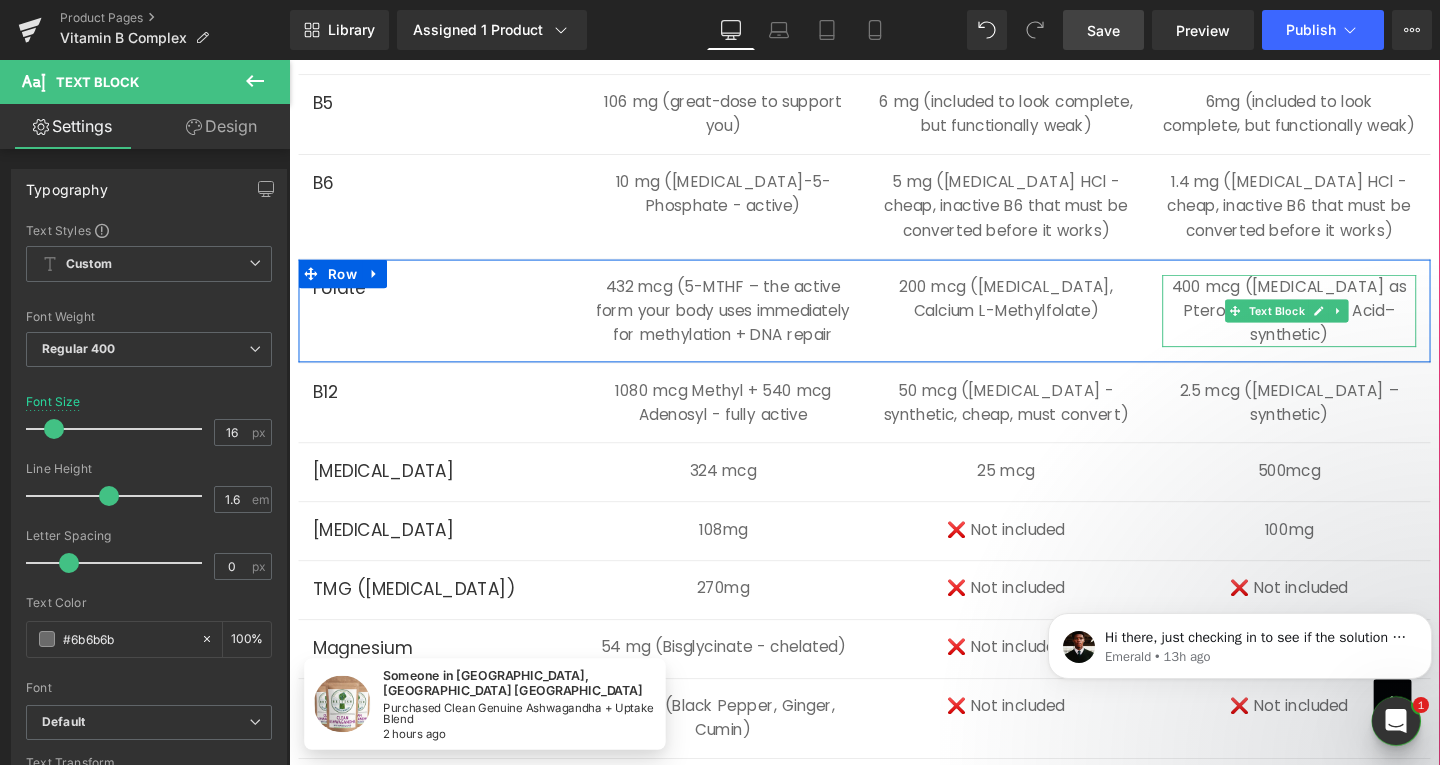 click on "400 mcg ([MEDICAL_DATA] as Pteroylmonoglutamic Acid– synthetic)" at bounding box center [1341, 324] 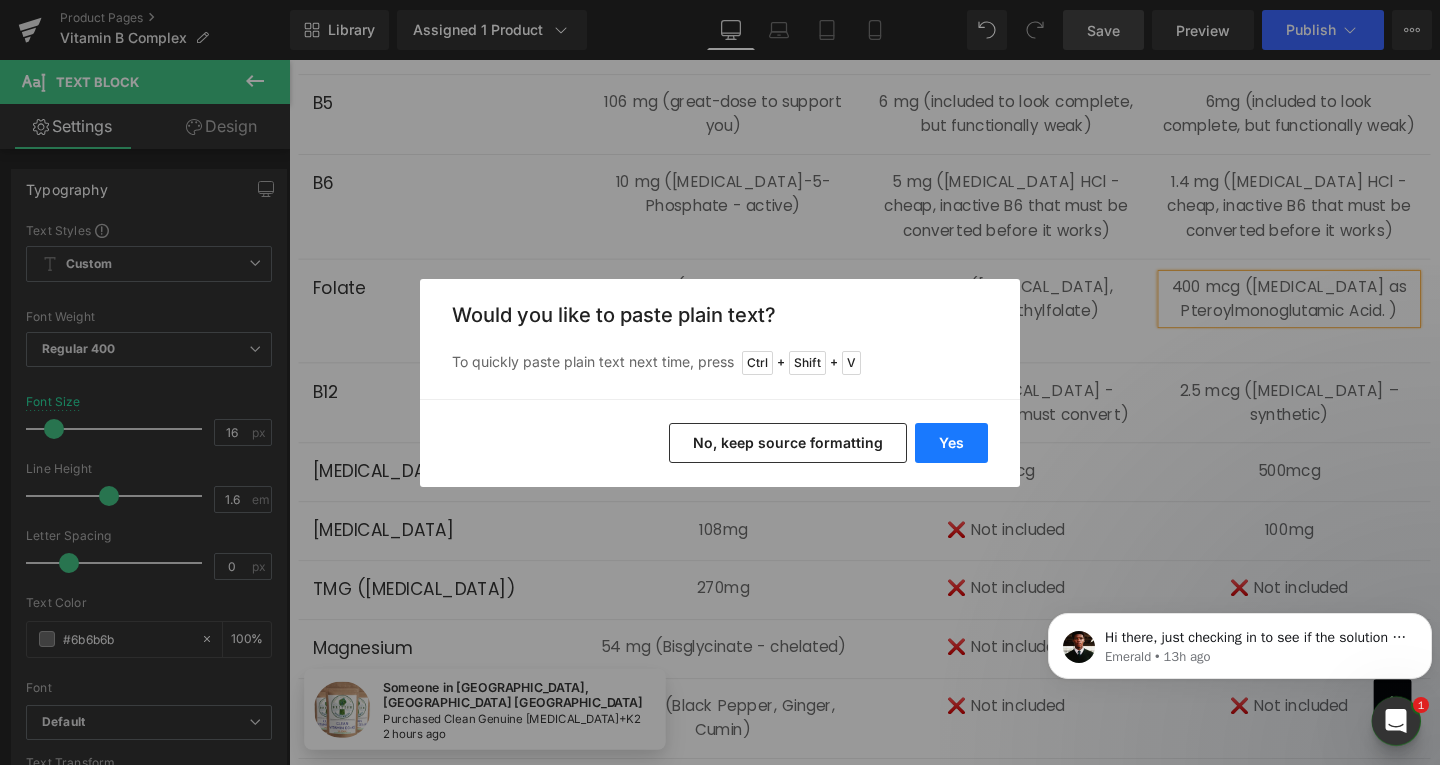 drag, startPoint x: 969, startPoint y: 449, endPoint x: 716, endPoint y: 407, distance: 256.46246 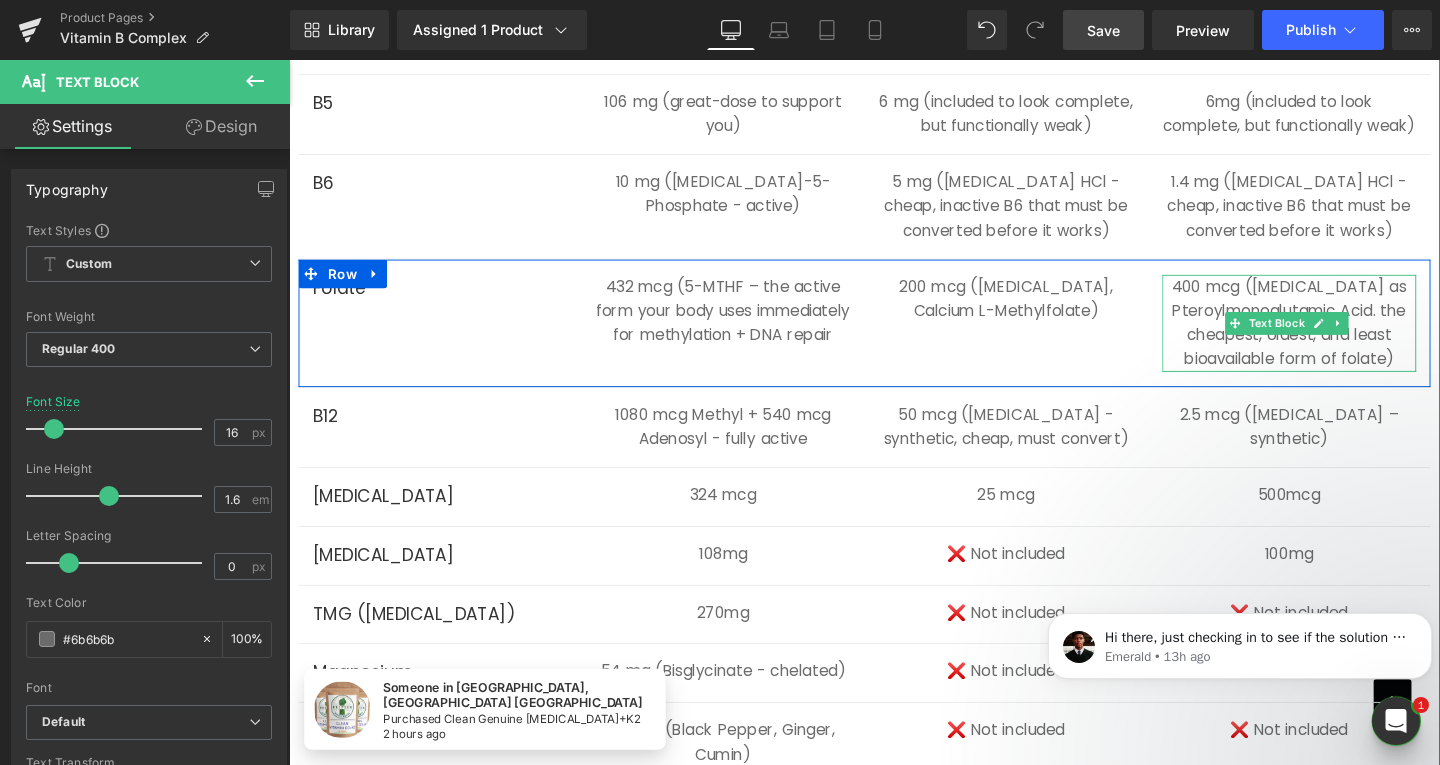 click on "400 mcg ([MEDICAL_DATA] as Pteroylmonoglutamic Acid. the cheapest, oldest, and least bioavailable form of folate)" at bounding box center (1341, 337) 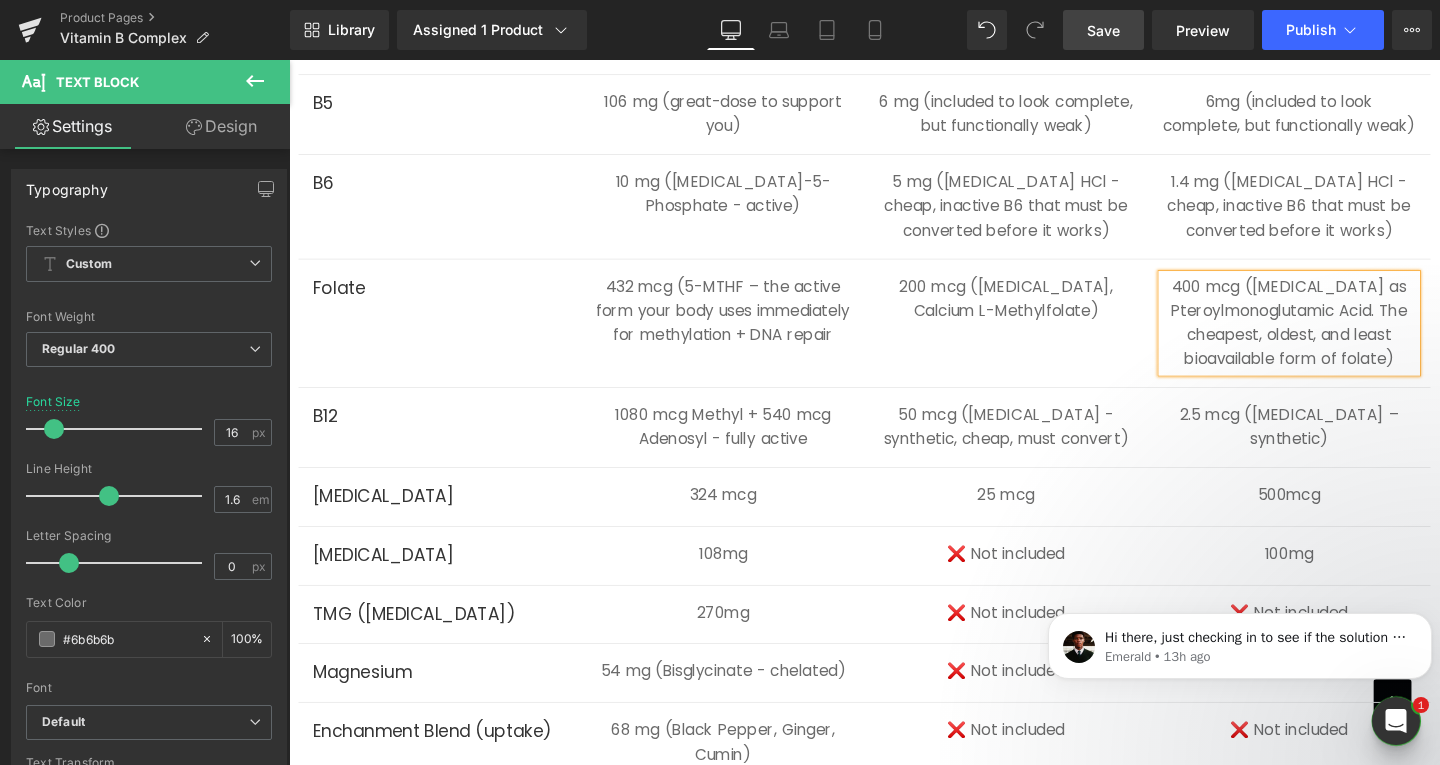 click on "400 mcg ([MEDICAL_DATA] as Pteroylmonoglutamic Acid. The cheapest, oldest, and least bioavailable form of folate)" at bounding box center [1341, 337] 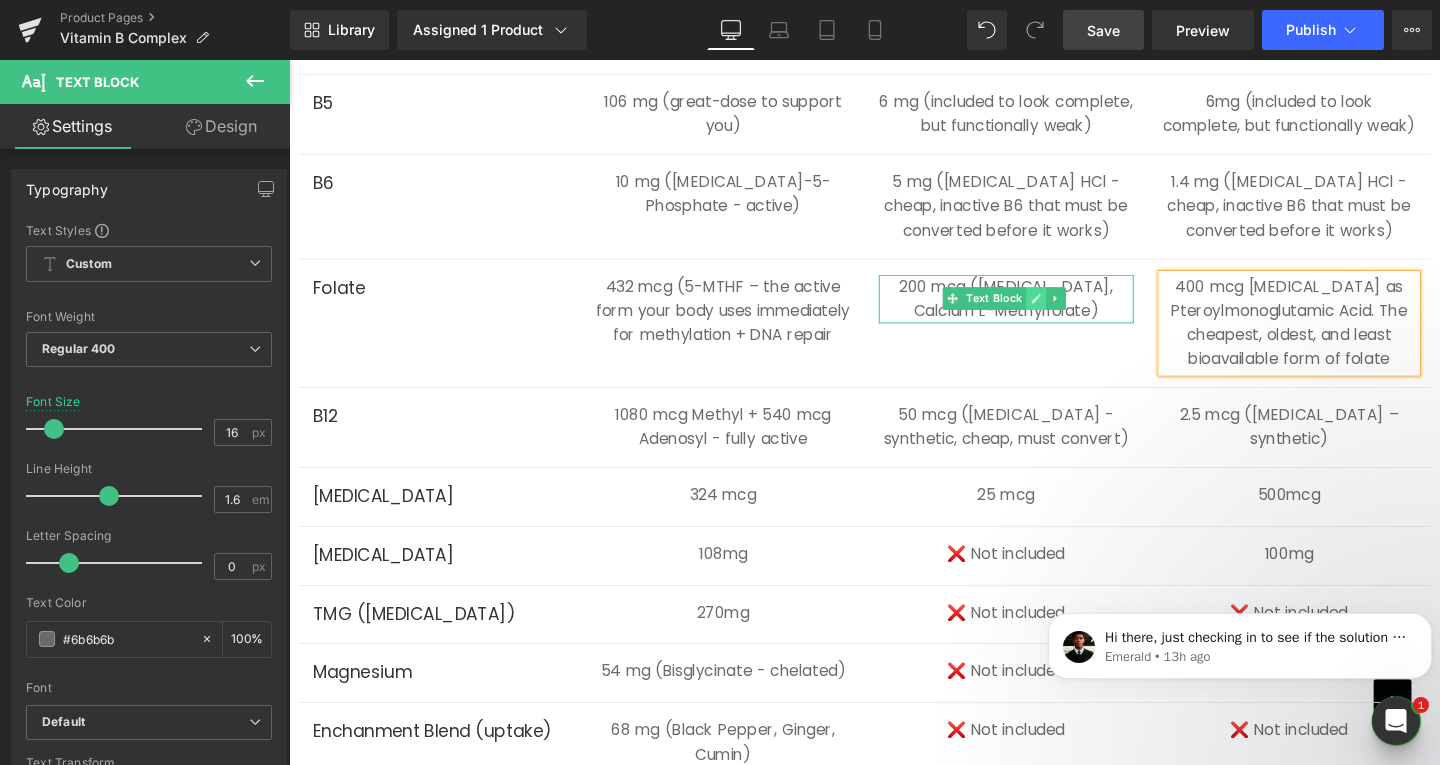 click 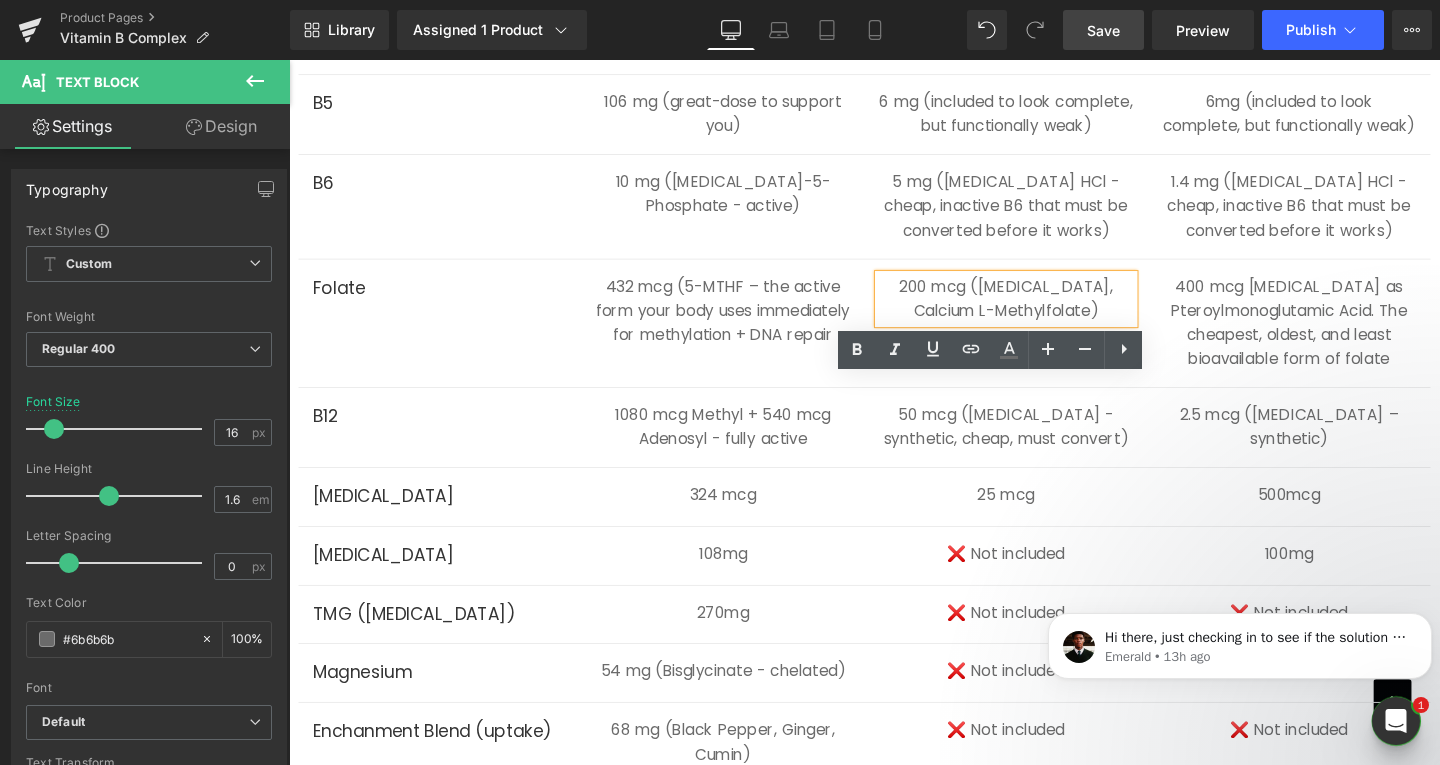 click on "200 mcg ([MEDICAL_DATA], Calcium L-Methylfolate)" at bounding box center (1043, 311) 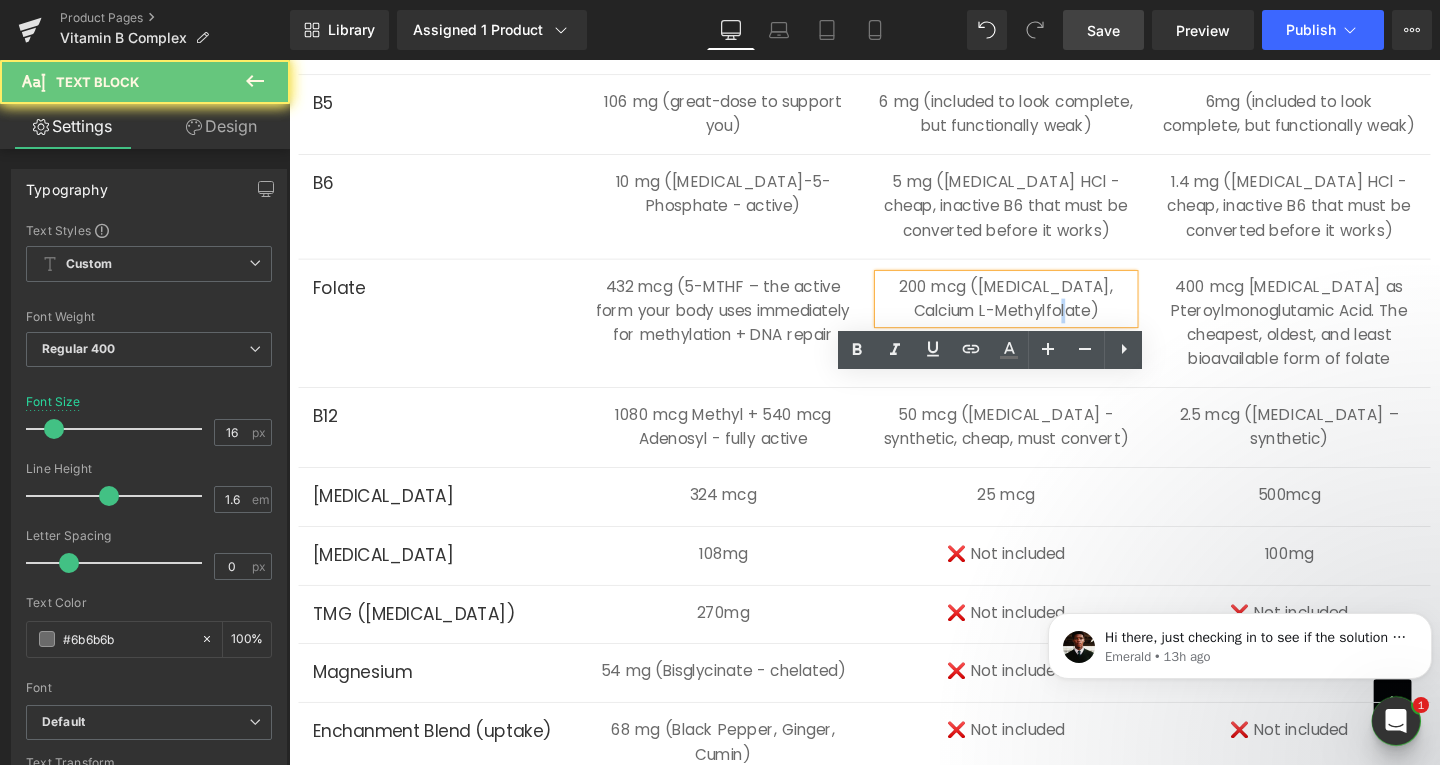 click on "200 mcg ([MEDICAL_DATA], Calcium L-Methylfolate)" at bounding box center (1043, 311) 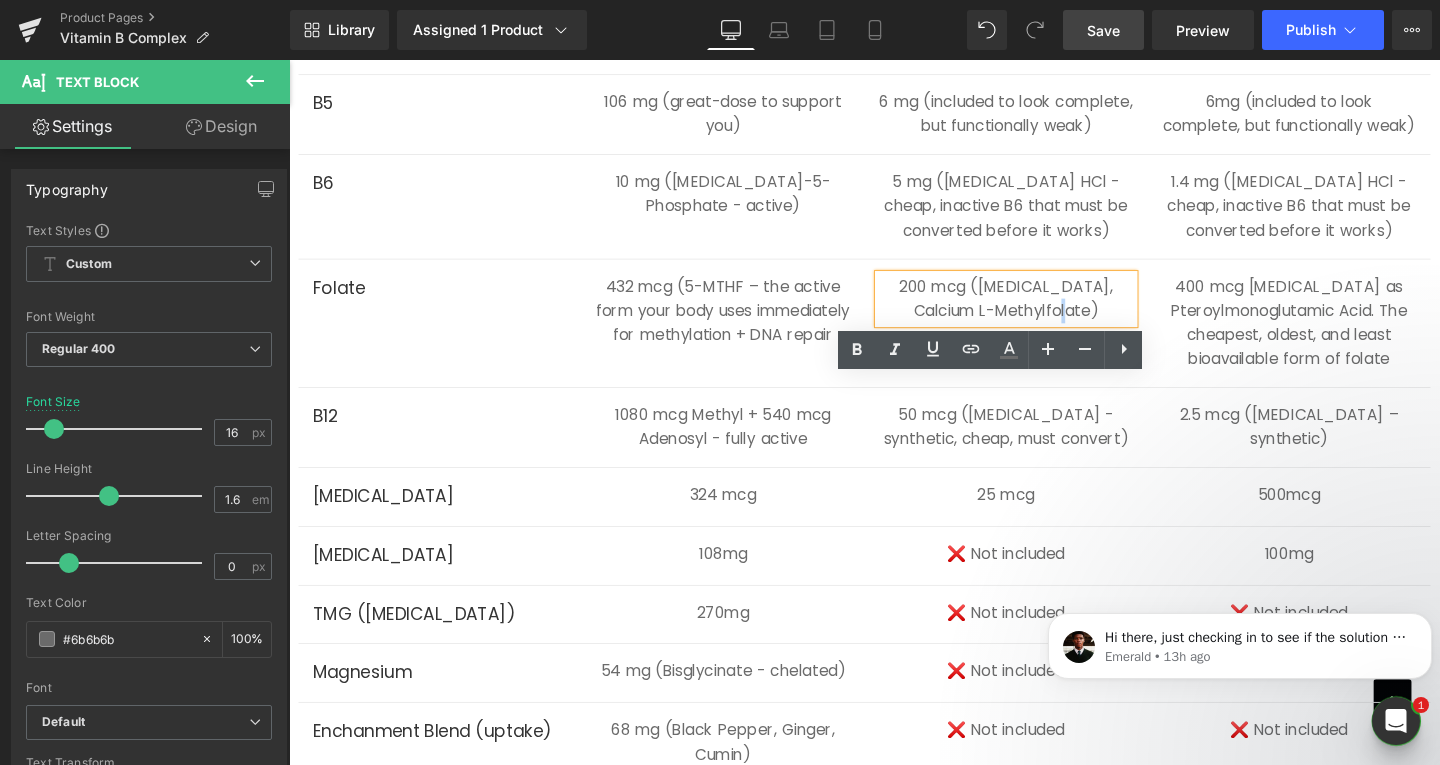 click on "200 mcg ([MEDICAL_DATA], Calcium L-Methylfolate)" at bounding box center (1043, 311) 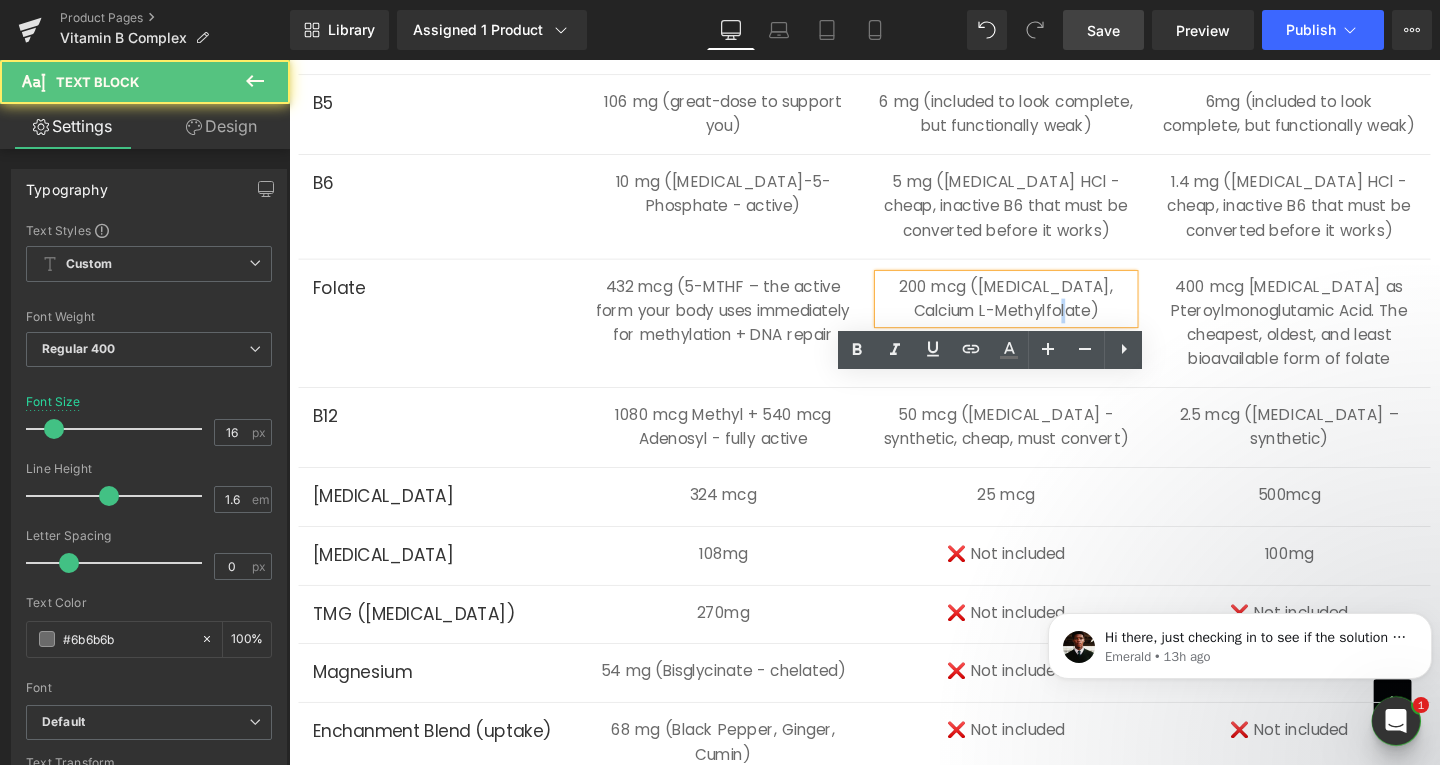 click on "200 mcg ([MEDICAL_DATA], Calcium L-Methylfolate)" at bounding box center [1043, 311] 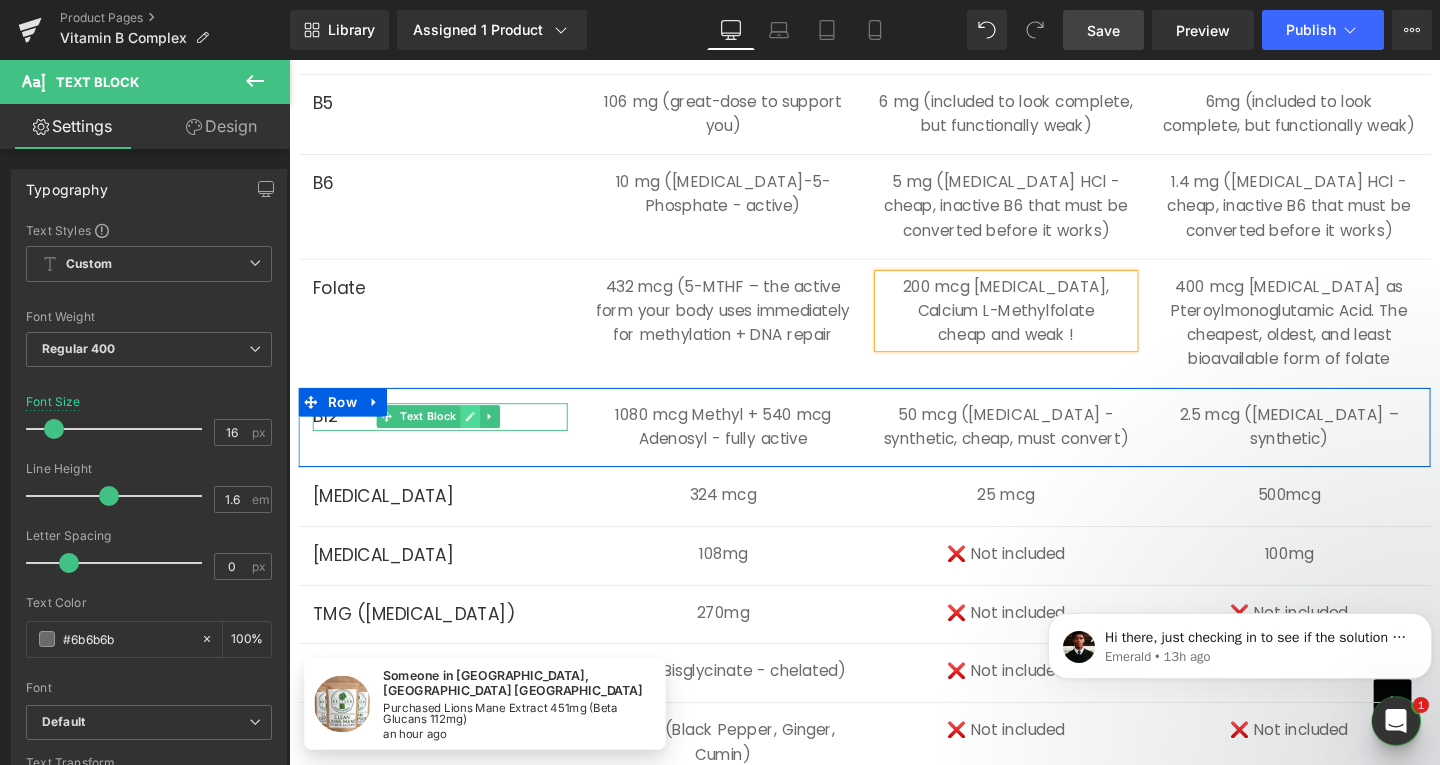 click at bounding box center [479, 435] 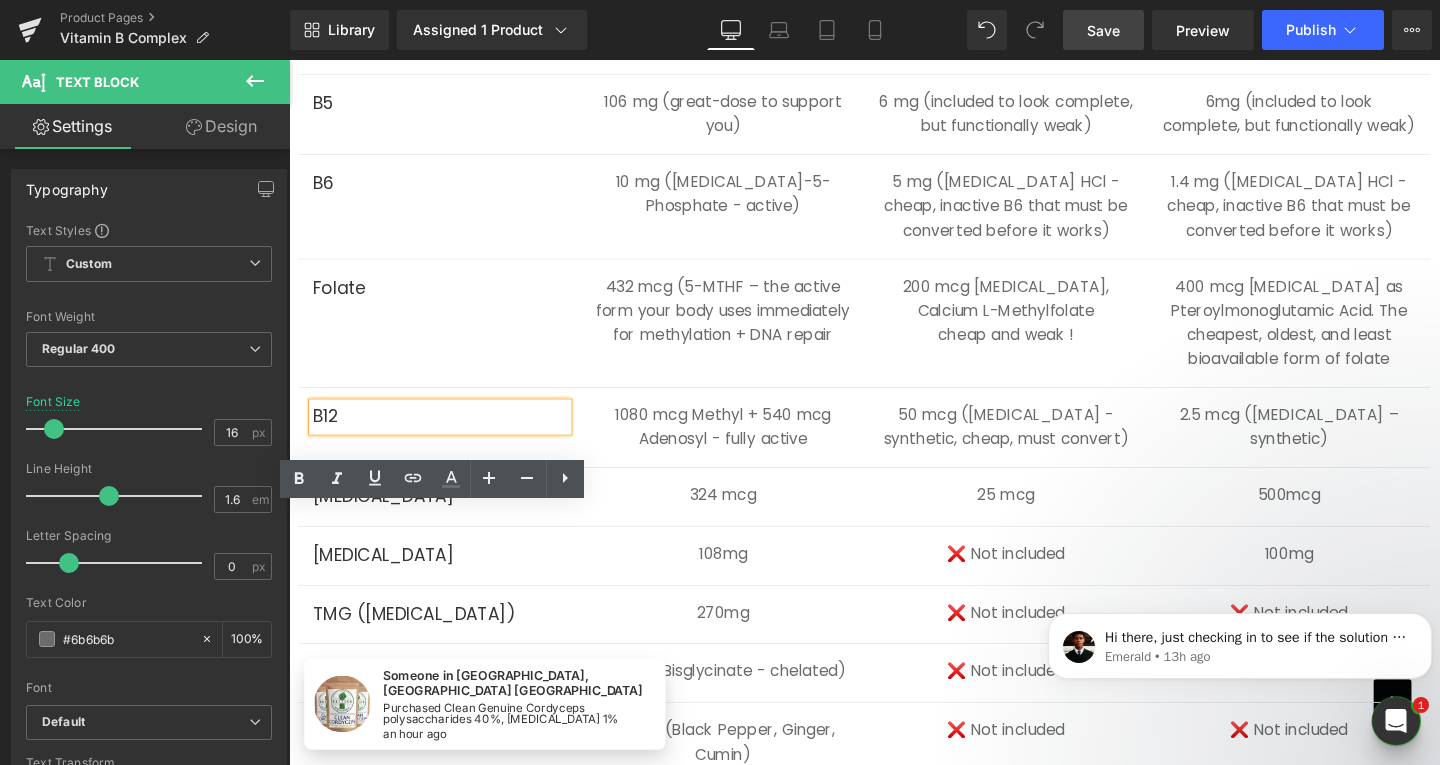 click on "Save" at bounding box center [1103, 30] 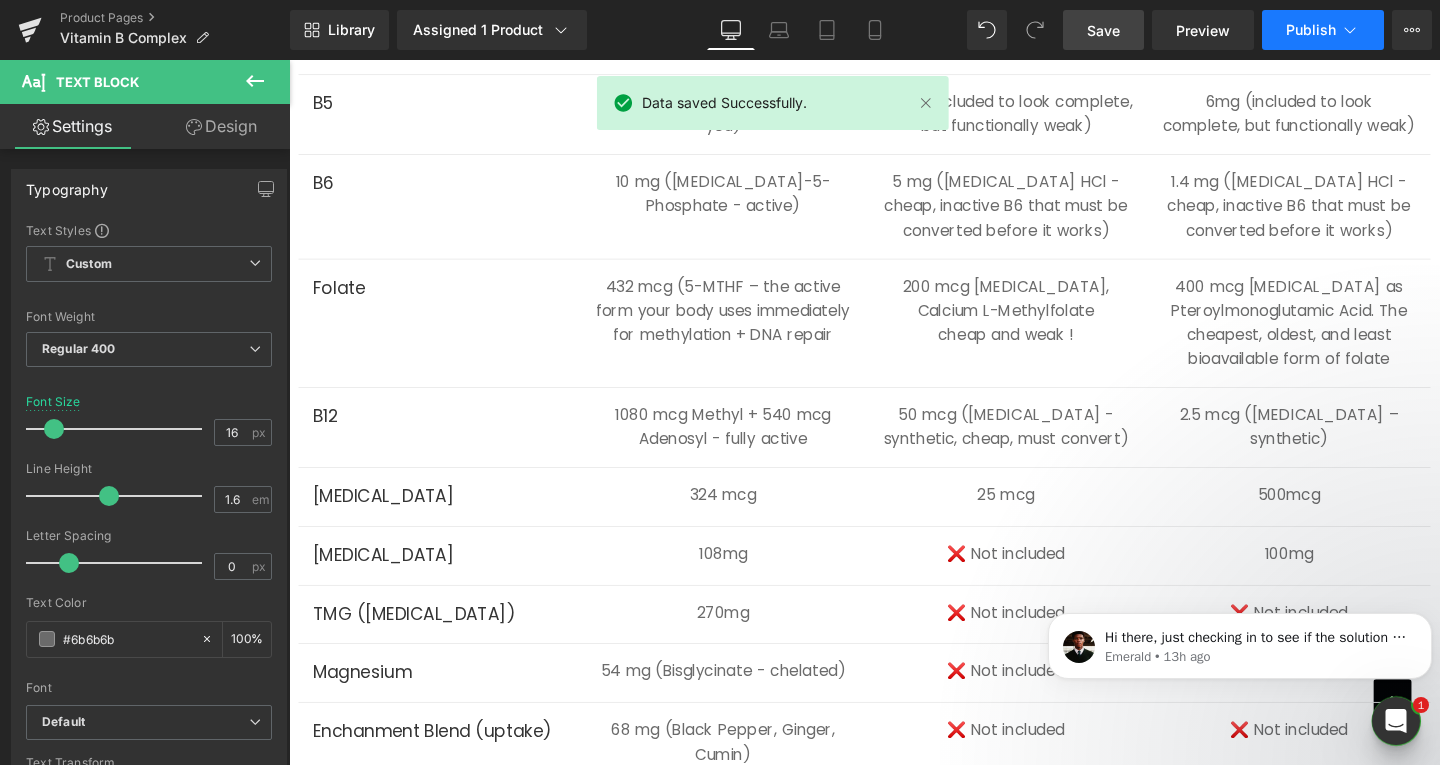 click on "Publish" at bounding box center (1311, 30) 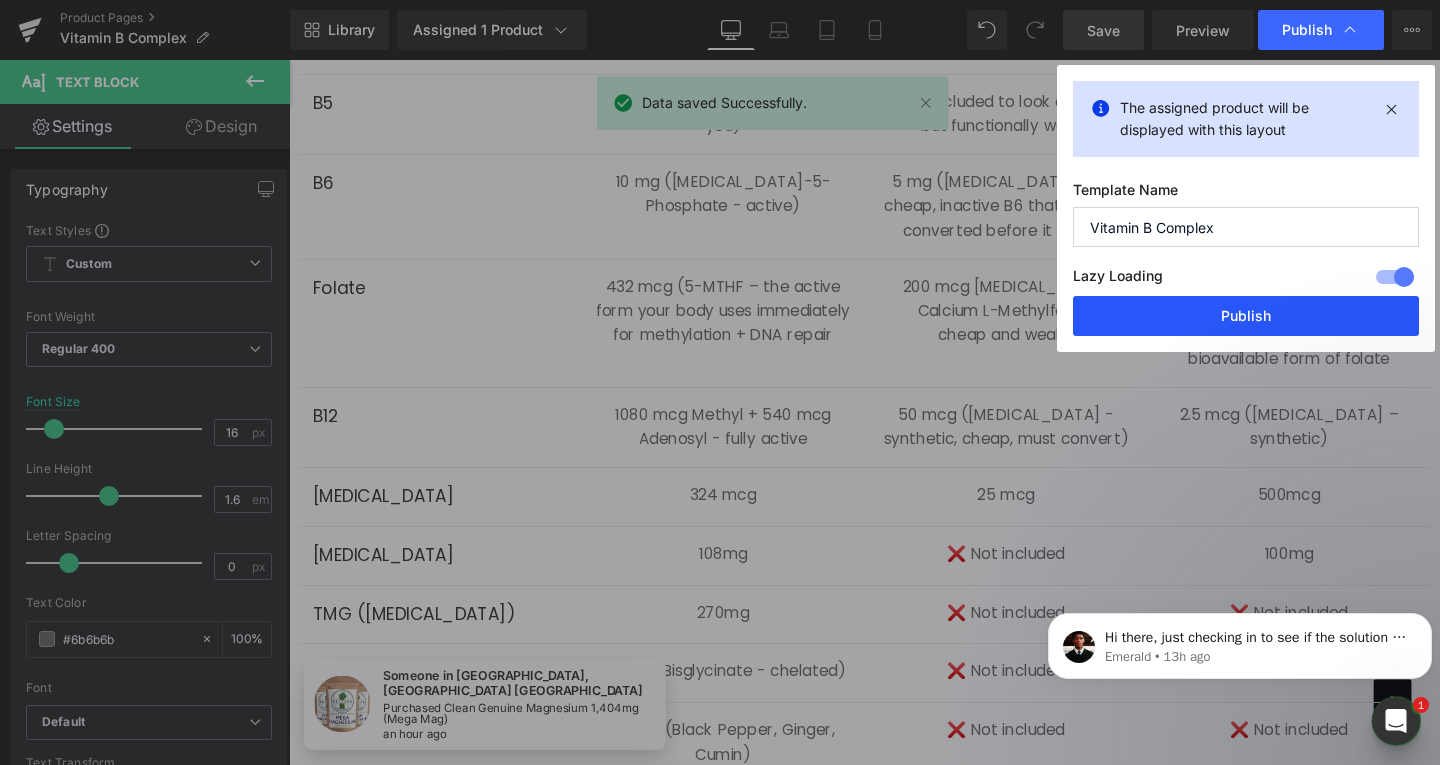 click on "Publish" at bounding box center [1246, 316] 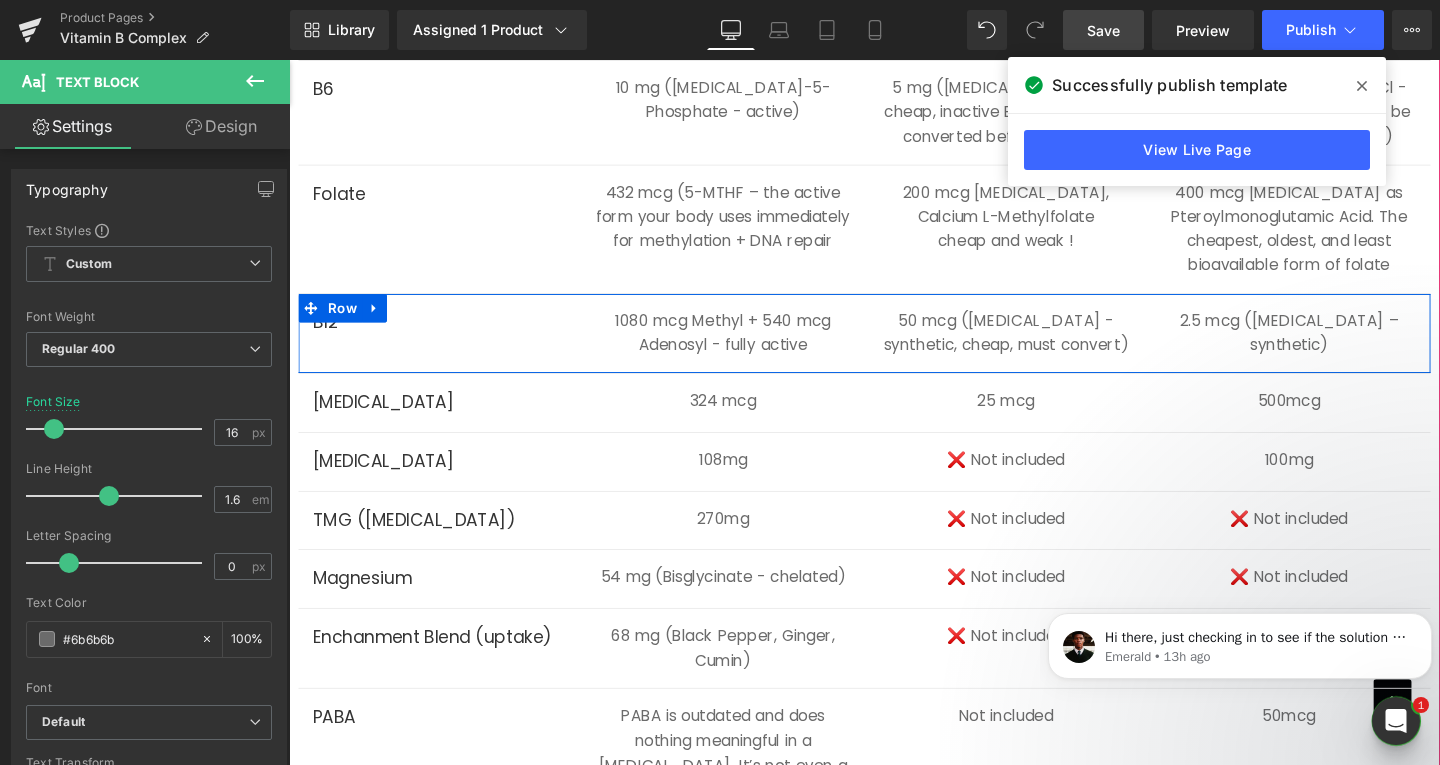 scroll, scrollTop: 2400, scrollLeft: 0, axis: vertical 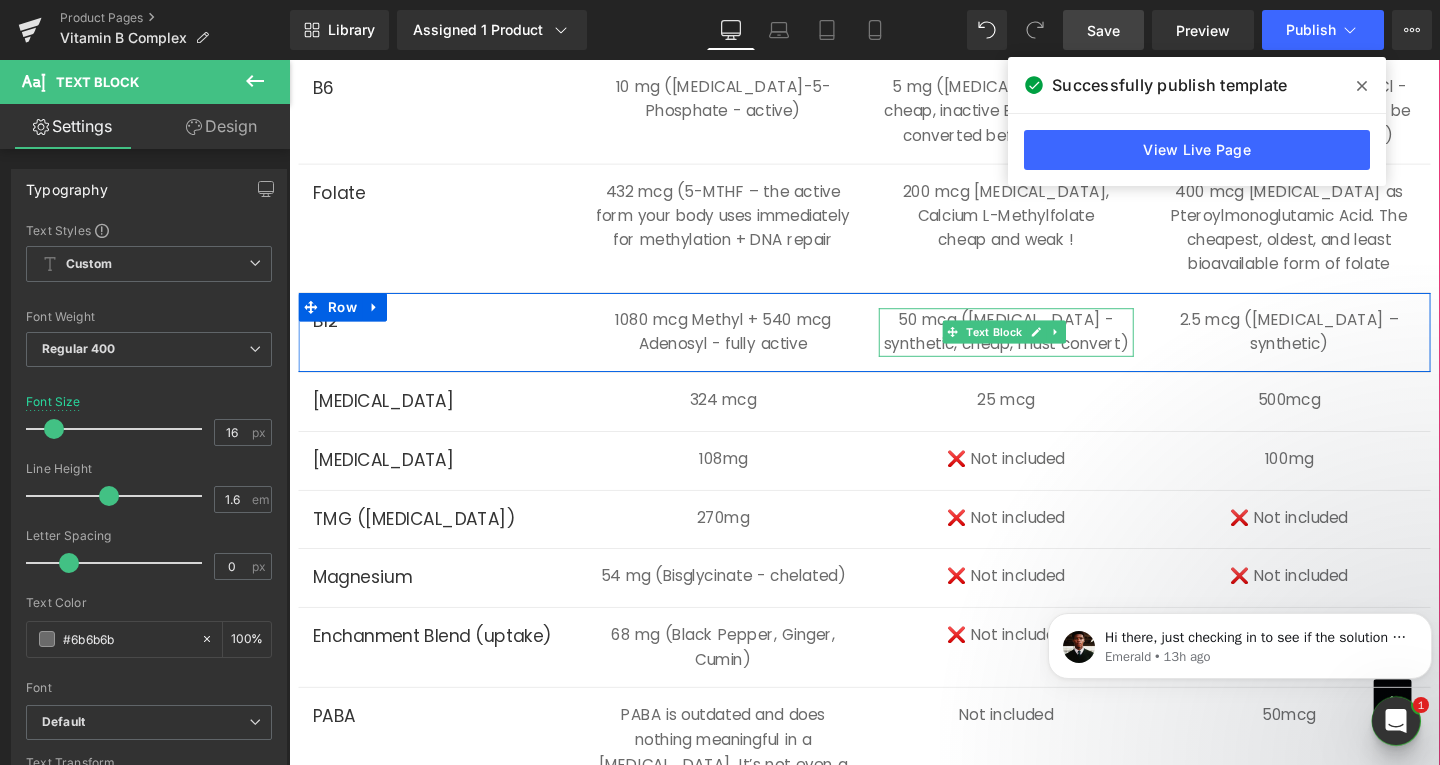 click on "50 mcg ([MEDICAL_DATA] - synthetic, cheap, must convert)" at bounding box center (1043, 346) 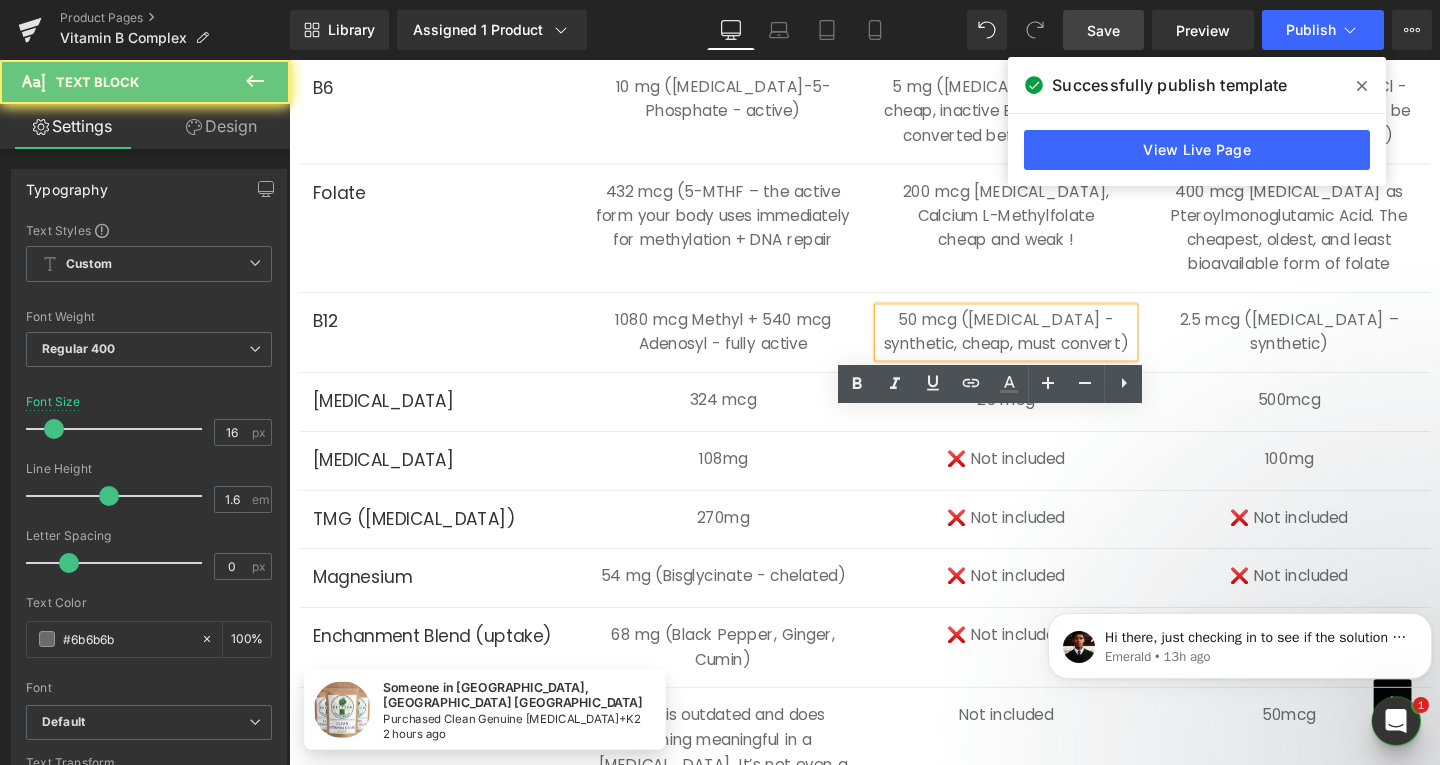 click on "50 mcg ([MEDICAL_DATA] - synthetic, cheap, must convert)" at bounding box center (1043, 346) 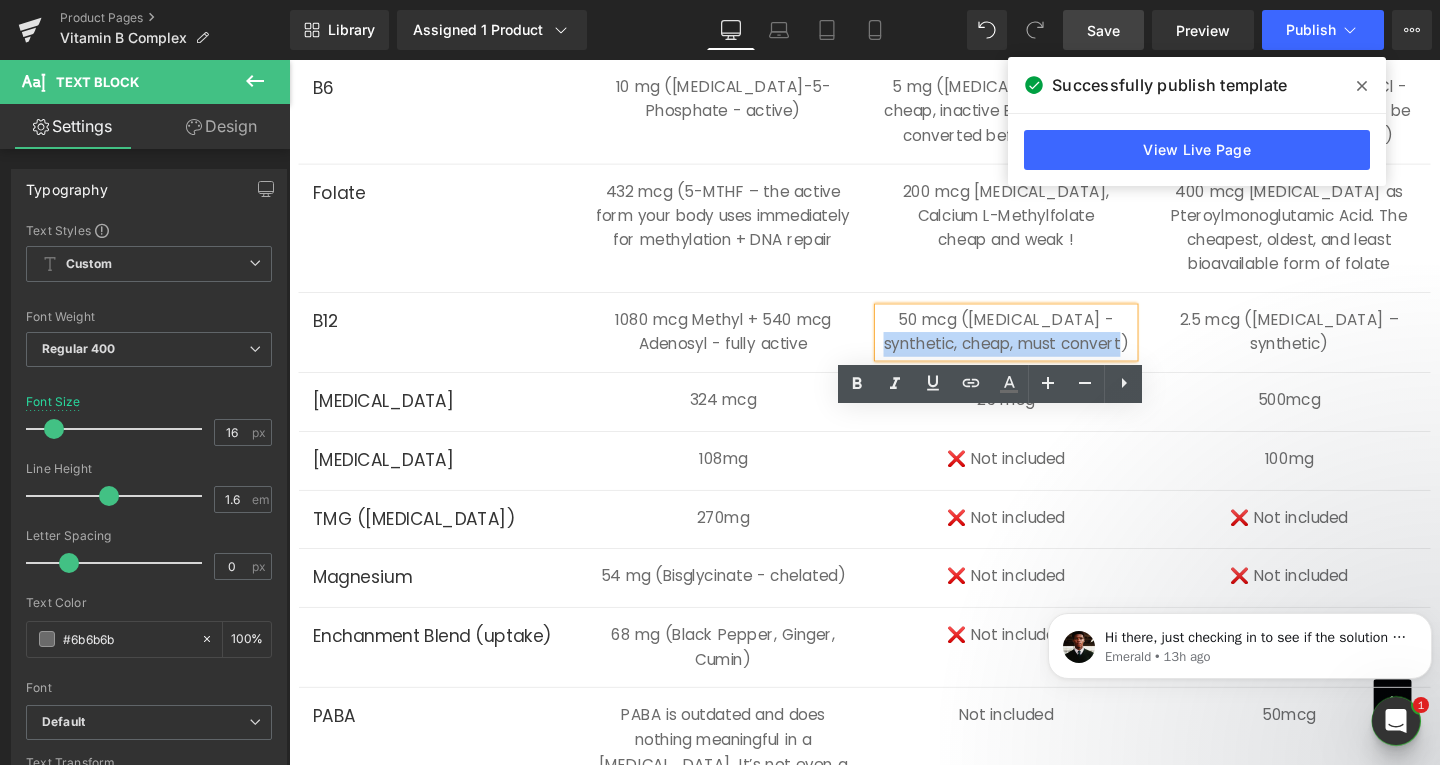 drag, startPoint x: 909, startPoint y: 467, endPoint x: 1152, endPoint y: 465, distance: 243.00822 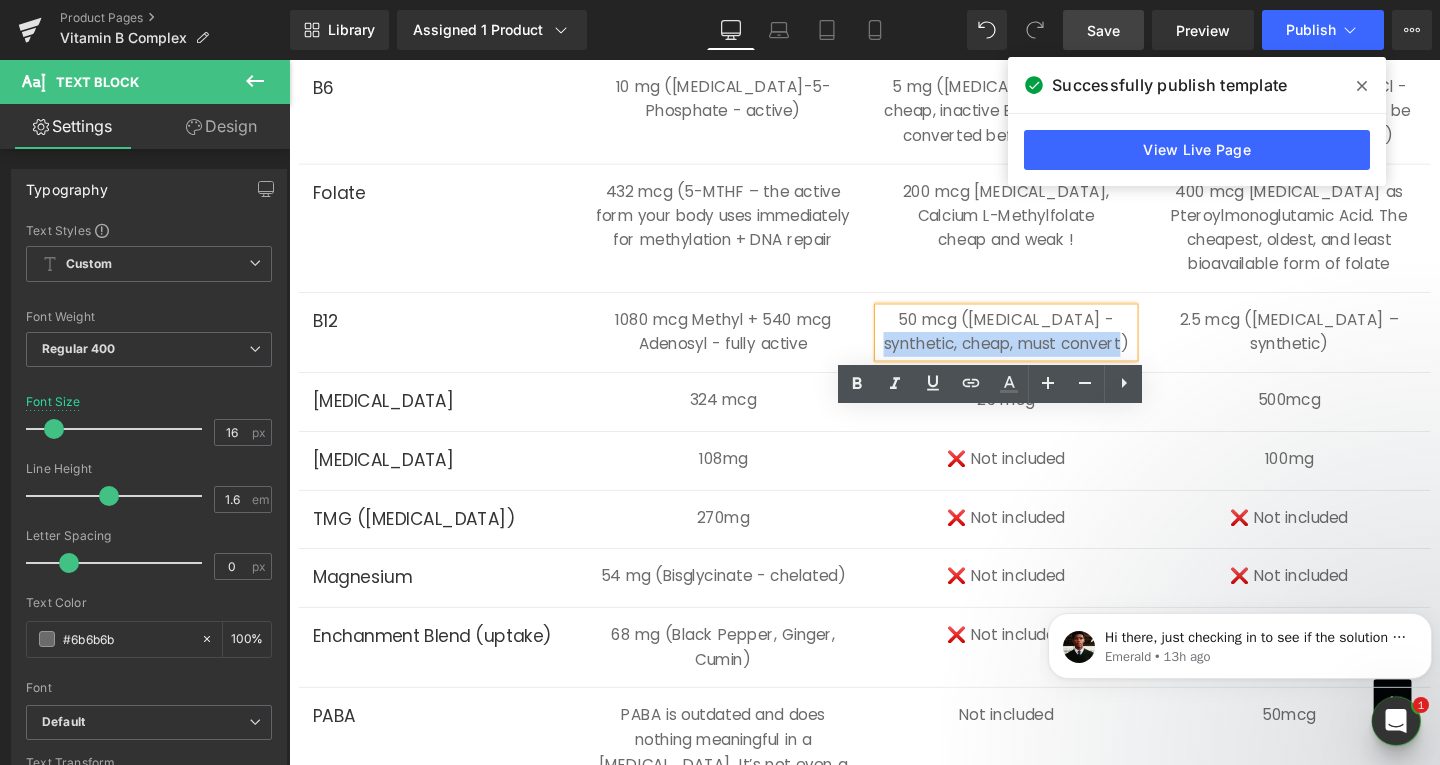 click on "50 mcg ([MEDICAL_DATA] - synthetic, cheap, must convert)" at bounding box center (1043, 346) 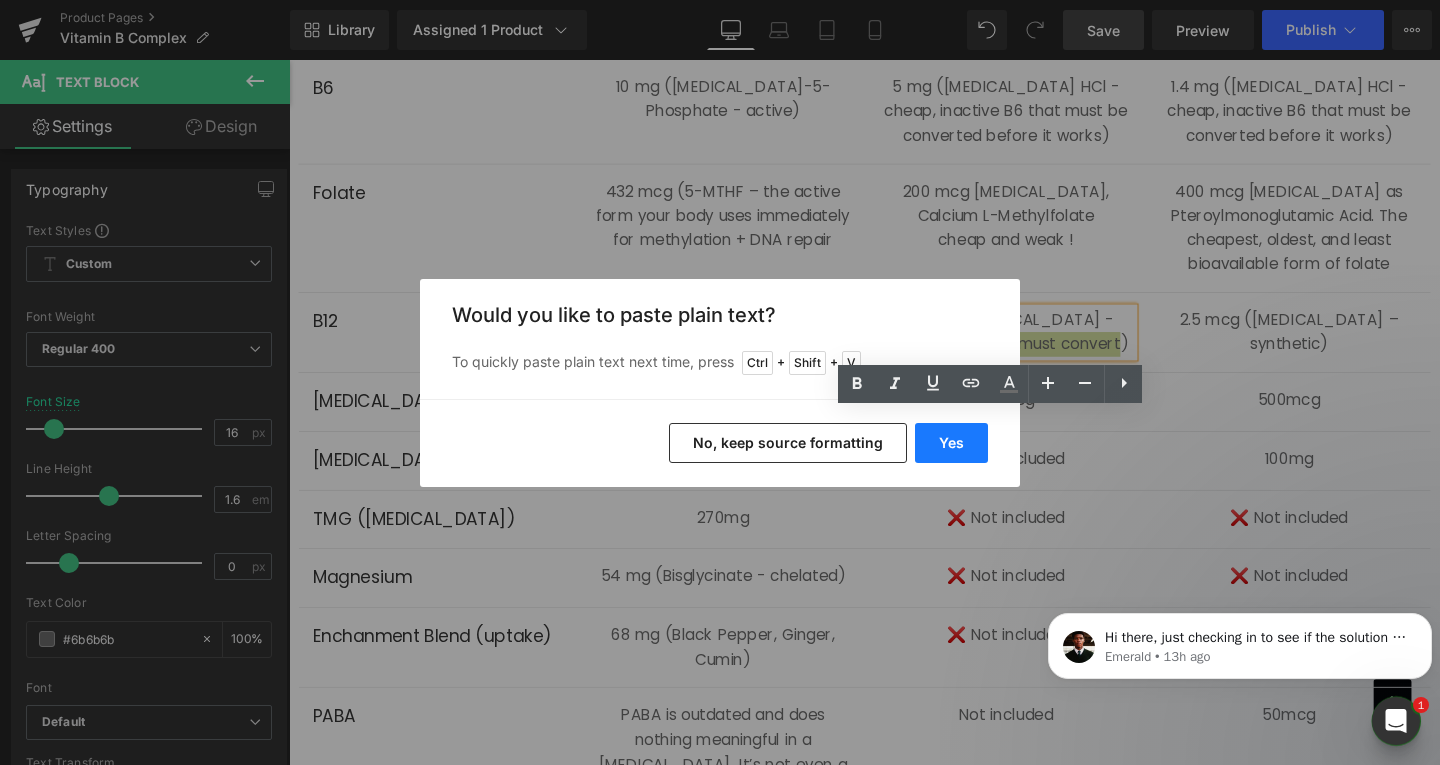 drag, startPoint x: 667, startPoint y: 409, endPoint x: 918, endPoint y: 452, distance: 254.65663 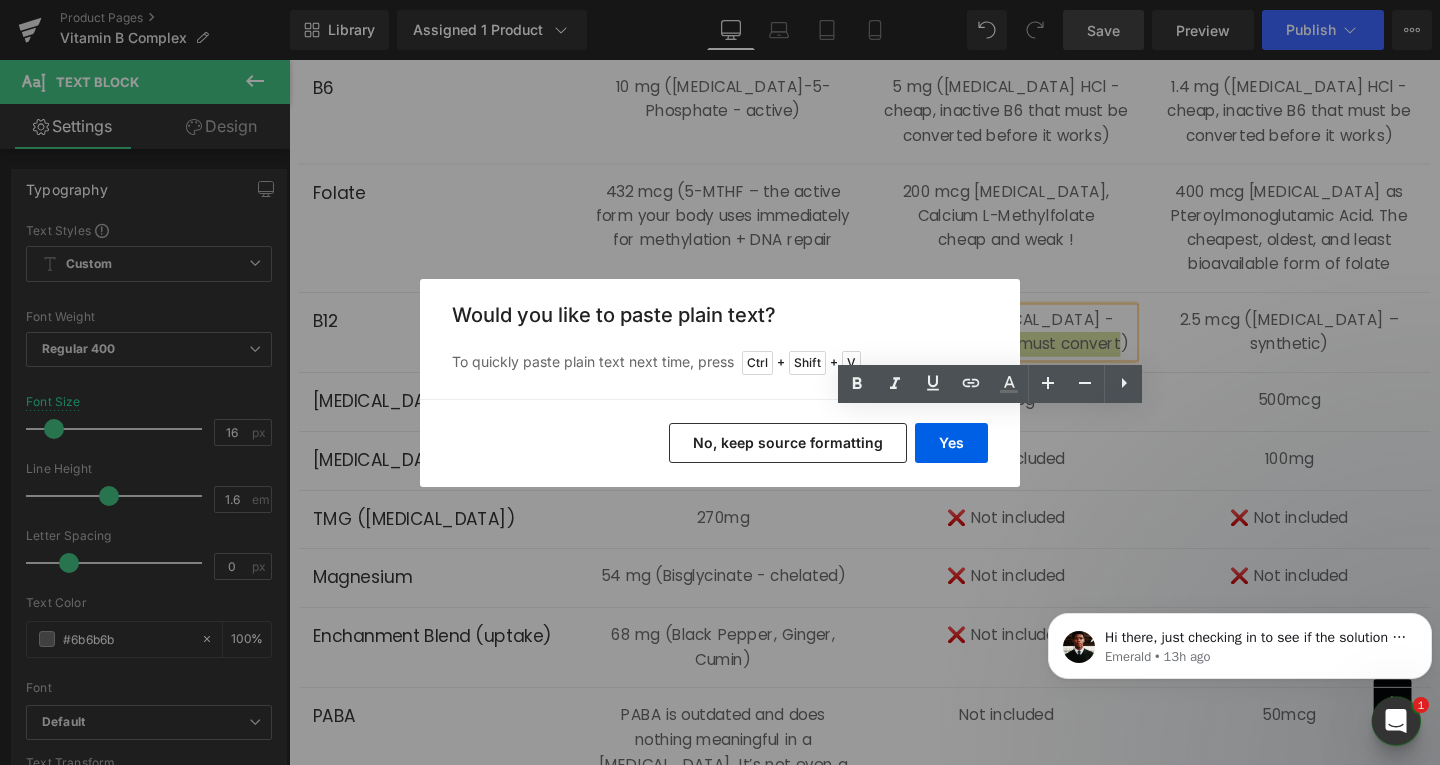 type 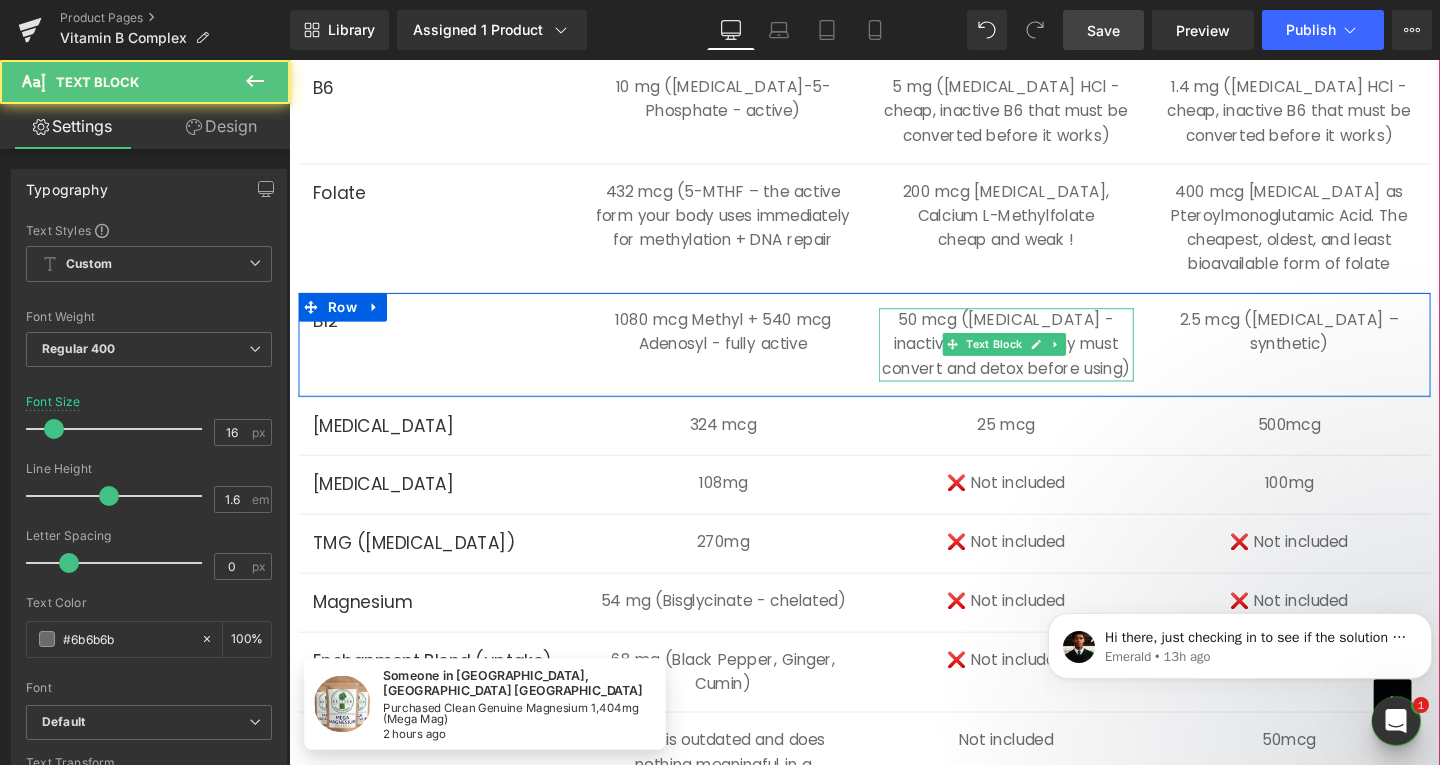 click on "50 mcg ([MEDICAL_DATA] - inactive form your body must convert and detox before using)" at bounding box center (1043, 359) 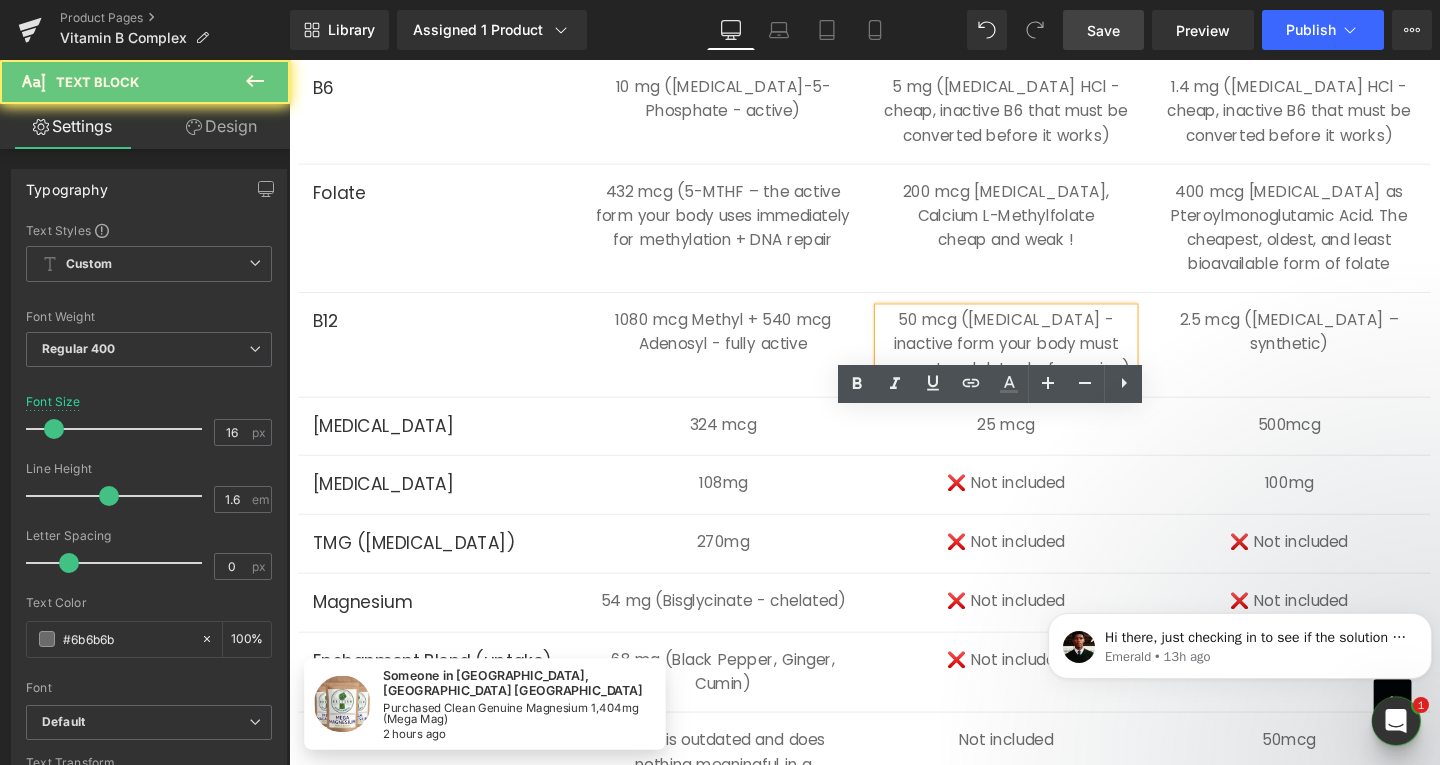 click on "50 mcg ([MEDICAL_DATA] - inactive form your body must convert and detox before using)" at bounding box center [1043, 359] 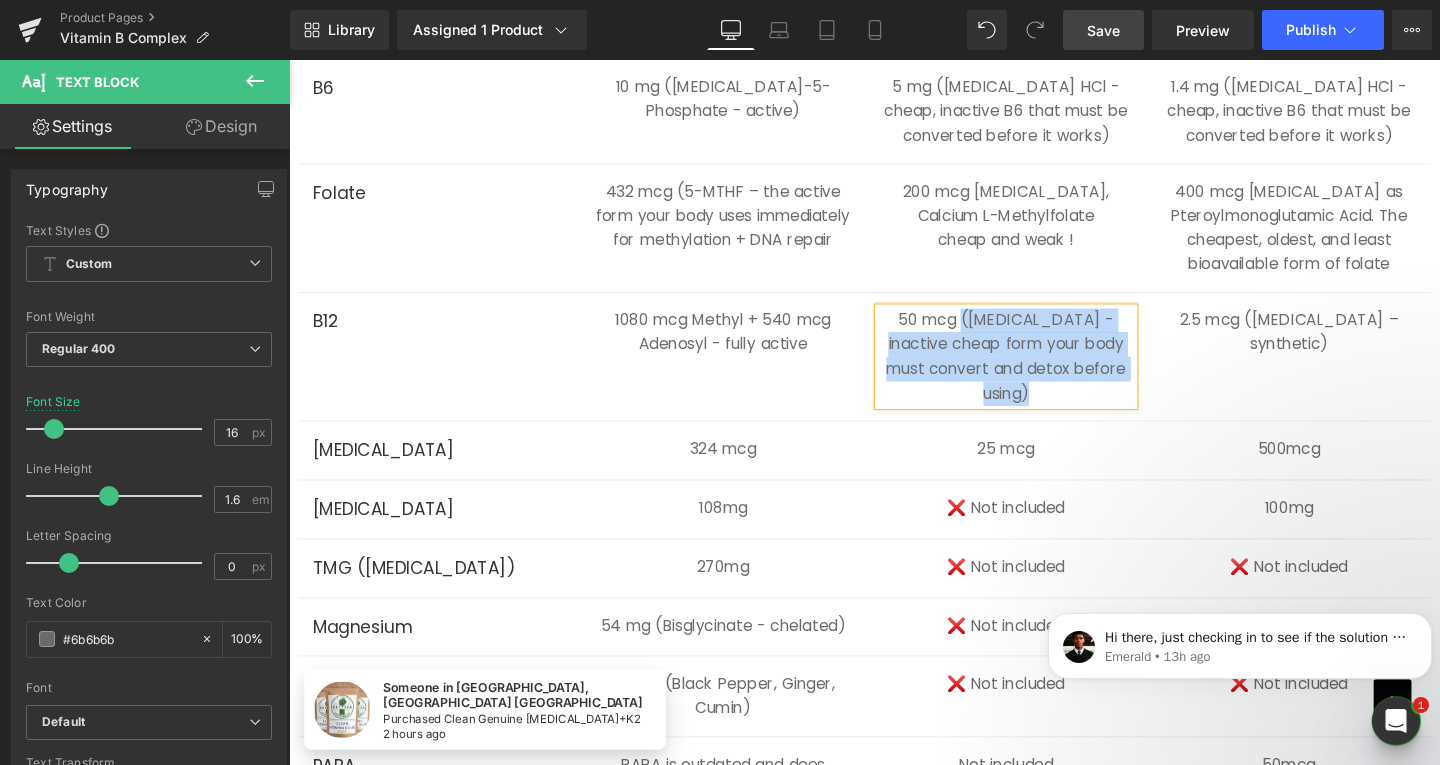 drag, startPoint x: 1075, startPoint y: 513, endPoint x: 988, endPoint y: 440, distance: 113.56936 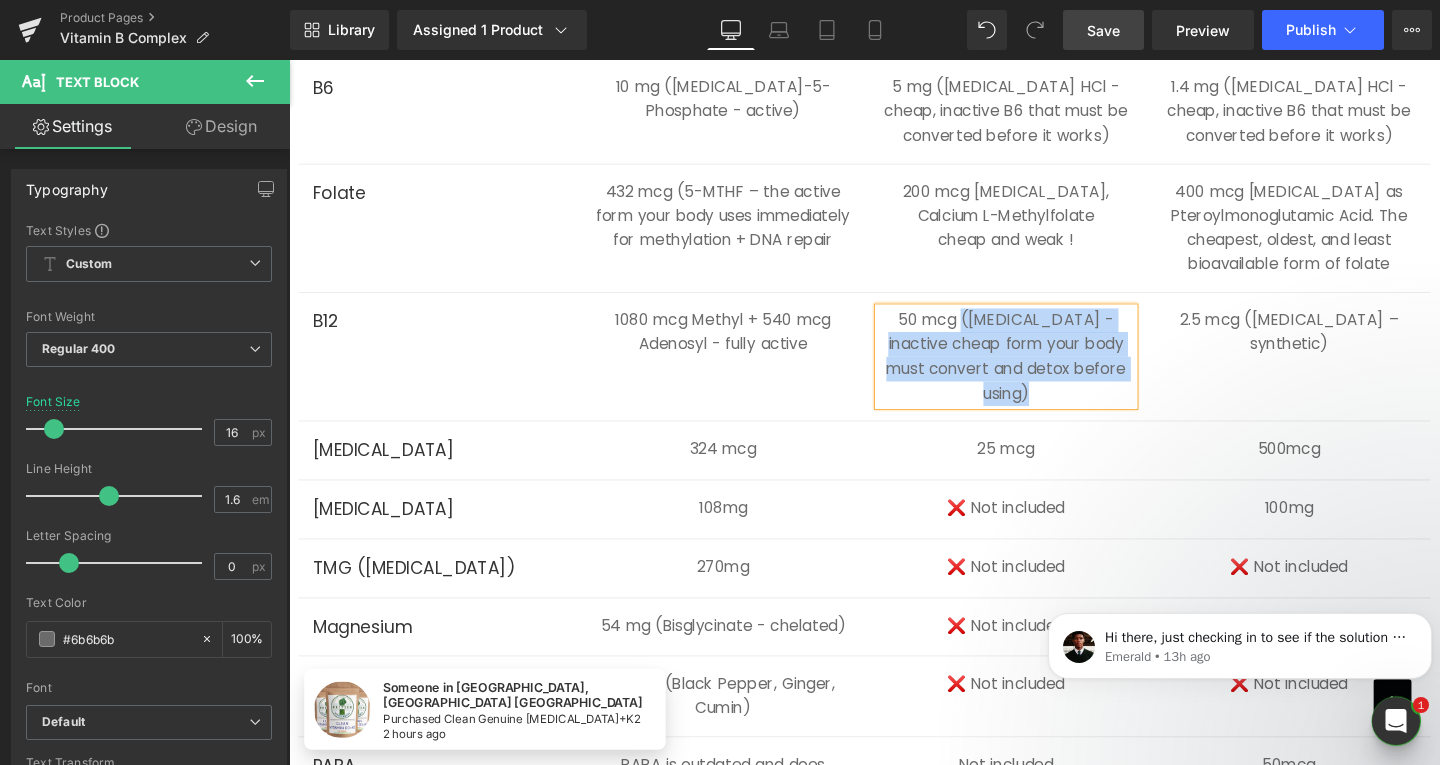 click on "50 mcg ([MEDICAL_DATA] - inactive cheap form your body must convert and detox before using)" at bounding box center [1043, 372] 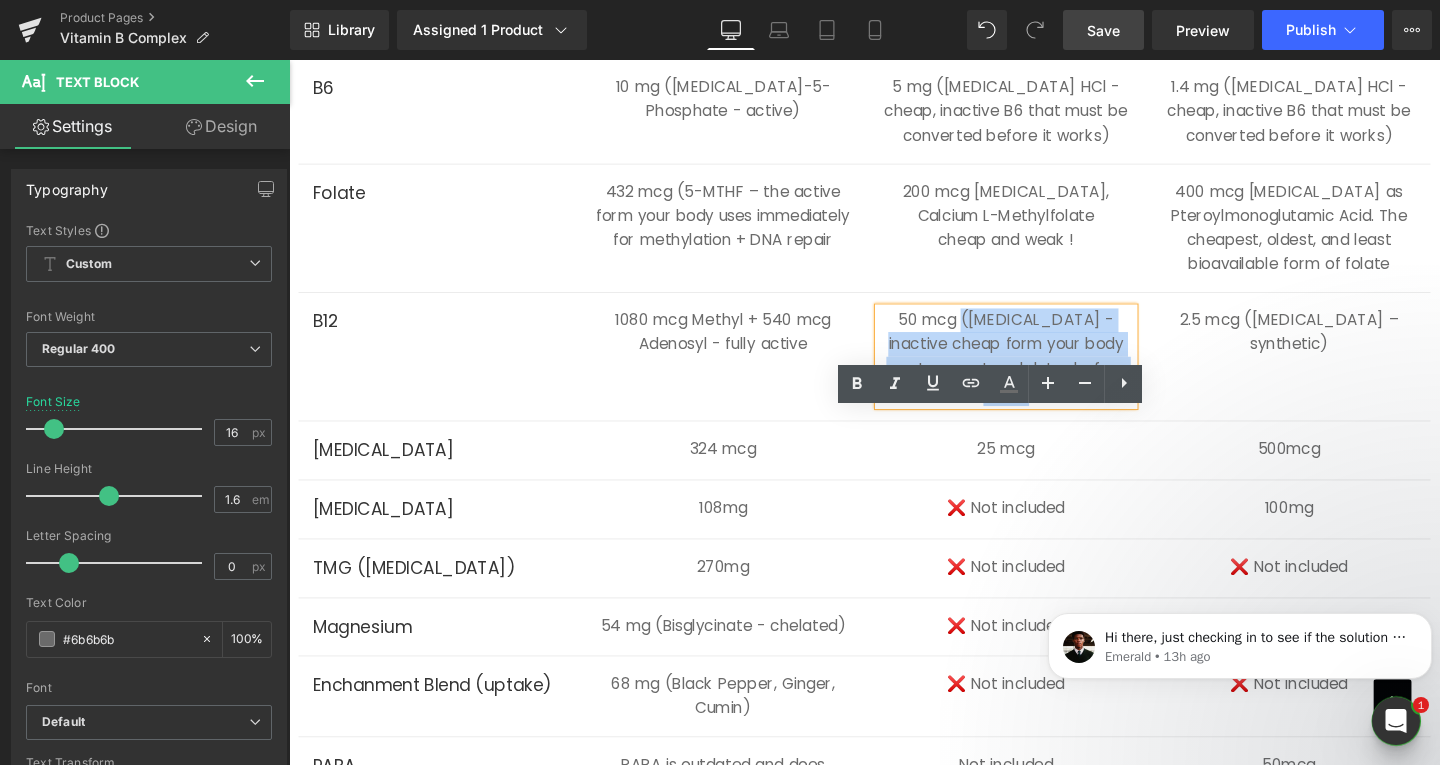 copy on "([MEDICAL_DATA] - inactive cheap form your body must convert and detox before using)" 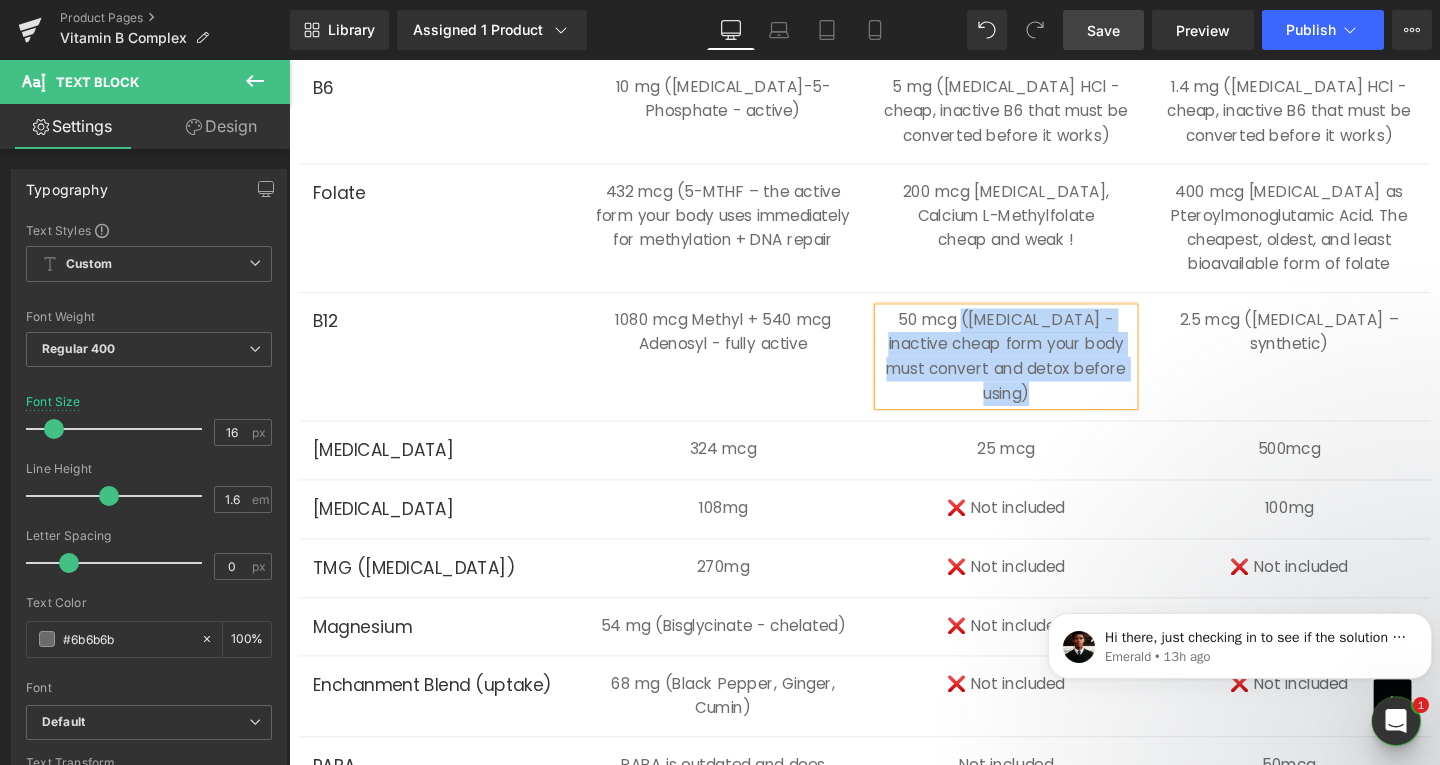 click on "50 mcg ([MEDICAL_DATA] - inactive cheap form your body must convert and detox before using)" at bounding box center (1043, 372) 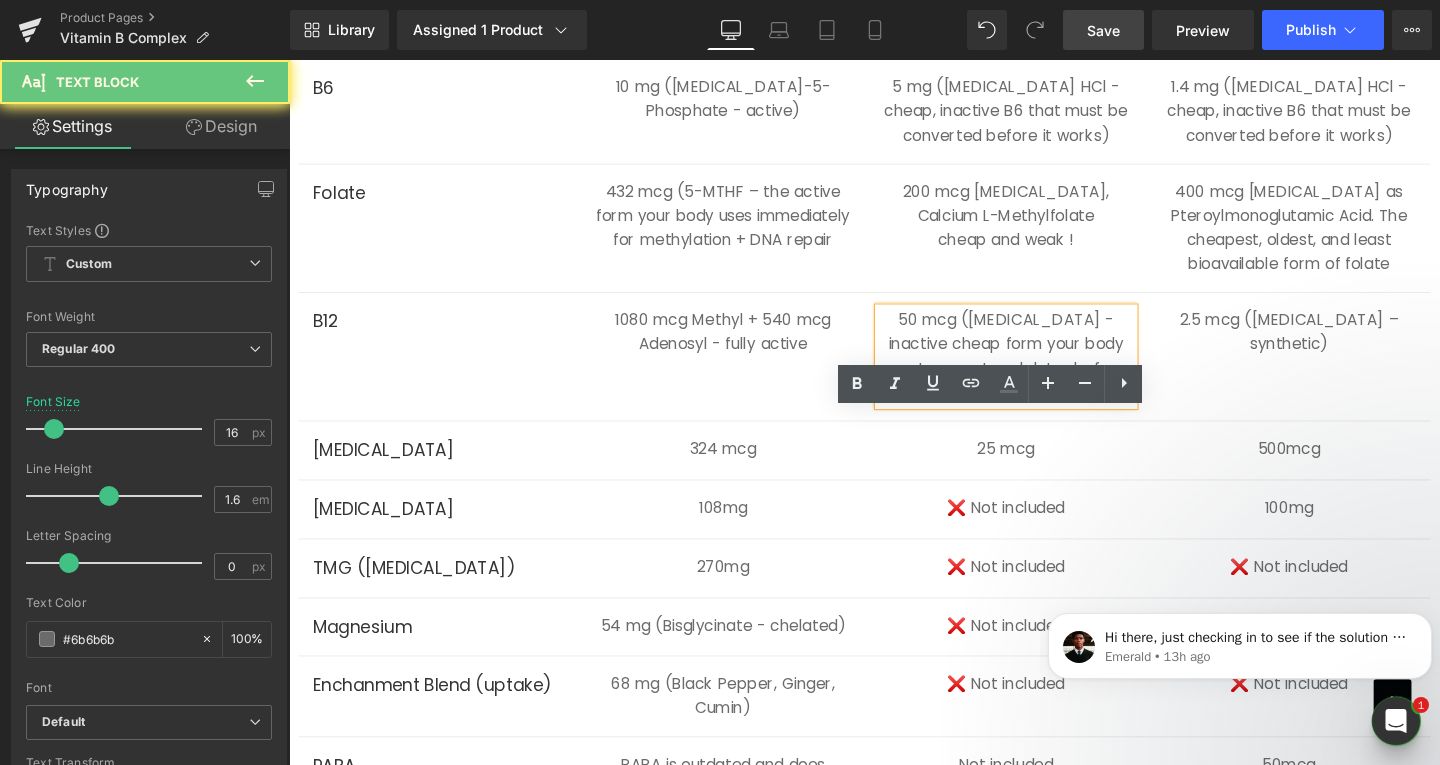 click on "50 mcg ([MEDICAL_DATA] - inactive cheap form your body must convert and detox before using)" at bounding box center (1043, 372) 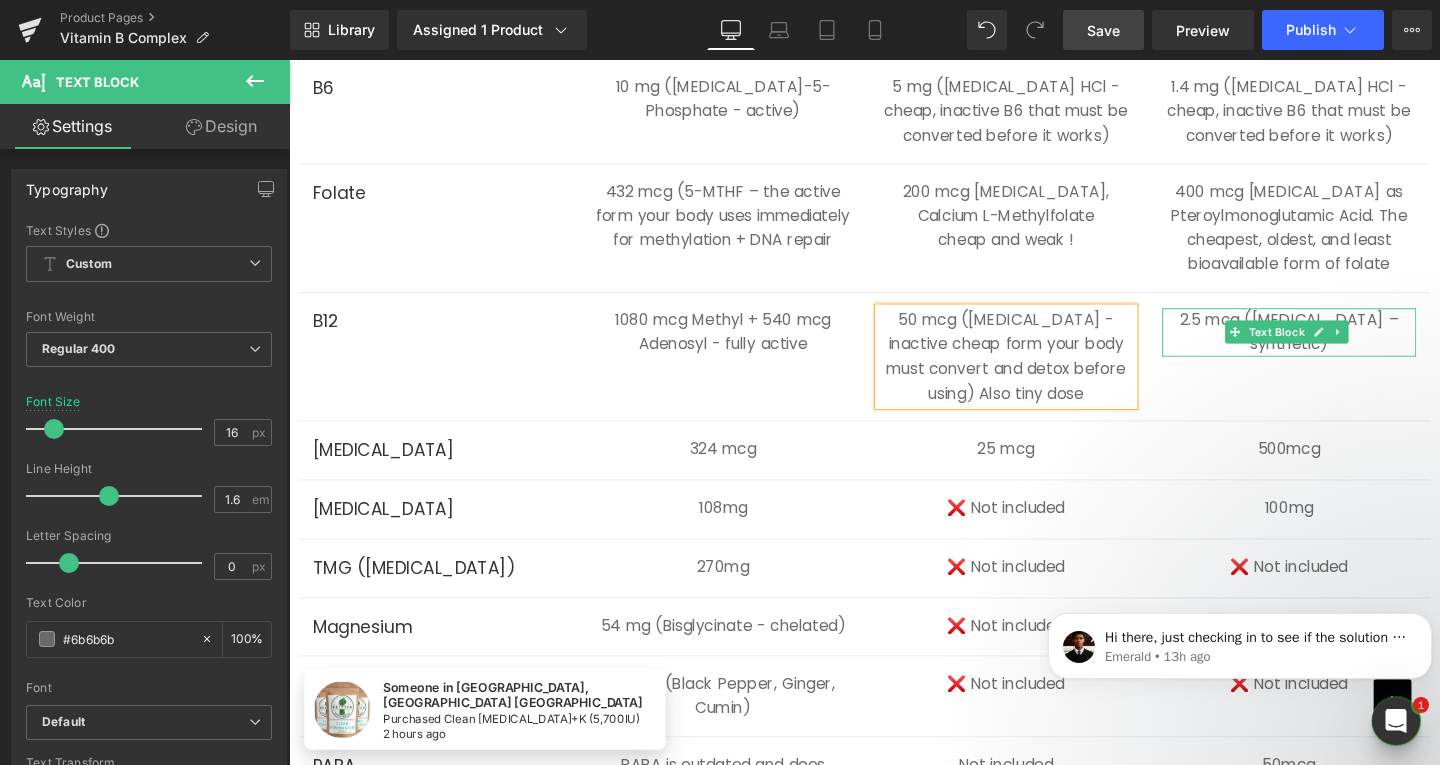 click on "2.5 mcg ([MEDICAL_DATA] – synthetic)" at bounding box center [1341, 346] 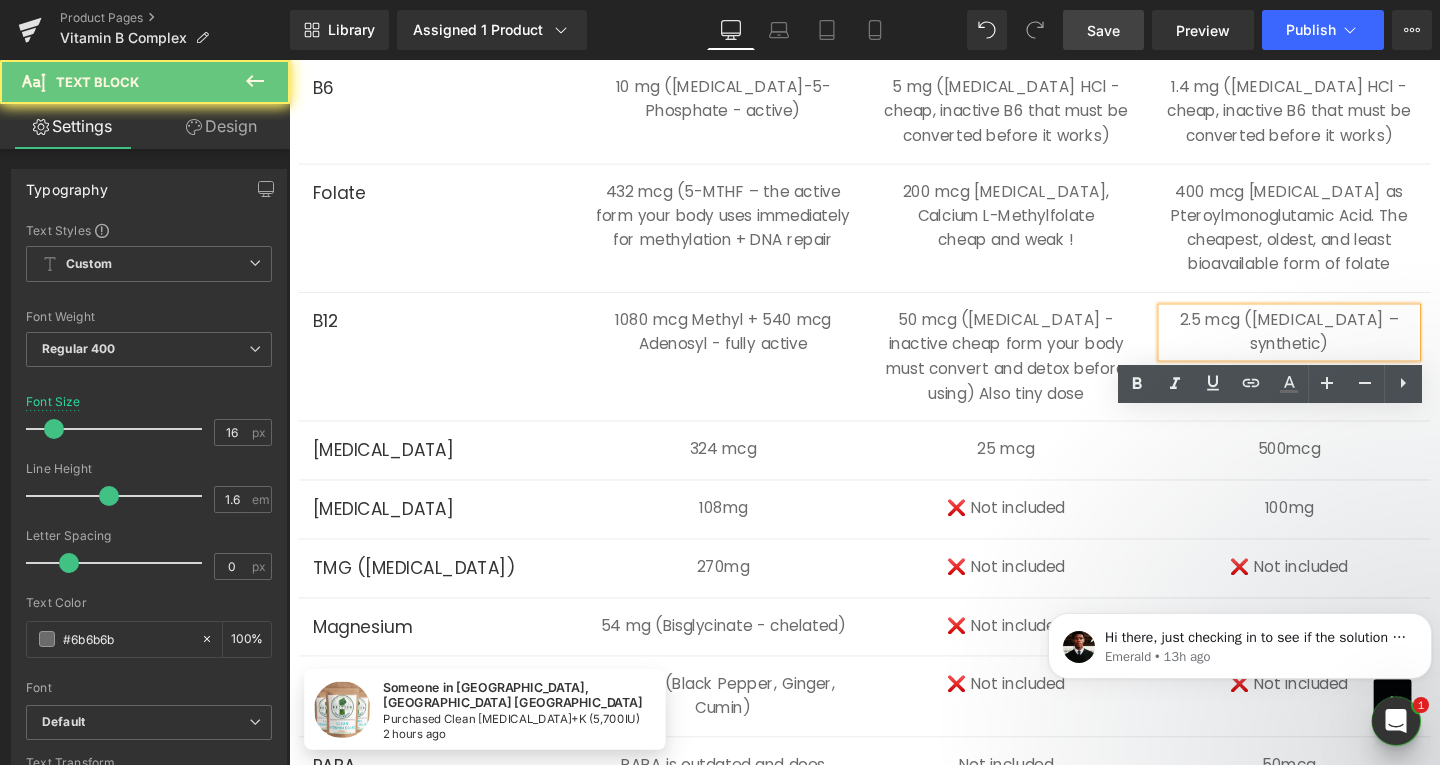click on "2.5 mcg ([MEDICAL_DATA] – synthetic)" at bounding box center [1341, 346] 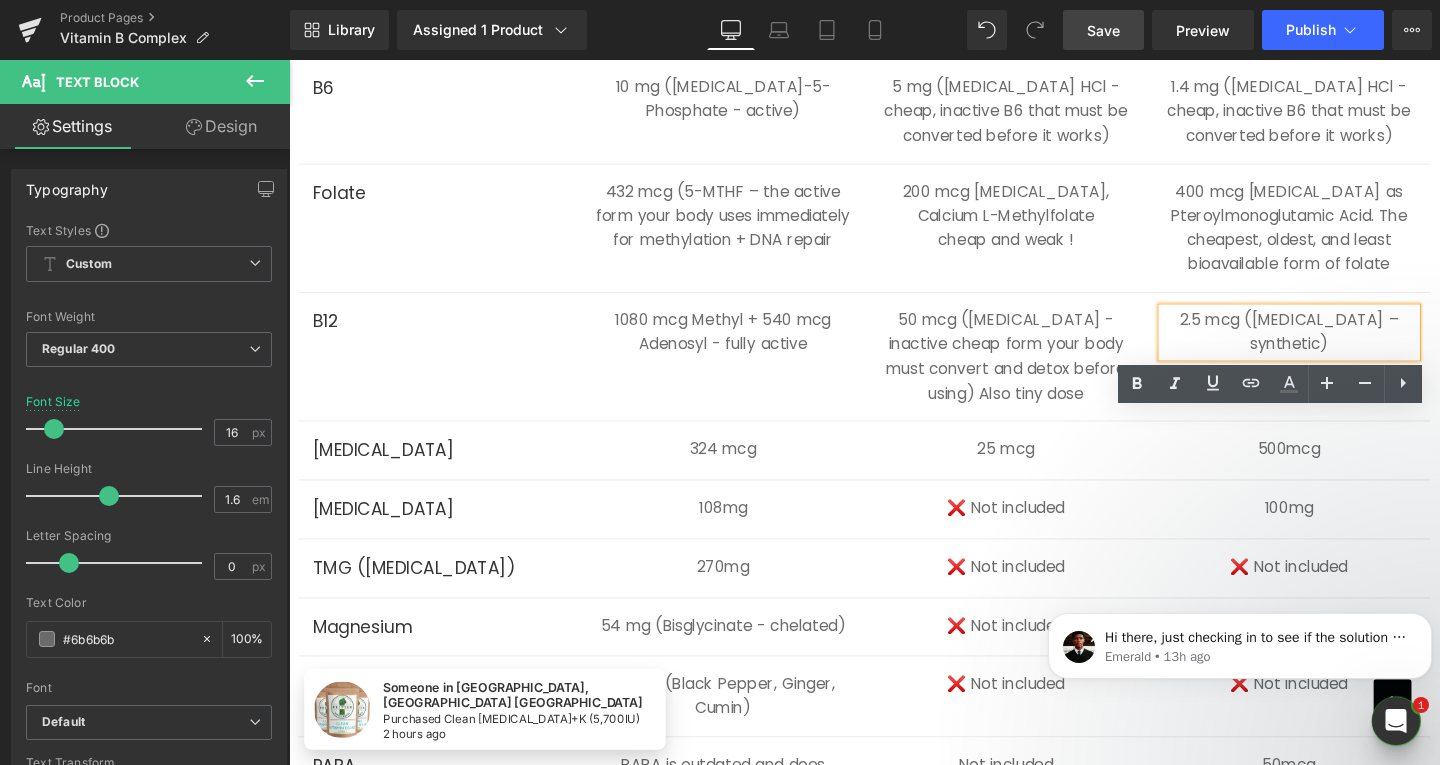 type 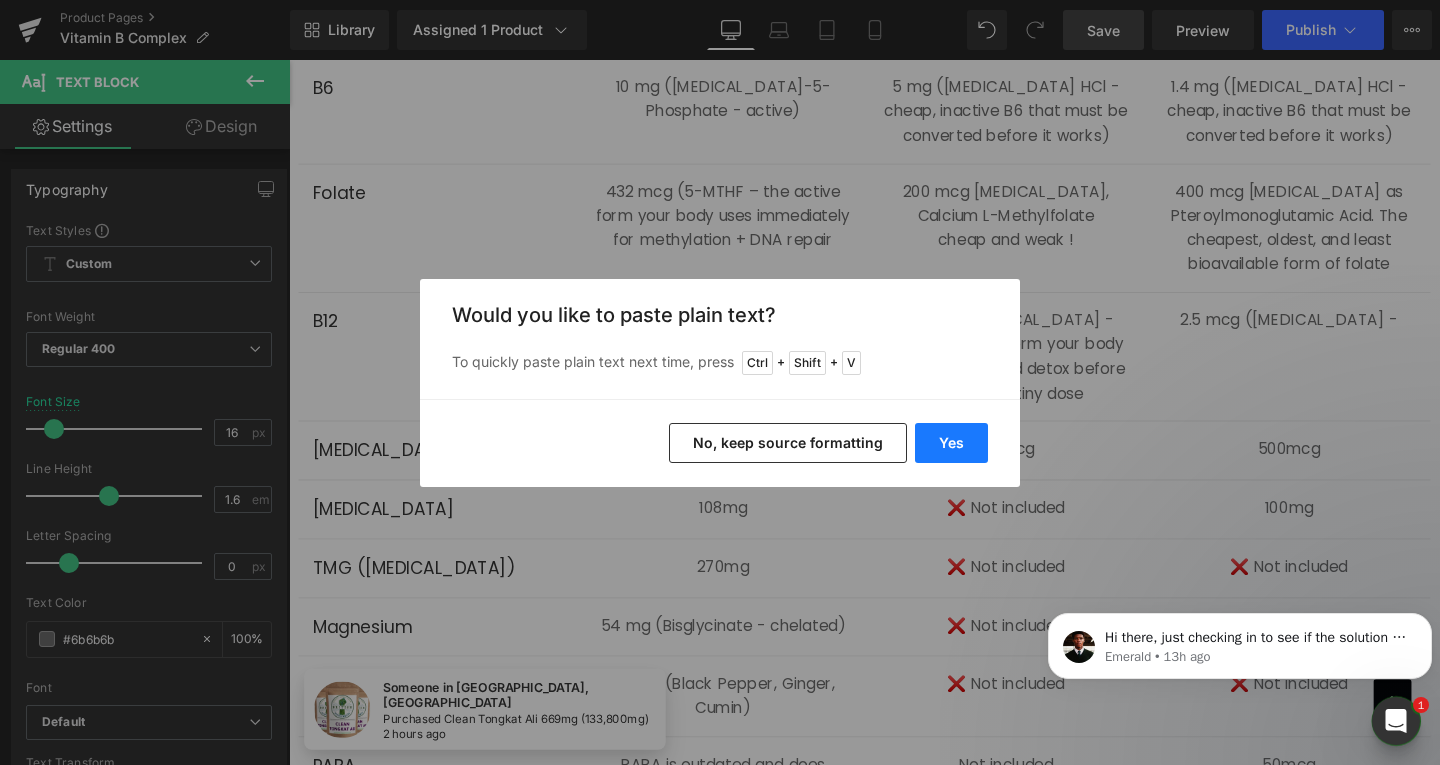 click on "Yes" at bounding box center (951, 443) 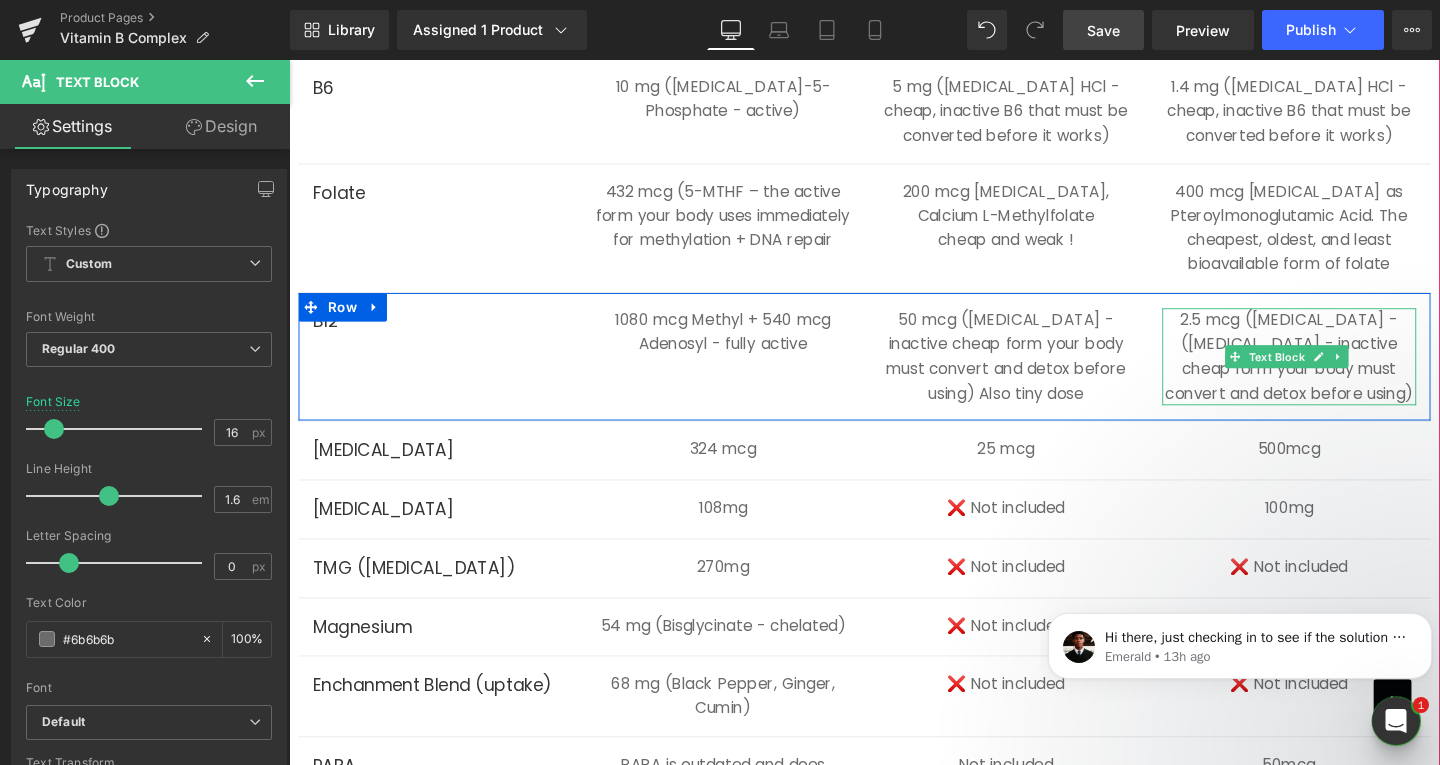 click on "2.5 mcg ([MEDICAL_DATA] - ([MEDICAL_DATA] - inactive cheap form your body must convert and detox before using)" at bounding box center (1341, 372) 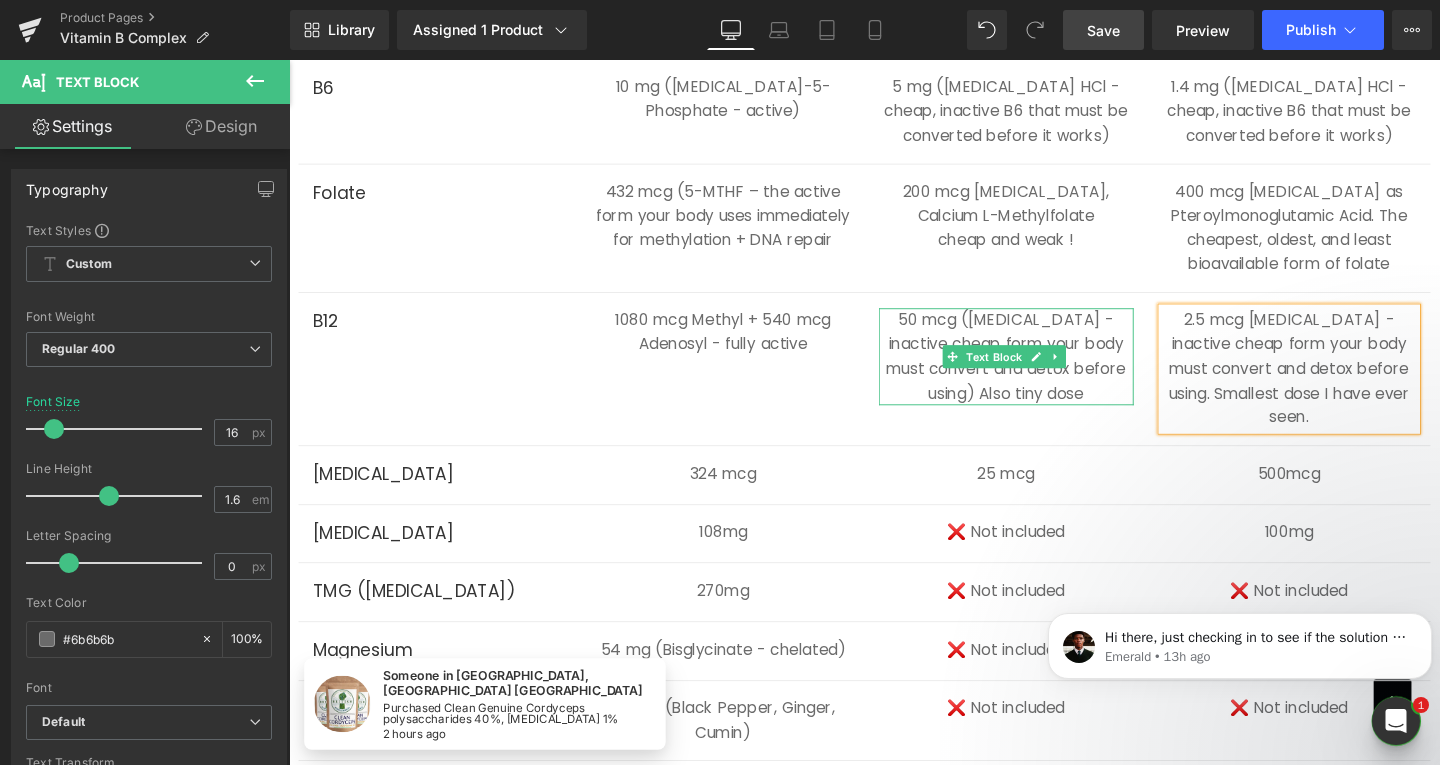click on "50 mcg ([MEDICAL_DATA] - inactive cheap form your body must convert and detox before using) Also tiny dose" at bounding box center [1043, 372] 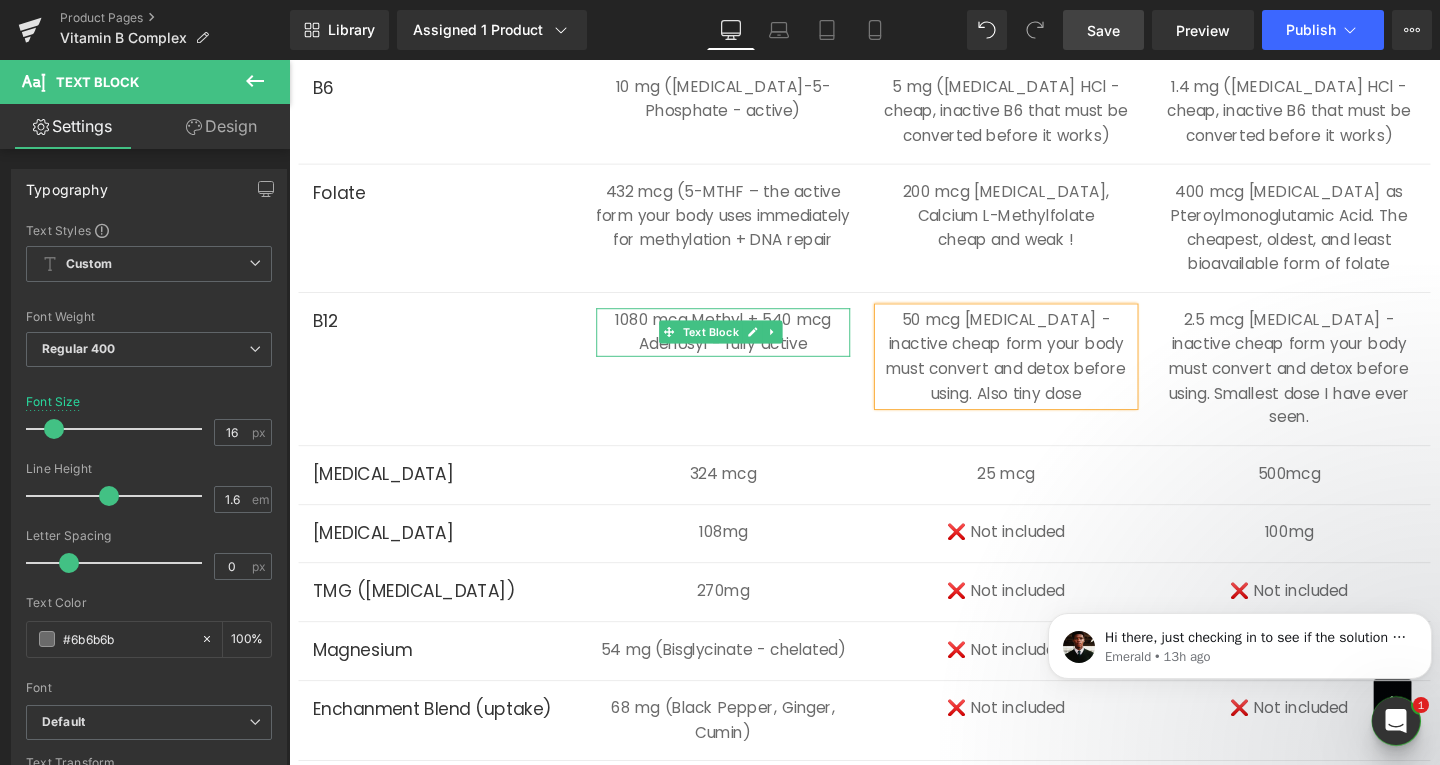 click on "1080 mcg Methyl + 540 mcg Adenosyl - fully active" at bounding box center (746, 346) 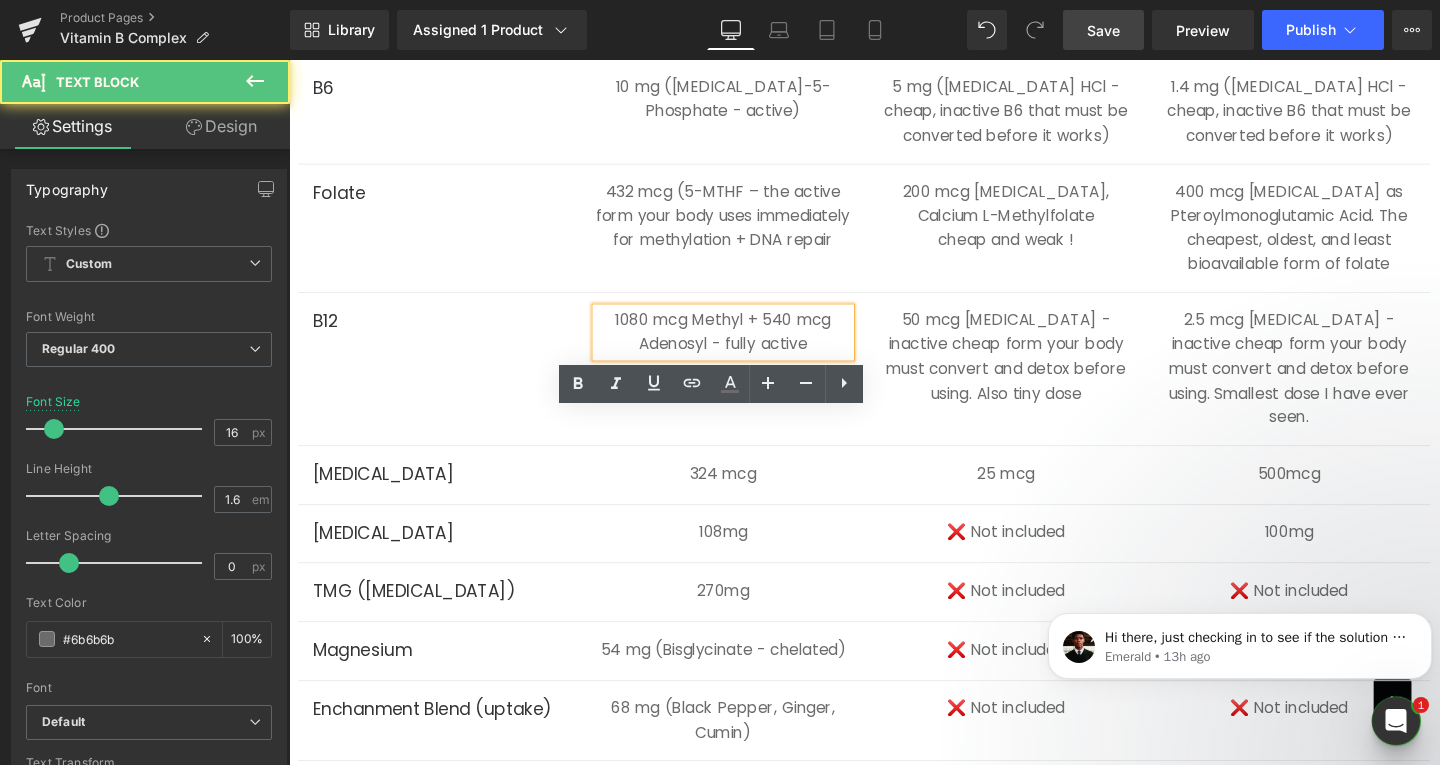 click on "1080 mcg Methyl + 540 mcg Adenosyl - fully active" at bounding box center [746, 346] 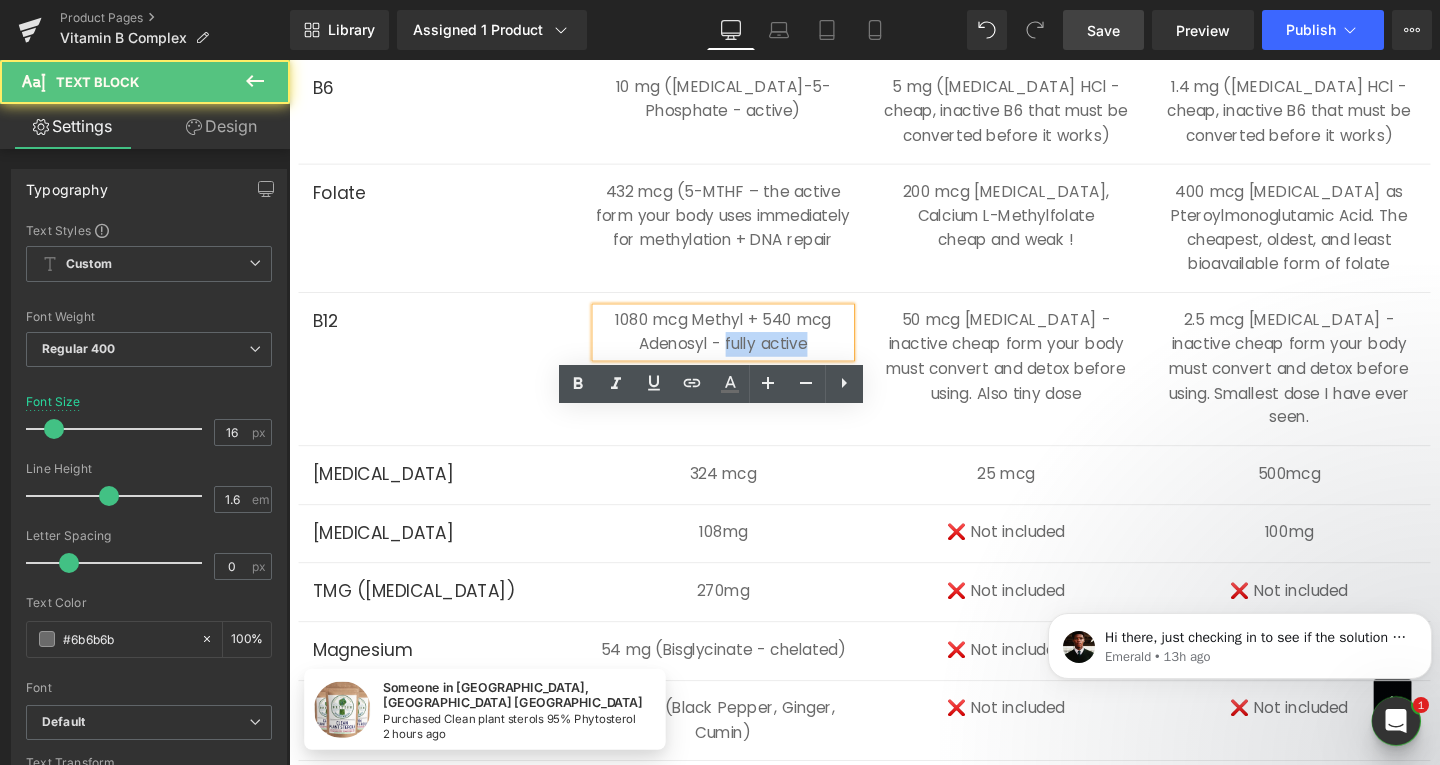 drag, startPoint x: 782, startPoint y: 467, endPoint x: 839, endPoint y: 462, distance: 57.21888 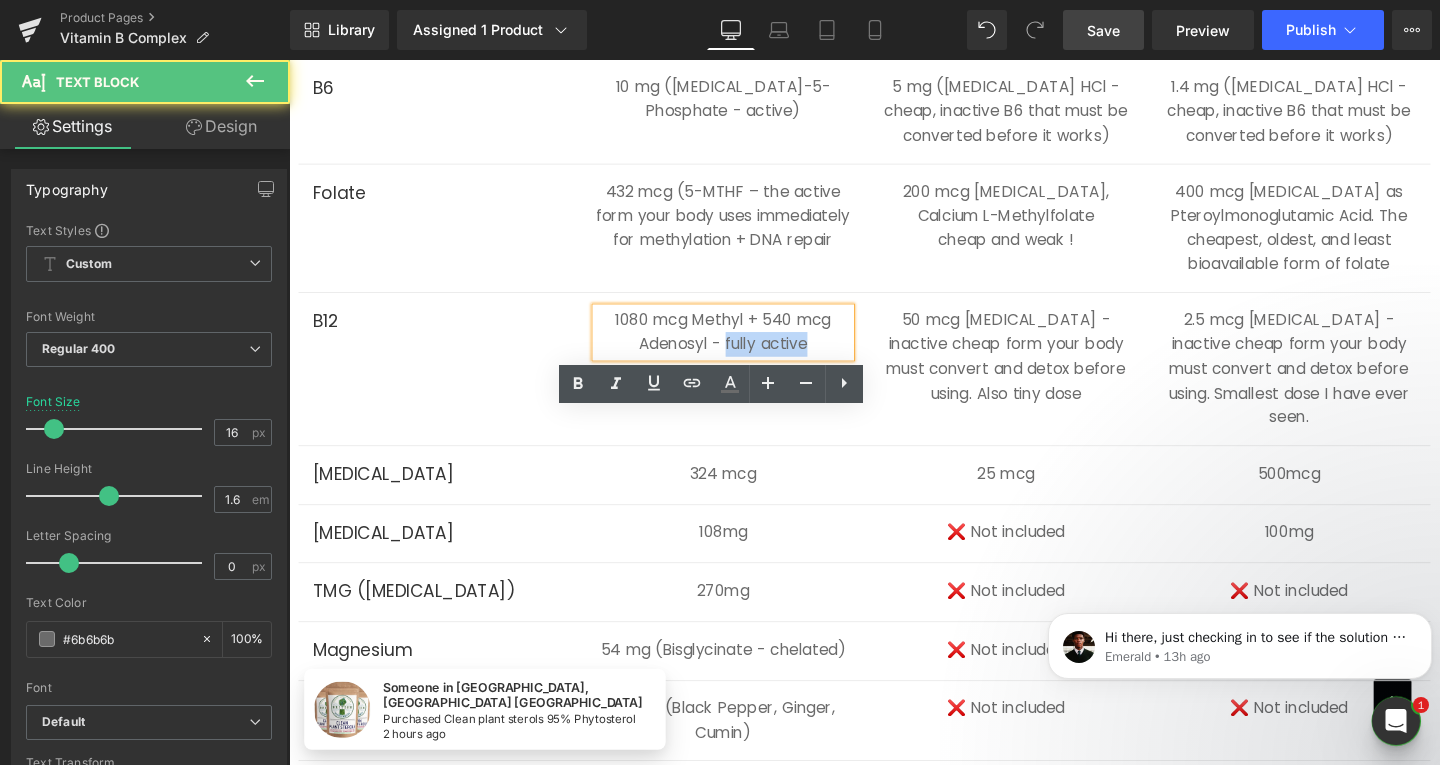 click on "1080 mcg Methyl + 540 mcg Adenosyl - fully active" at bounding box center (746, 346) 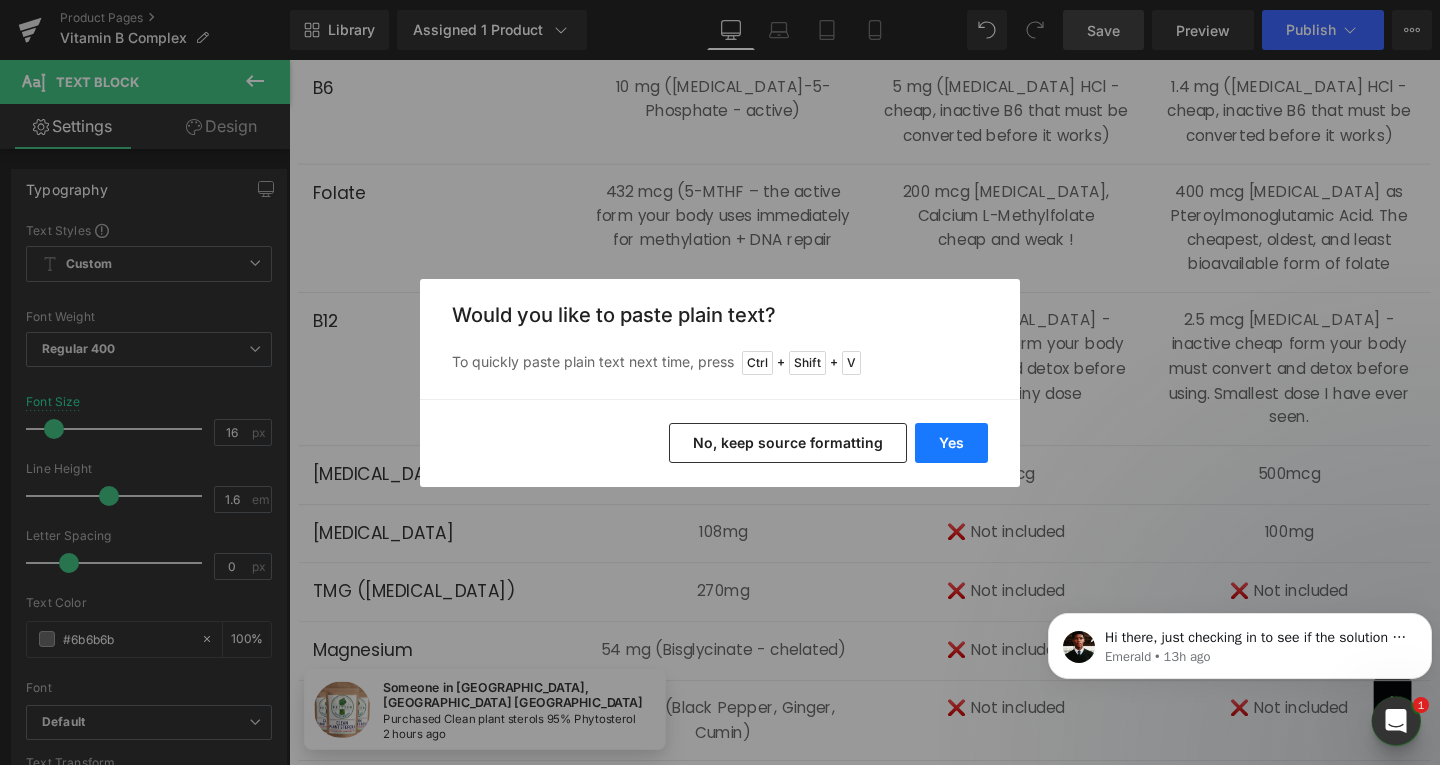 click on "Yes" at bounding box center (951, 443) 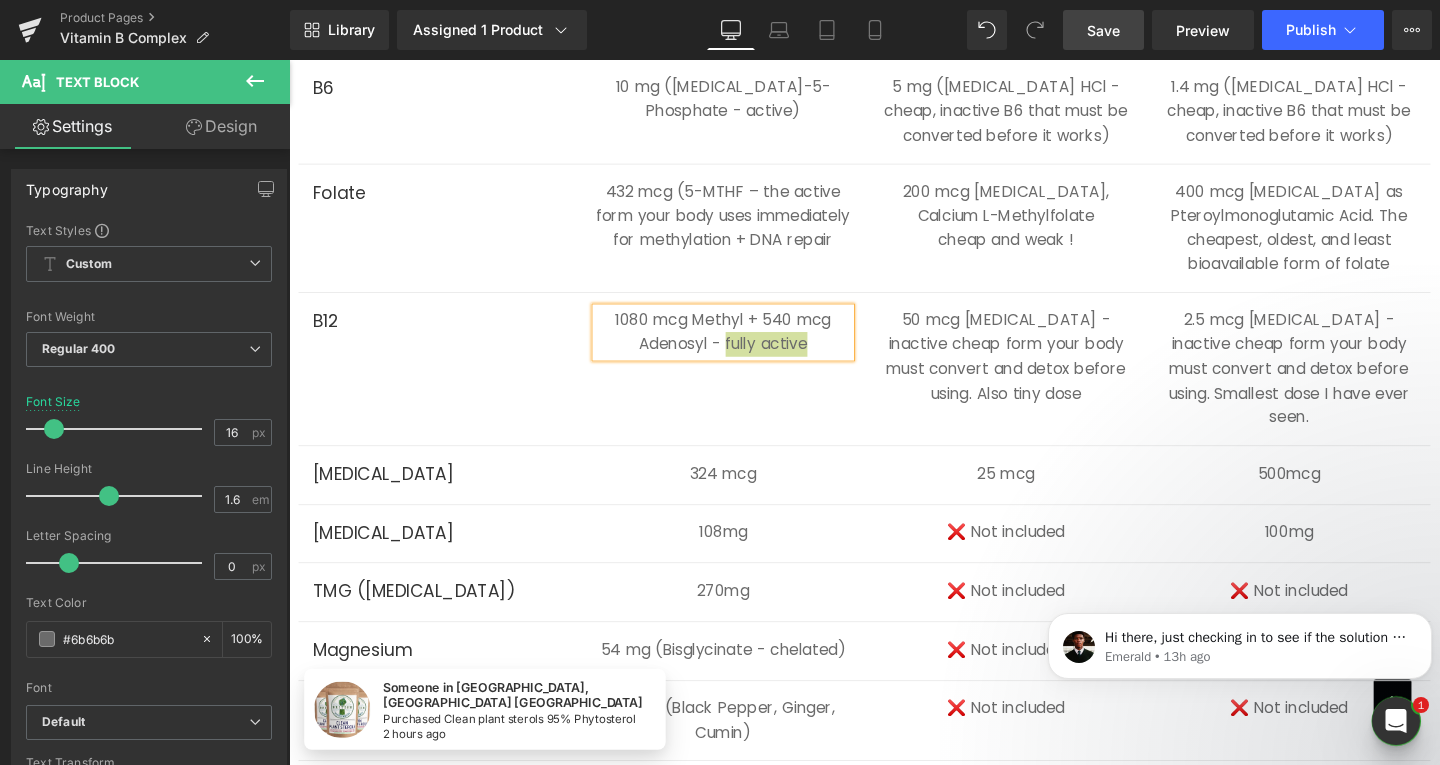 type 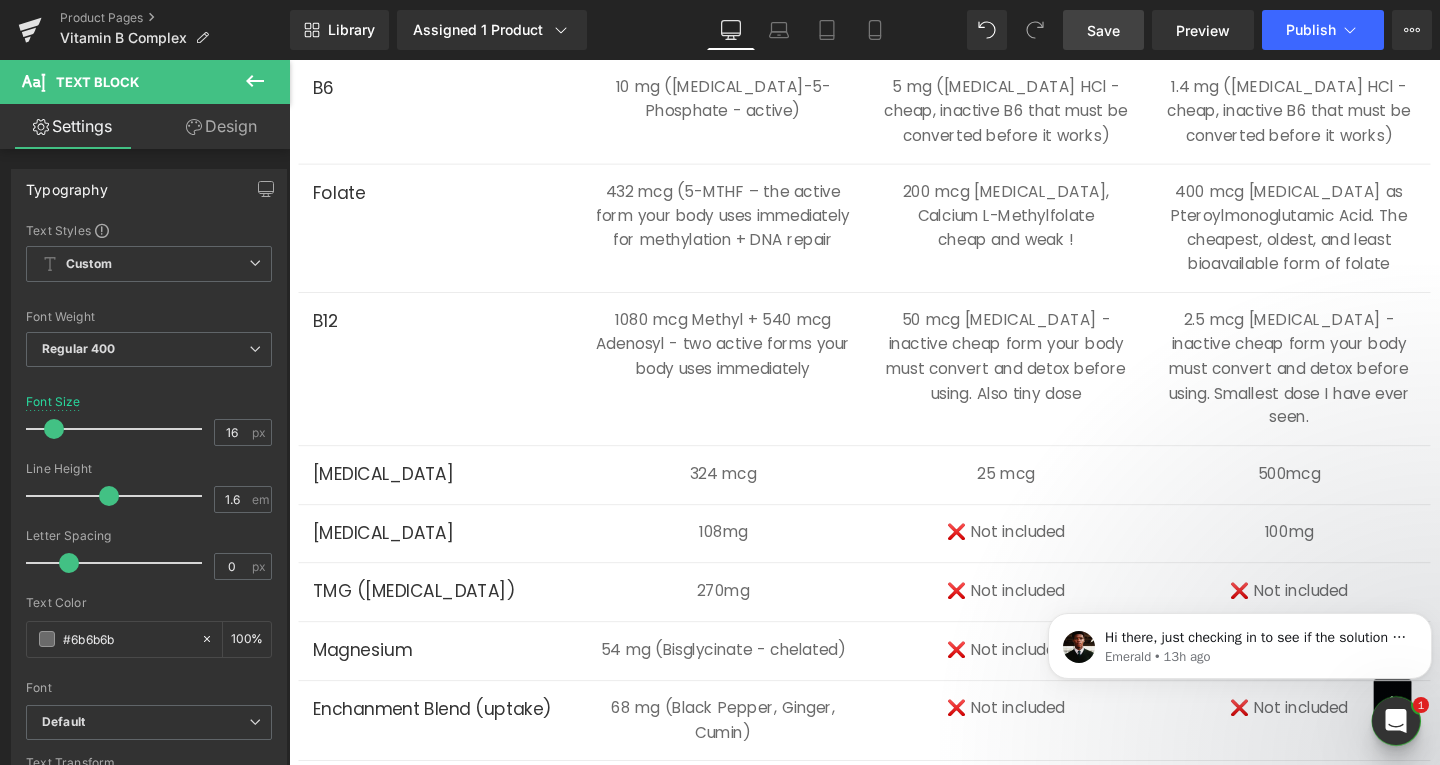 click on "Save" at bounding box center [1103, 30] 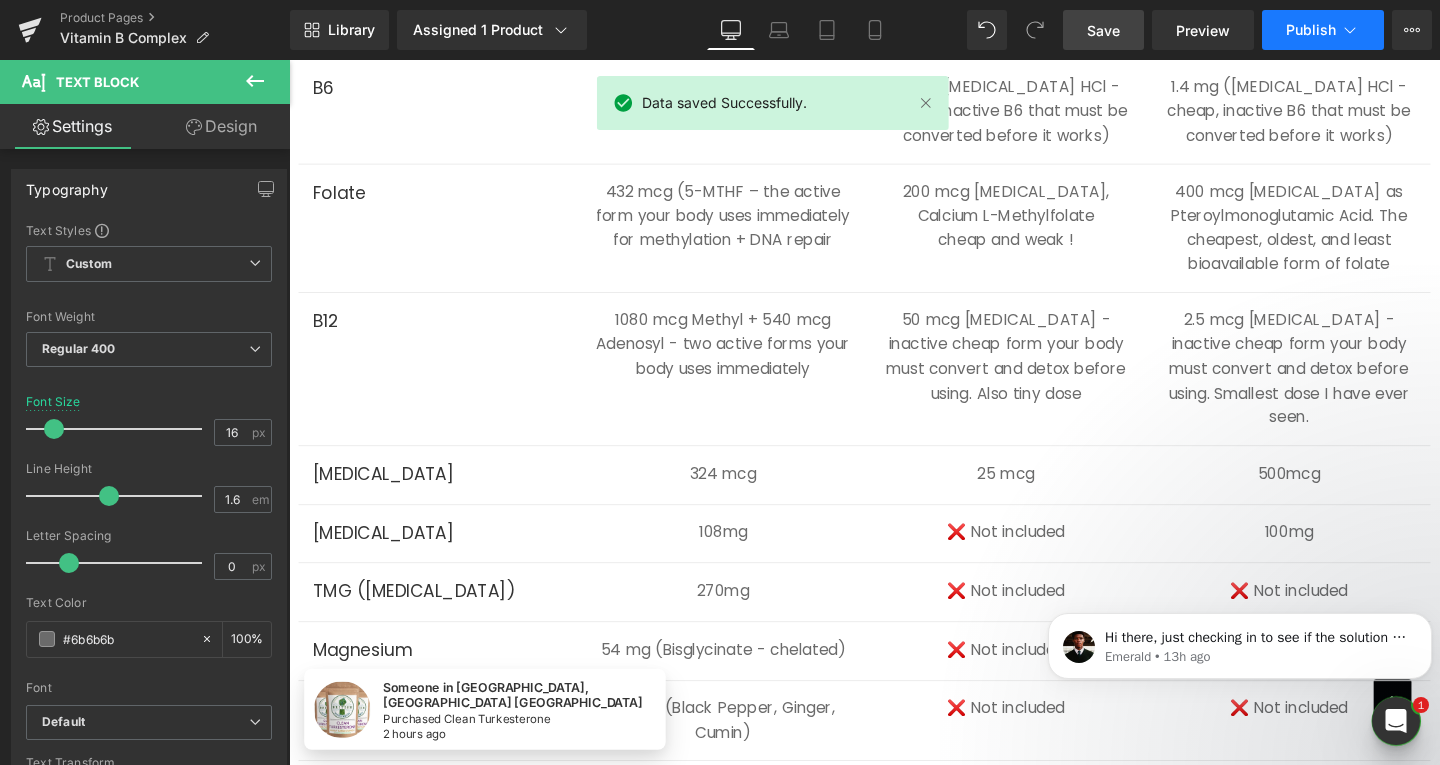click on "Publish" at bounding box center [1311, 30] 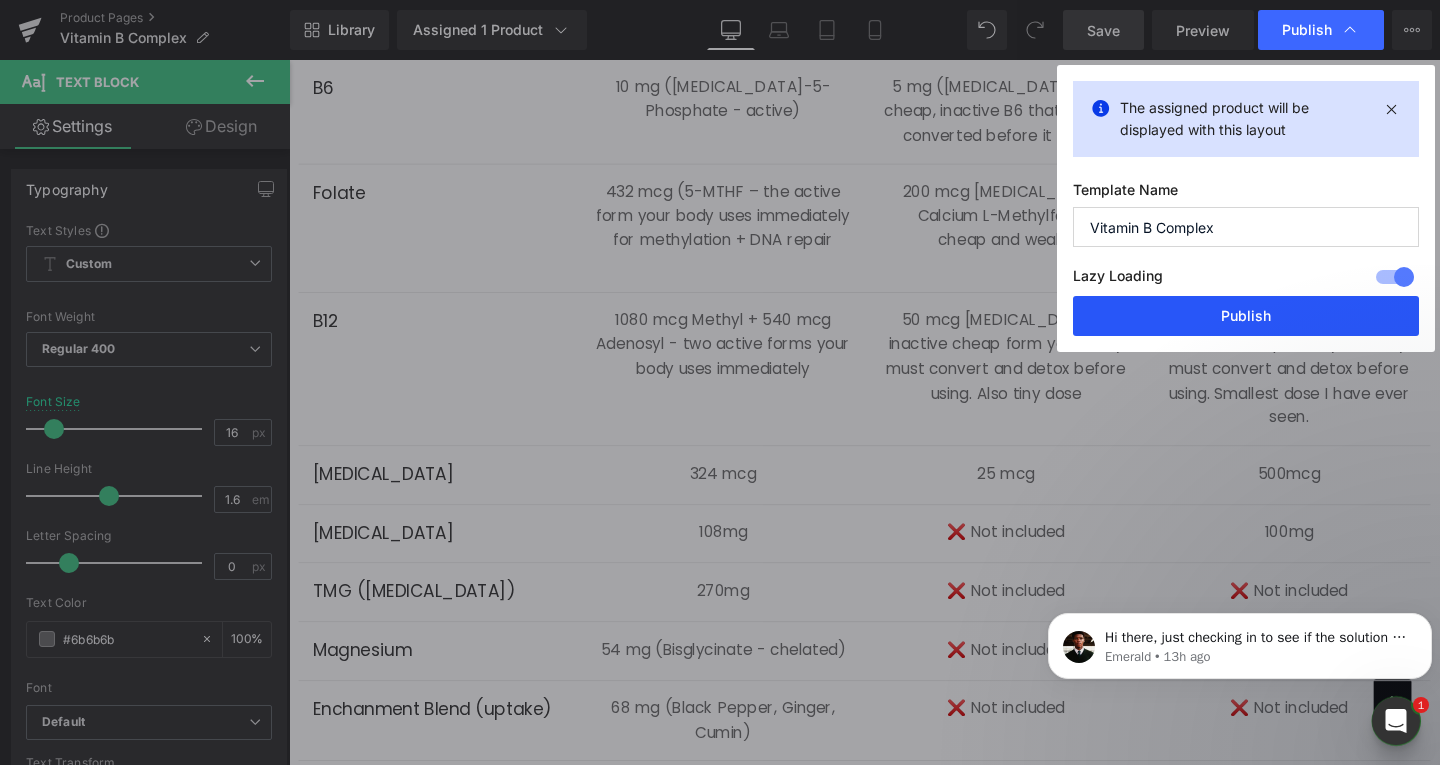click on "Publish" at bounding box center (1246, 316) 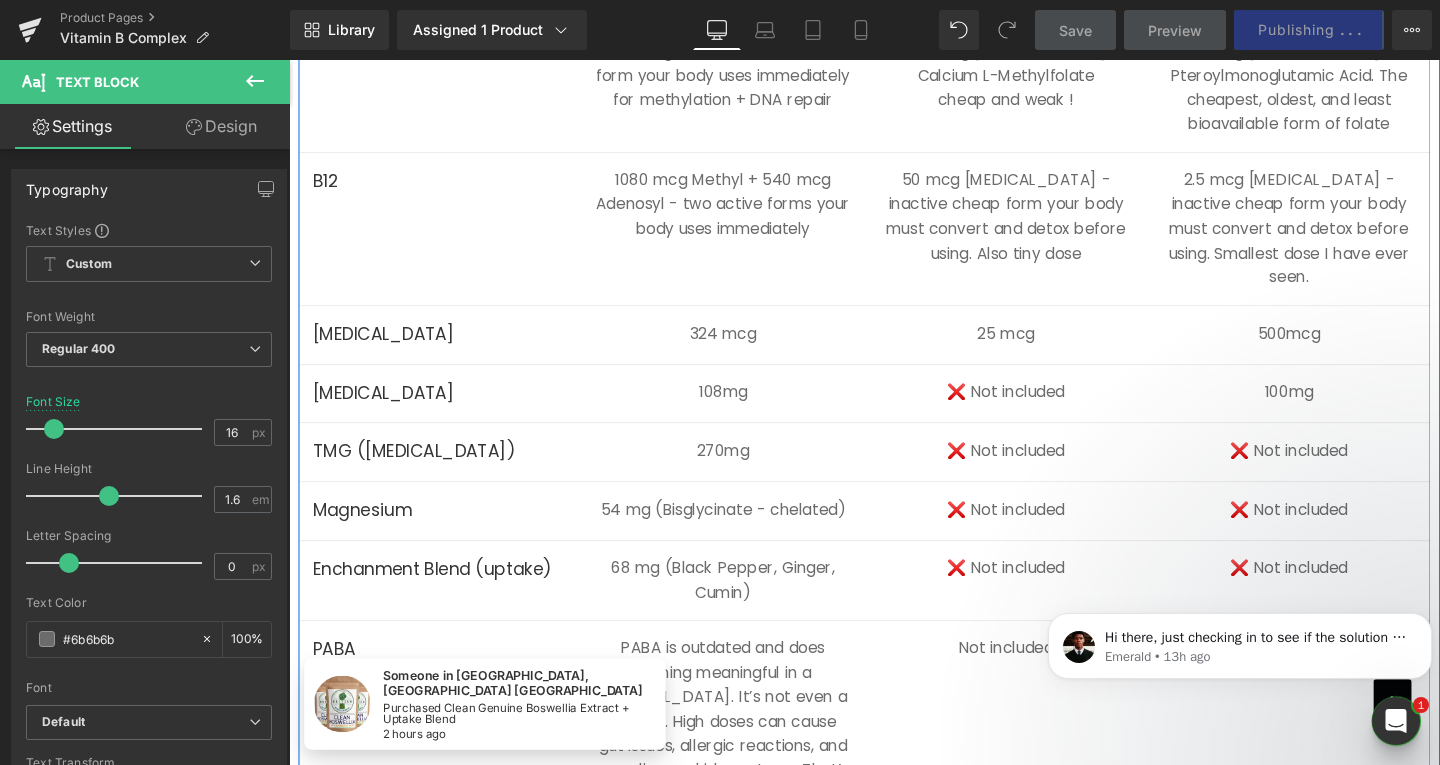 scroll, scrollTop: 2600, scrollLeft: 0, axis: vertical 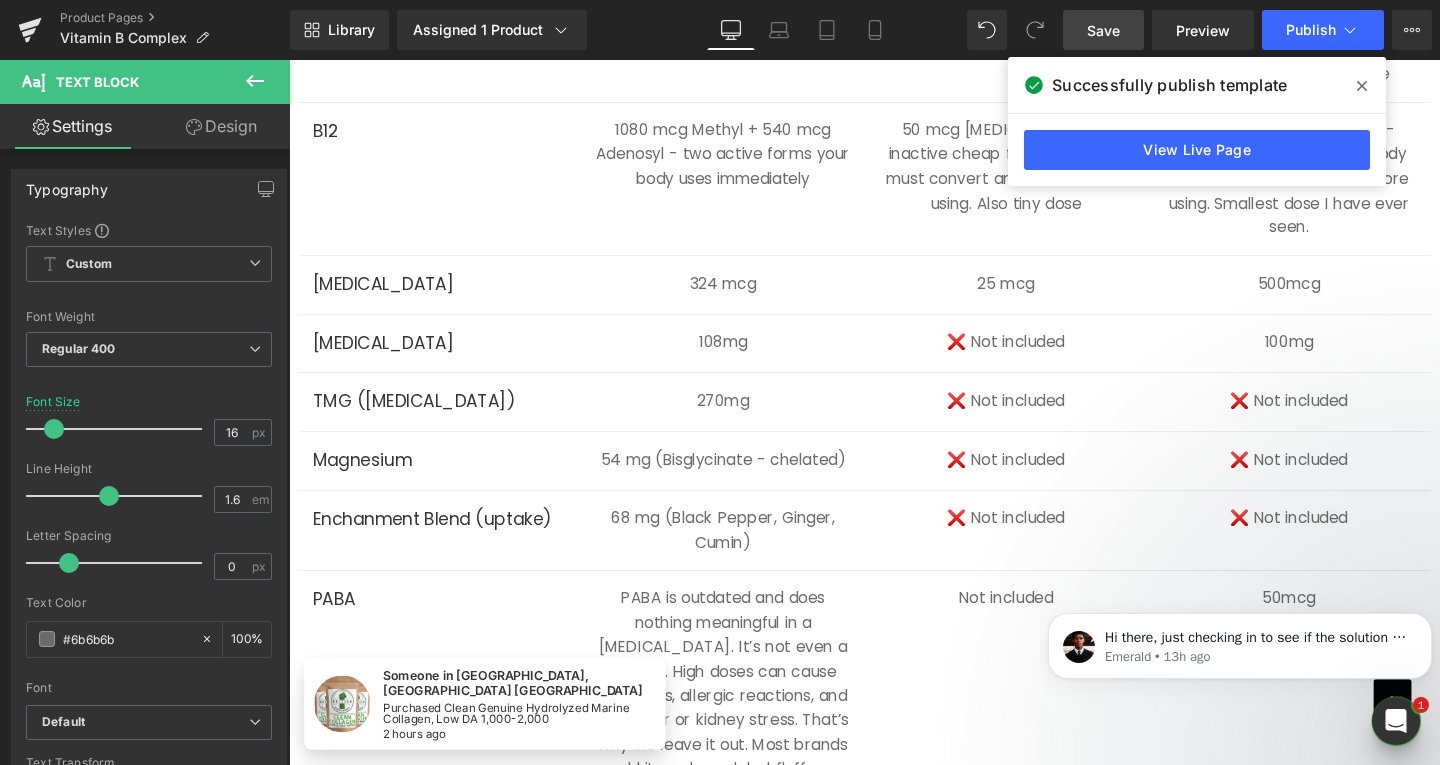 click 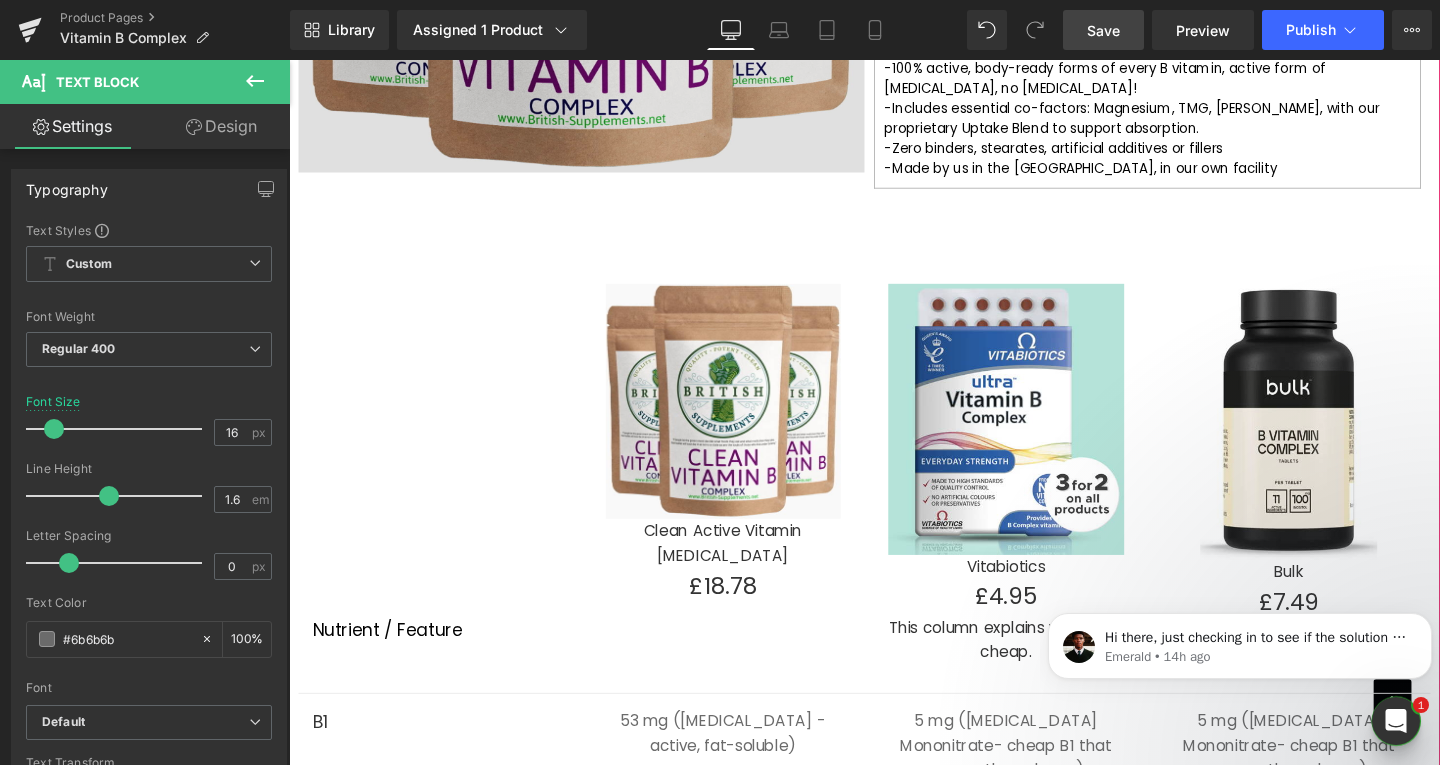 scroll, scrollTop: 1300, scrollLeft: 0, axis: vertical 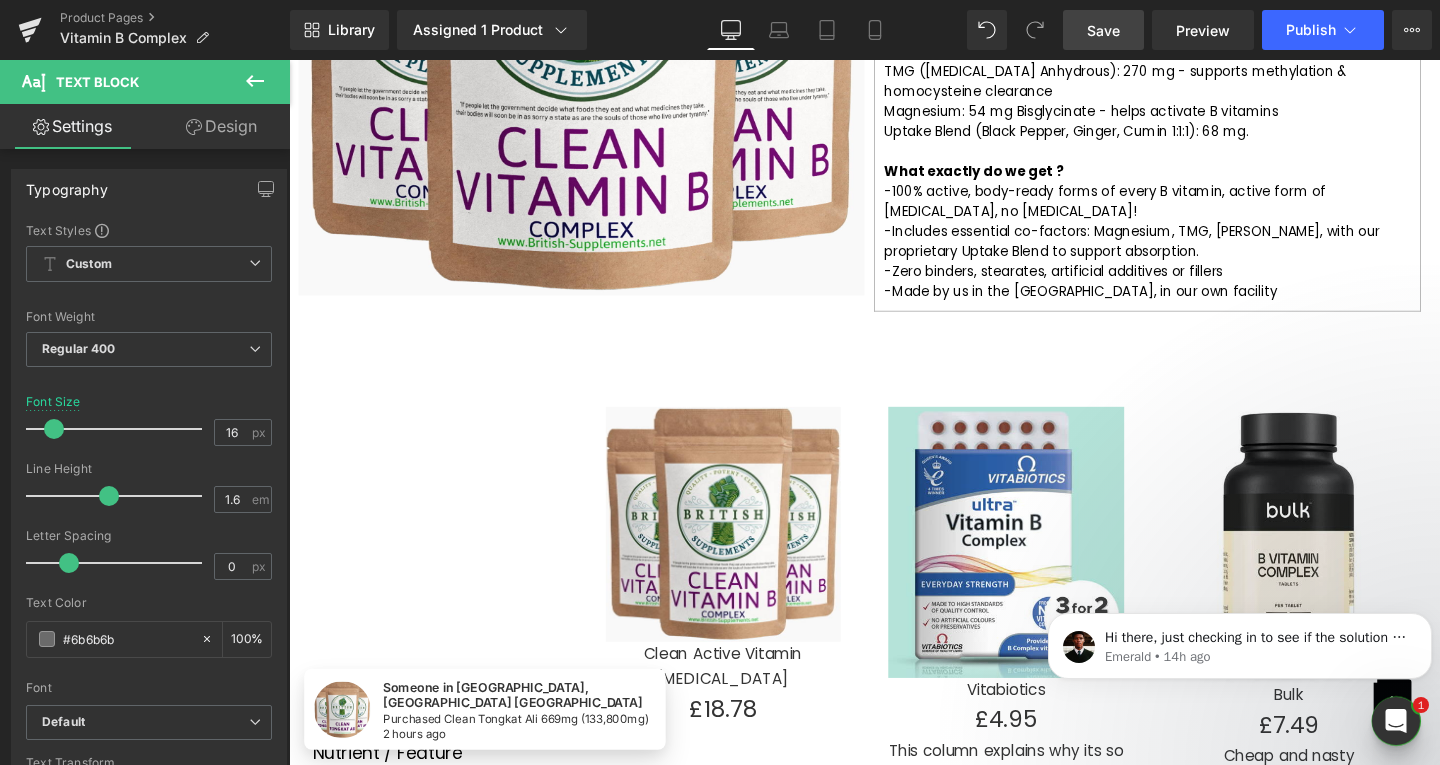 click 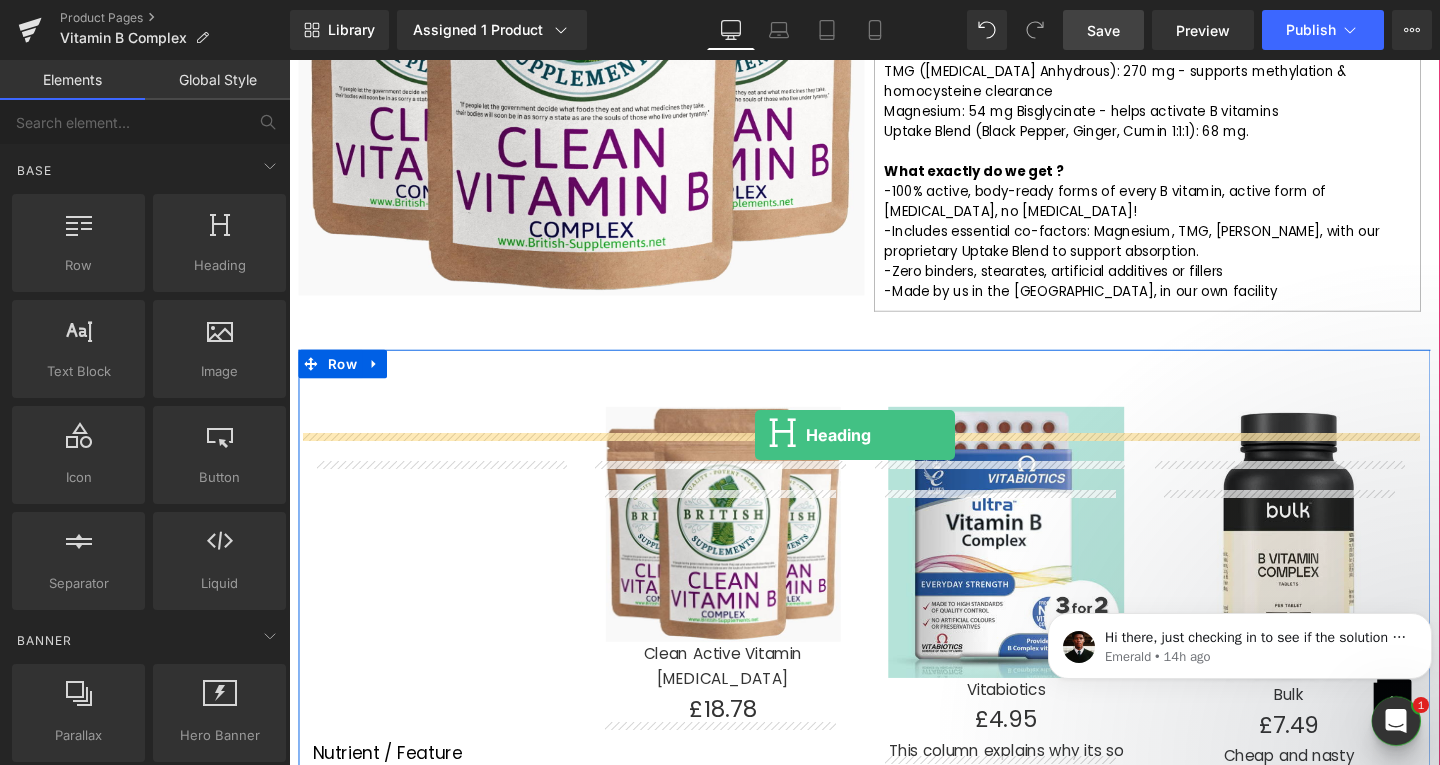 drag, startPoint x: 503, startPoint y: 300, endPoint x: 779, endPoint y: 454, distance: 316.05695 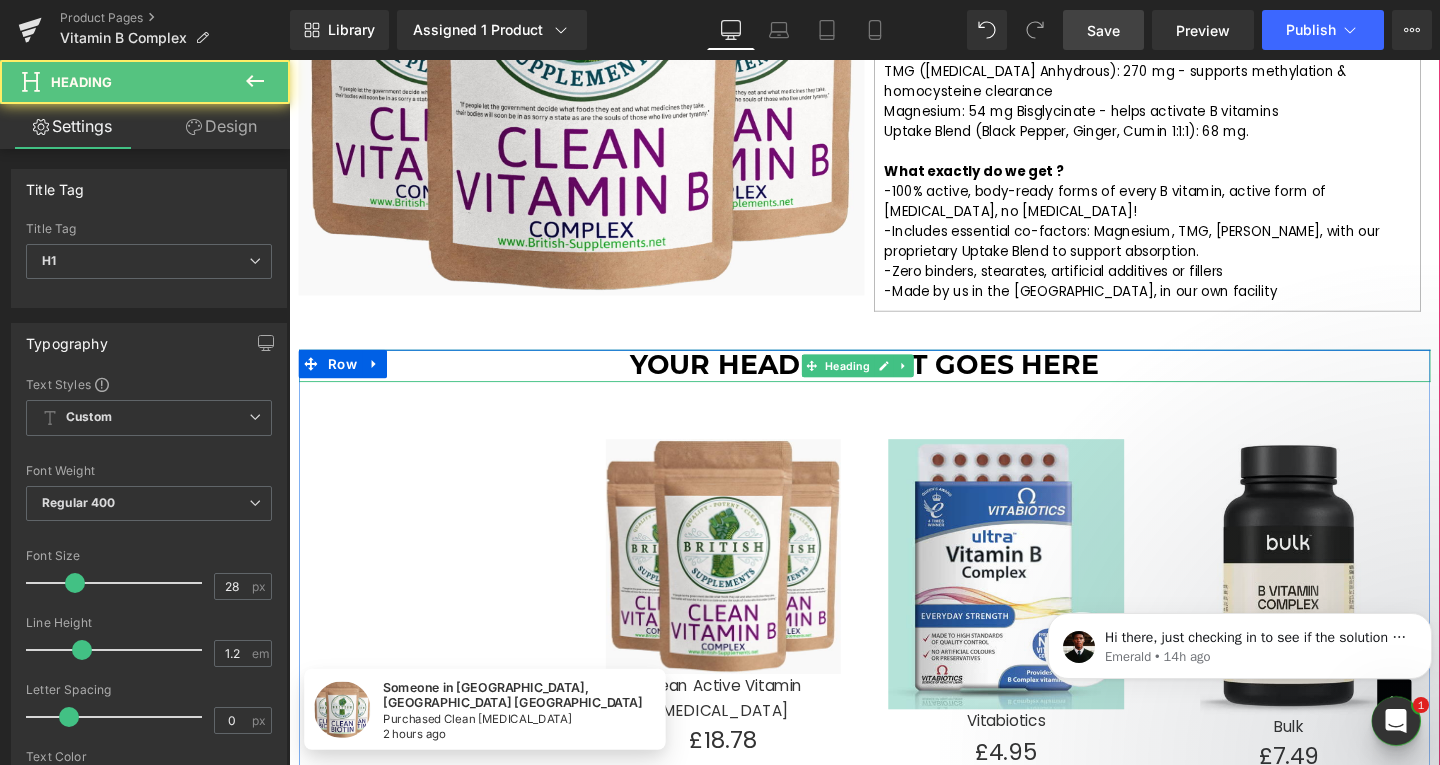 click on "Your heading text goes here" at bounding box center [894, 382] 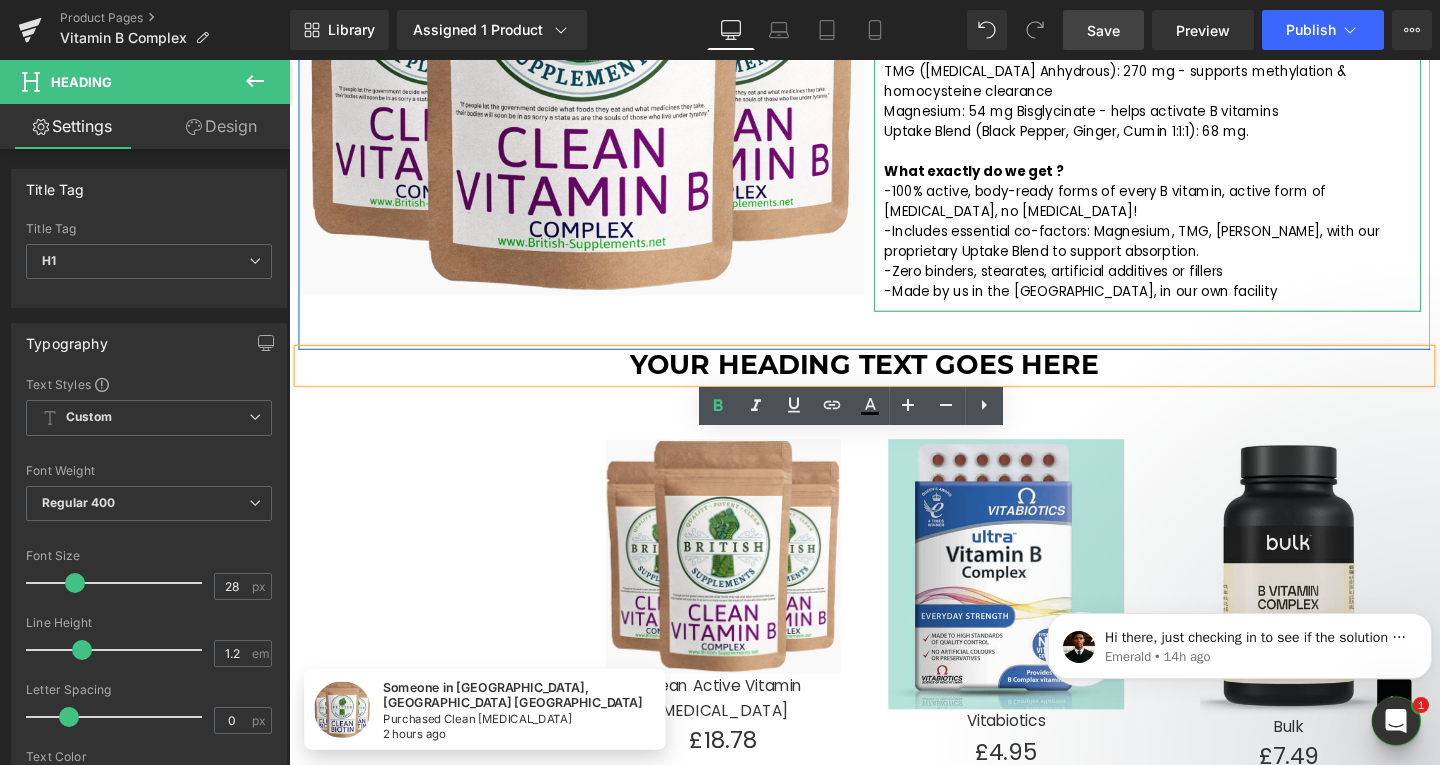 type 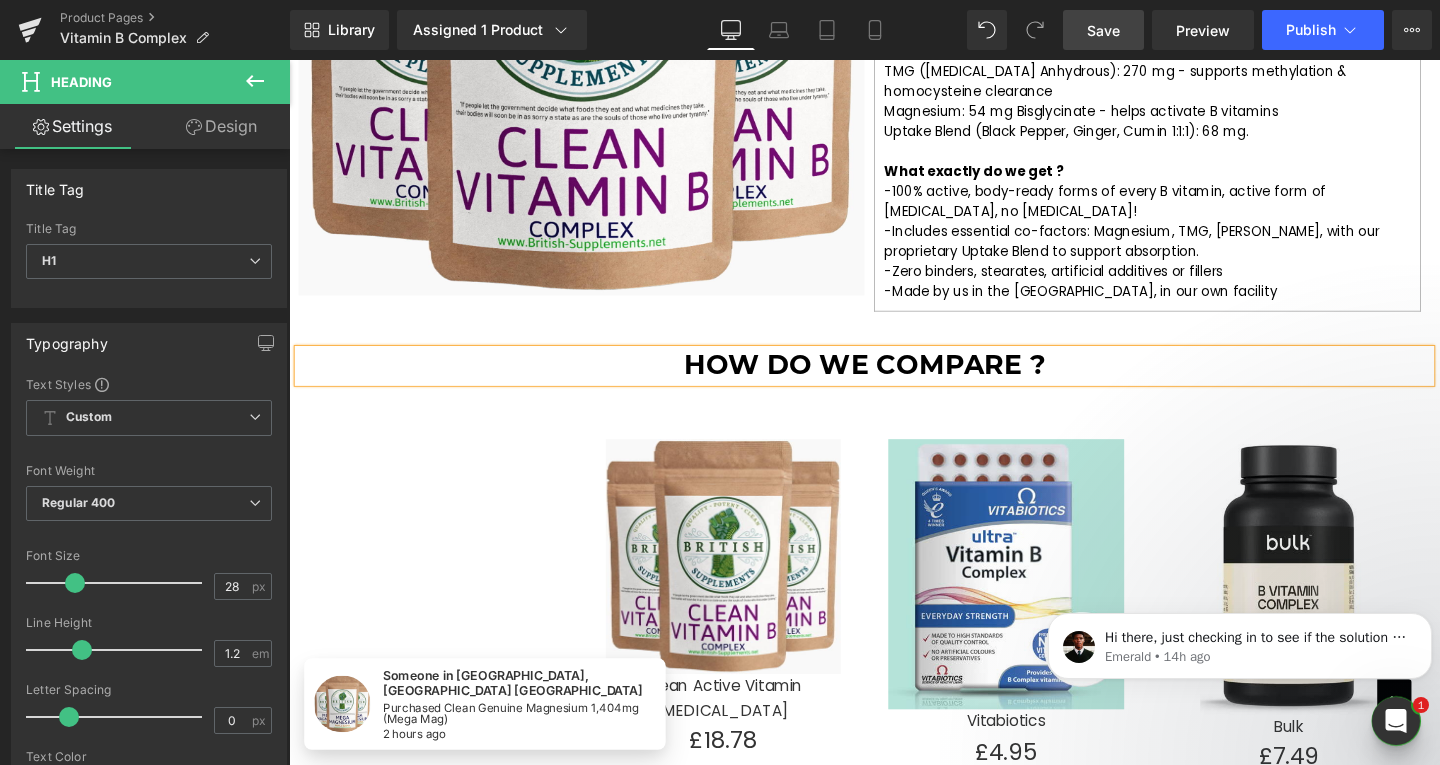 click on "Save" at bounding box center [1103, 30] 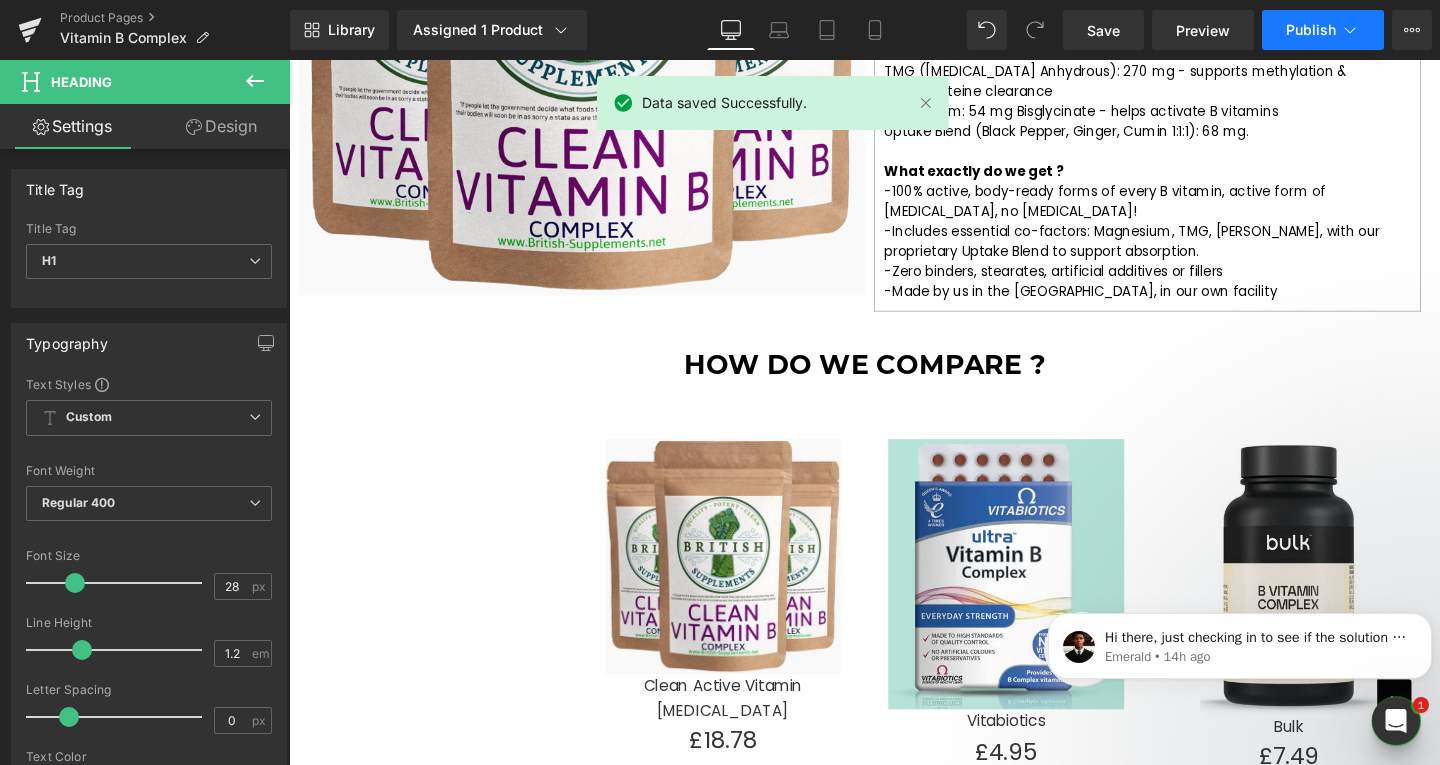 click on "Publish" at bounding box center (1311, 30) 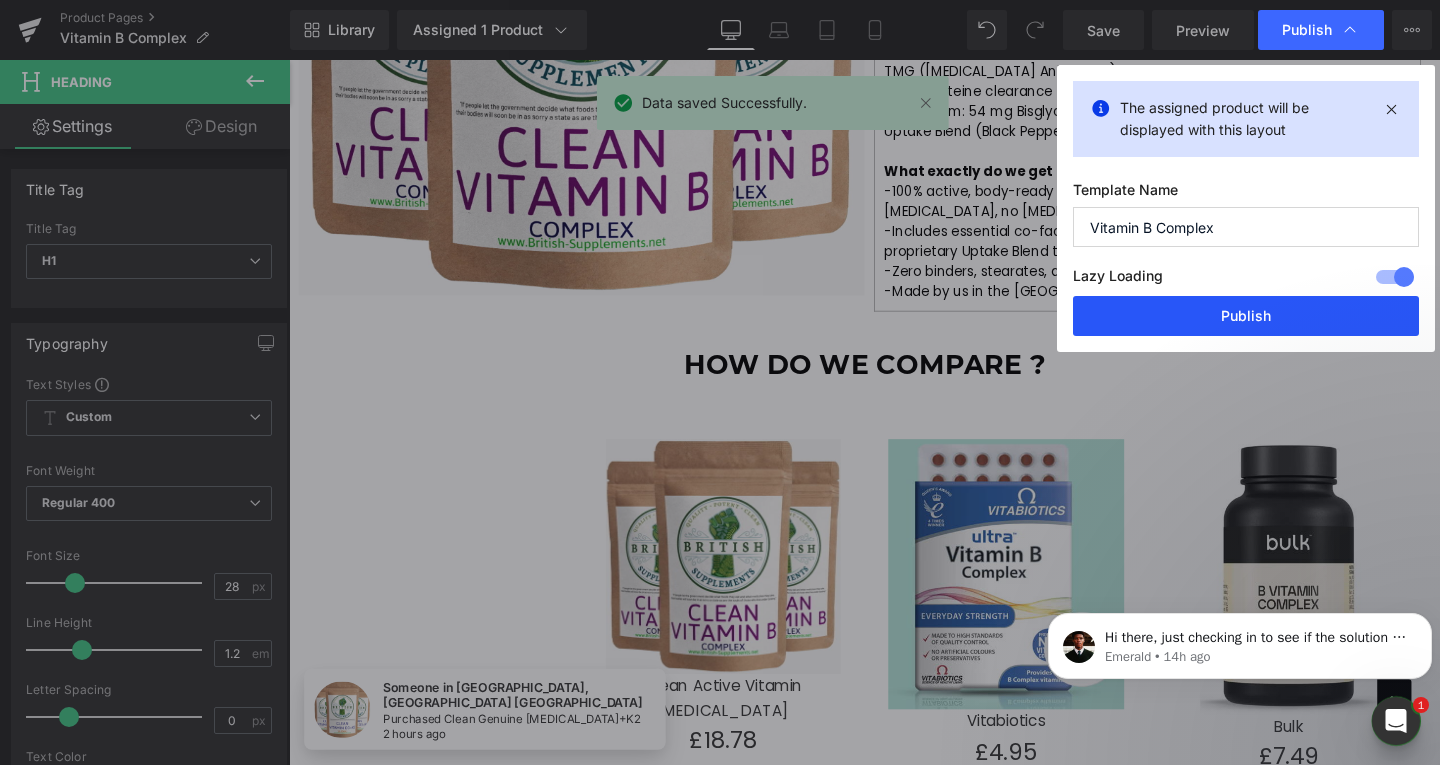 click on "Publish" at bounding box center (1246, 316) 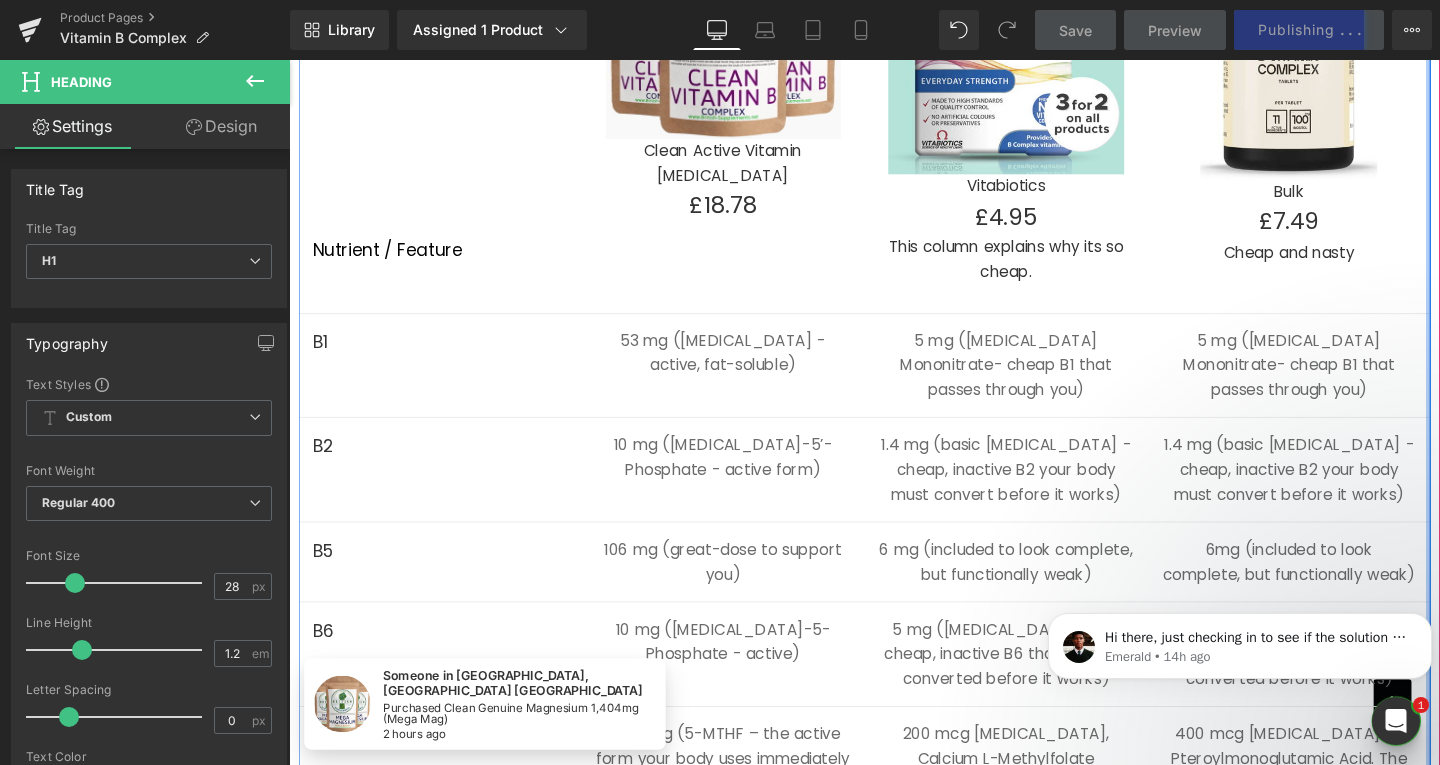 scroll, scrollTop: 1900, scrollLeft: 0, axis: vertical 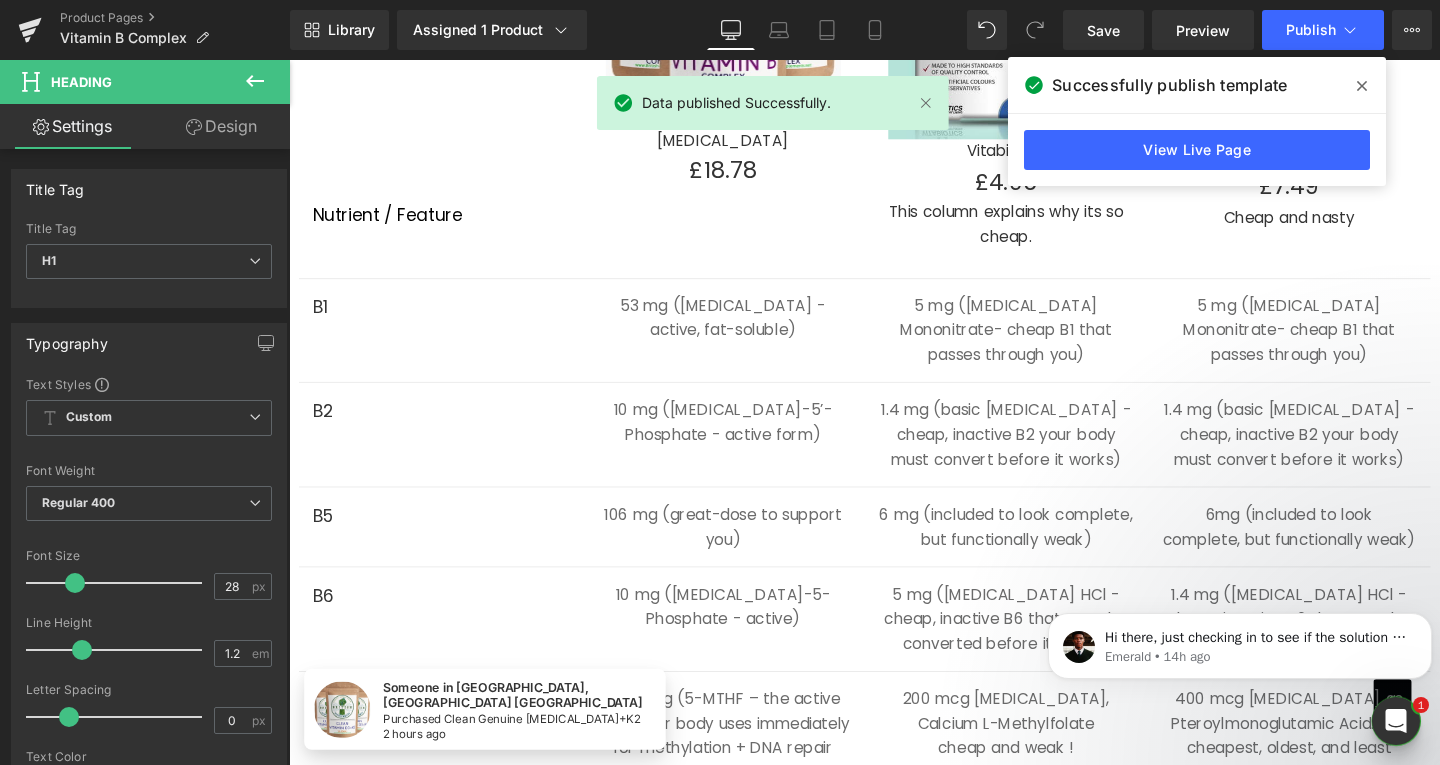 drag, startPoint x: 1357, startPoint y: 86, endPoint x: 1110, endPoint y: 116, distance: 248.81519 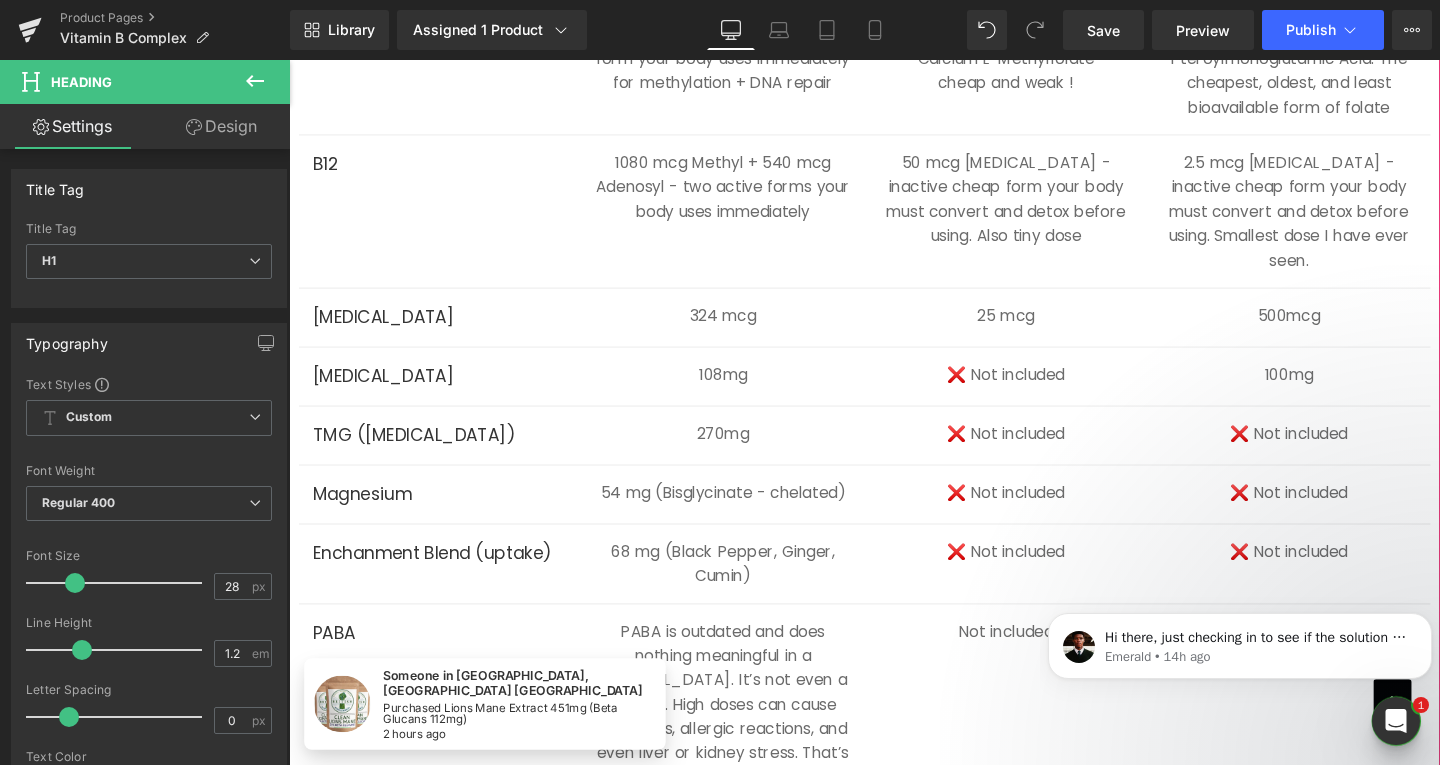scroll, scrollTop: 2600, scrollLeft: 0, axis: vertical 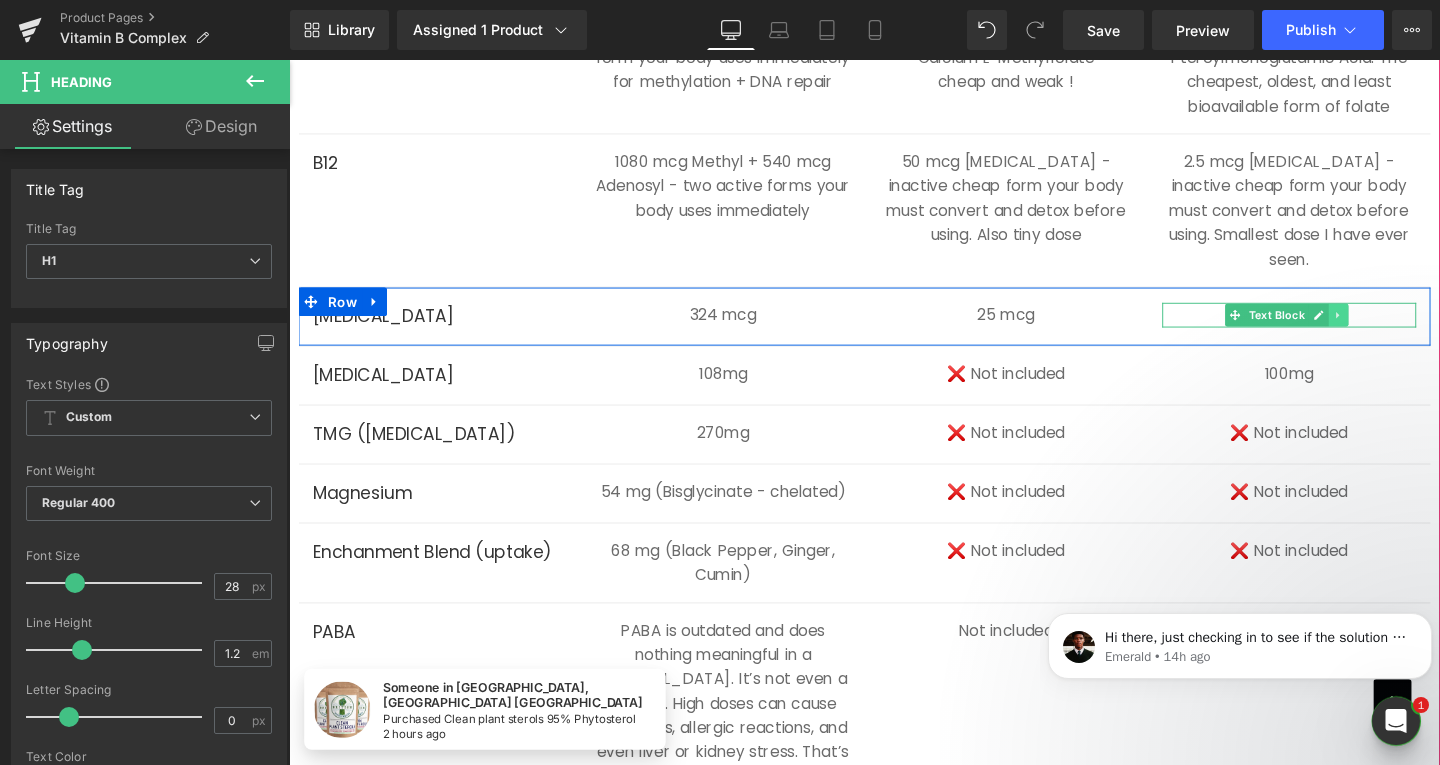 click at bounding box center (1392, 328) 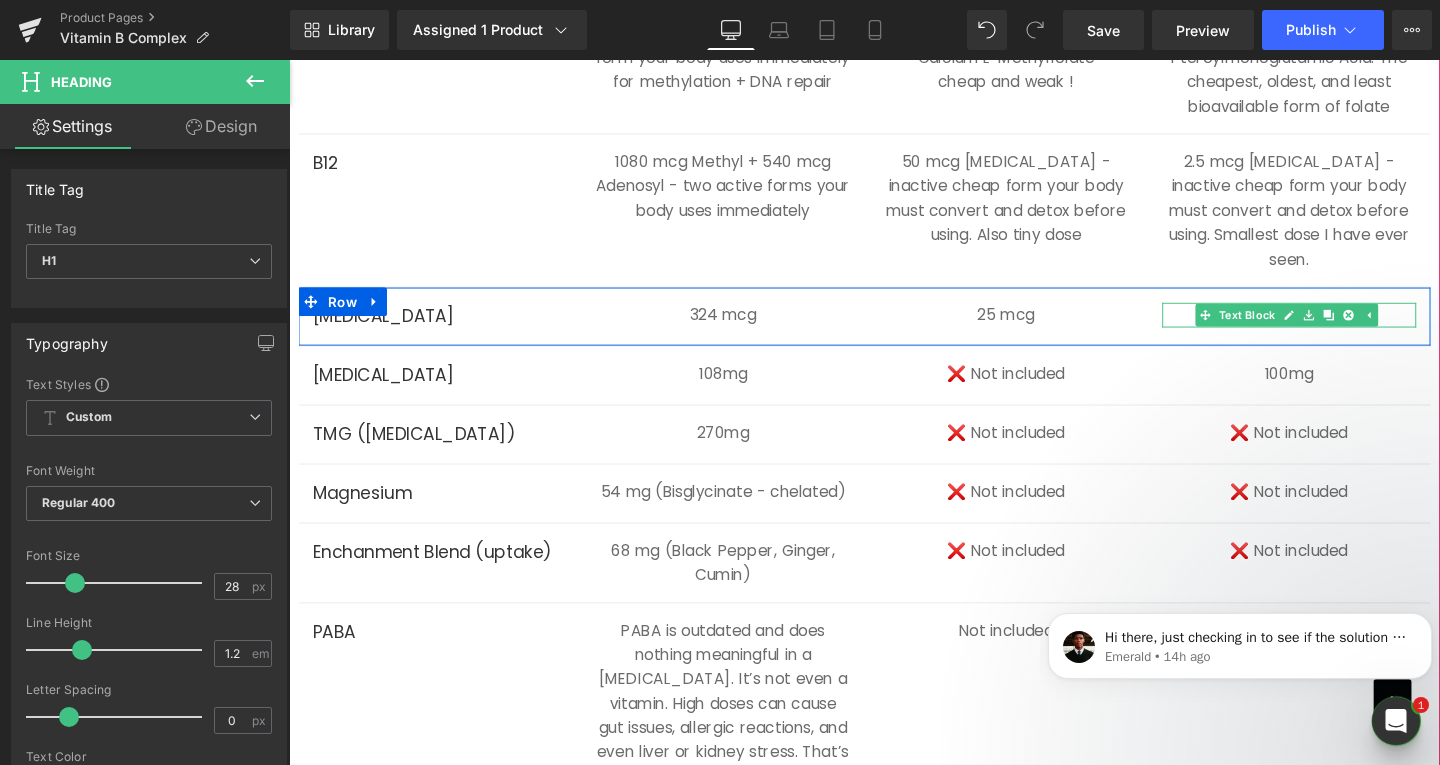 click on "500mcg" at bounding box center [1341, 328] 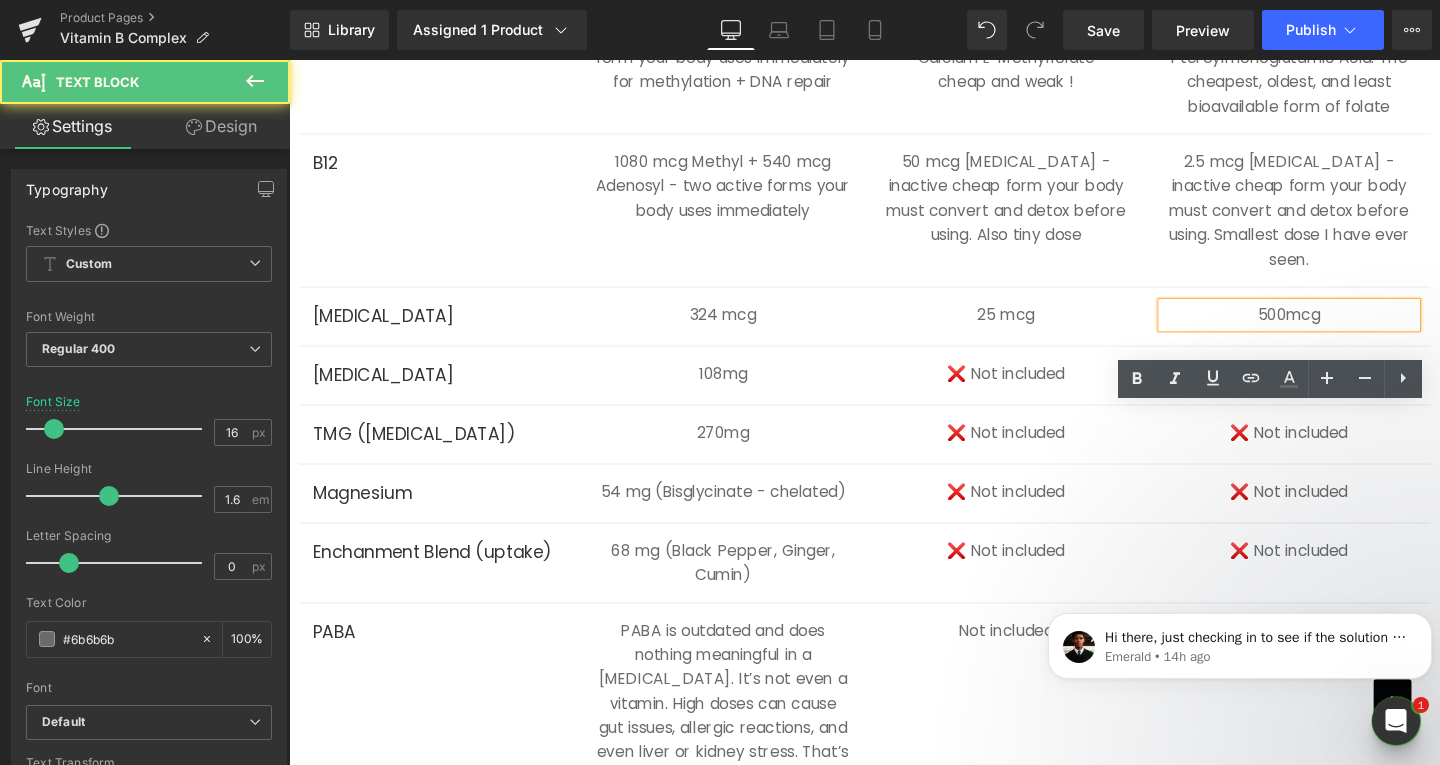 click on "500mcg" at bounding box center (1341, 328) 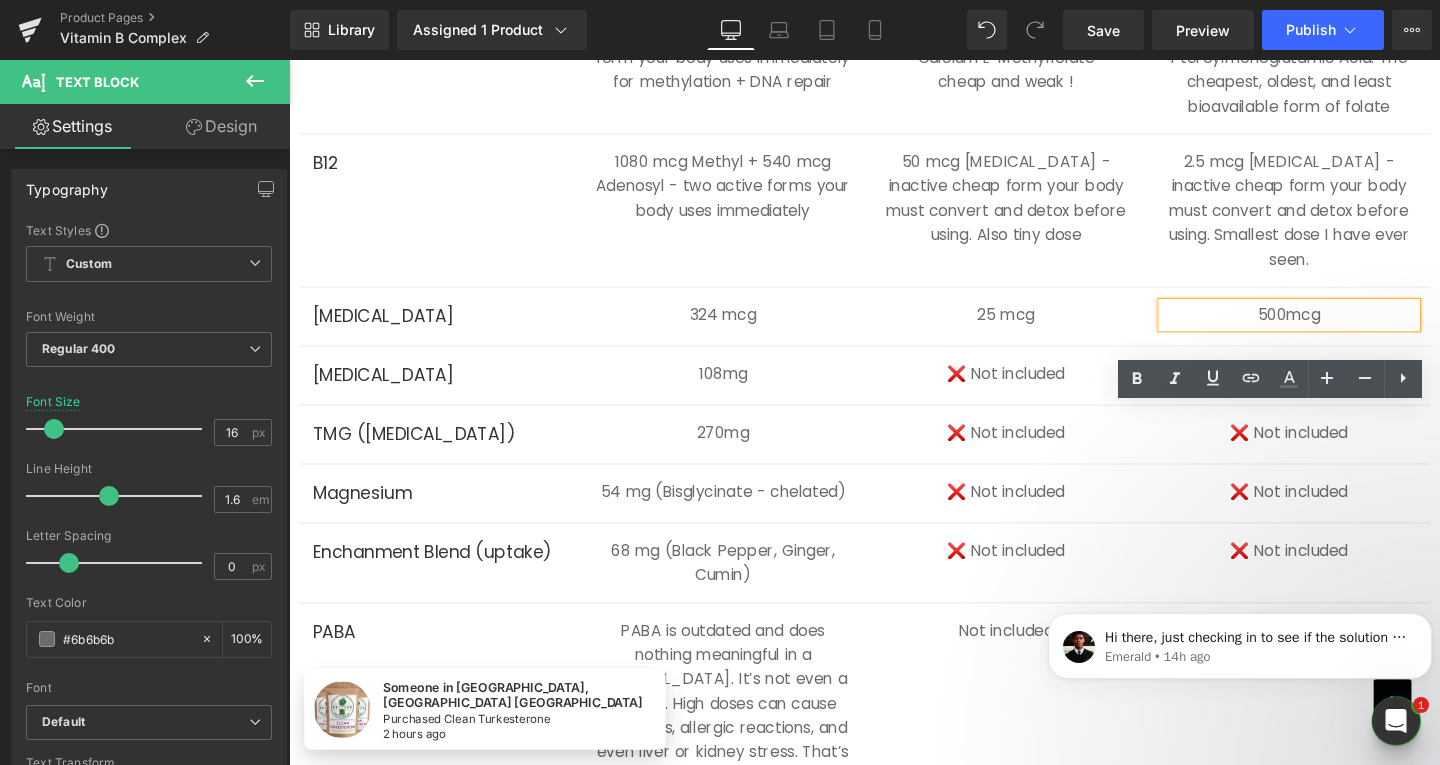 type 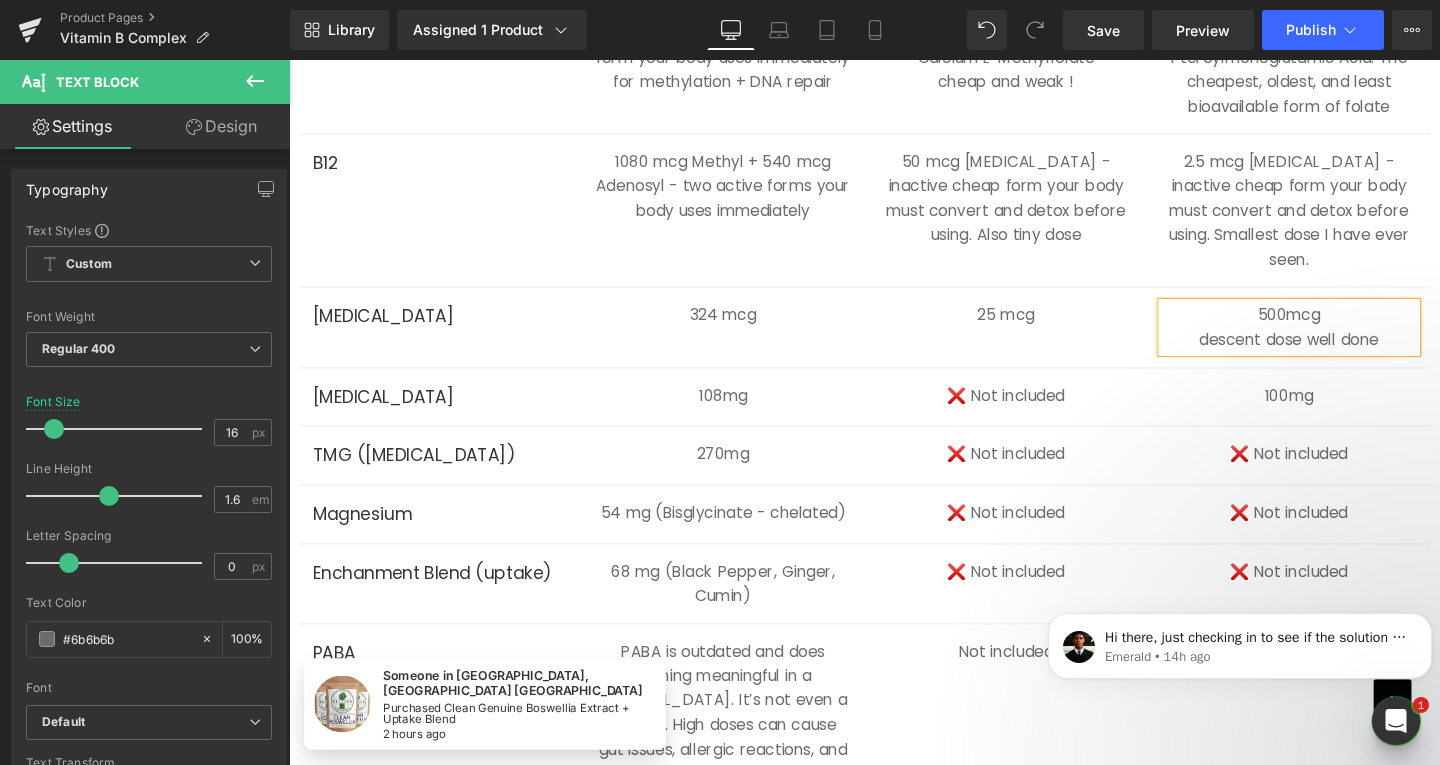 click on "descent dose well done" at bounding box center (1341, 354) 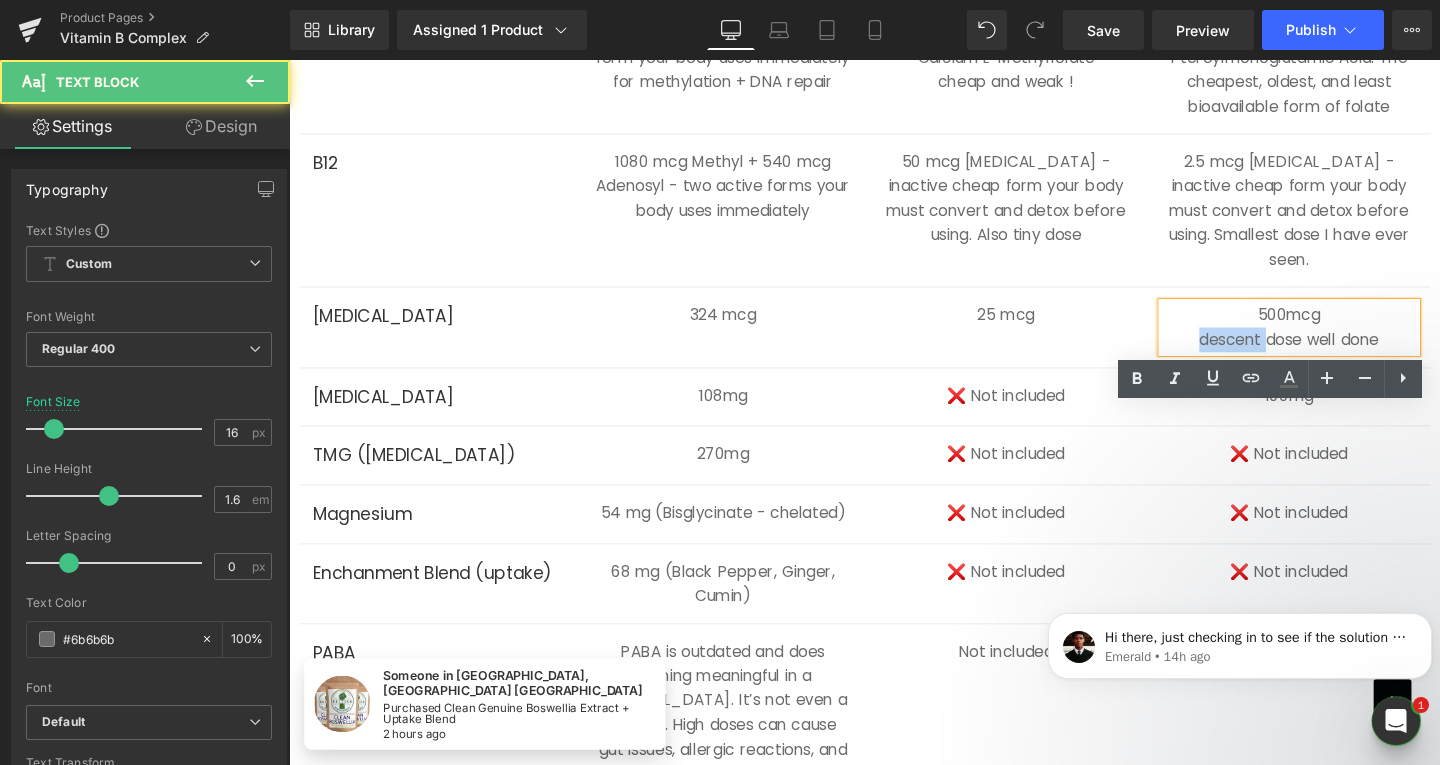 click on "descent dose well done" at bounding box center [1341, 354] 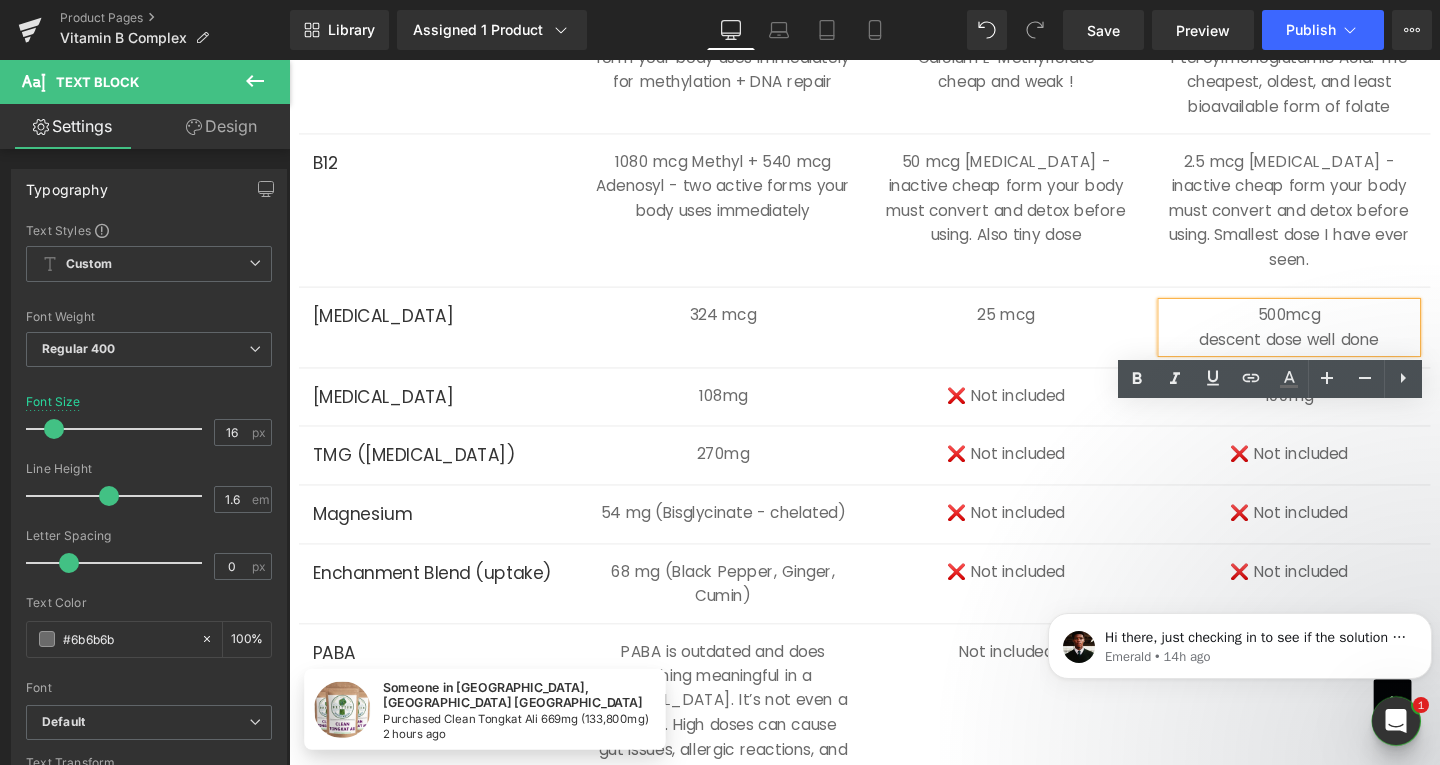 click on "descent dose well done" at bounding box center (1341, 354) 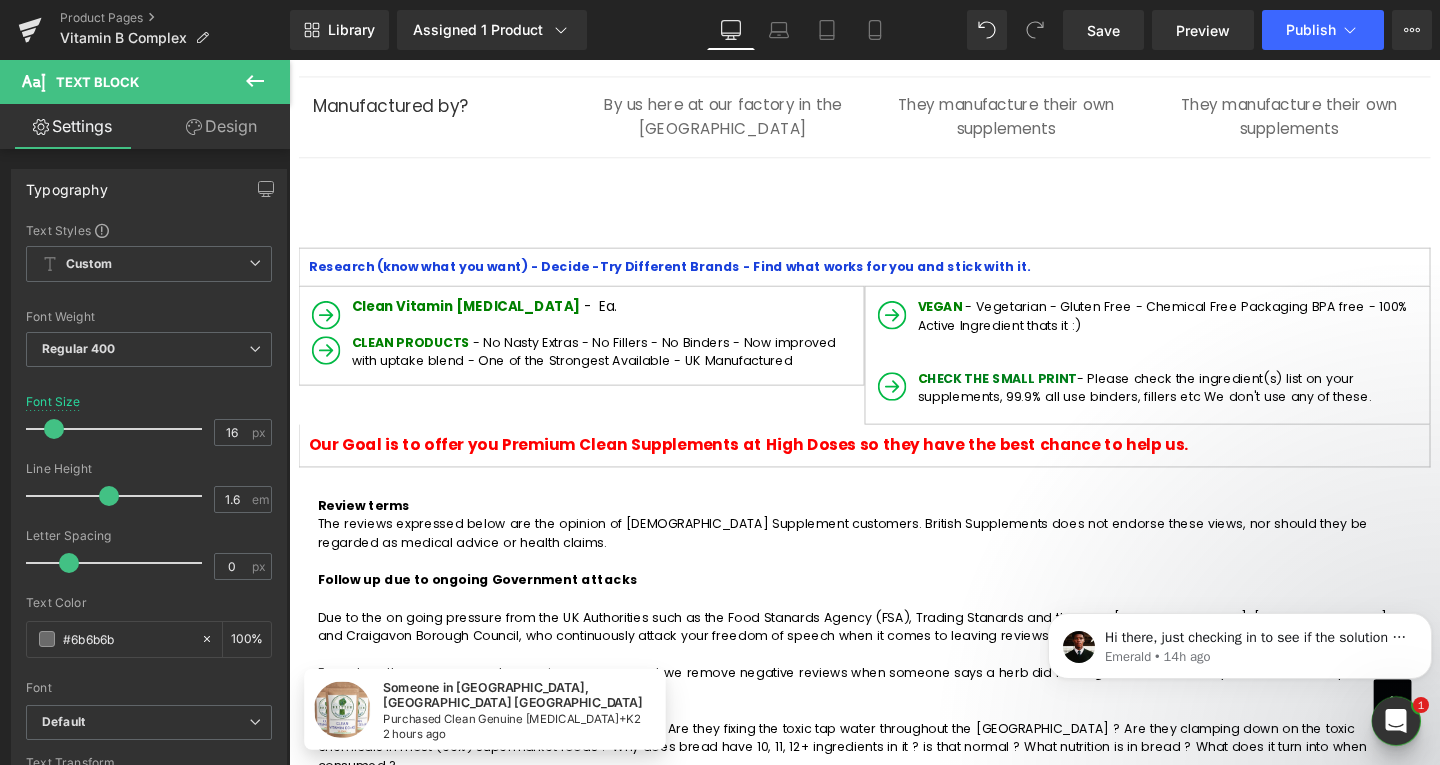 scroll, scrollTop: 4100, scrollLeft: 0, axis: vertical 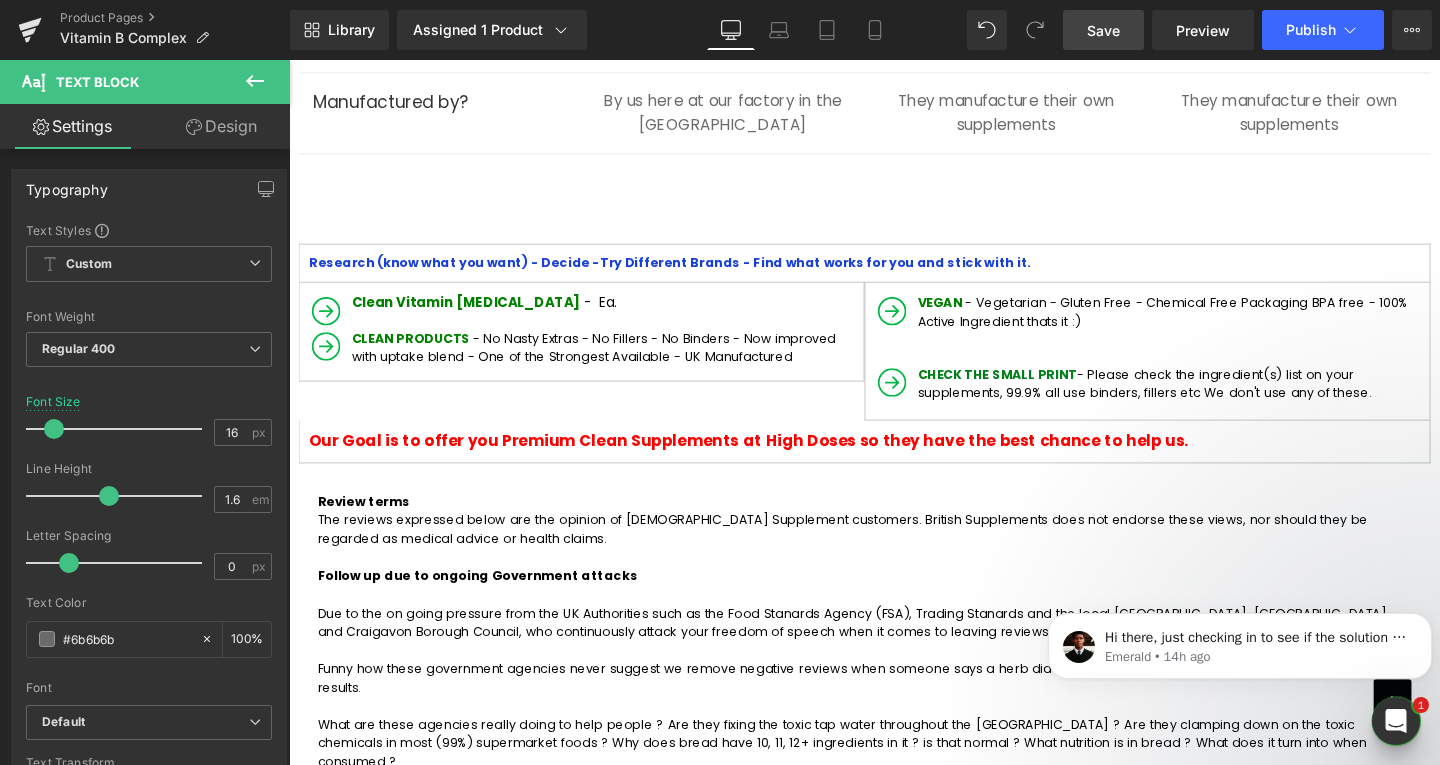 click on "Save" at bounding box center [1103, 30] 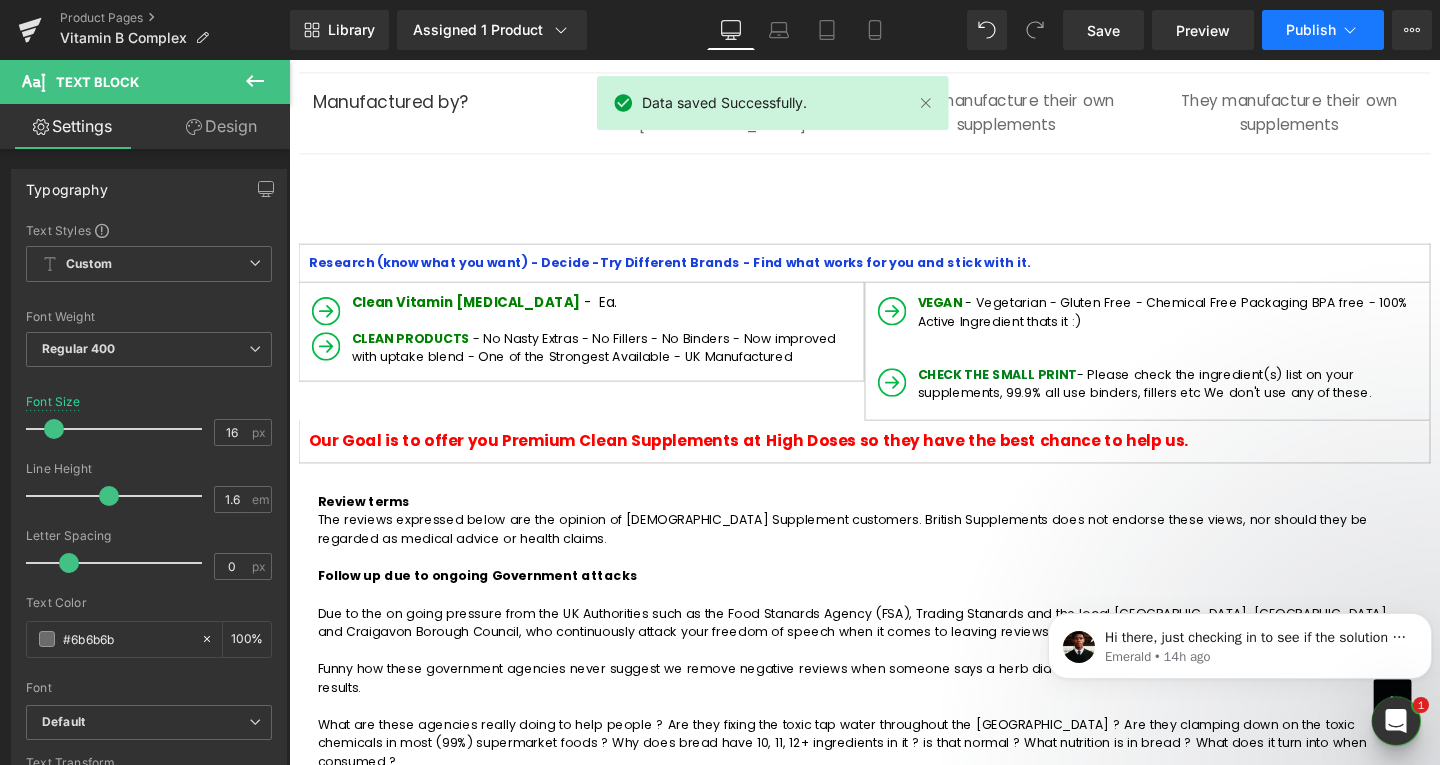 click on "Publish" at bounding box center (1311, 30) 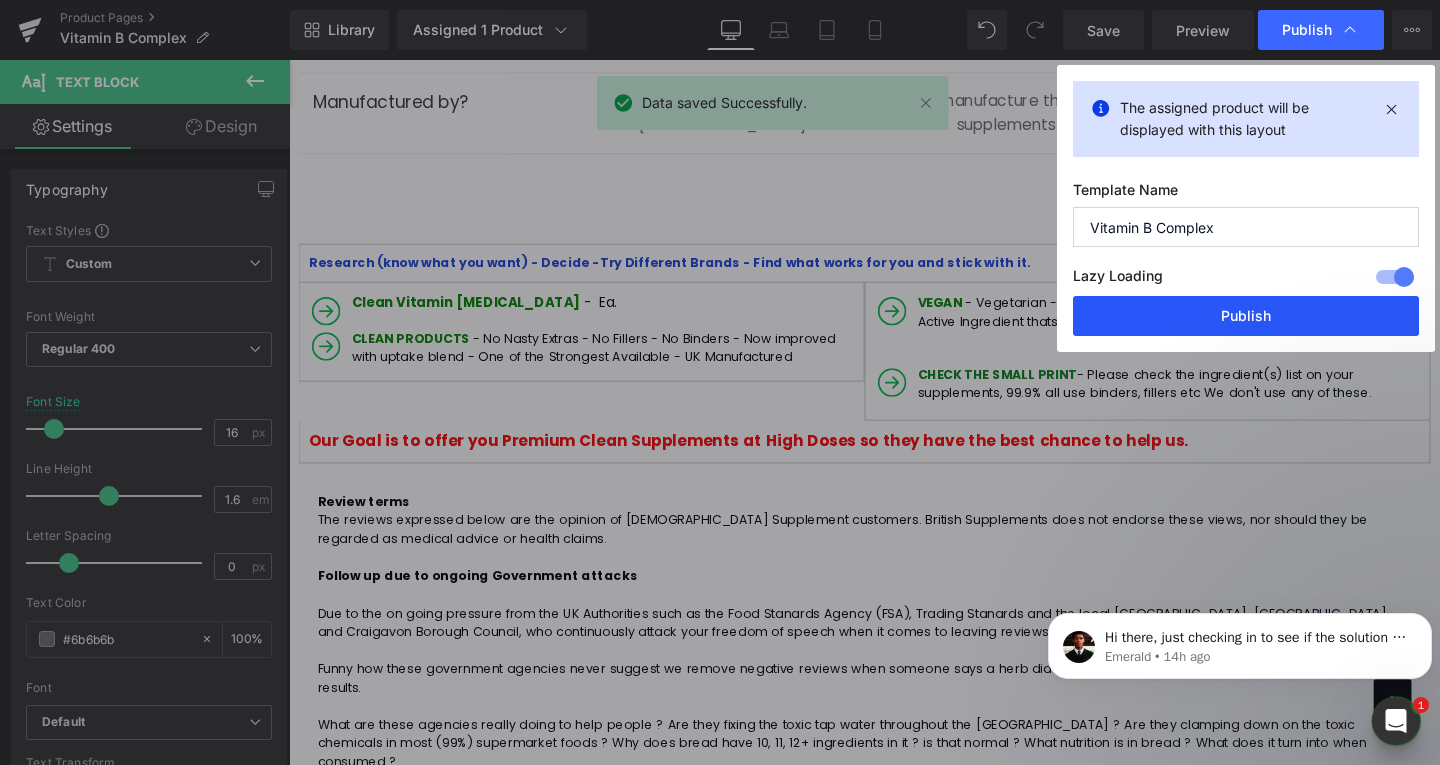 click on "Publish" at bounding box center [1246, 316] 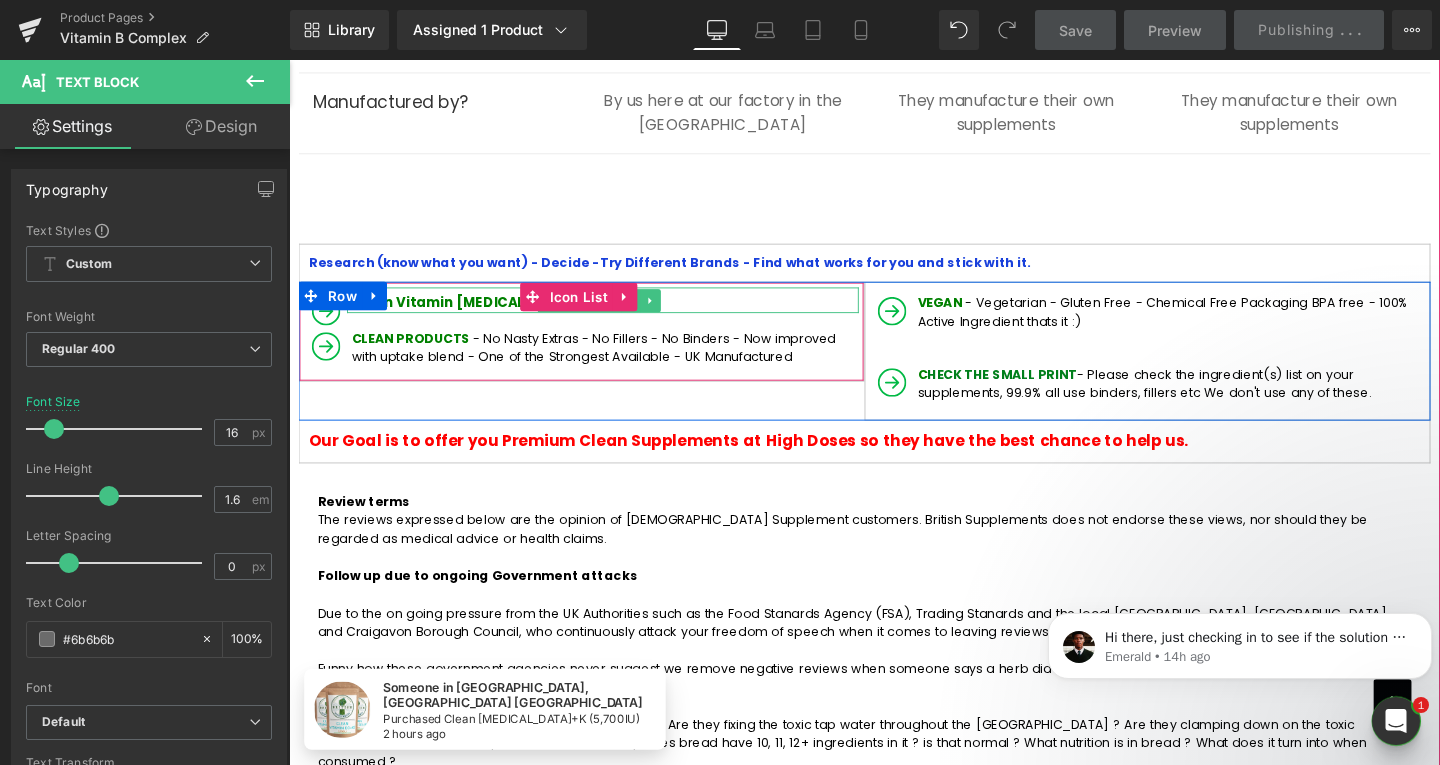click on "Clean Vitamin [MEDICAL_DATA]" at bounding box center (475, 315) 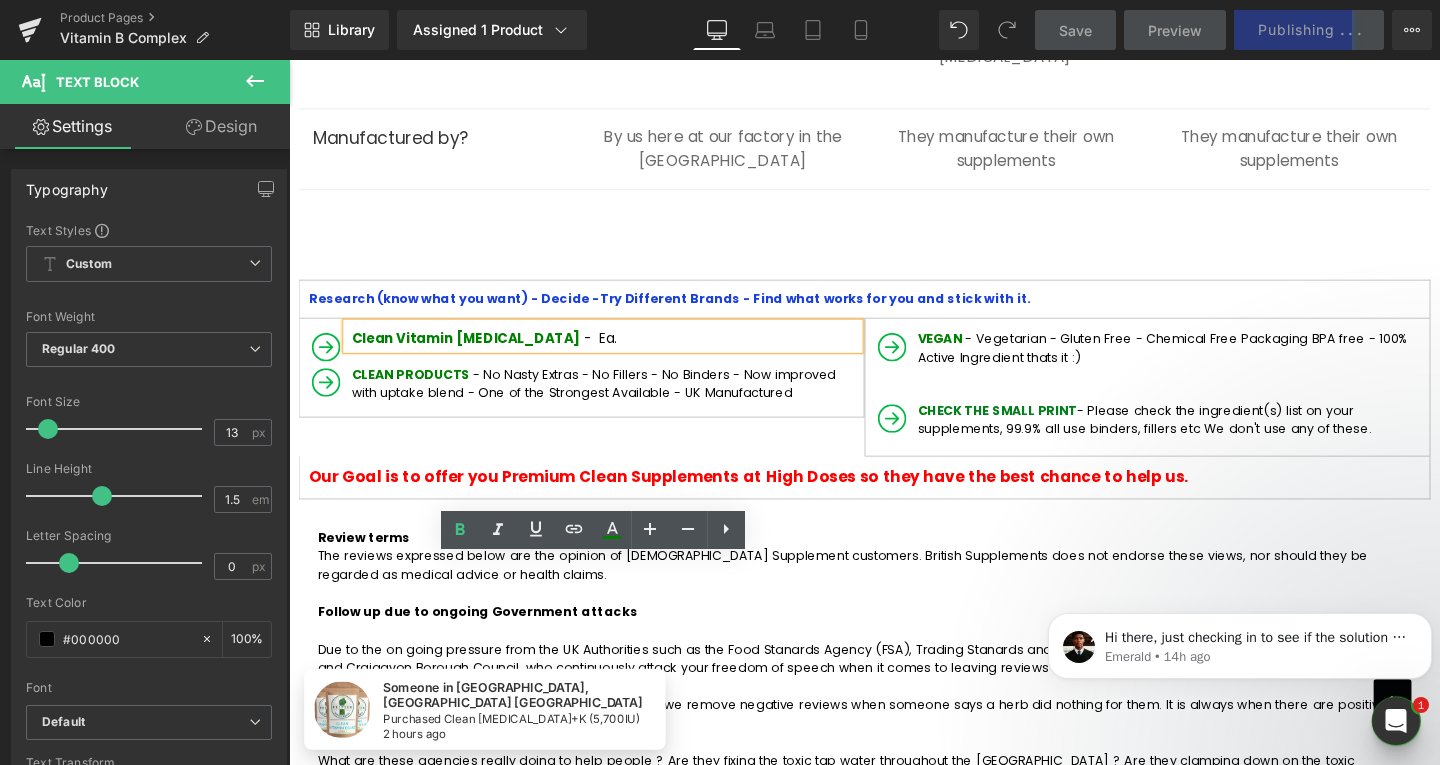 scroll, scrollTop: 4100, scrollLeft: 0, axis: vertical 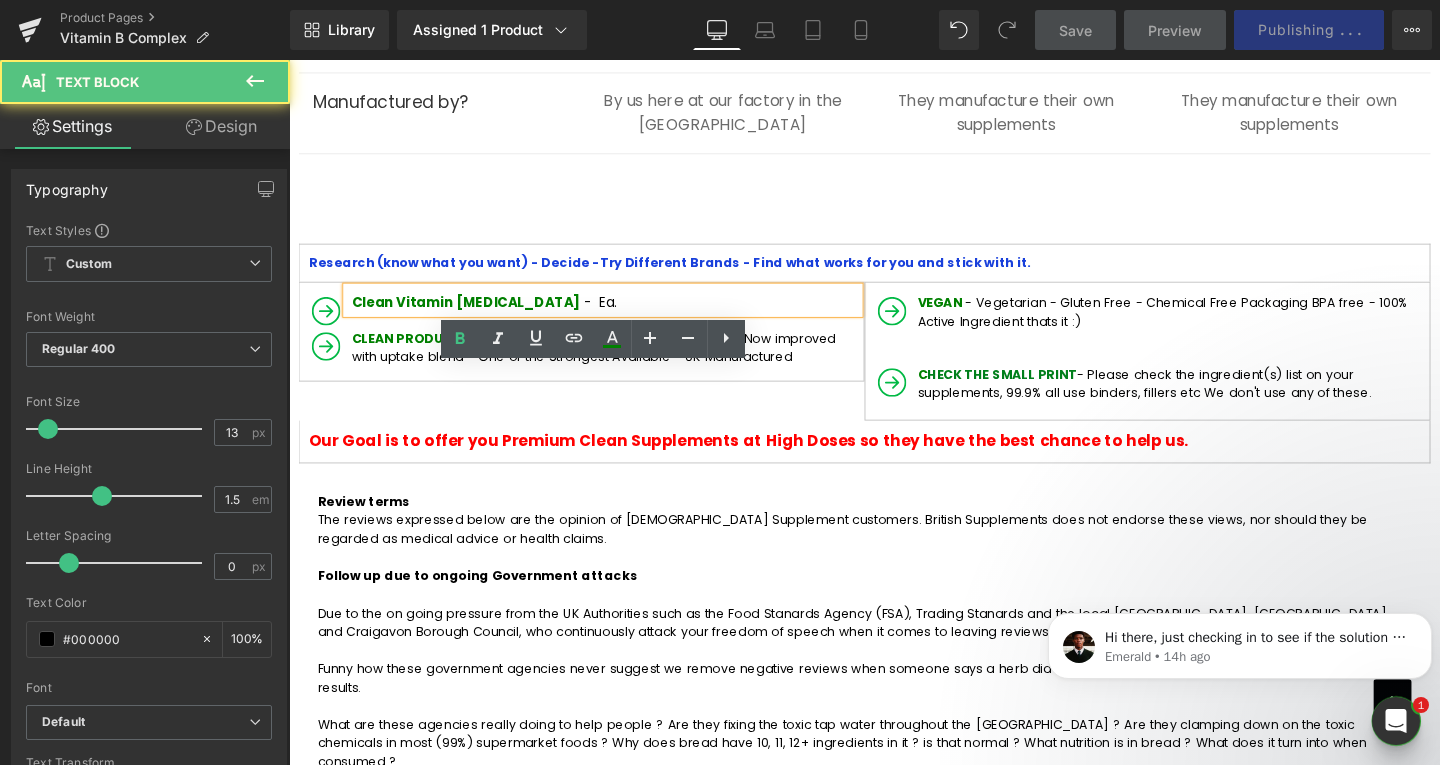 click on "Clean Vitamin [MEDICAL_DATA]   -  Ea." at bounding box center [621, 316] 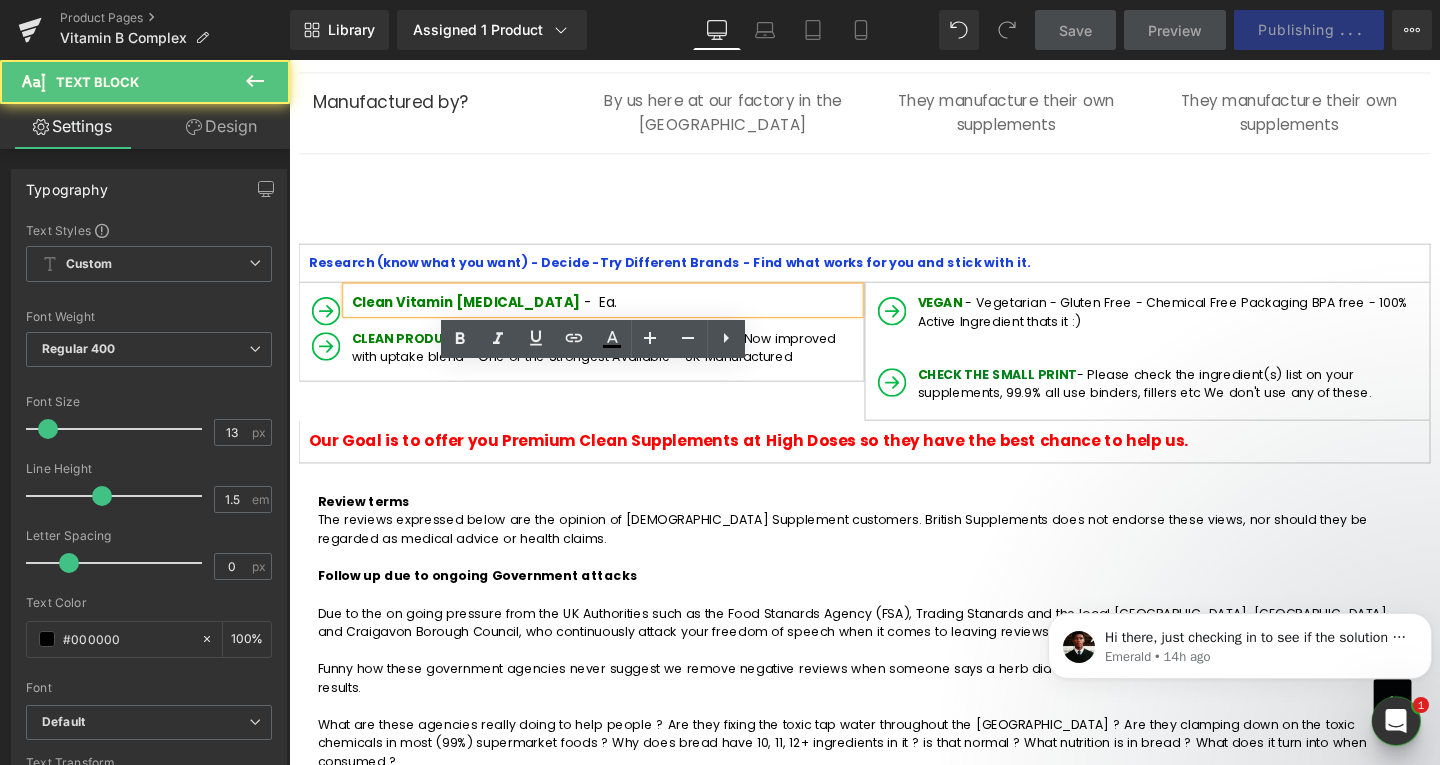 type 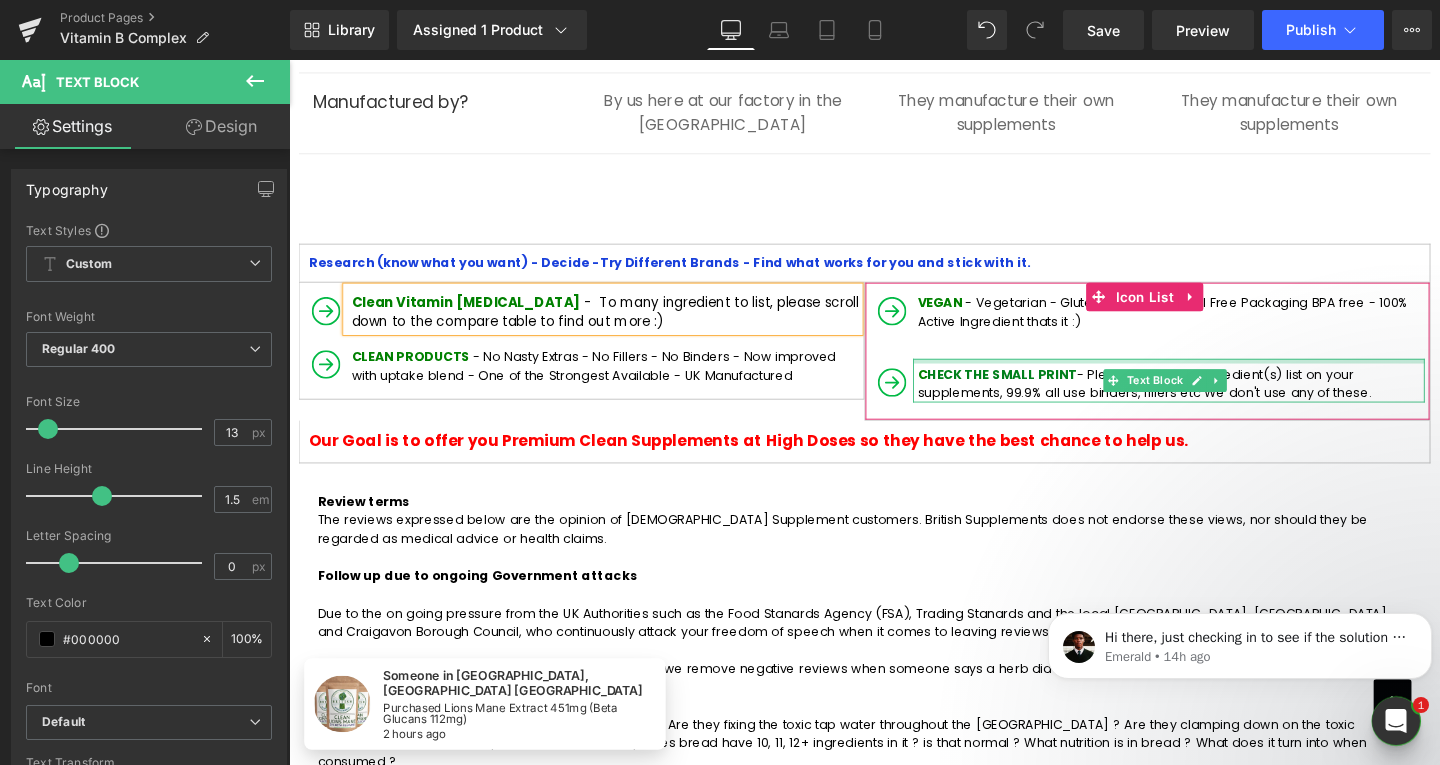 click at bounding box center (1214, 376) 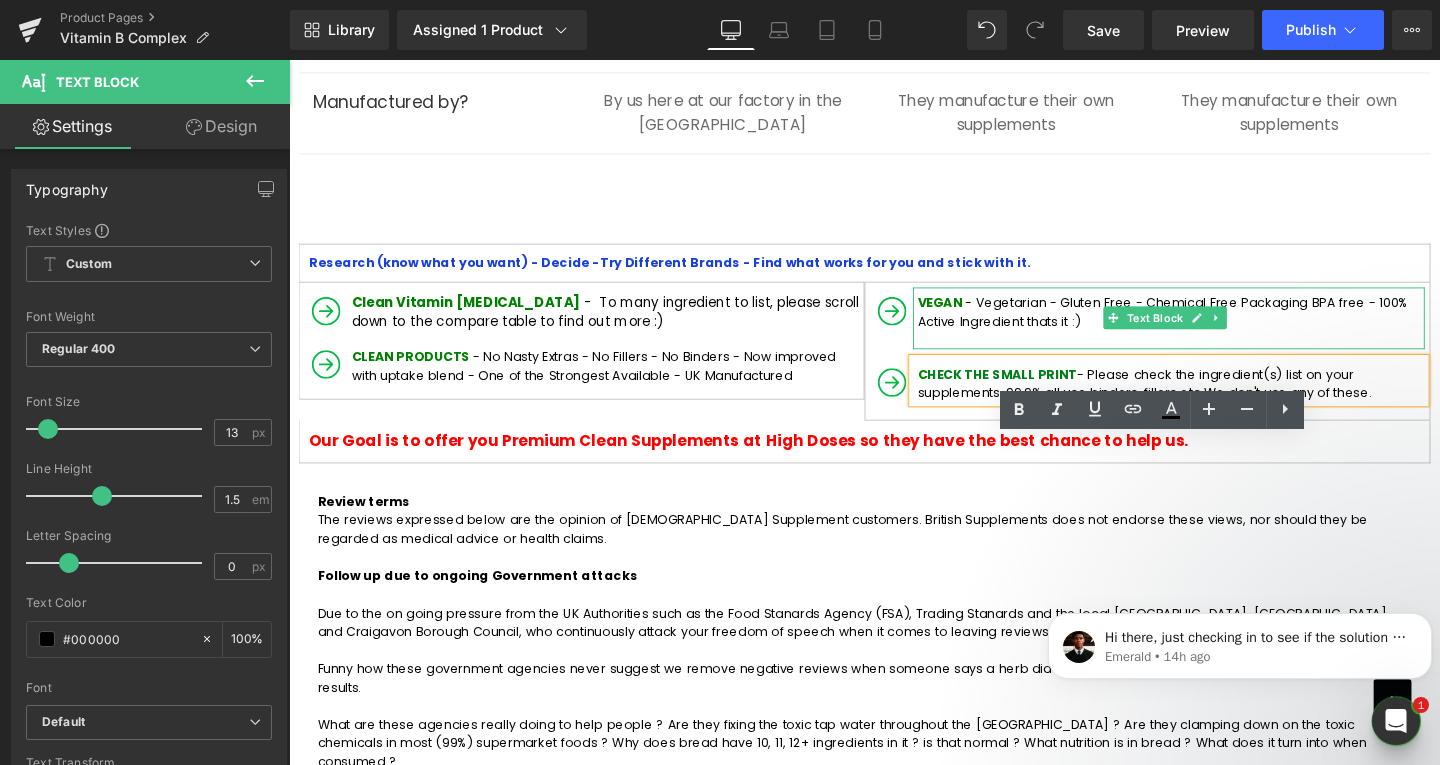 click on "VEGAN   - Vegetarian - Gluten Free - Chemical Free Packaging BPA free - 100% Active Ingredient thats it :)" at bounding box center (1214, 331) 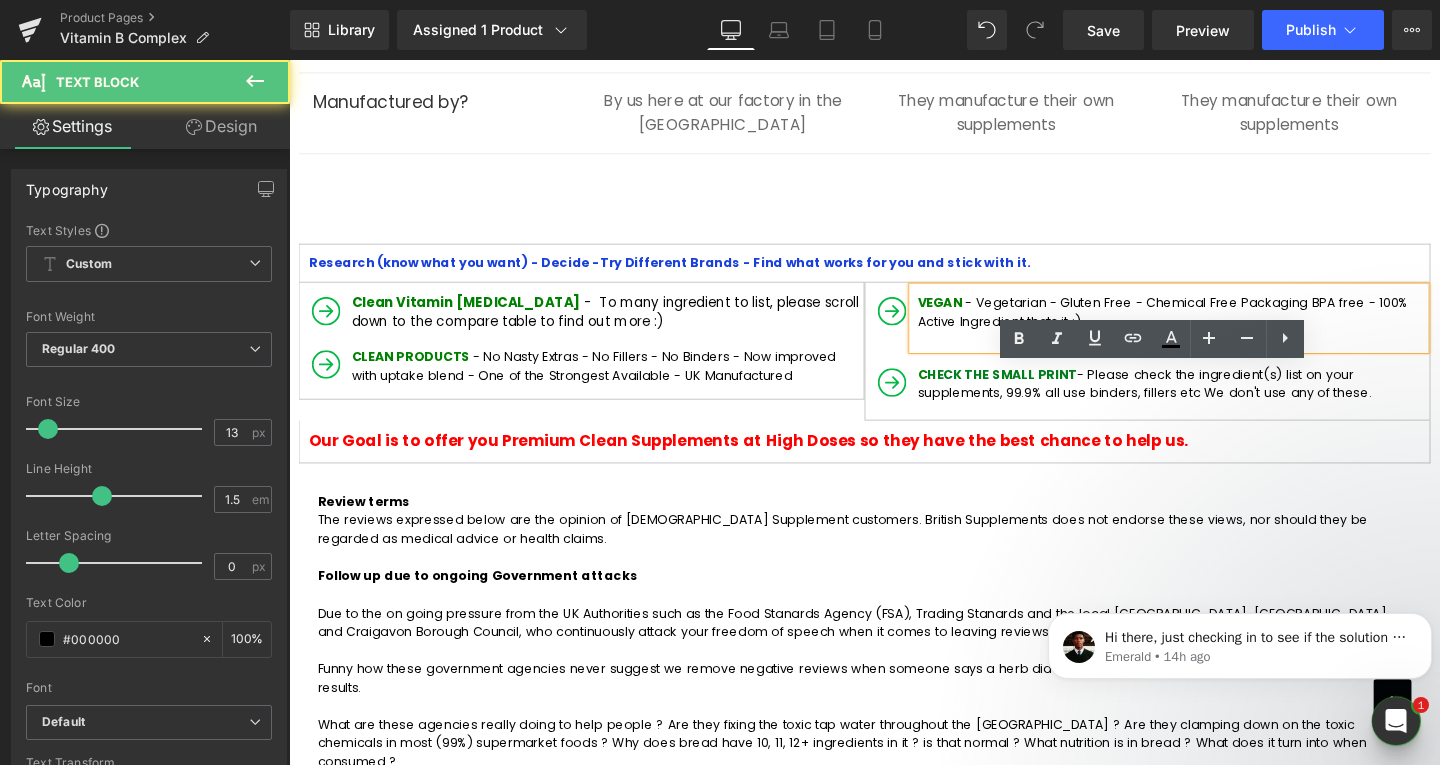click on "VEGAN   - Vegetarian - Gluten Free - Chemical Free Packaging BPA free - 100% Active Ingredient thats it :)" at bounding box center [1214, 331] 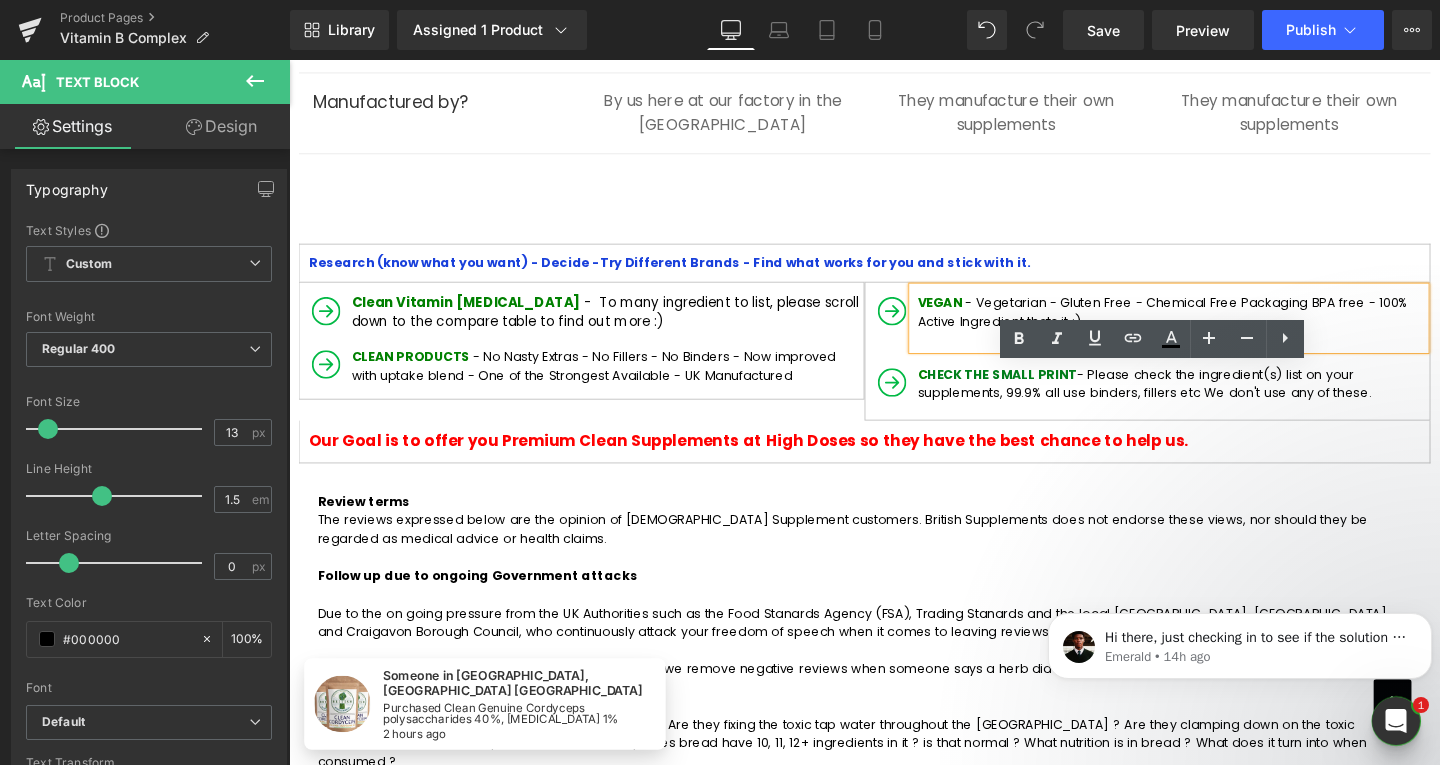 click on "VEGAN   - Vegetarian - Gluten Free - Chemical Free Packaging BPA free - 100% Active Ingredient thats it :)" at bounding box center [1214, 331] 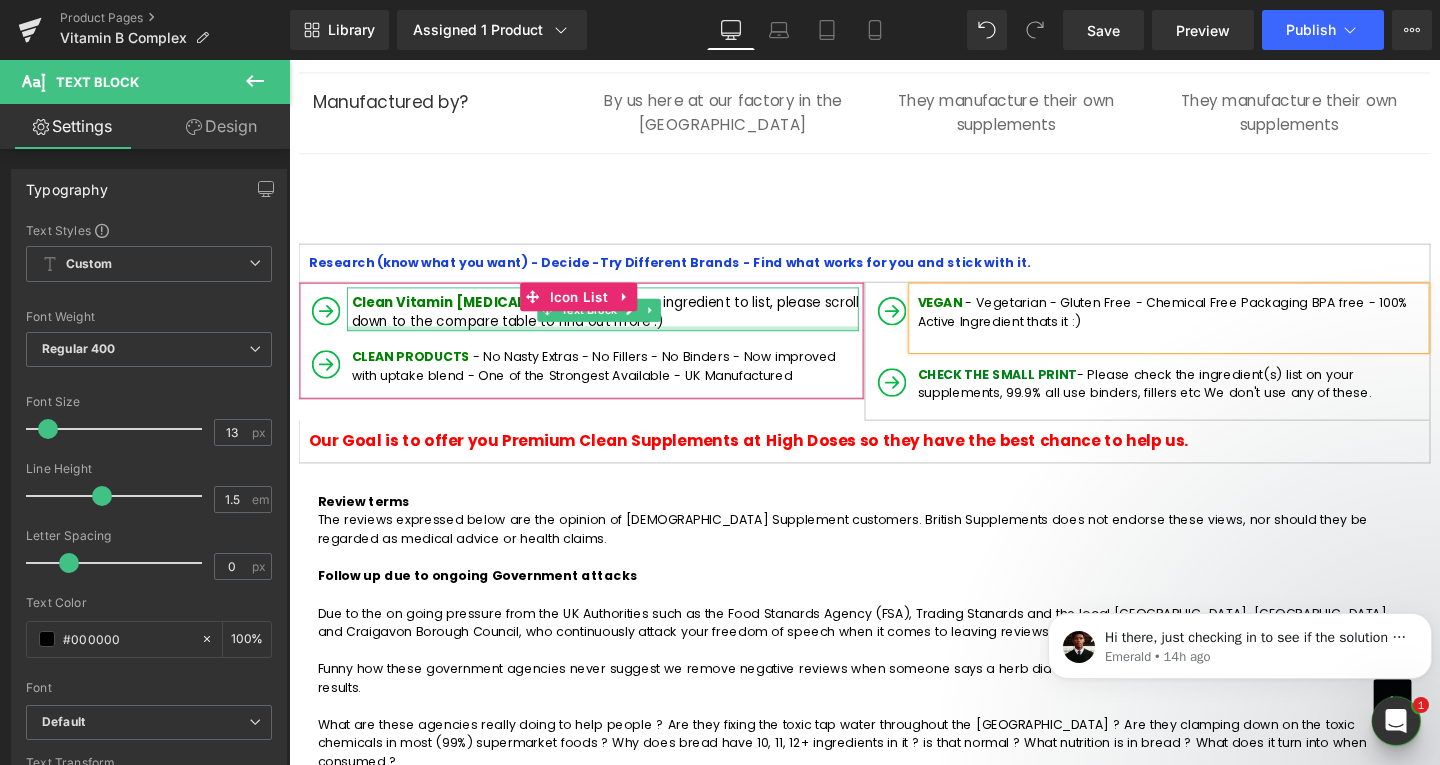 click at bounding box center (619, 342) 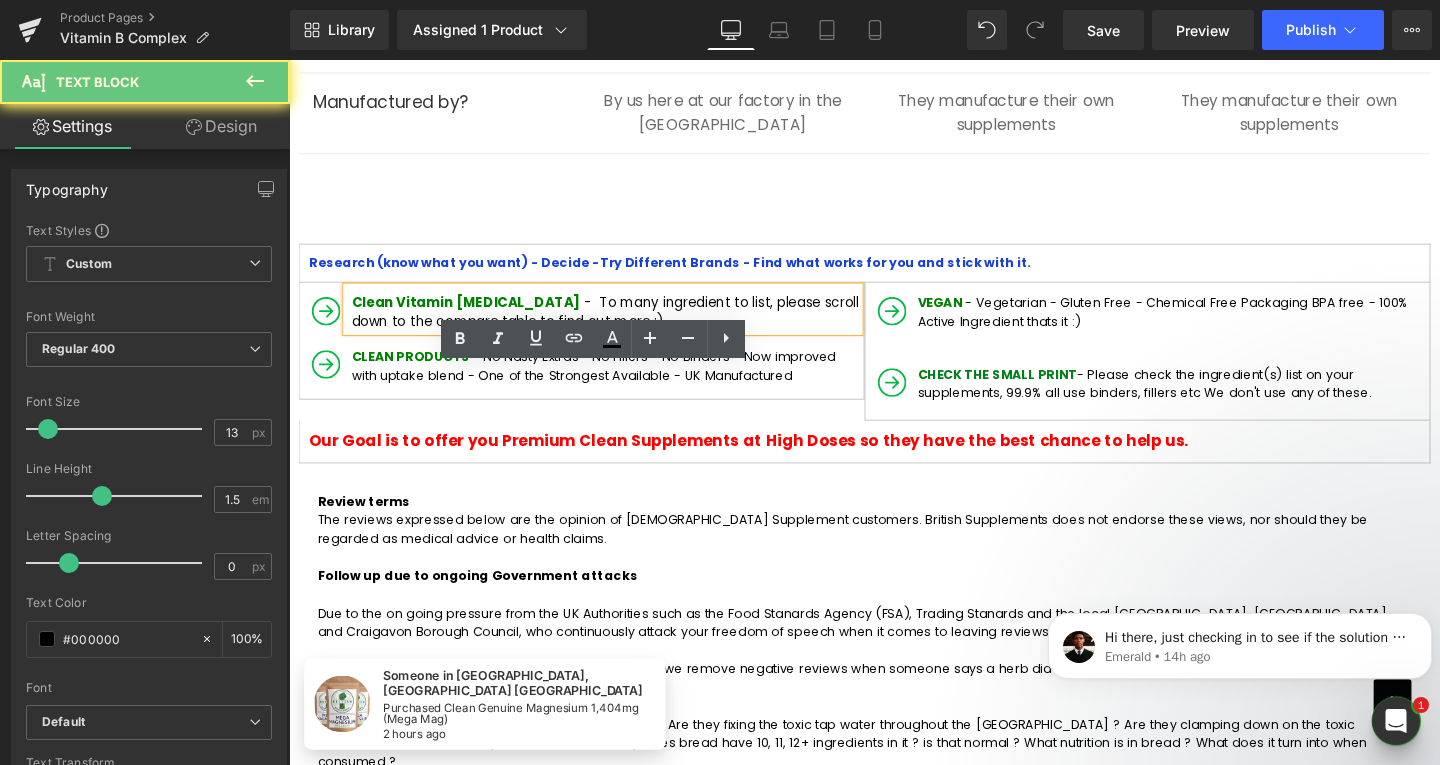 click on "Clean Vitamin [MEDICAL_DATA]   -  To many ingredient to list, please scroll down to the compare table to find out more :)" at bounding box center (621, 325) 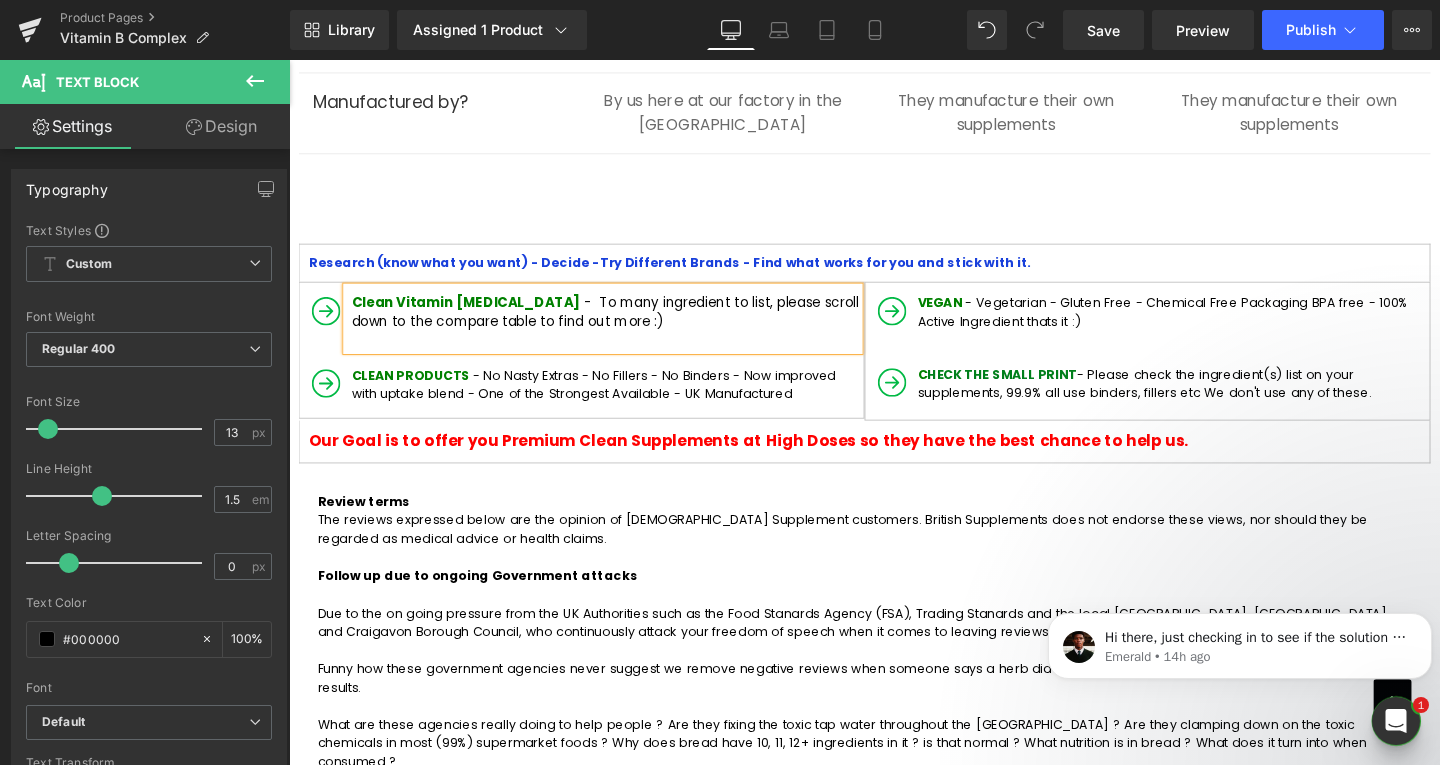 click on "Clean Vitamin [MEDICAL_DATA]   -  To many ingredient to list, please scroll down to the compare table to find out more :)" at bounding box center [621, 325] 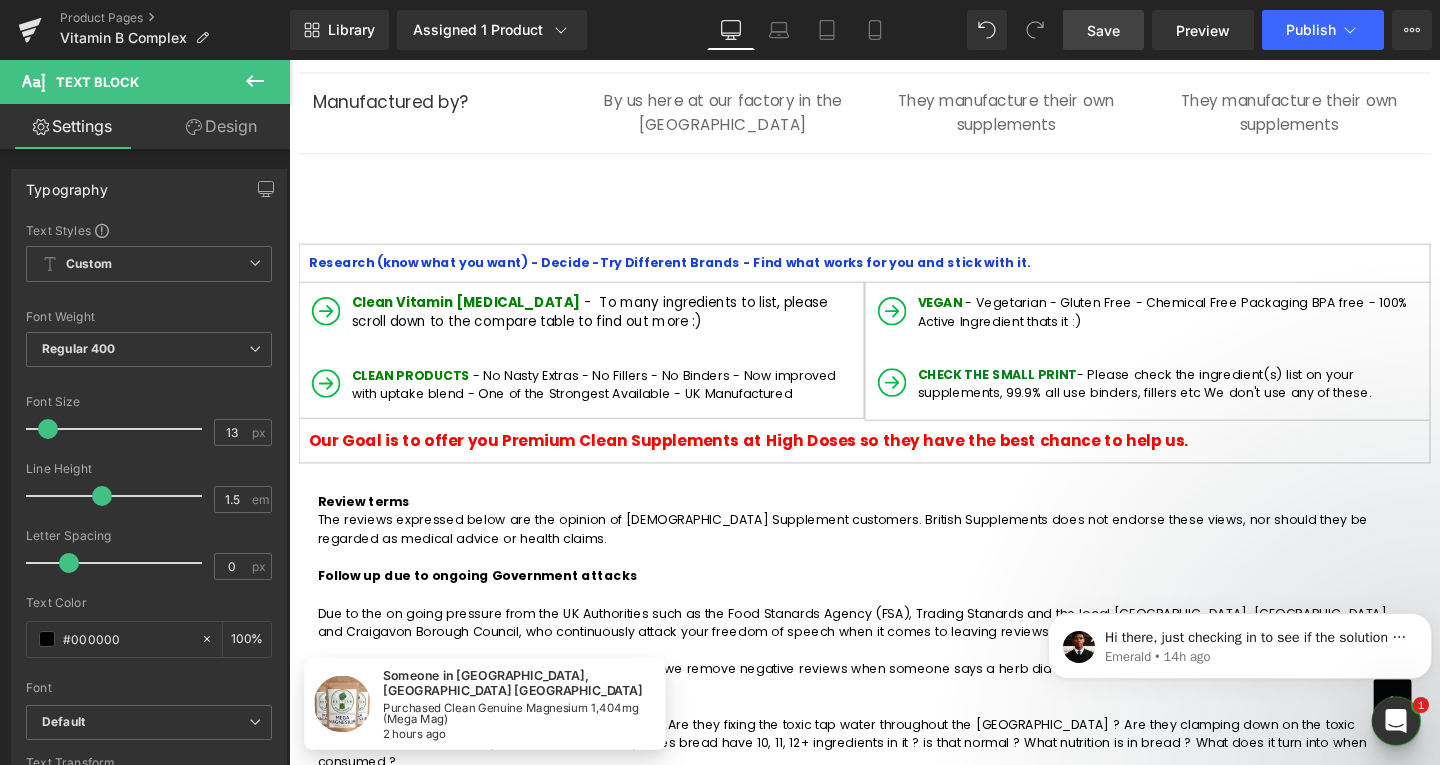 click on "Save" at bounding box center (1103, 30) 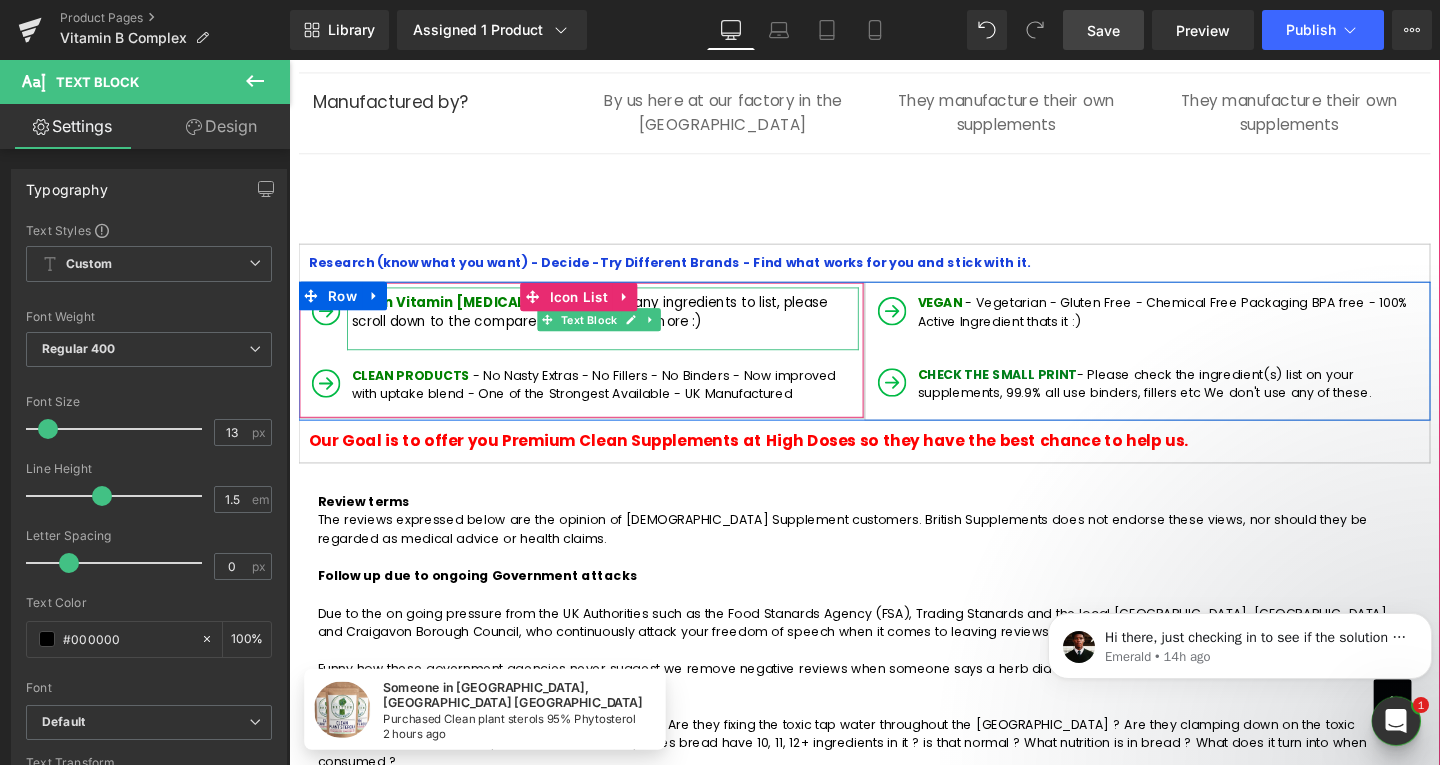 click on "Clean Vitamin [MEDICAL_DATA]   -  To many ingredients to list, please scroll down to the compare table to find out more :)" at bounding box center (621, 325) 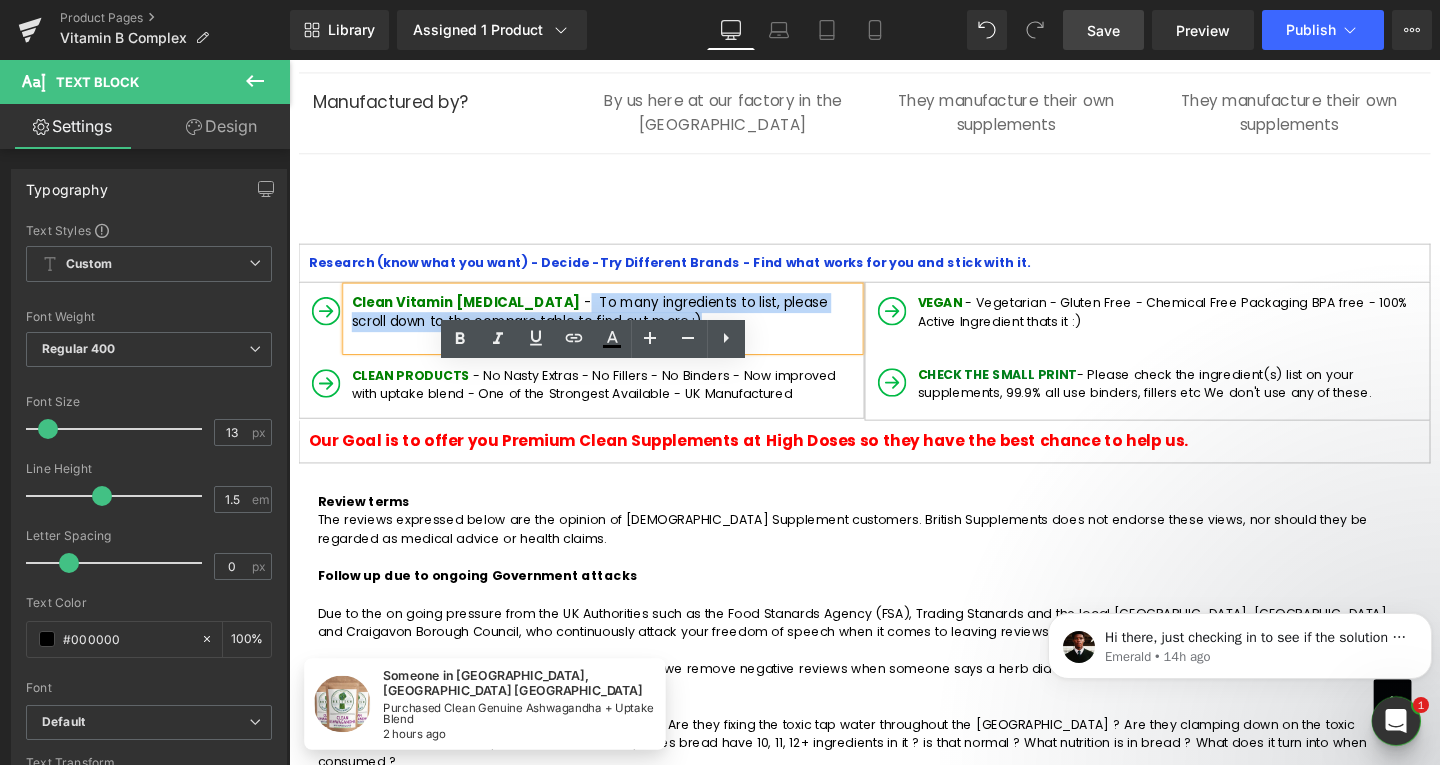 drag, startPoint x: 550, startPoint y: 395, endPoint x: 682, endPoint y: 422, distance: 134.73306 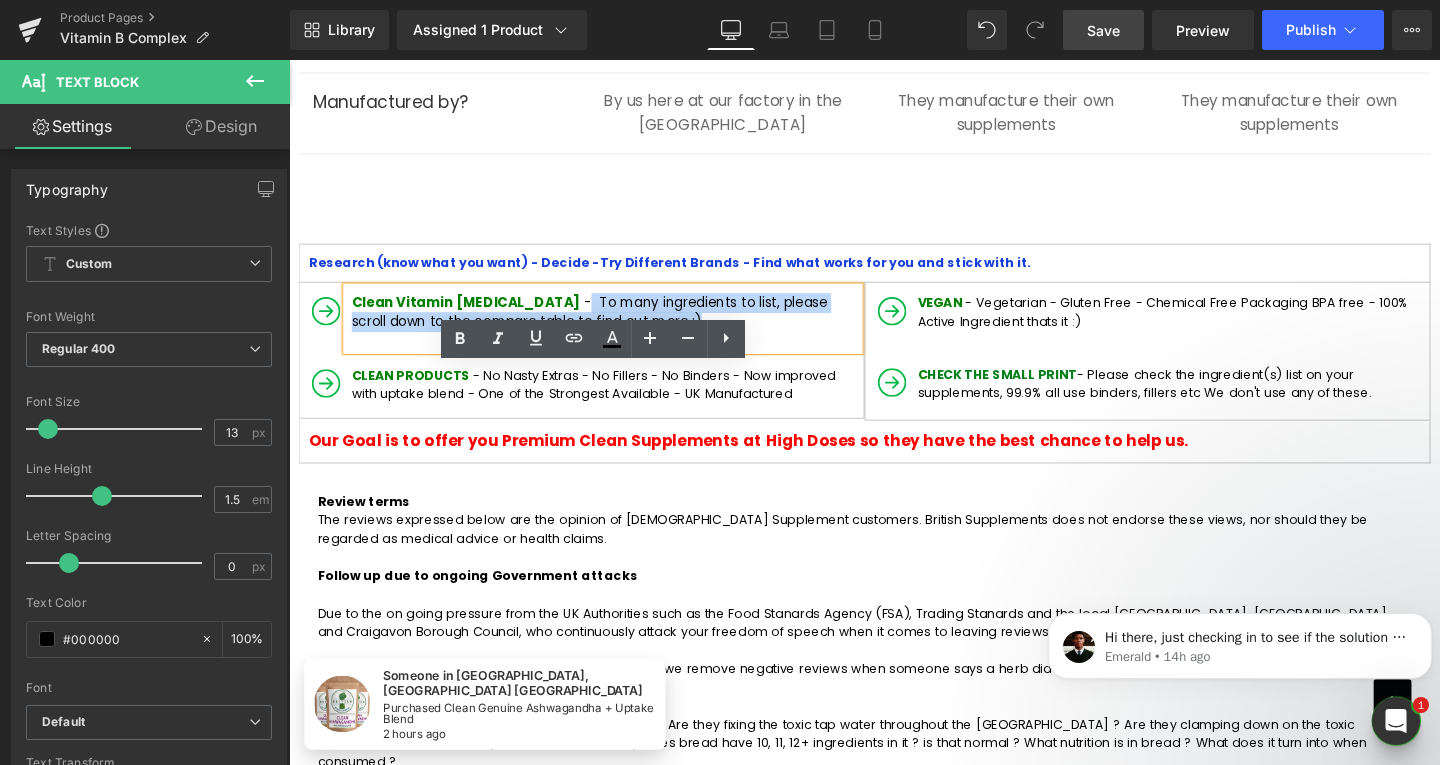 click on "Clean Vitamin [MEDICAL_DATA]   -  To many ingredients to list, please scroll down to the compare table to find out more :)" at bounding box center (621, 325) 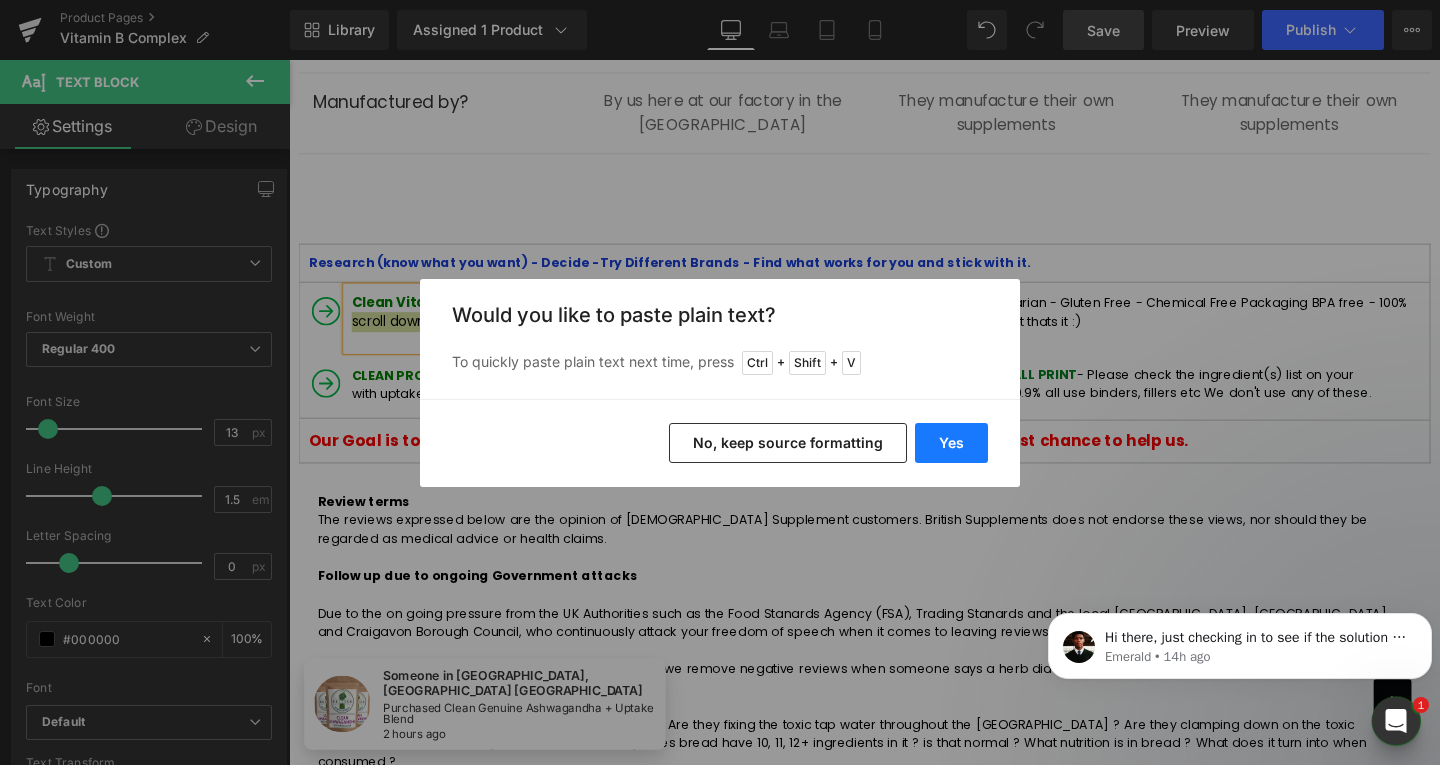 click on "Yes" at bounding box center [951, 443] 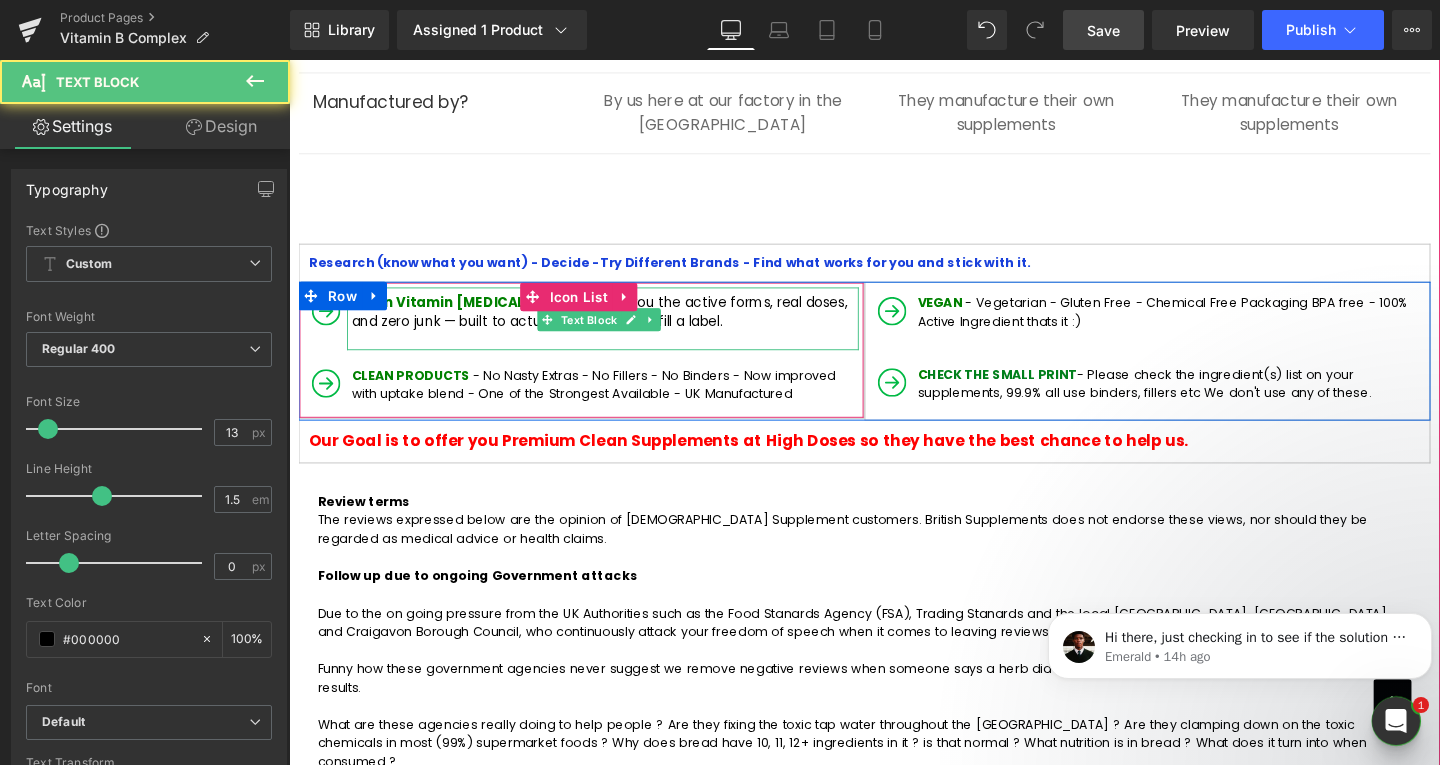 click on "Clean Vitamin [MEDICAL_DATA]   -gives you the active forms, real doses, and zero junk — built to actually work, not just fill a label." at bounding box center [615, 325] 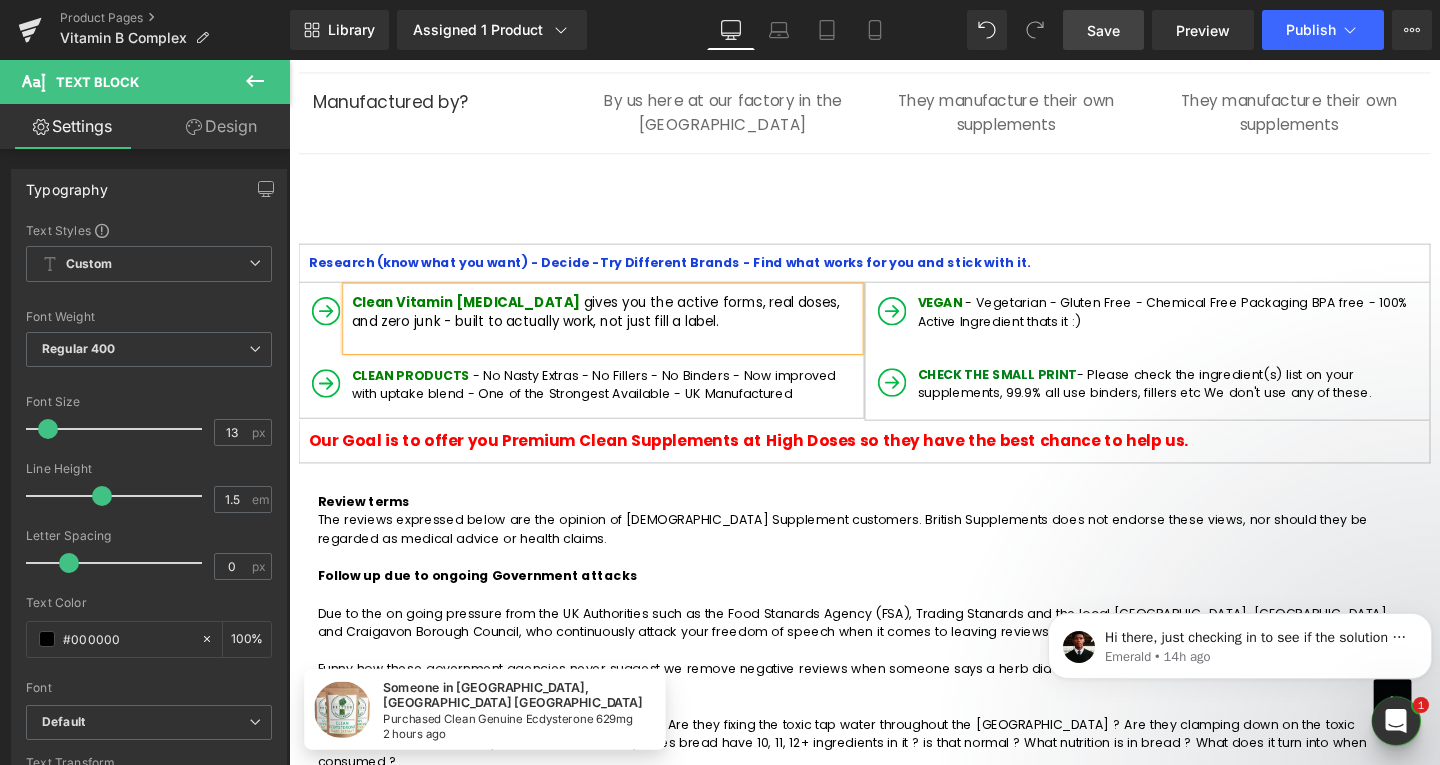 drag, startPoint x: 1120, startPoint y: 13, endPoint x: 923, endPoint y: 17, distance: 197.0406 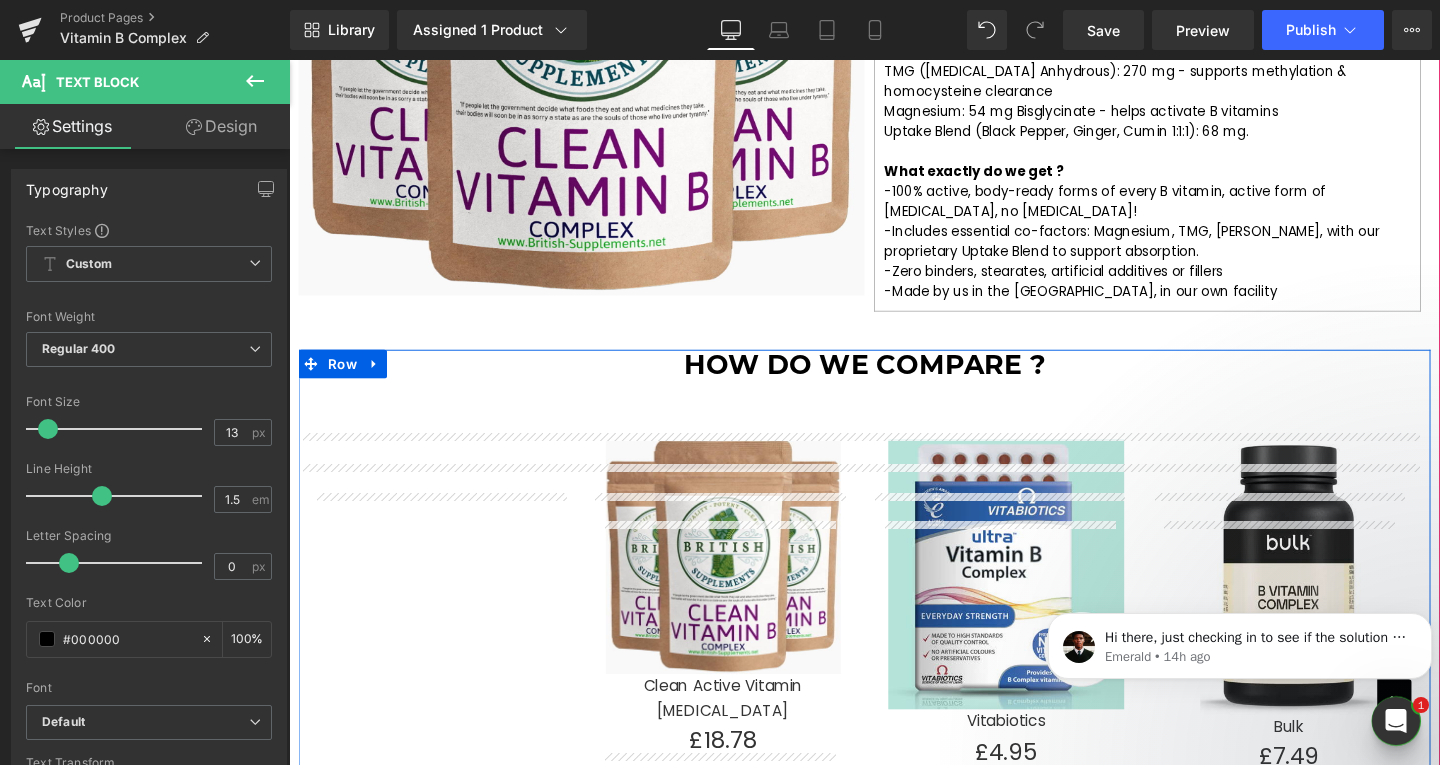 scroll, scrollTop: 1300, scrollLeft: 0, axis: vertical 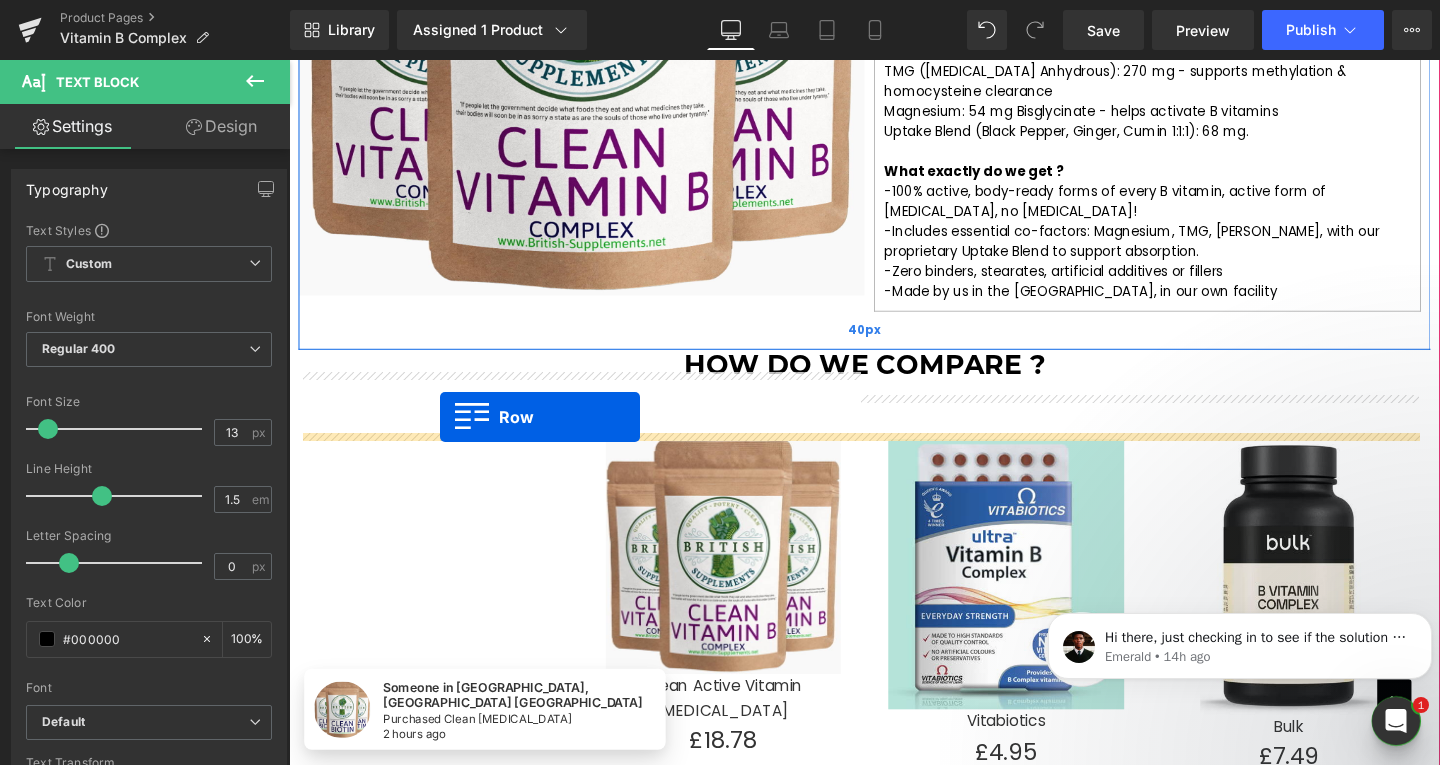 drag, startPoint x: 311, startPoint y: 324, endPoint x: 448, endPoint y: 435, distance: 176.32356 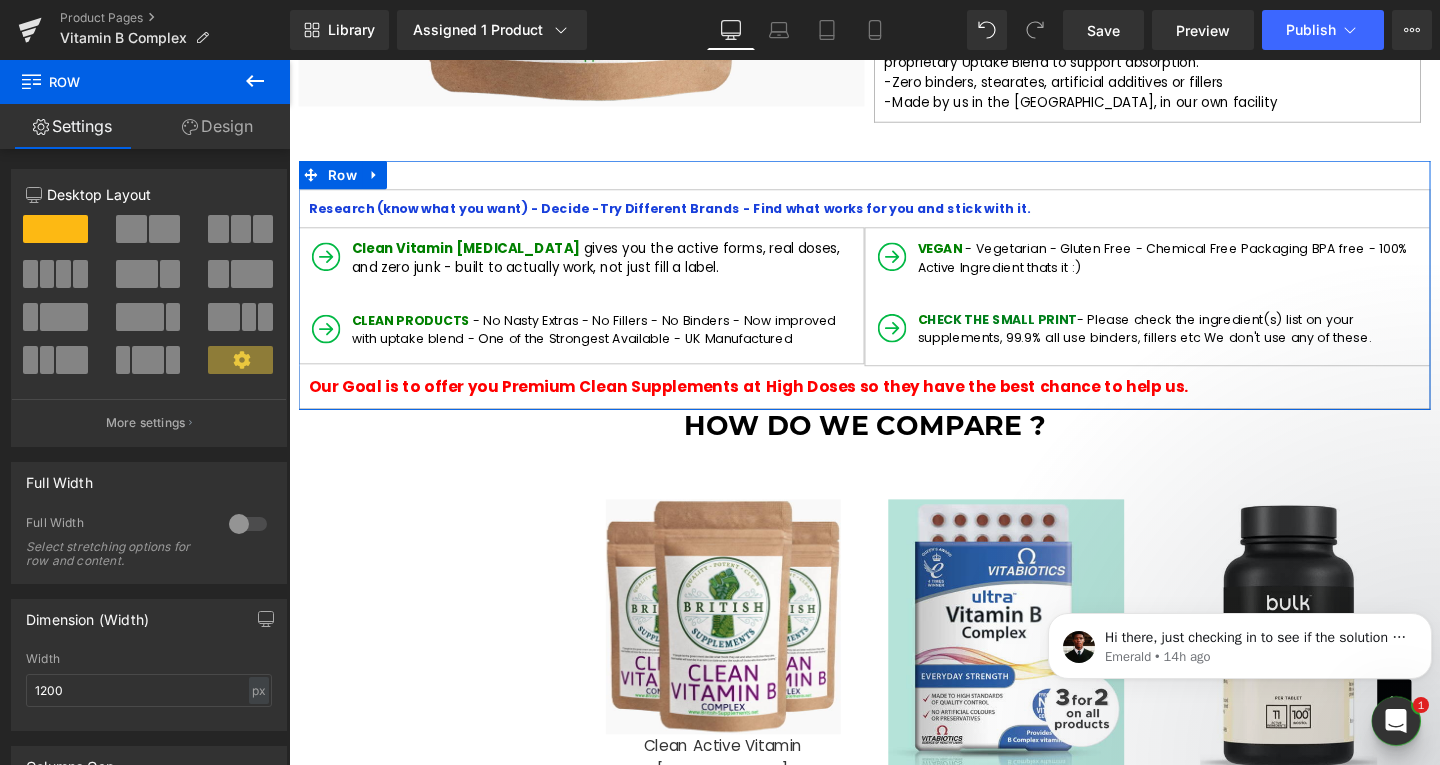 scroll, scrollTop: 1500, scrollLeft: 0, axis: vertical 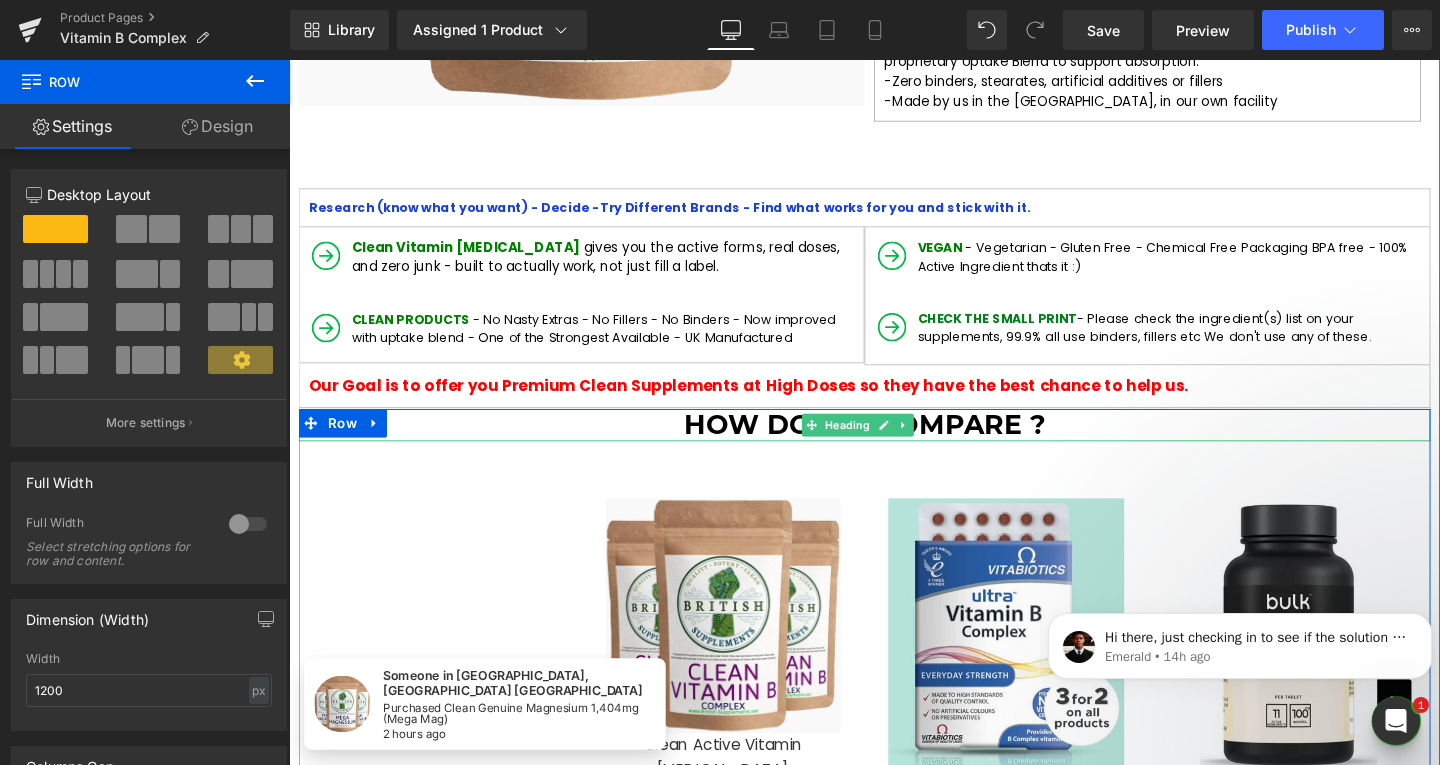 click on "How do we compare ?" at bounding box center (894, 444) 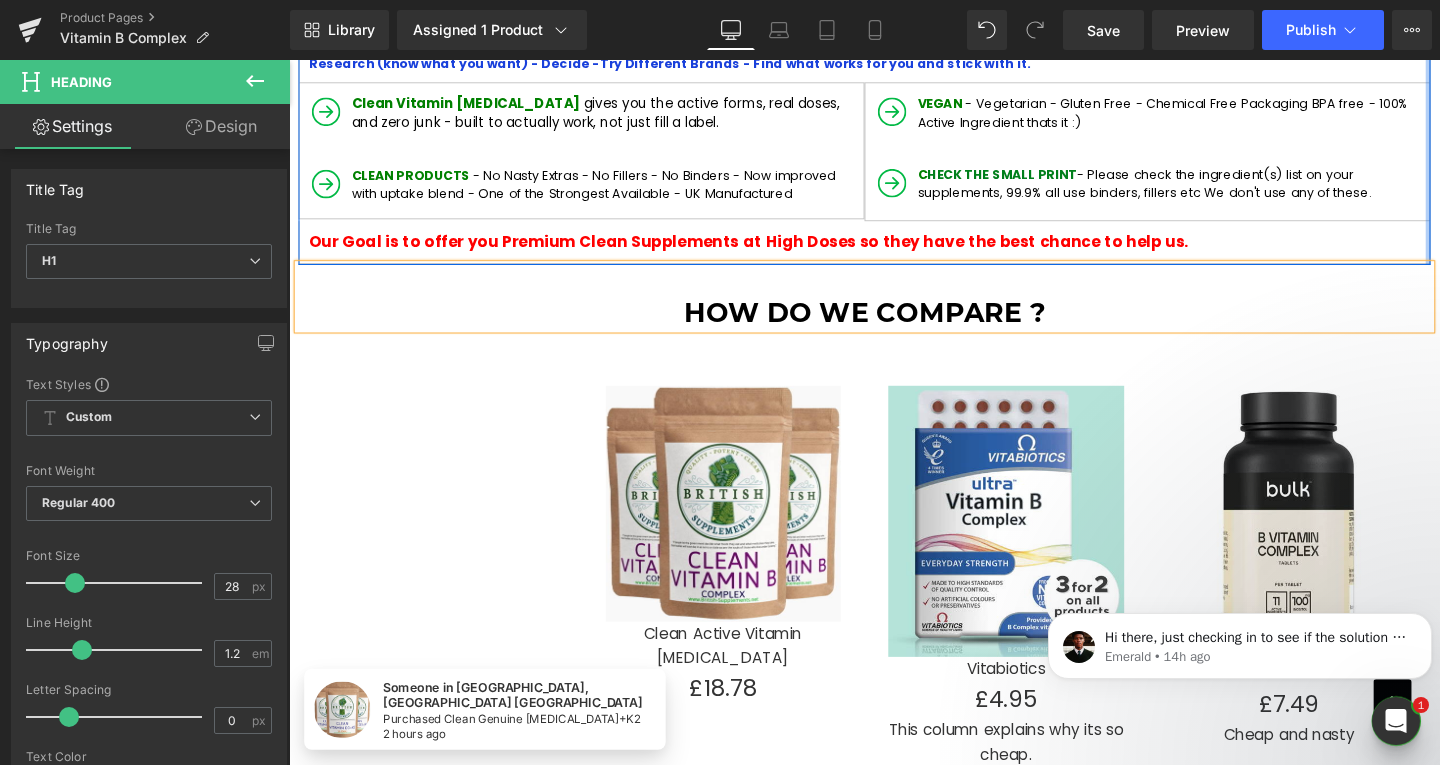 scroll, scrollTop: 1700, scrollLeft: 0, axis: vertical 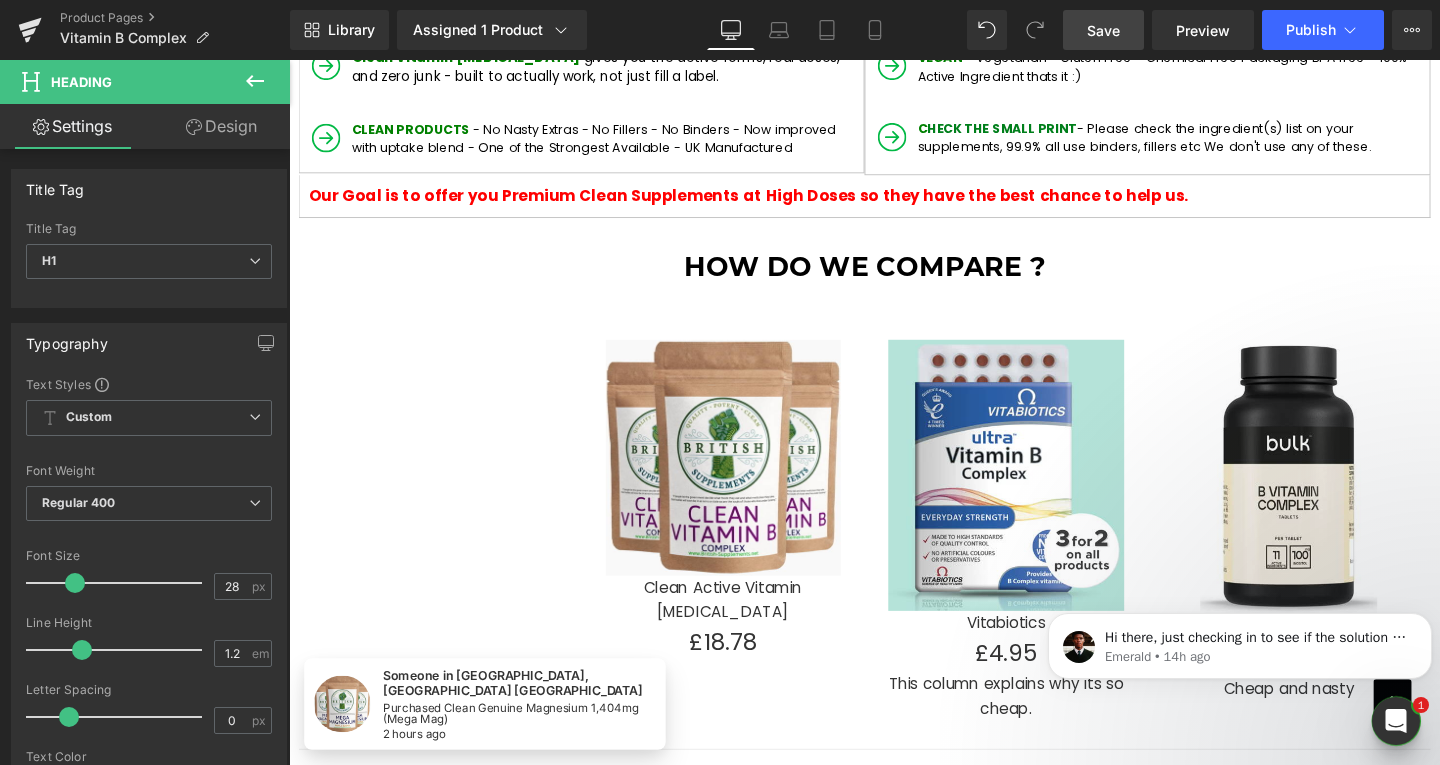 click on "Save" at bounding box center [1103, 30] 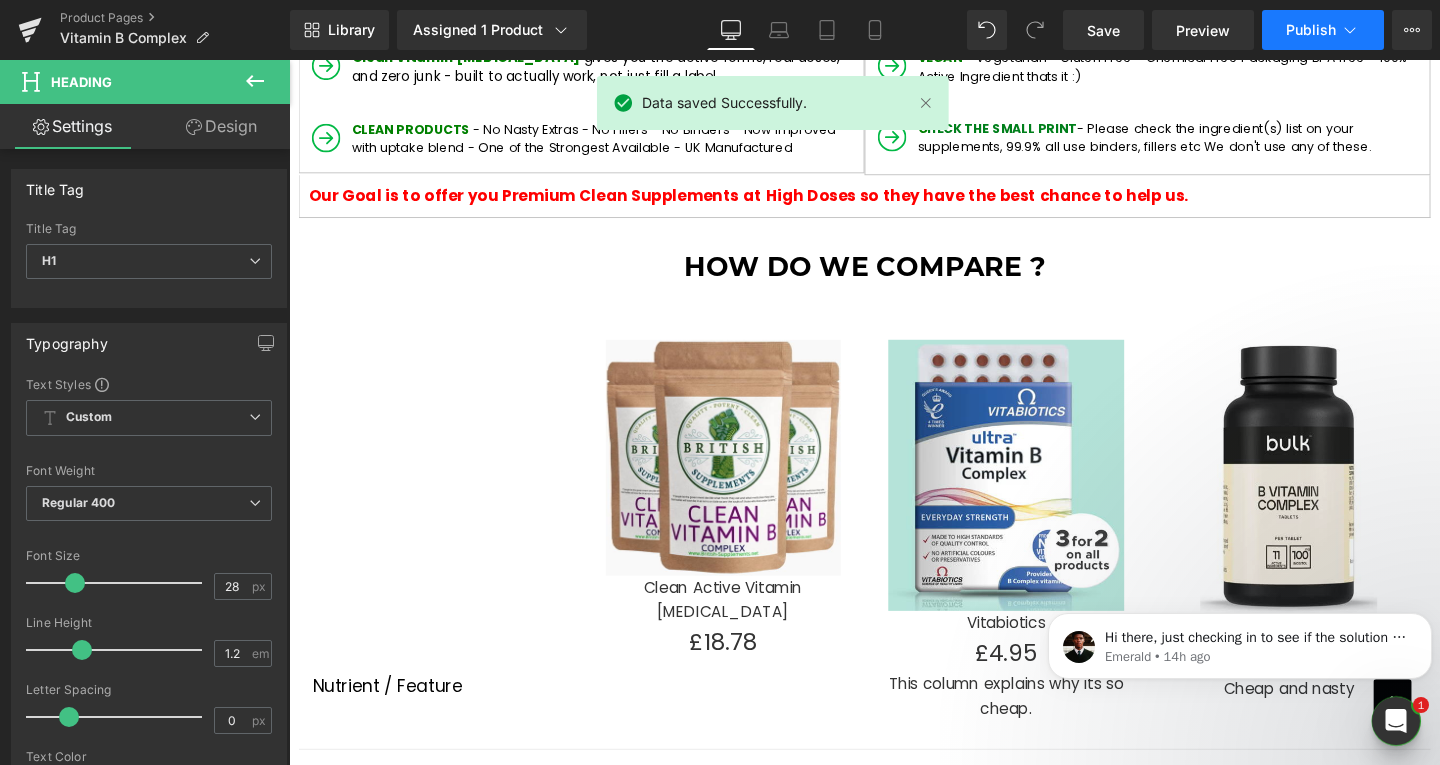 click on "Publish" at bounding box center [1311, 30] 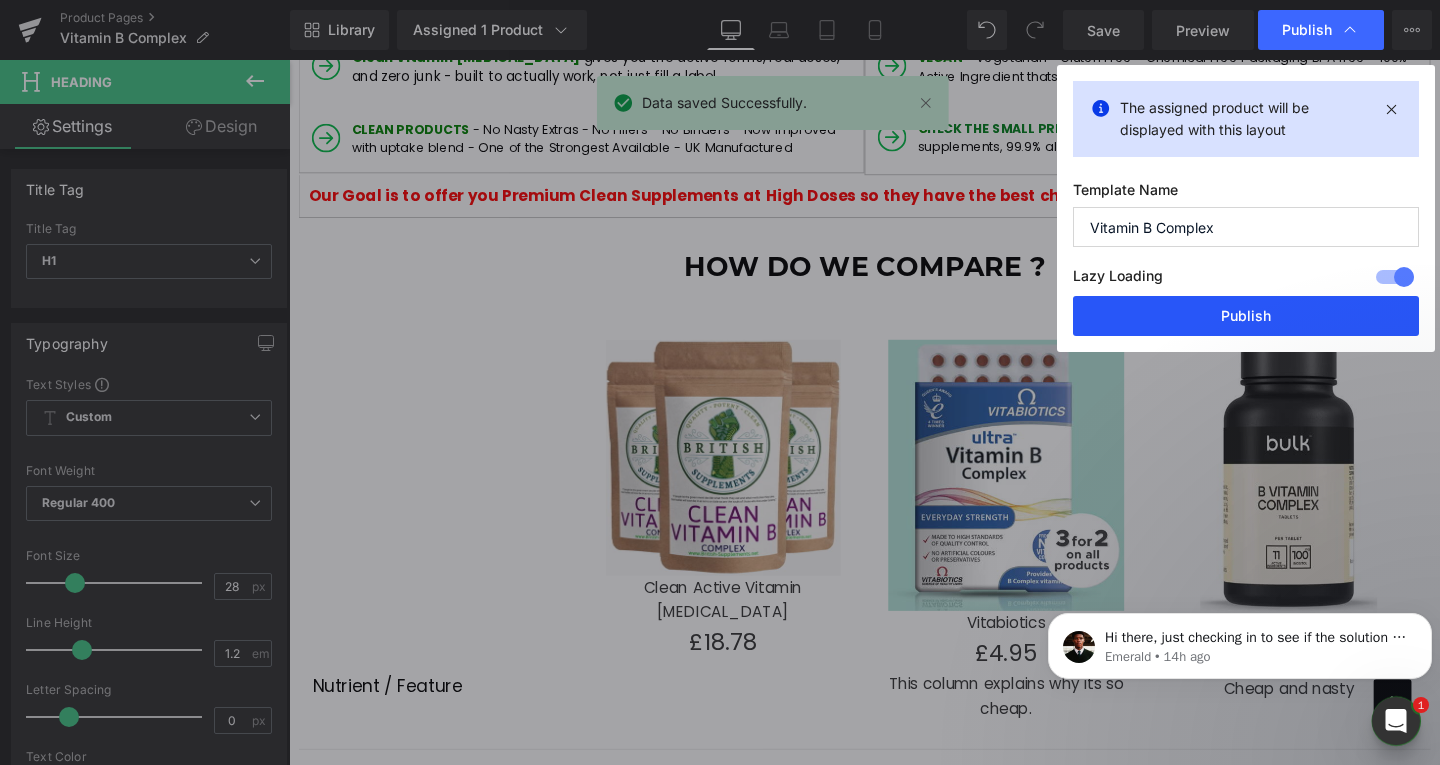click on "Publish" at bounding box center [1246, 316] 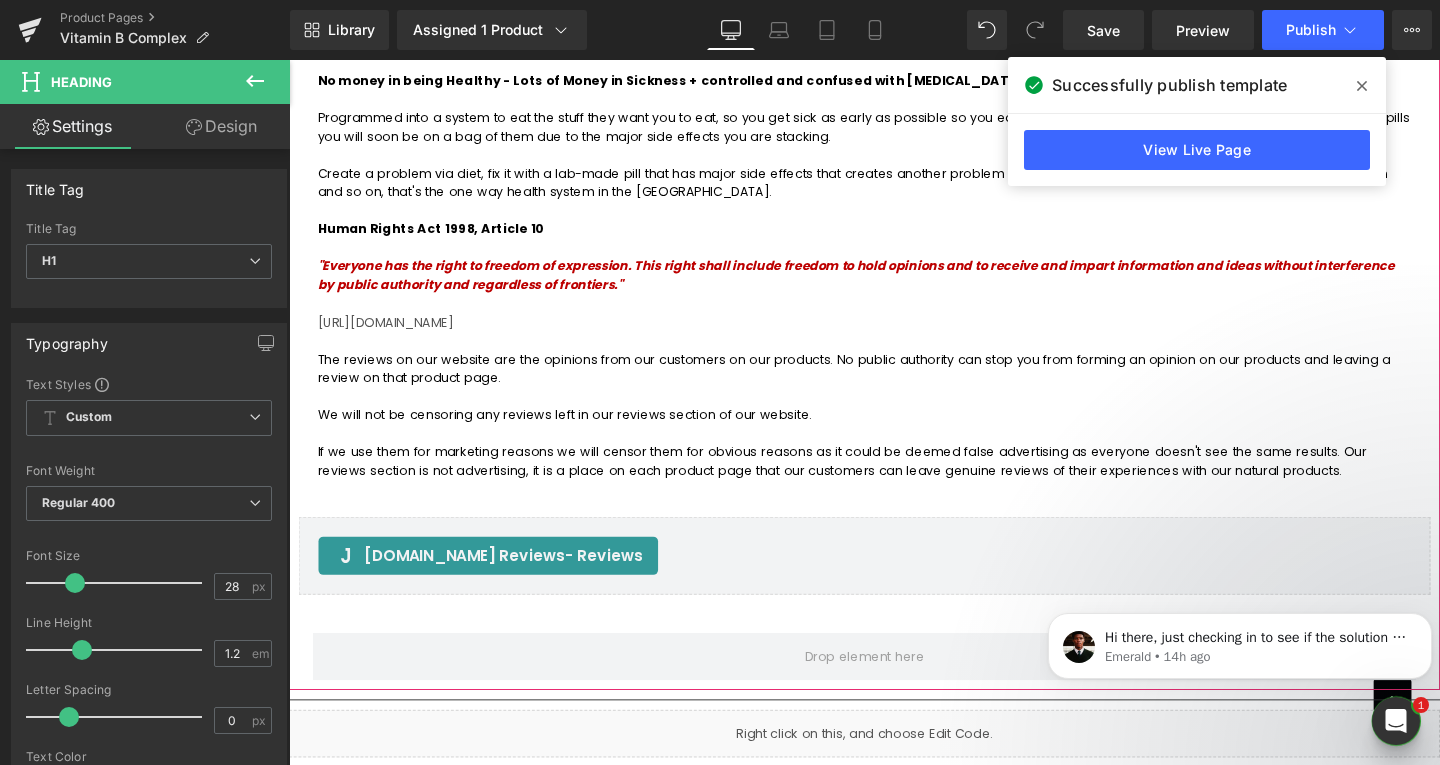 scroll, scrollTop: 5100, scrollLeft: 0, axis: vertical 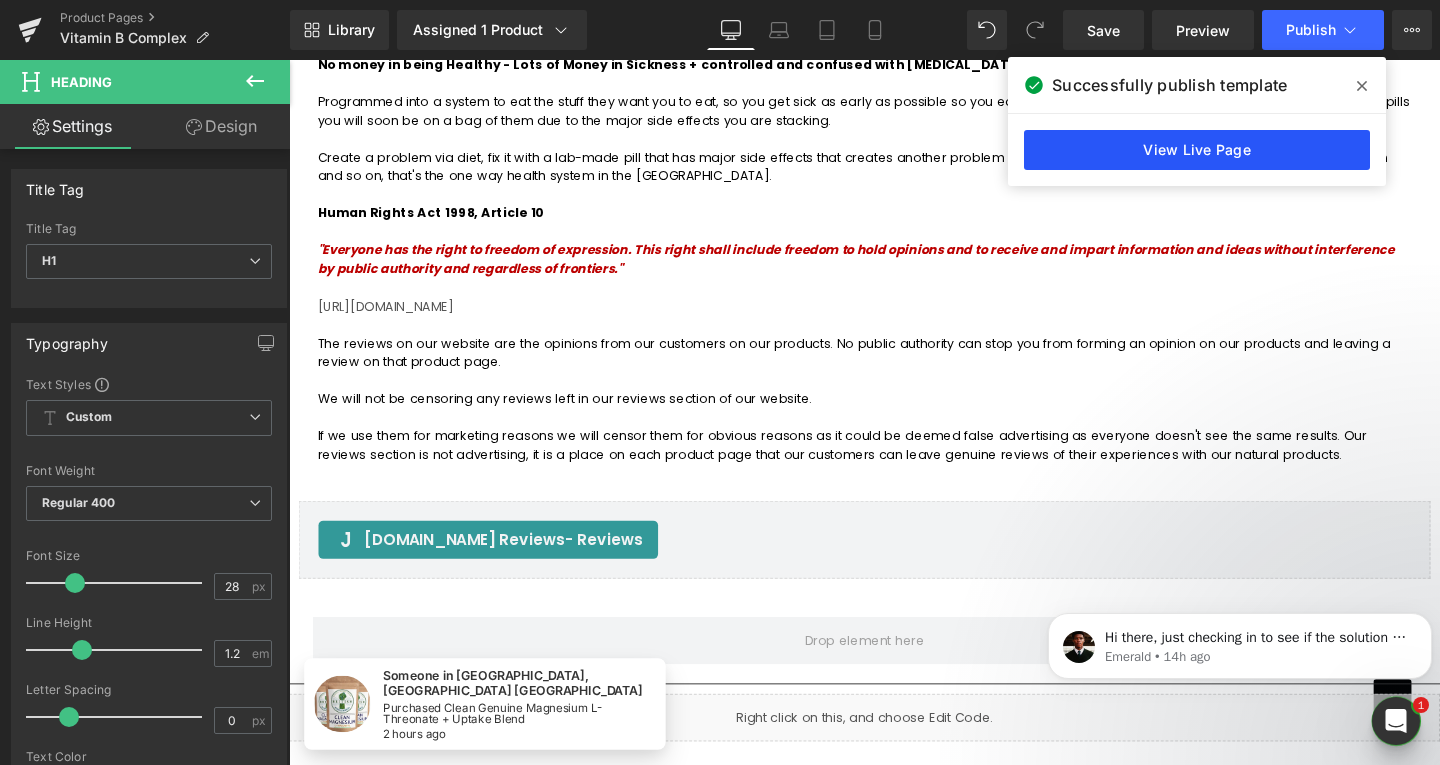 click on "View Live Page" at bounding box center [1197, 150] 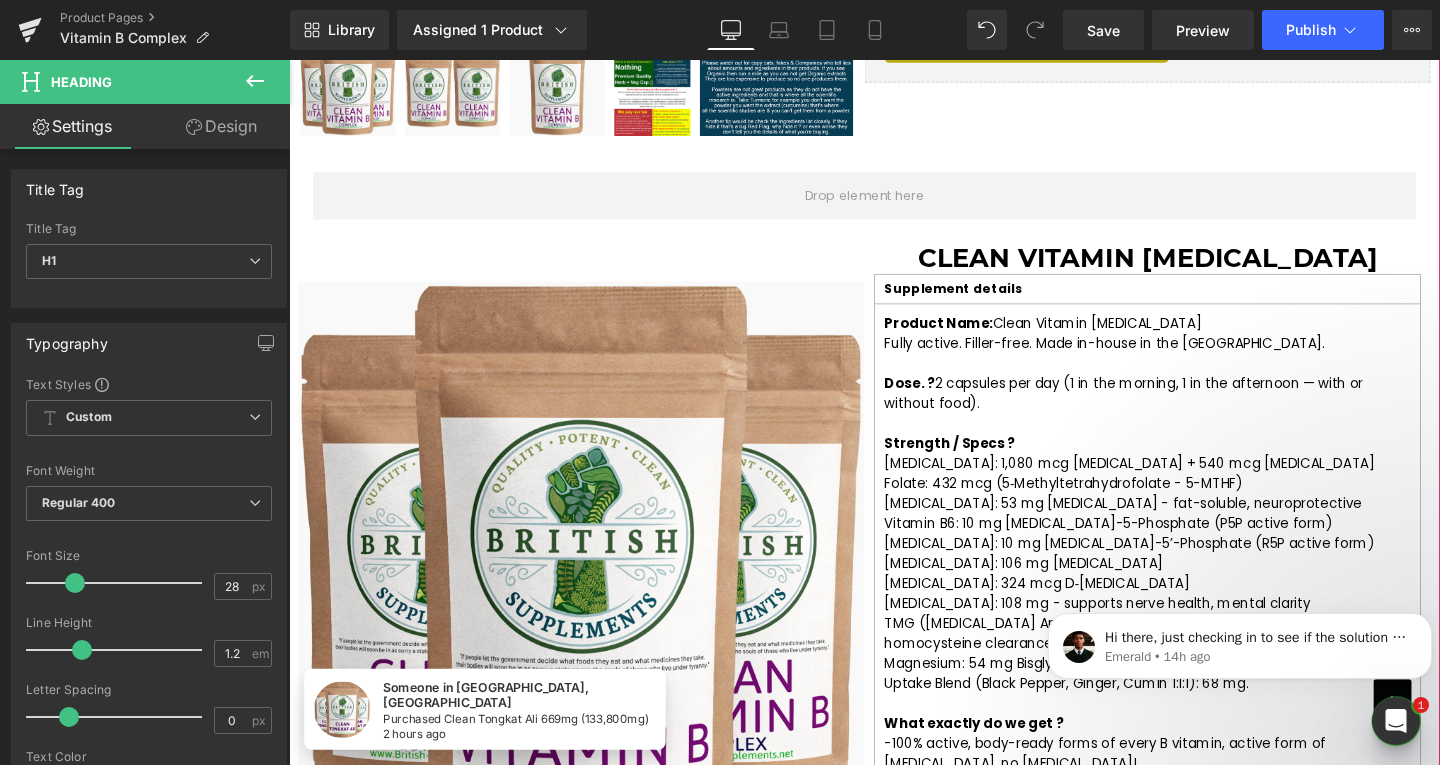 scroll, scrollTop: 700, scrollLeft: 0, axis: vertical 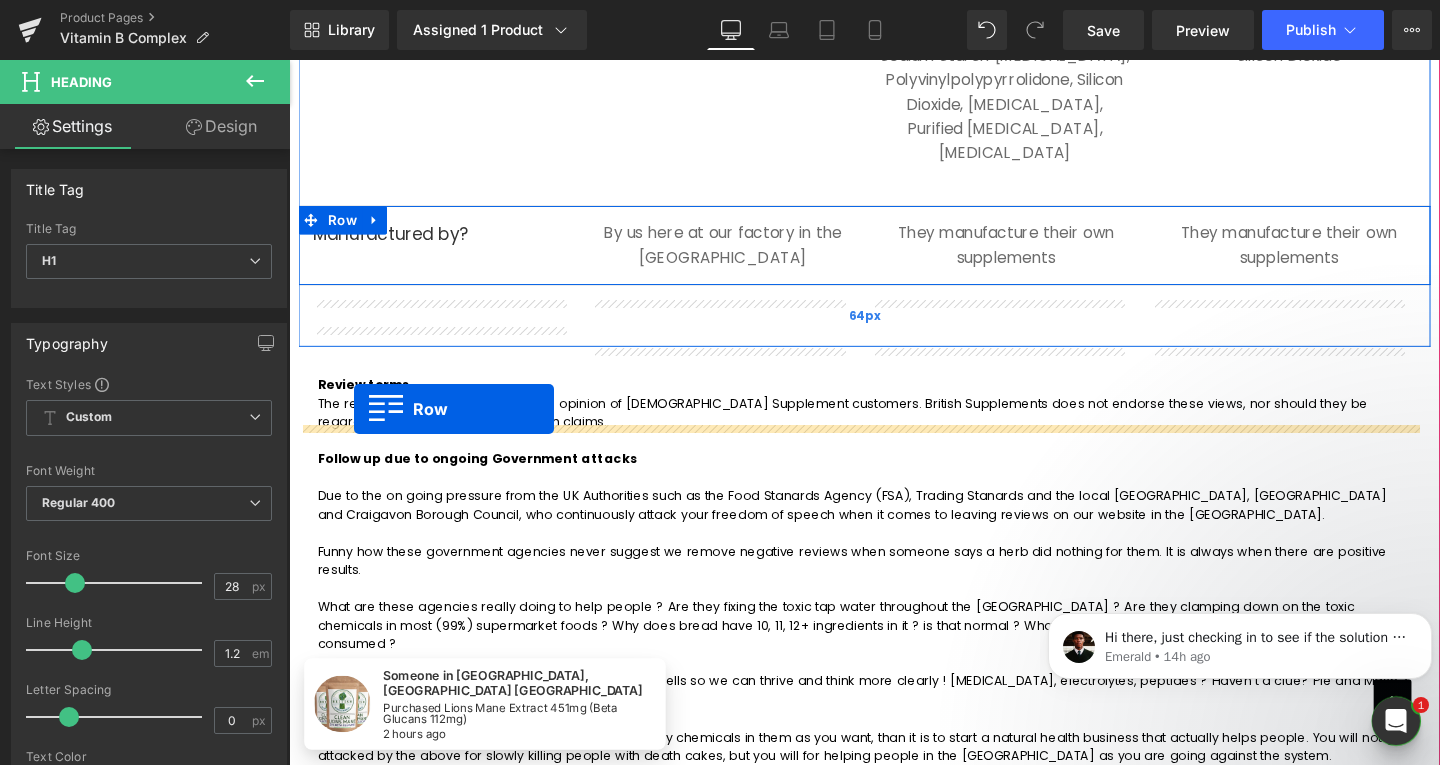 drag, startPoint x: 313, startPoint y: 362, endPoint x: 357, endPoint y: 427, distance: 78.492035 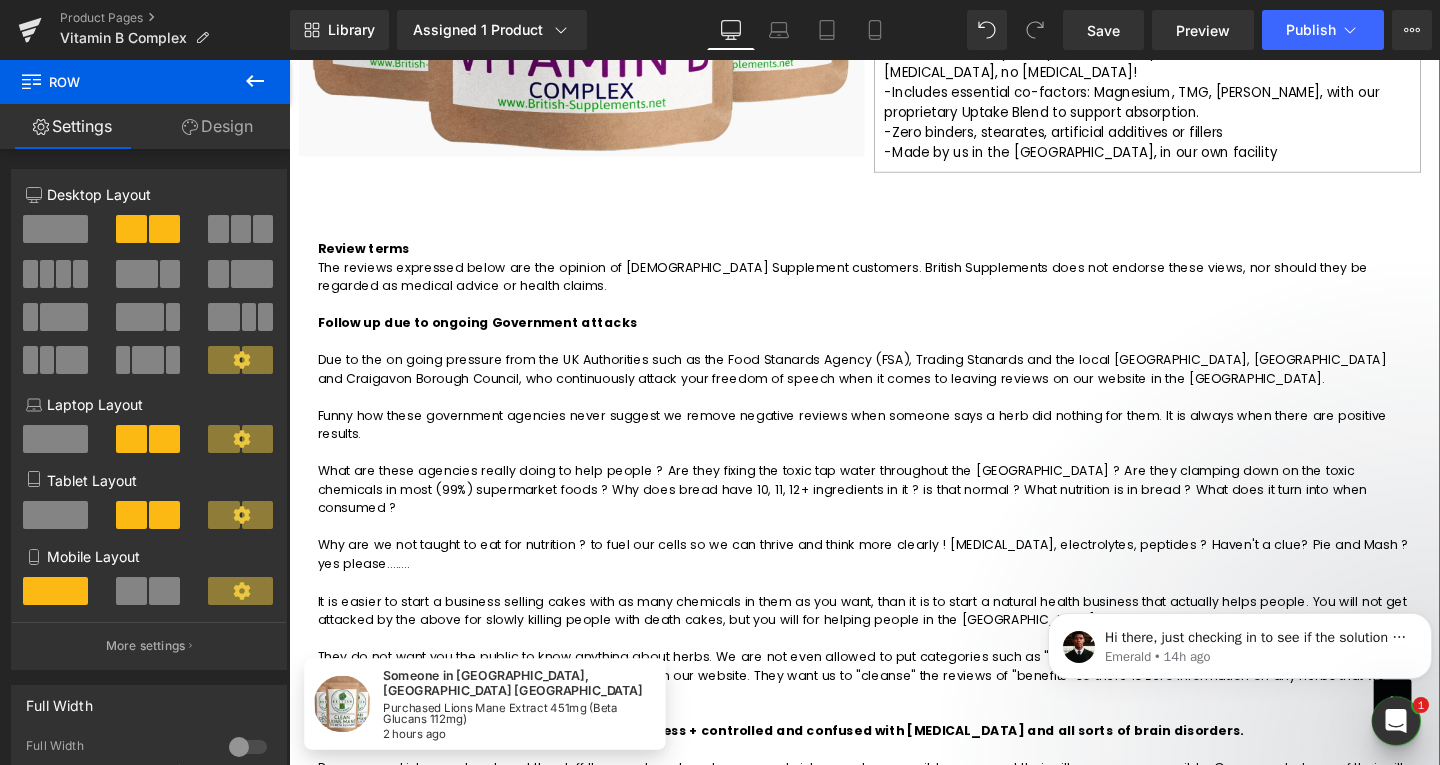 scroll, scrollTop: 4250, scrollLeft: 0, axis: vertical 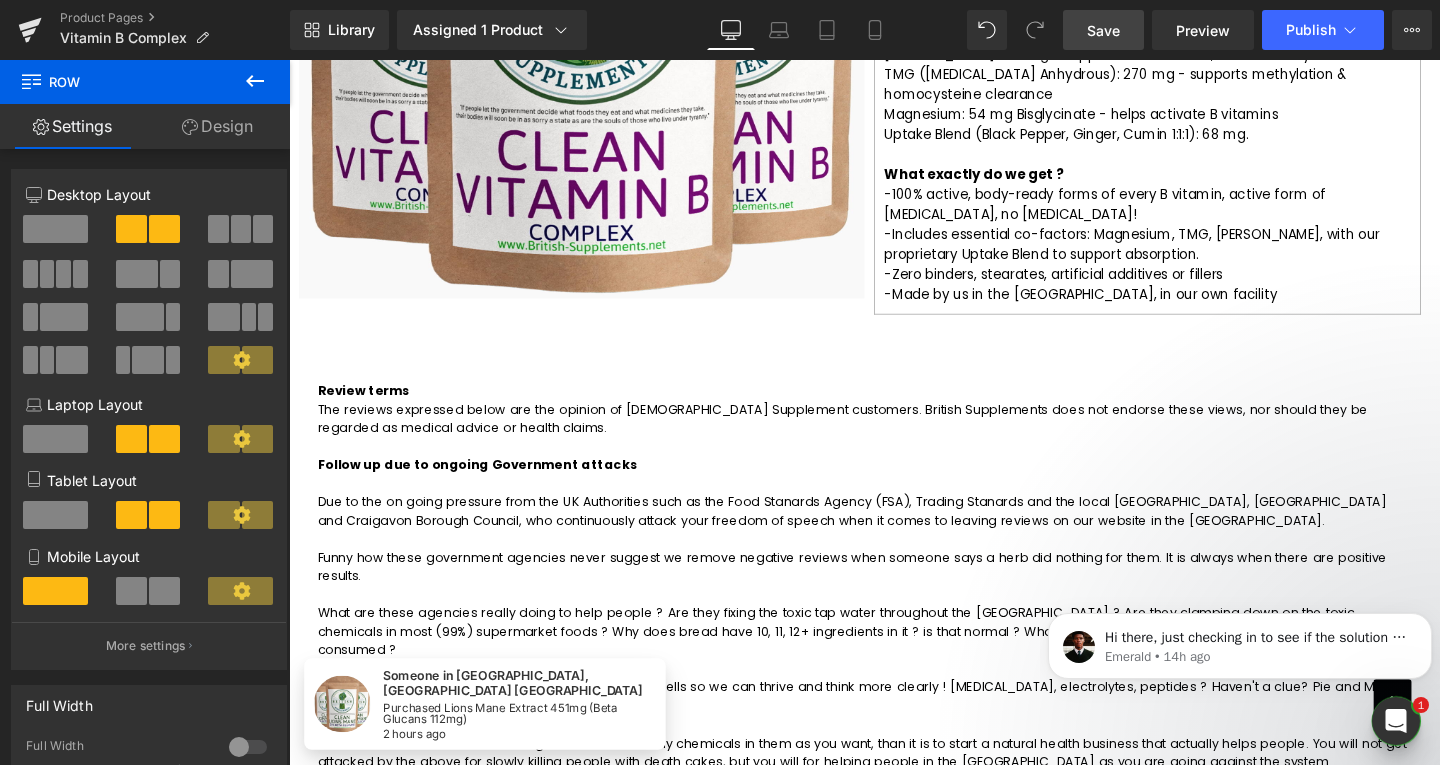 click on "Save" at bounding box center (1103, 30) 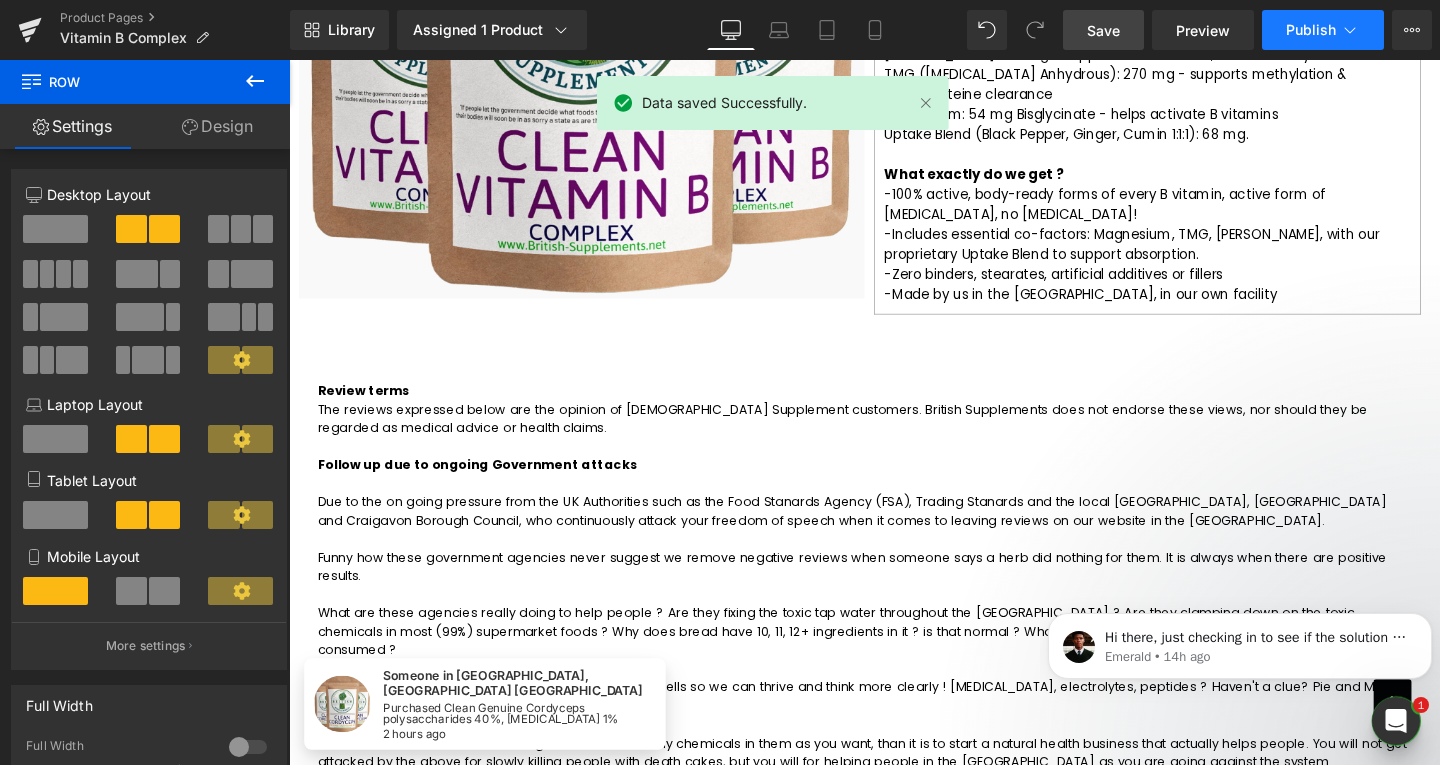 click on "Publish" at bounding box center (1311, 30) 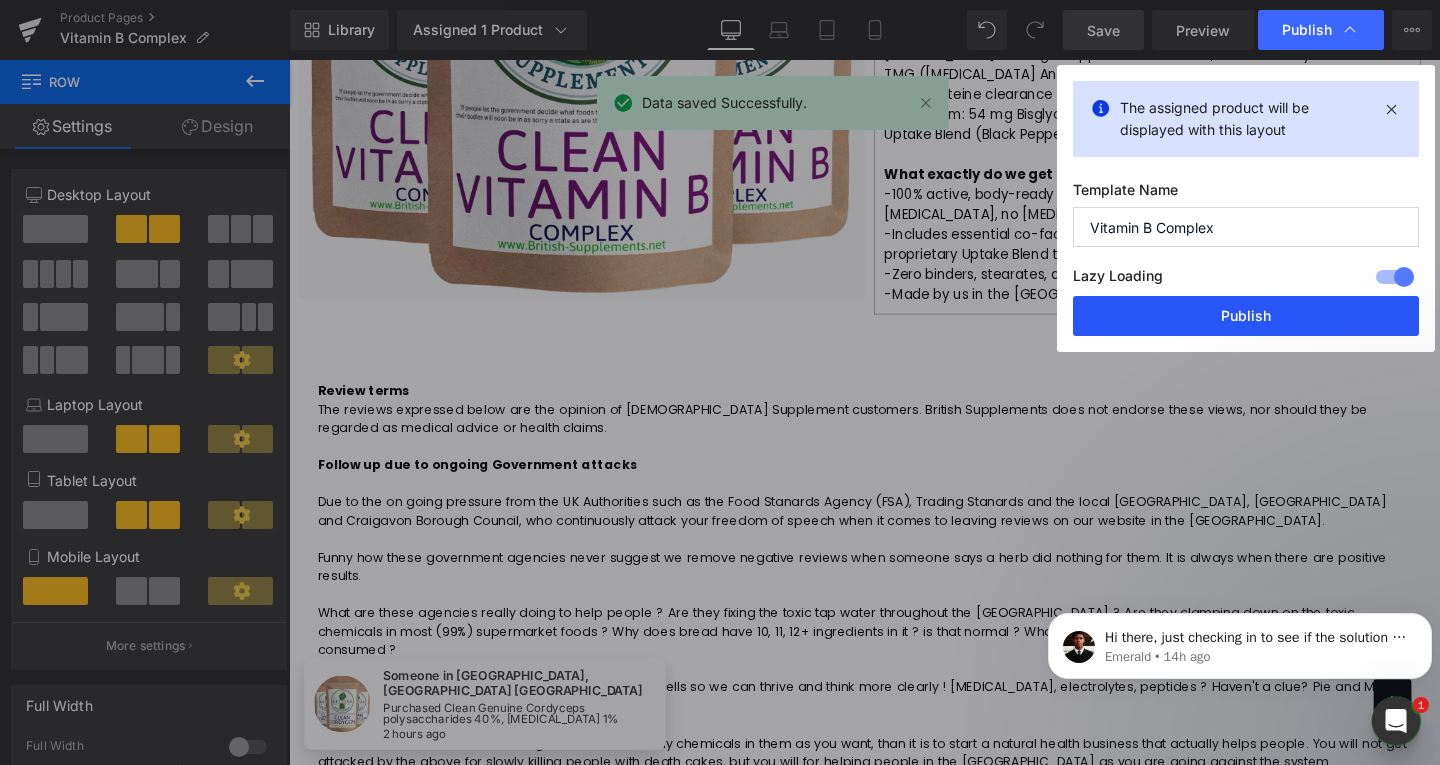 click on "Publish" at bounding box center [1246, 316] 